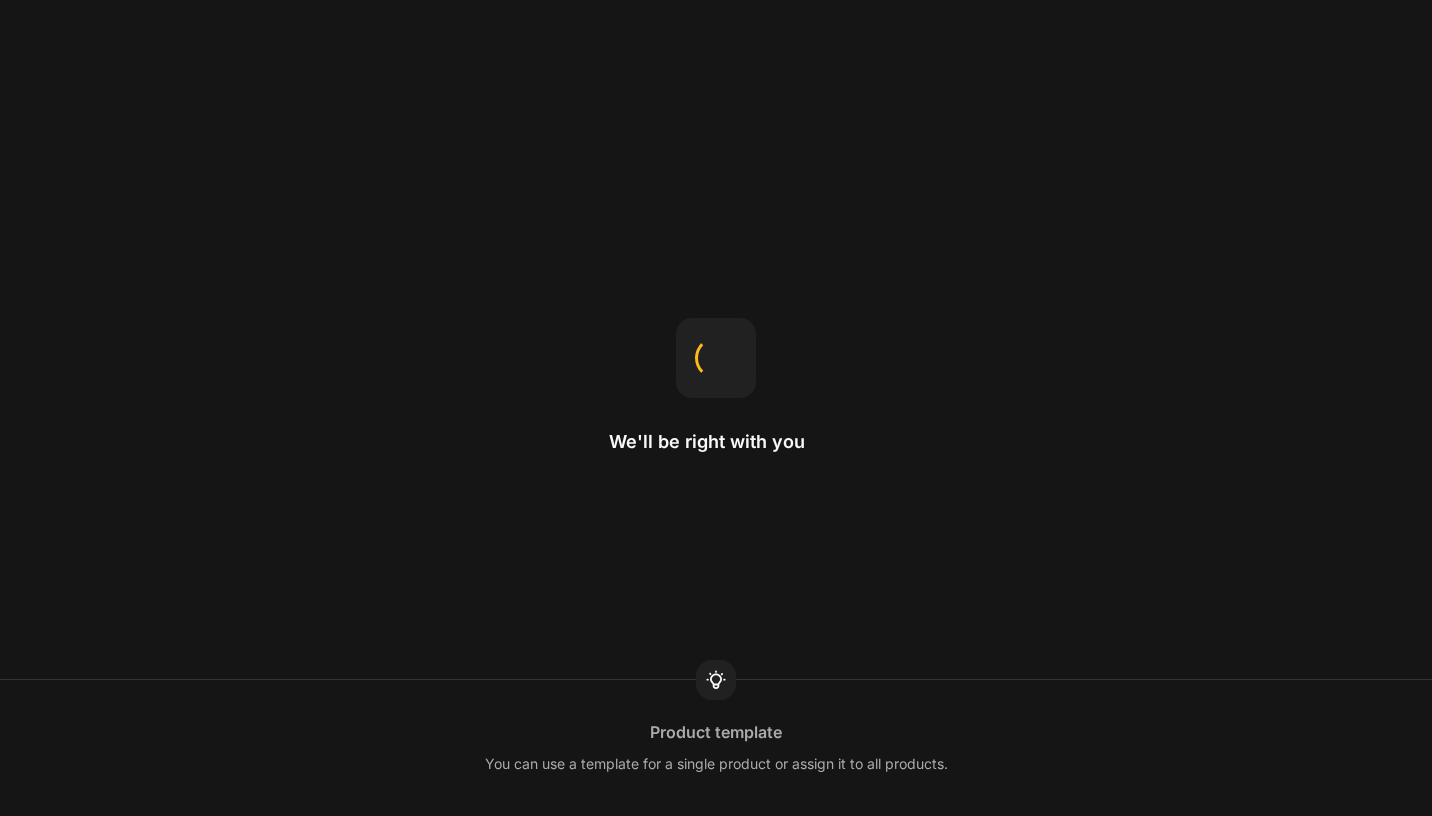 scroll, scrollTop: 0, scrollLeft: 0, axis: both 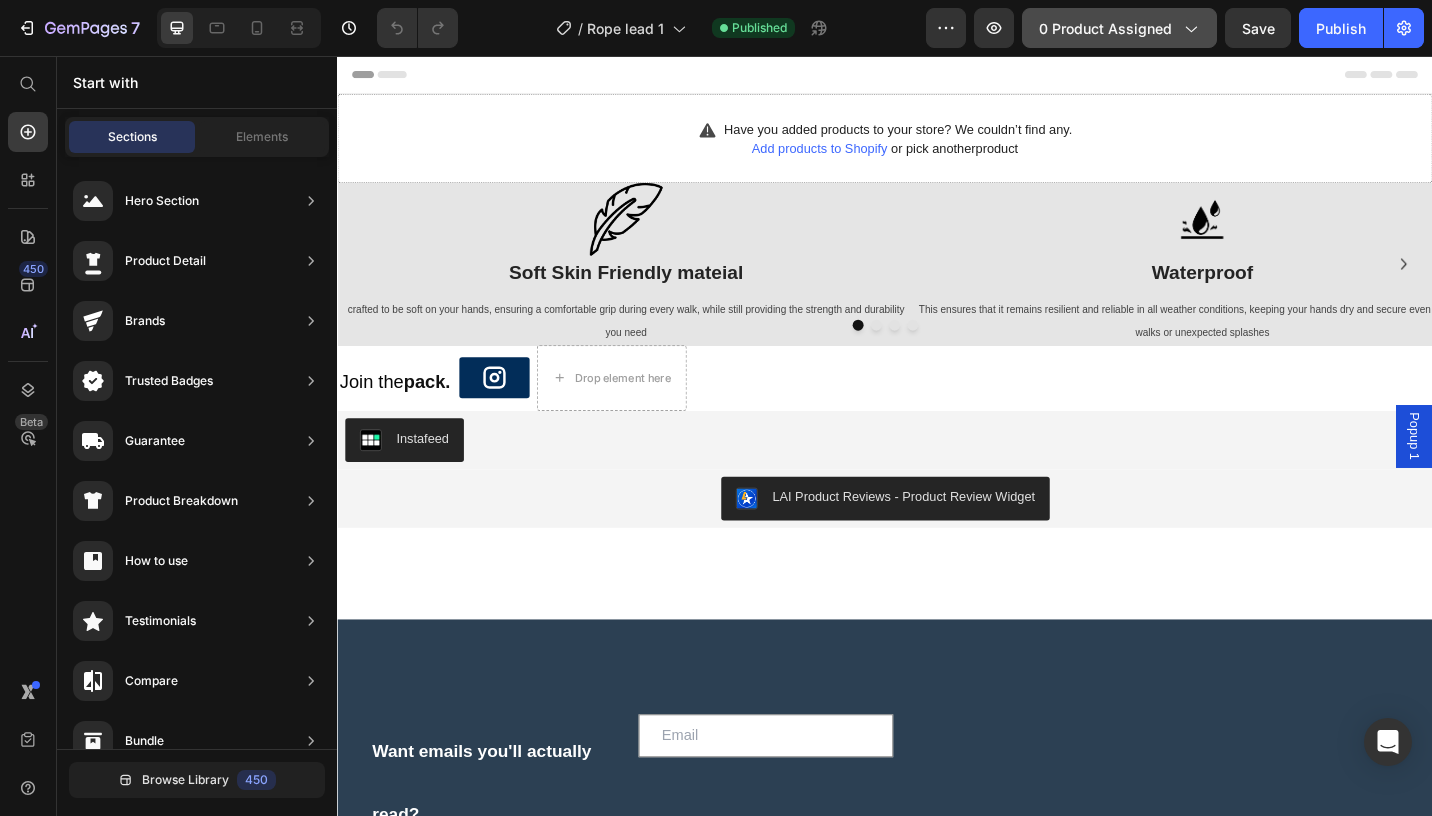 click on "0 product assigned" 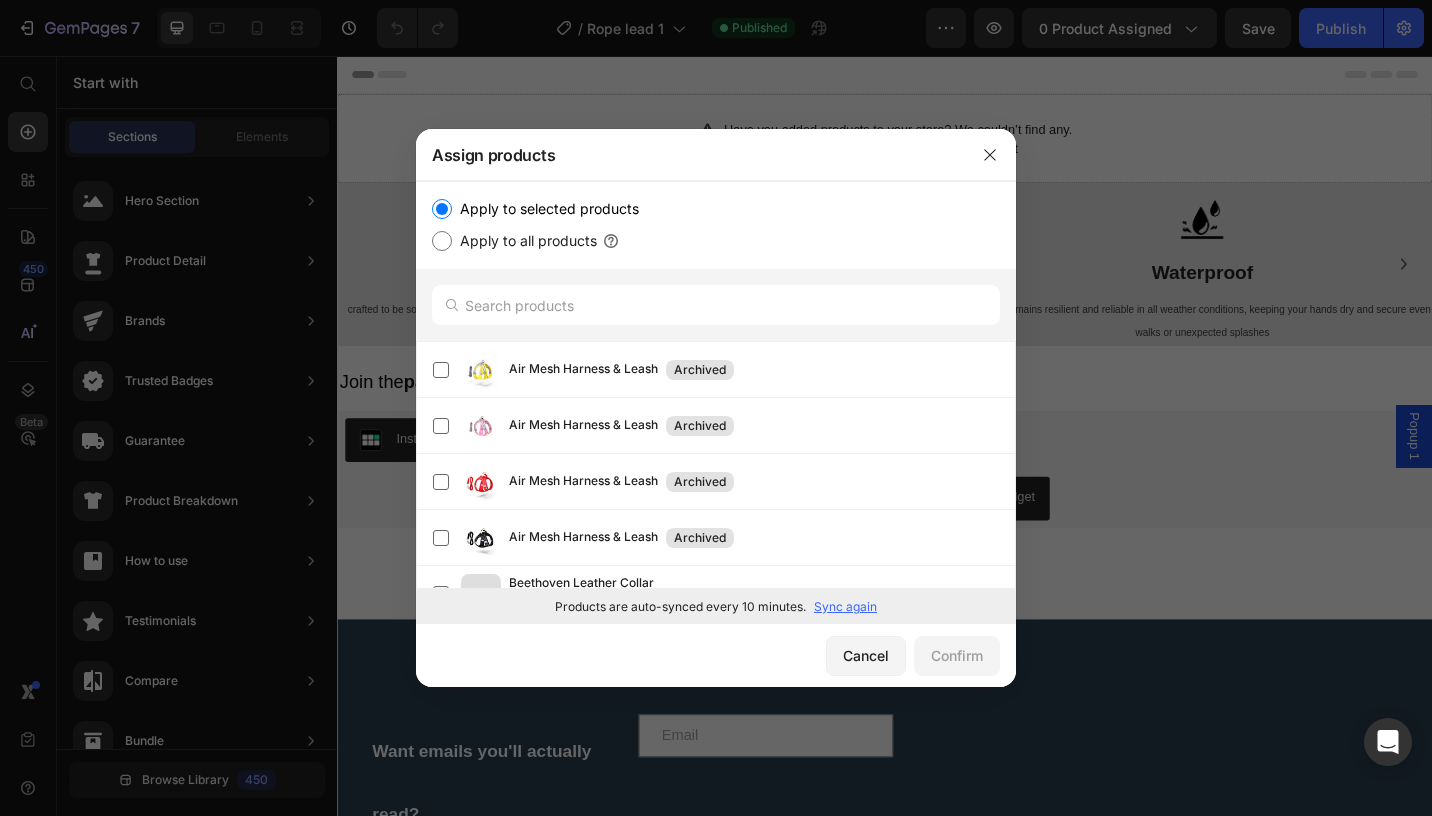click on "Apply to all products" at bounding box center [524, 241] 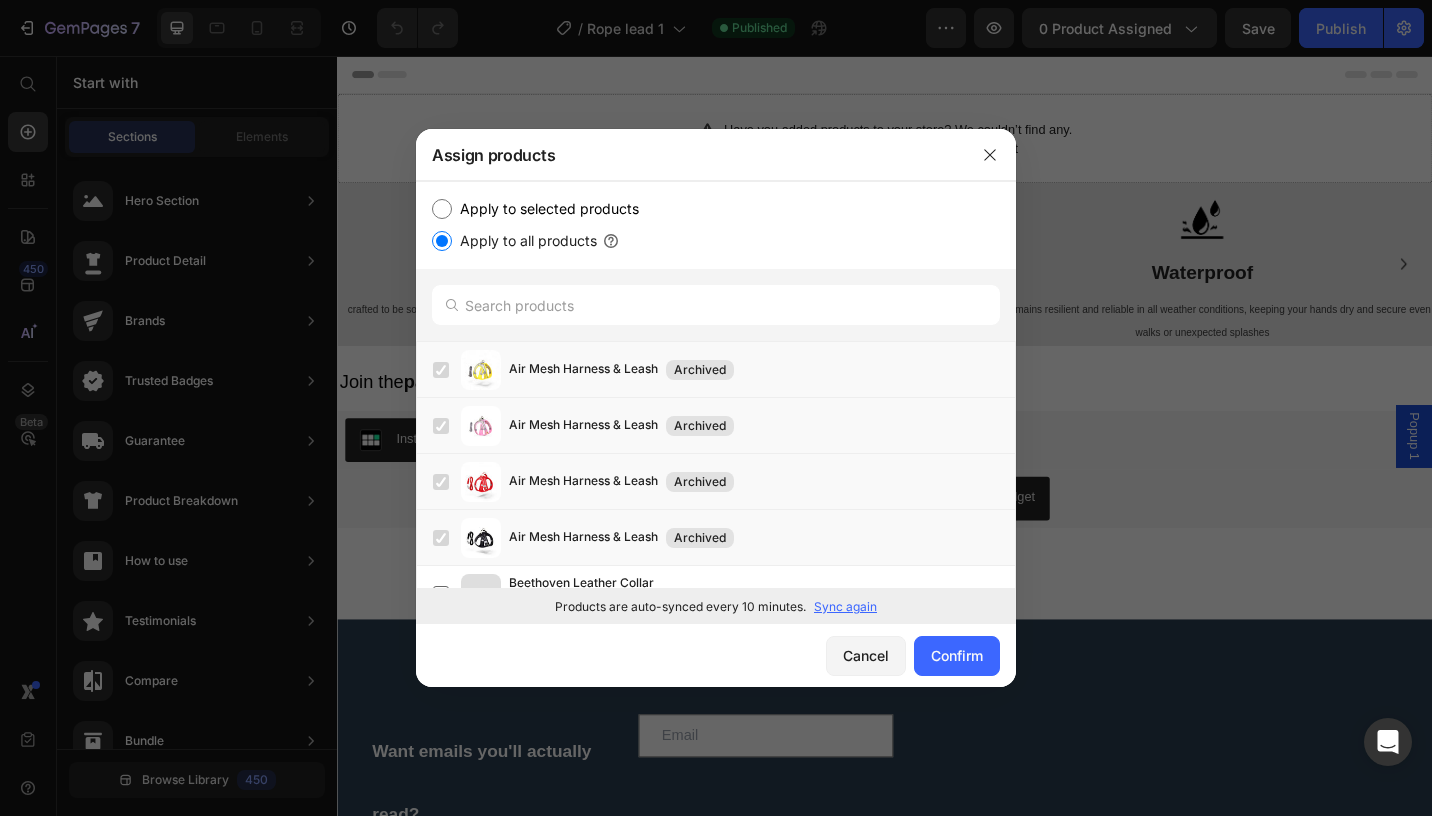 click on "Apply to selected products" at bounding box center [545, 209] 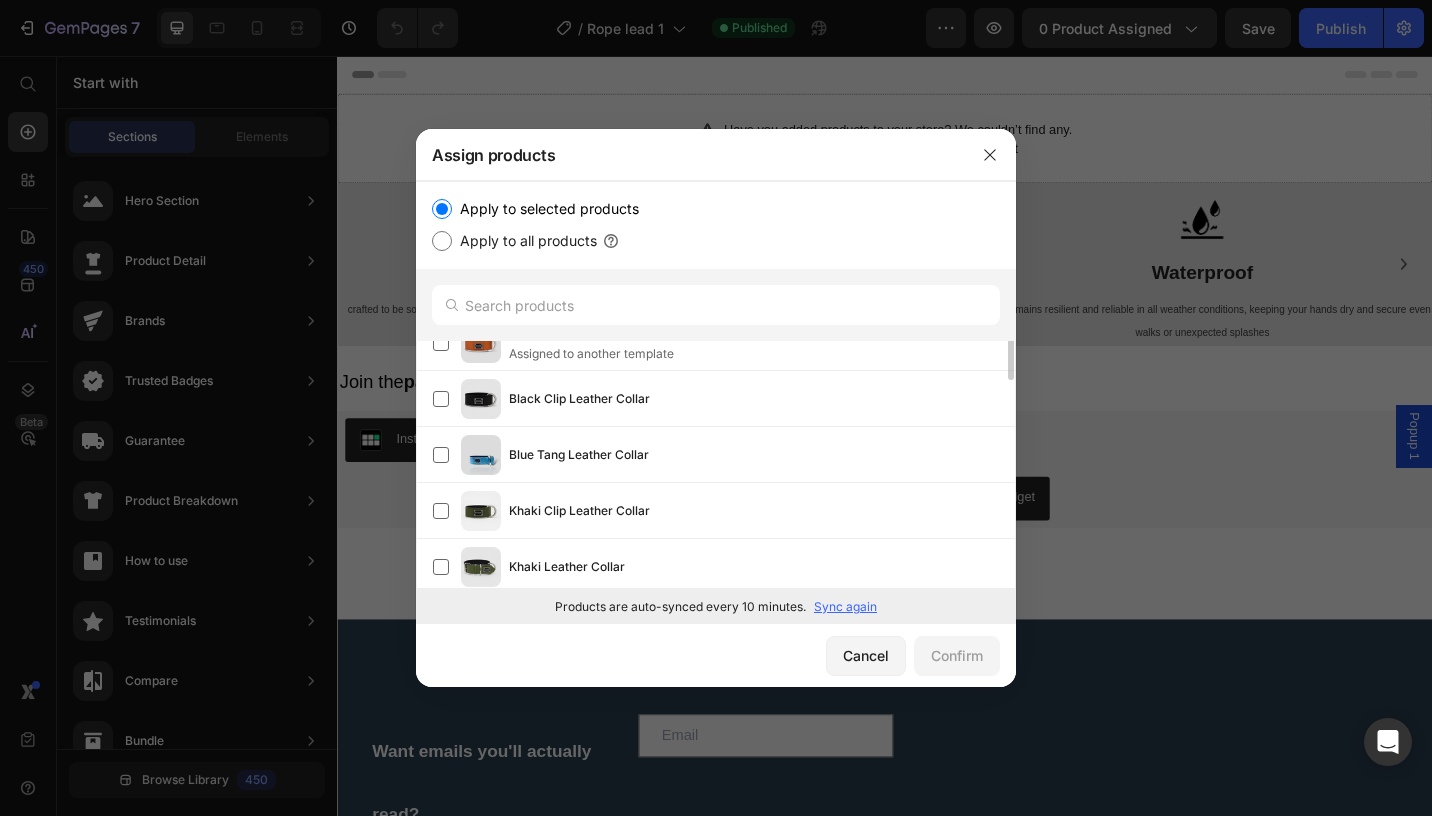 scroll, scrollTop: 176, scrollLeft: 0, axis: vertical 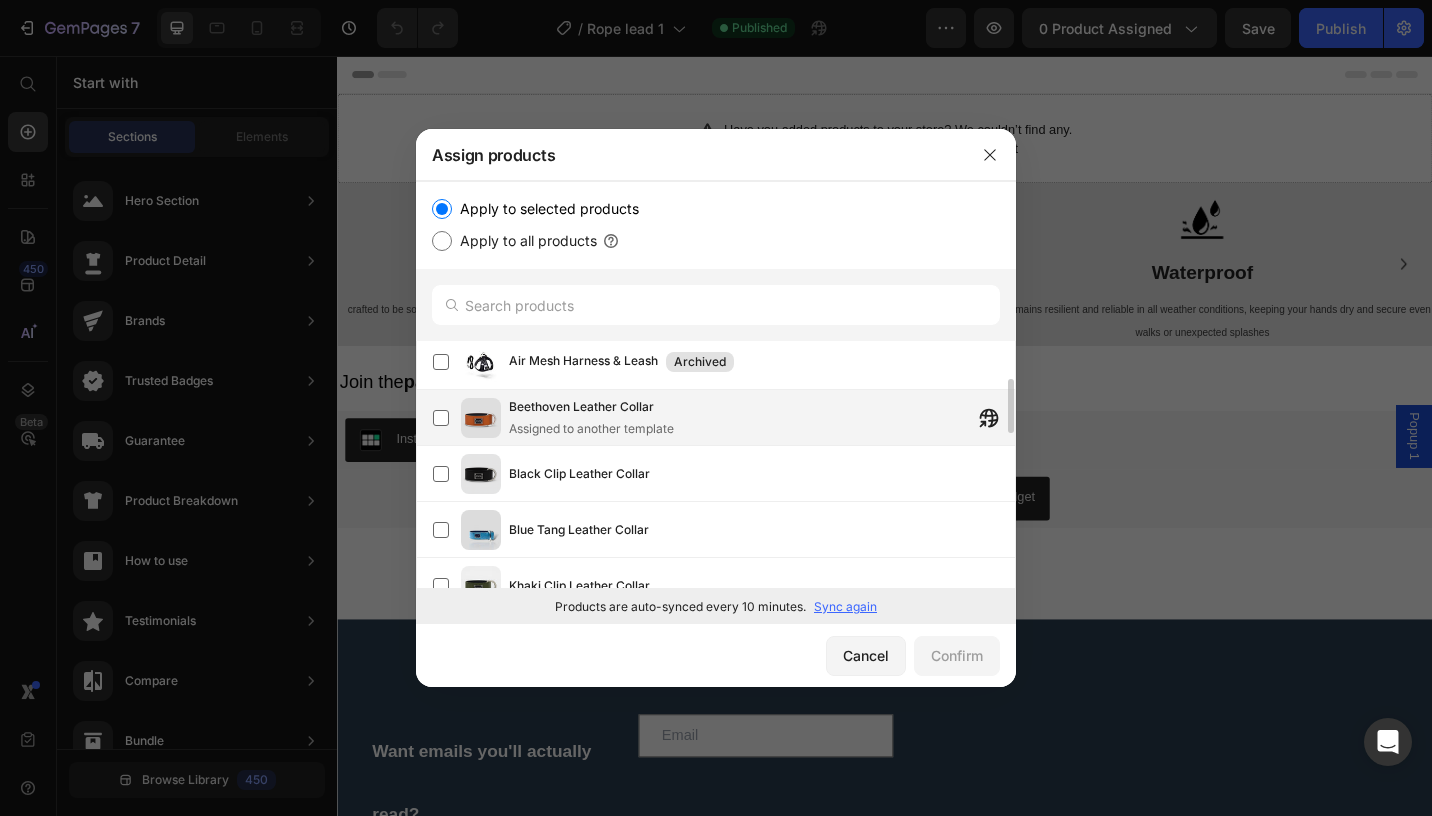 click at bounding box center (481, 418) 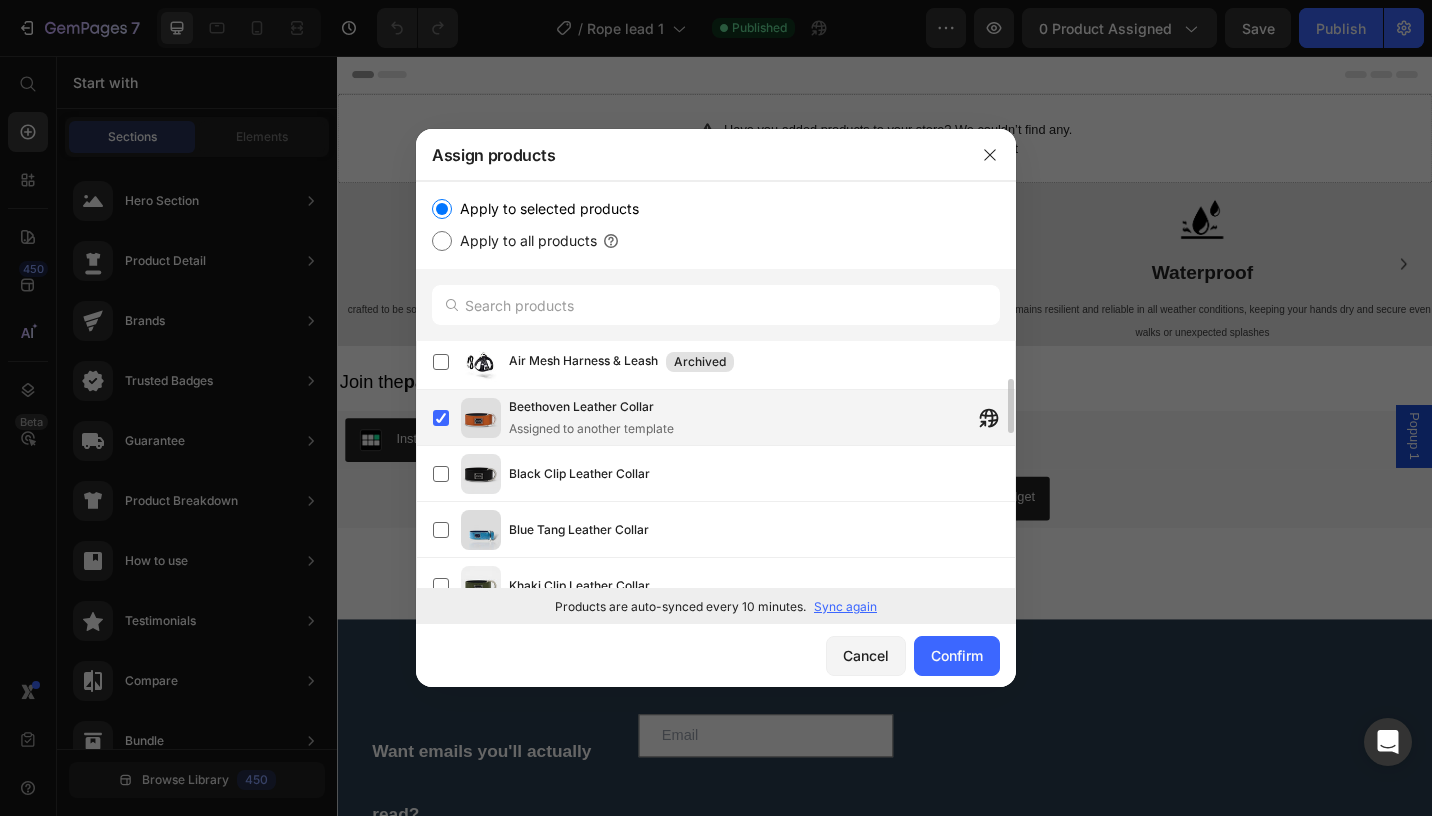 click on "Assigned to another template" at bounding box center [591, 429] 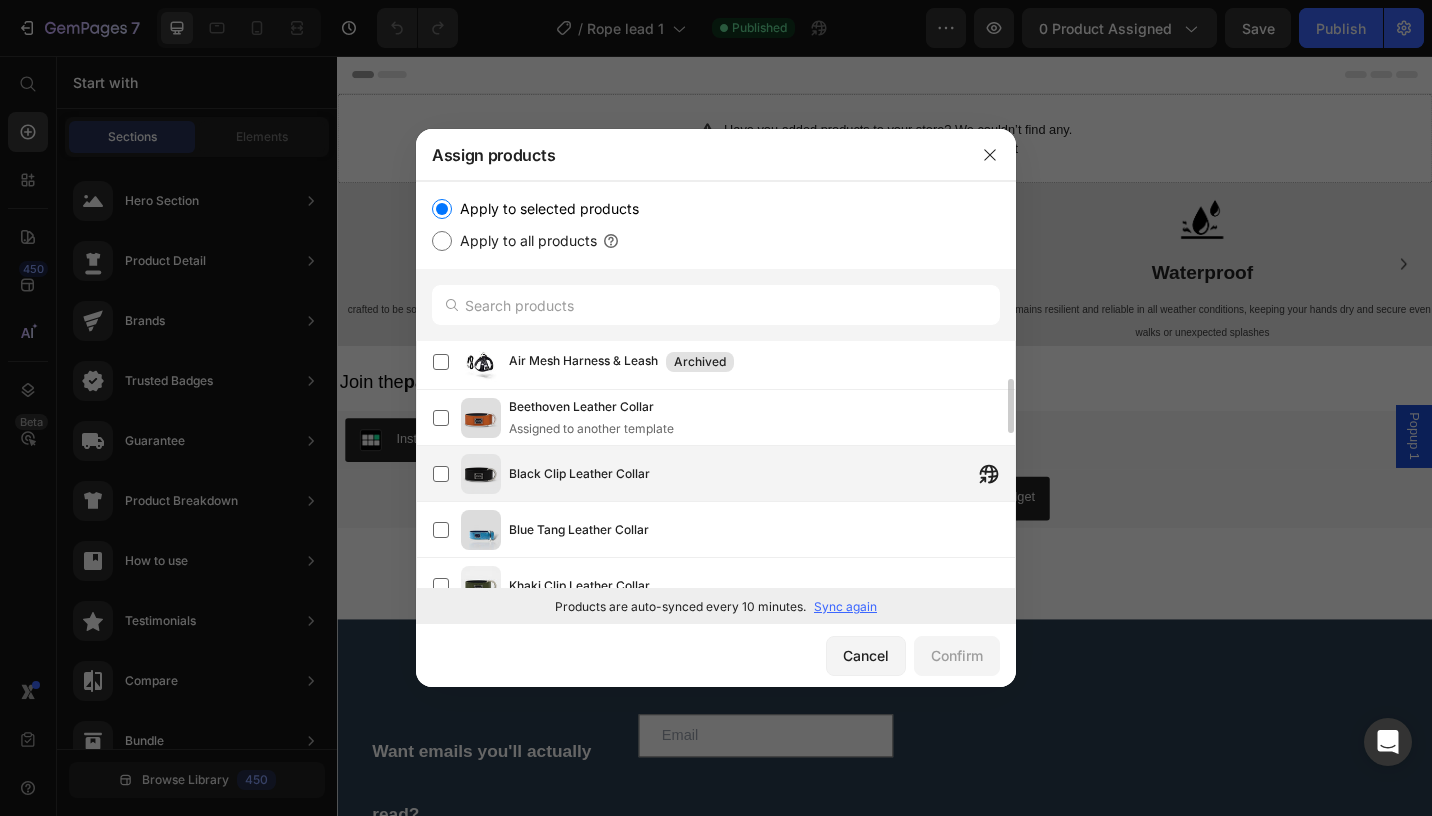 click on "Black Clip Leather Collar" at bounding box center (579, 474) 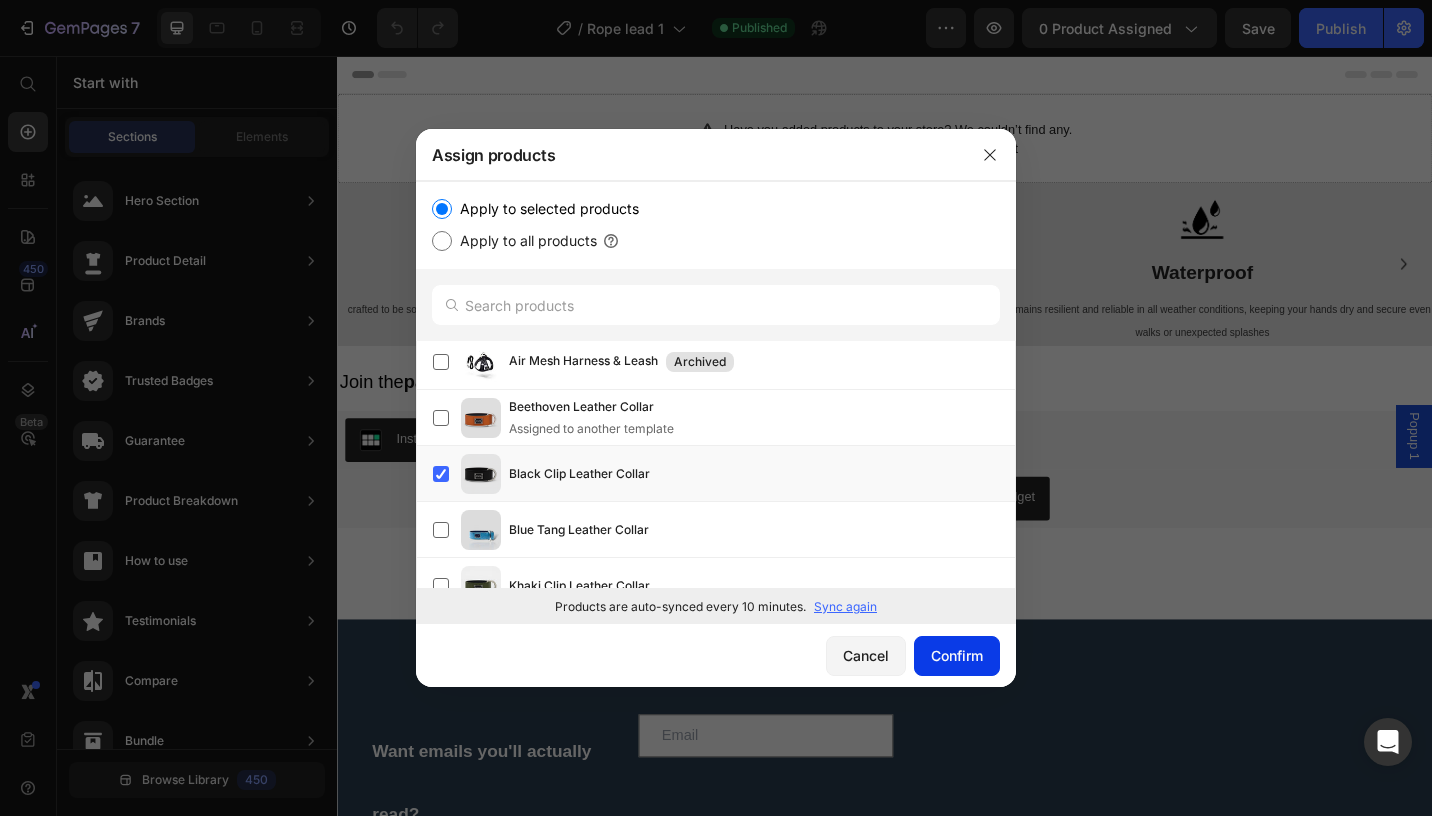 click on "Confirm" 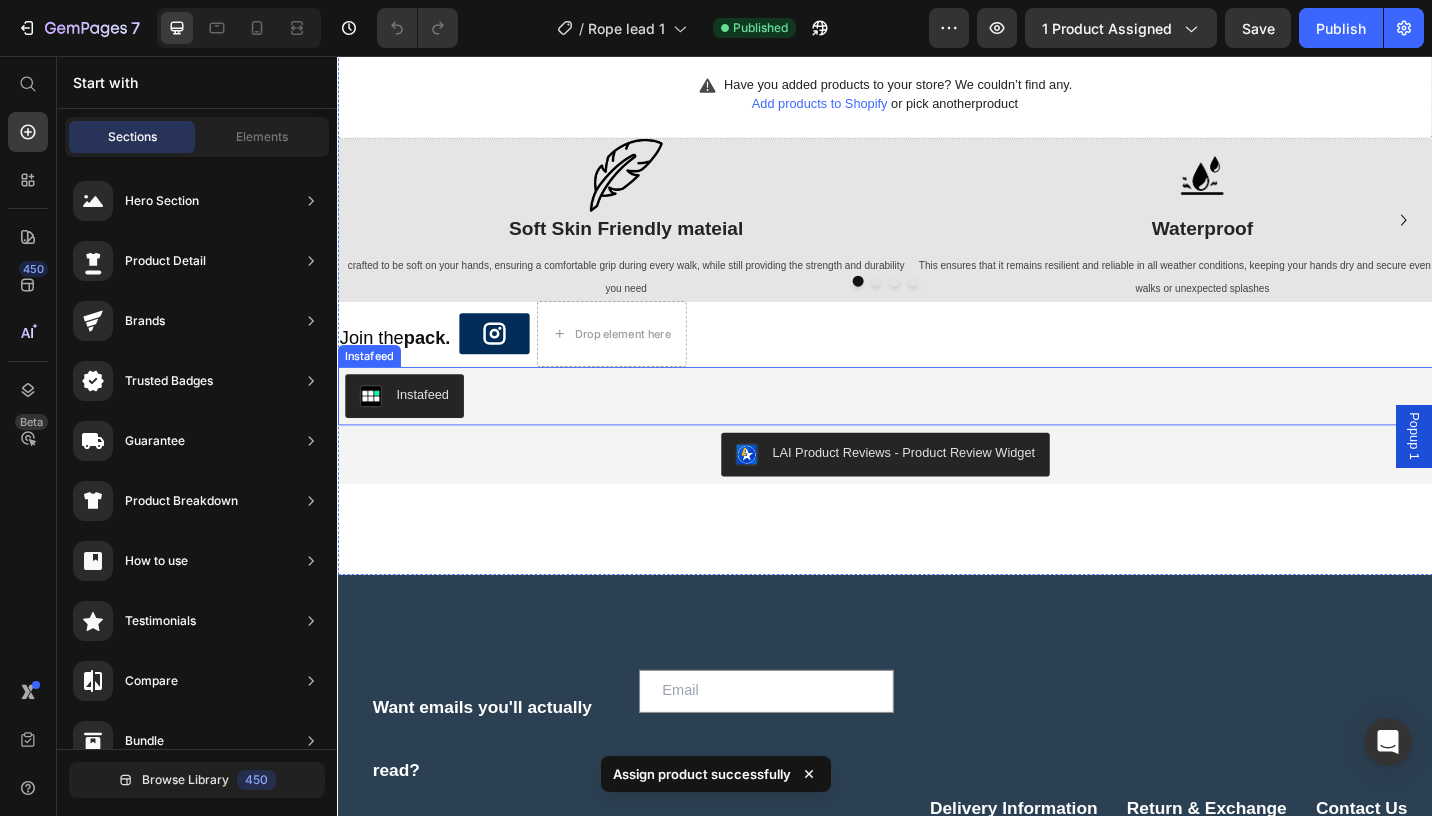 scroll, scrollTop: 0, scrollLeft: 0, axis: both 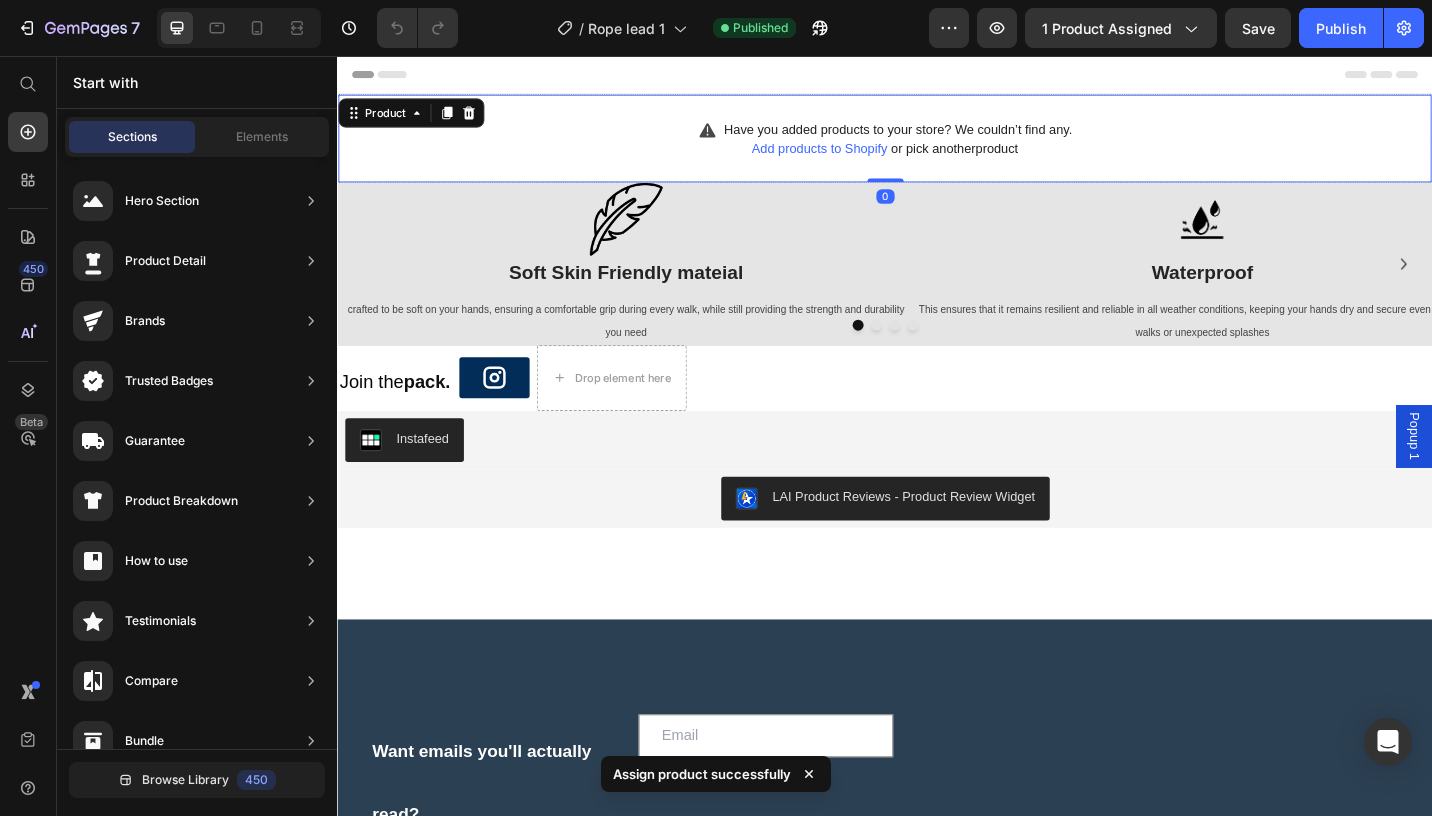 click on "Add products to Shopify" at bounding box center (865, 157) 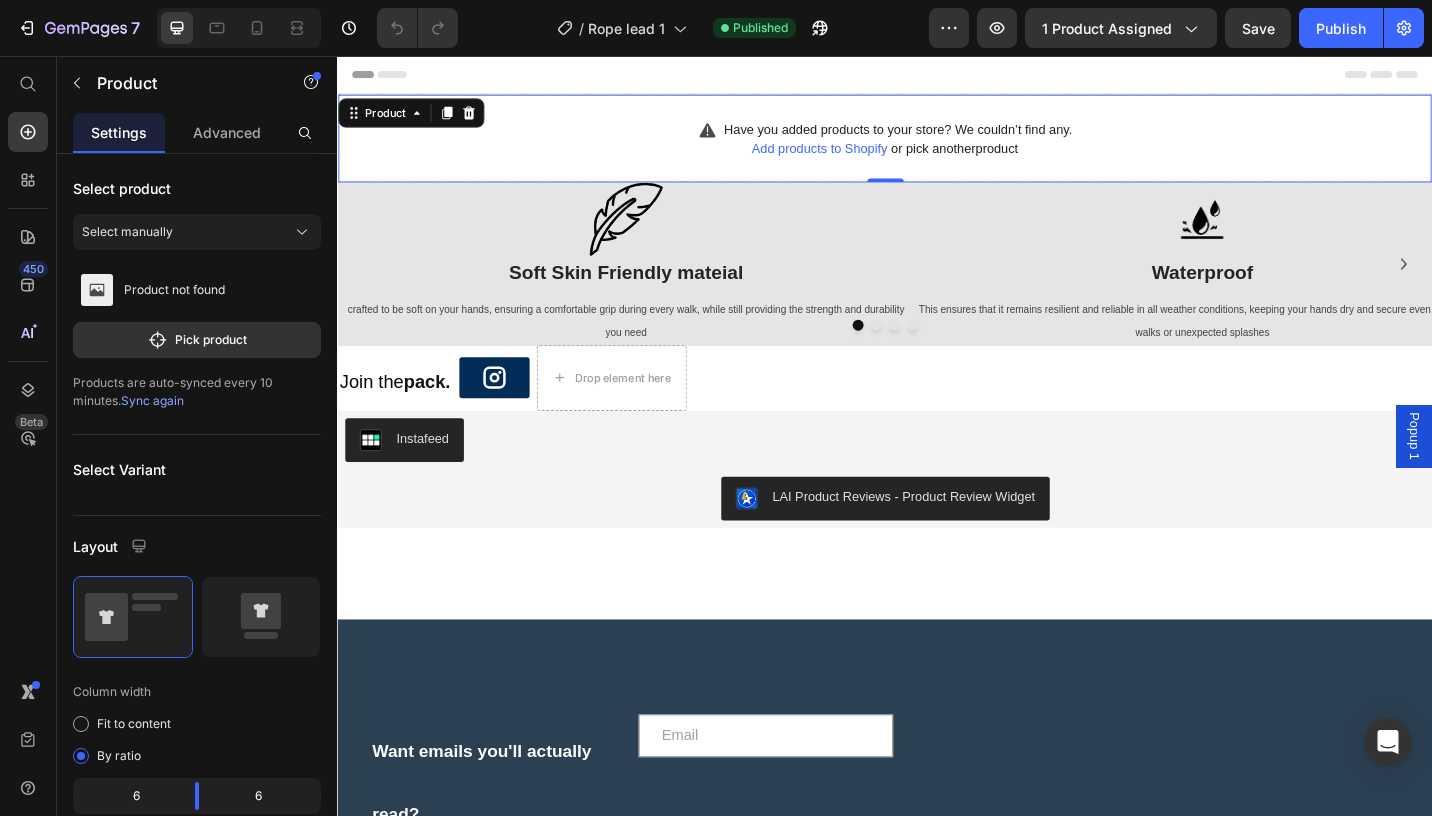 click on "Add products to Shopify   or pick another  product" at bounding box center [937, 157] 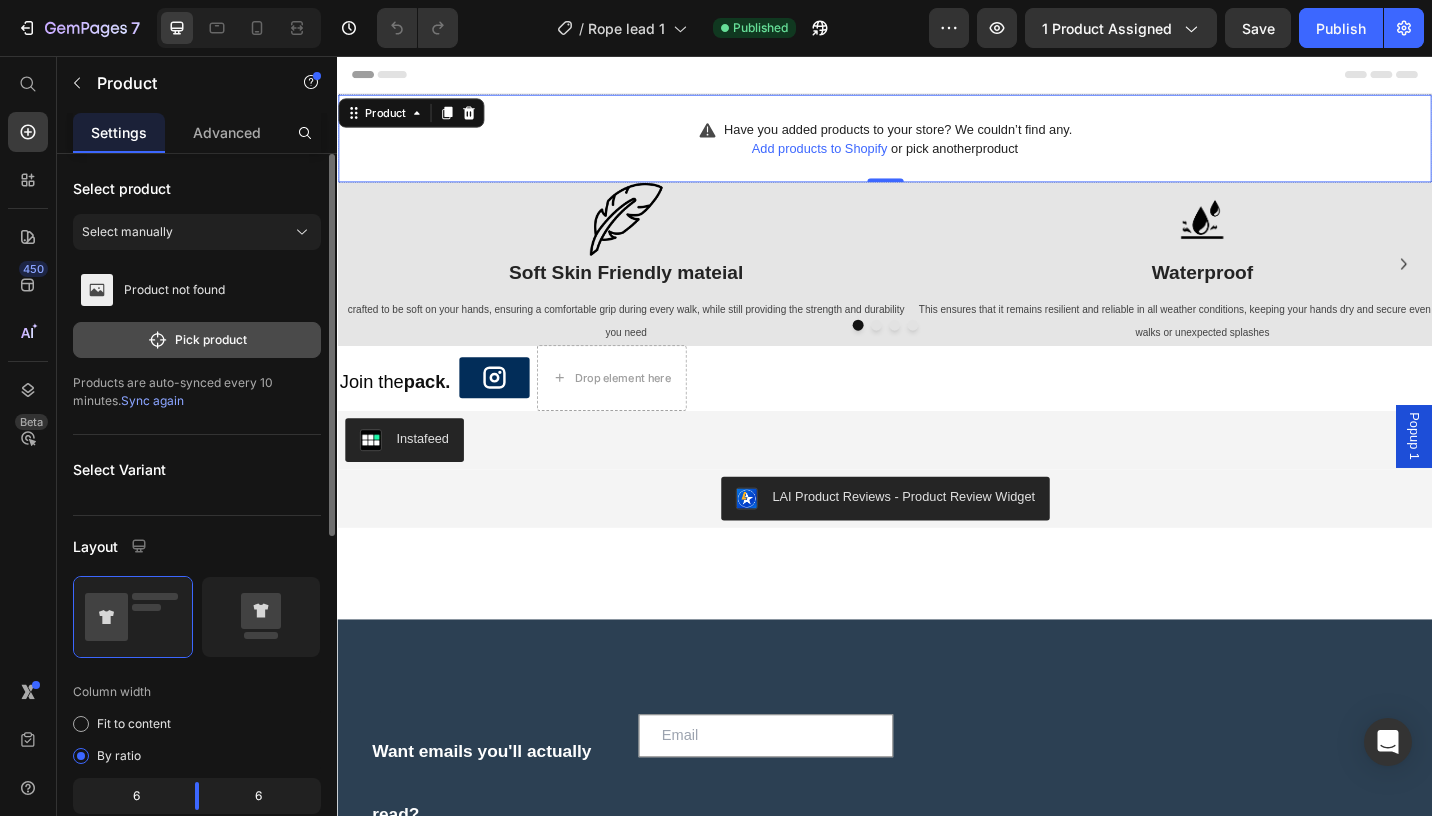 click on "Pick product" 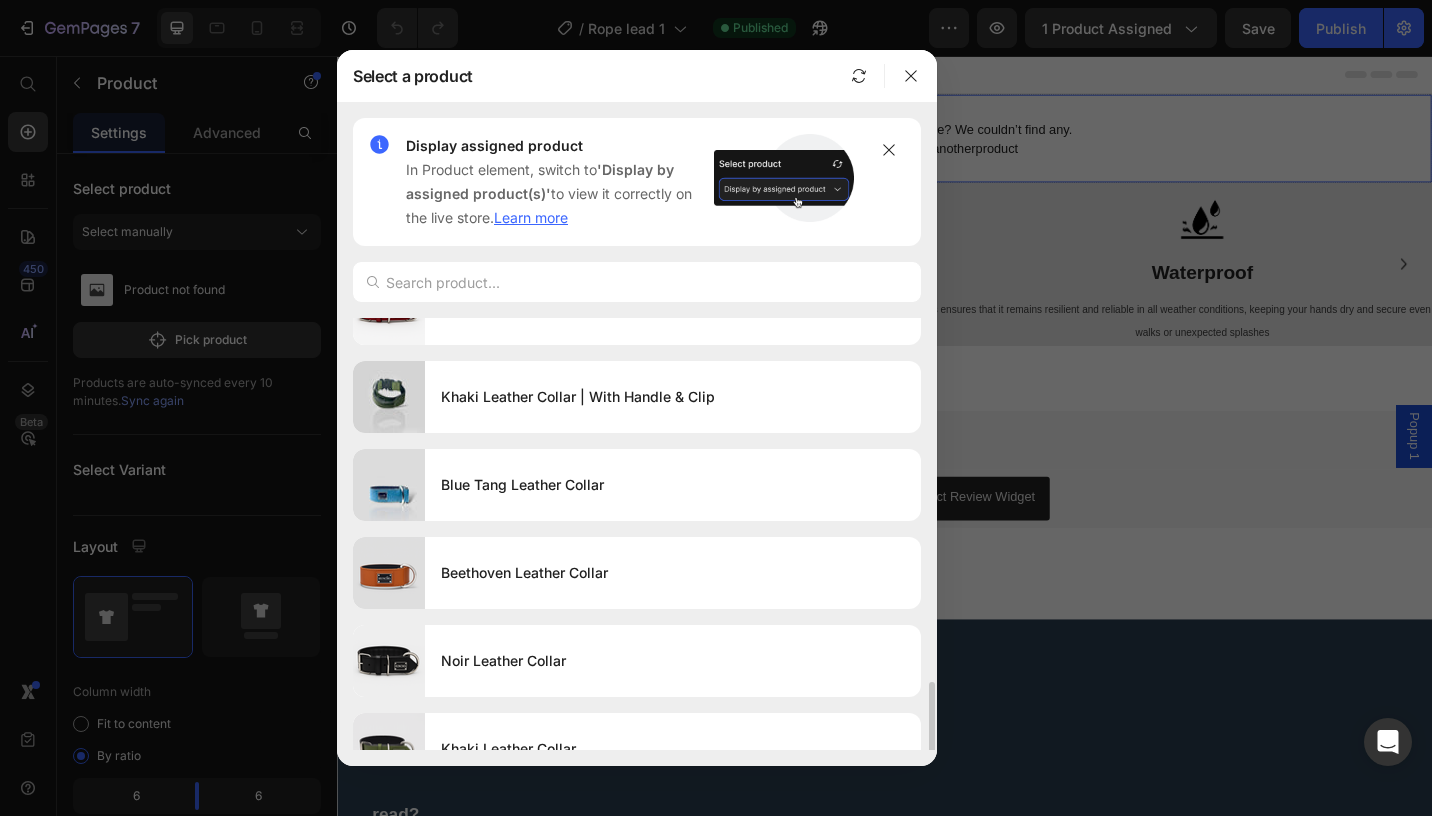 scroll, scrollTop: 1399, scrollLeft: 0, axis: vertical 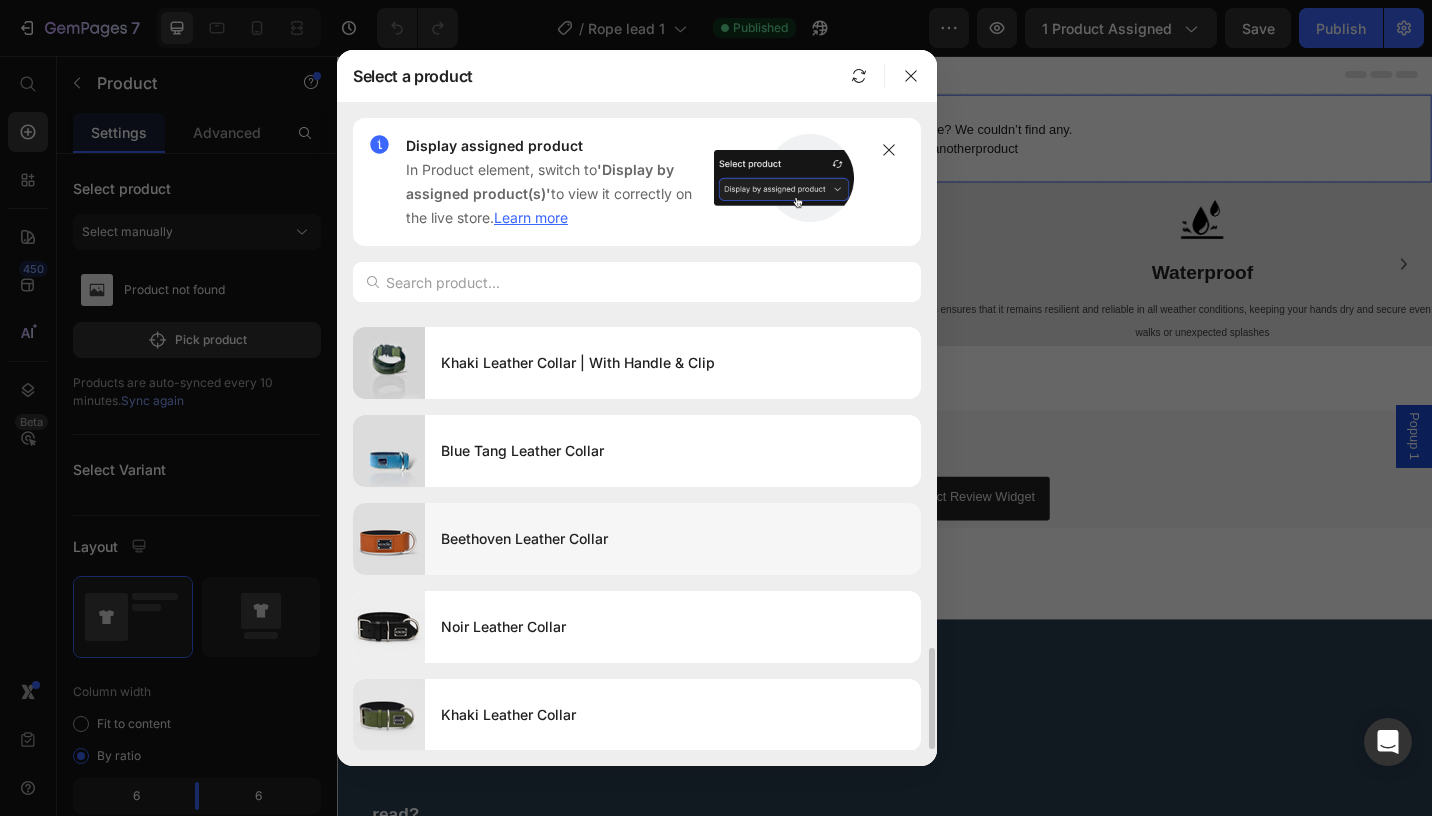 click on "Beethoven Leather Collar" at bounding box center (673, 539) 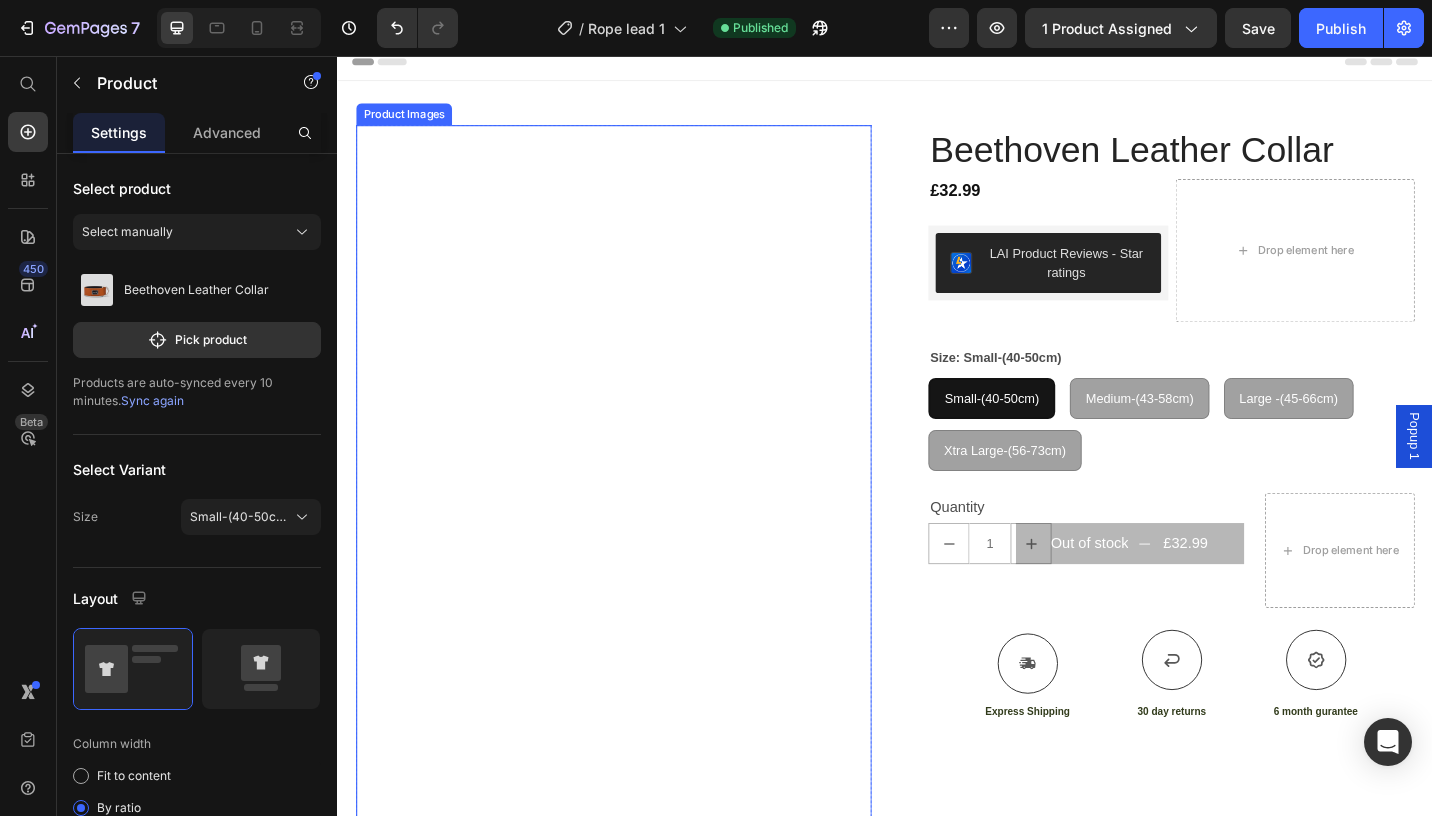 scroll, scrollTop: 9, scrollLeft: 0, axis: vertical 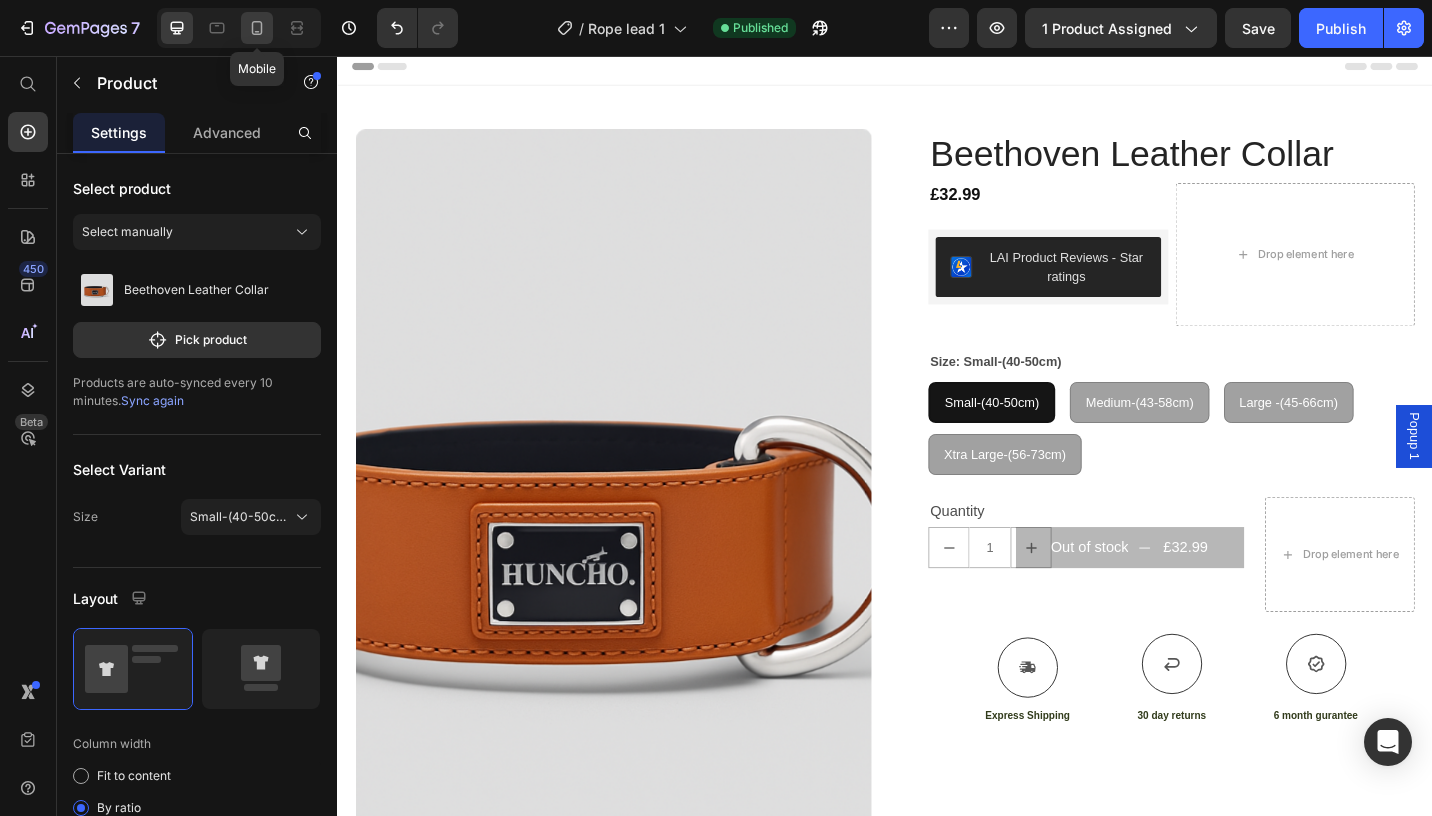 click 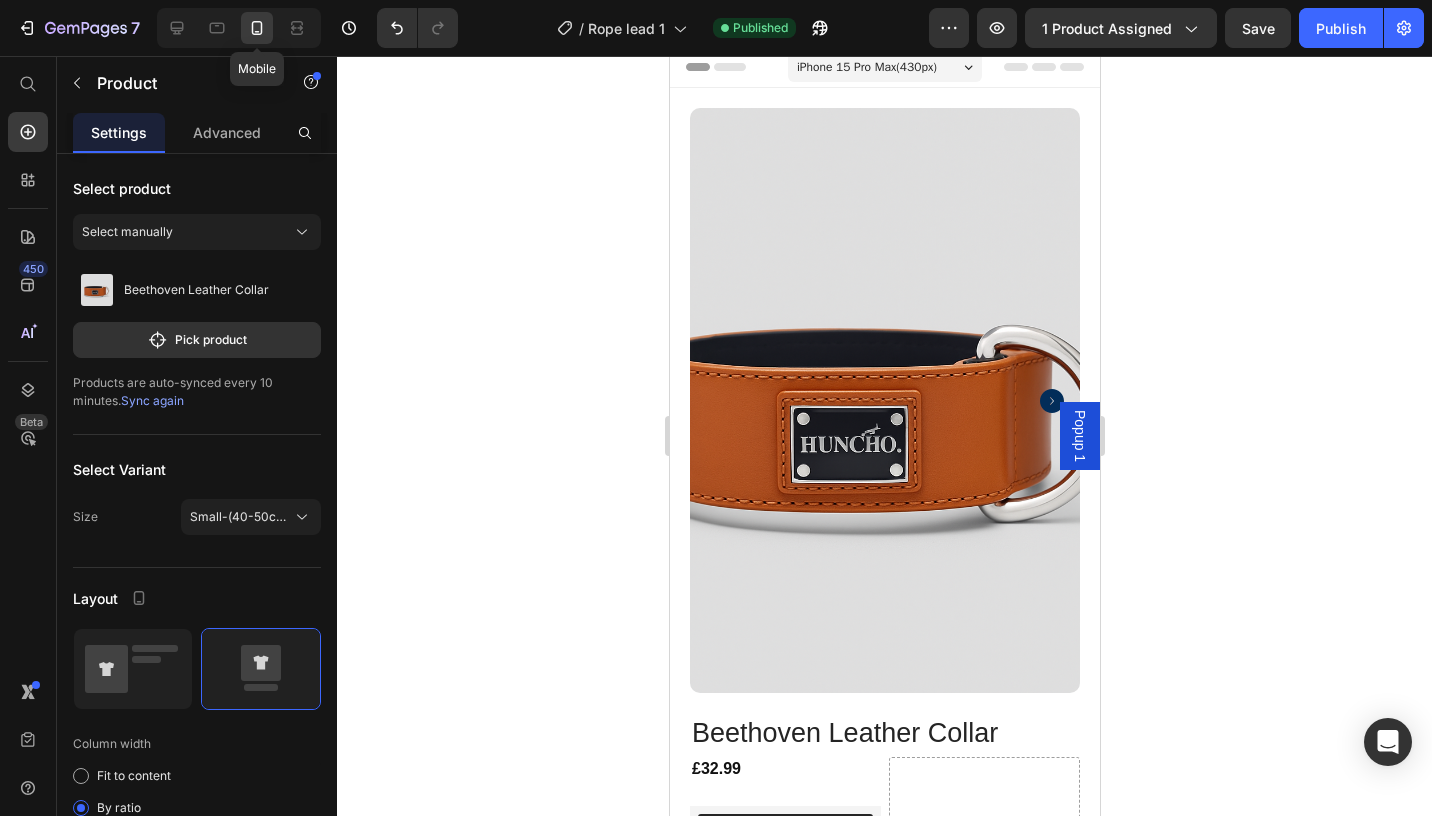 scroll, scrollTop: 0, scrollLeft: 0, axis: both 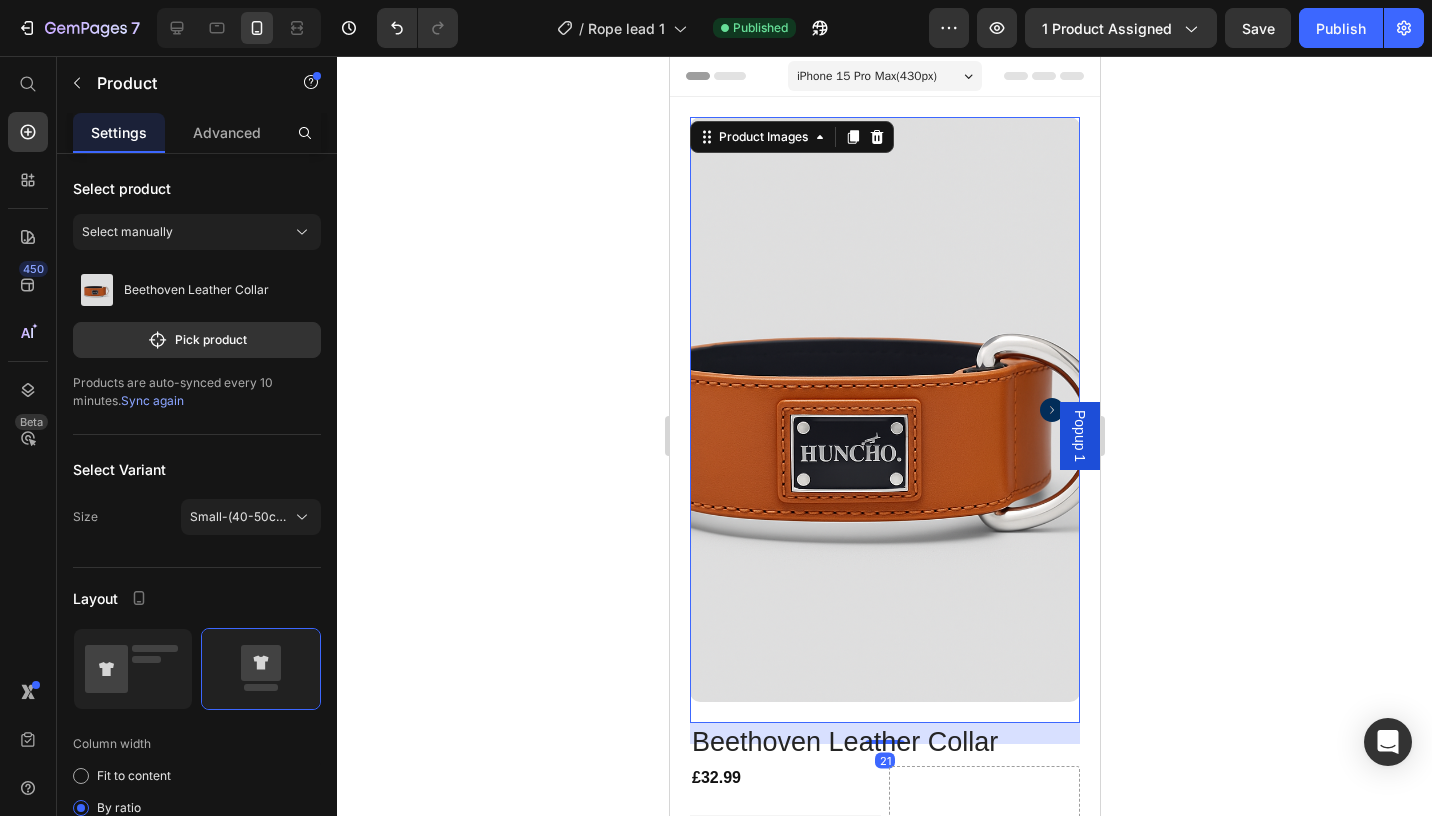 click at bounding box center [884, 409] 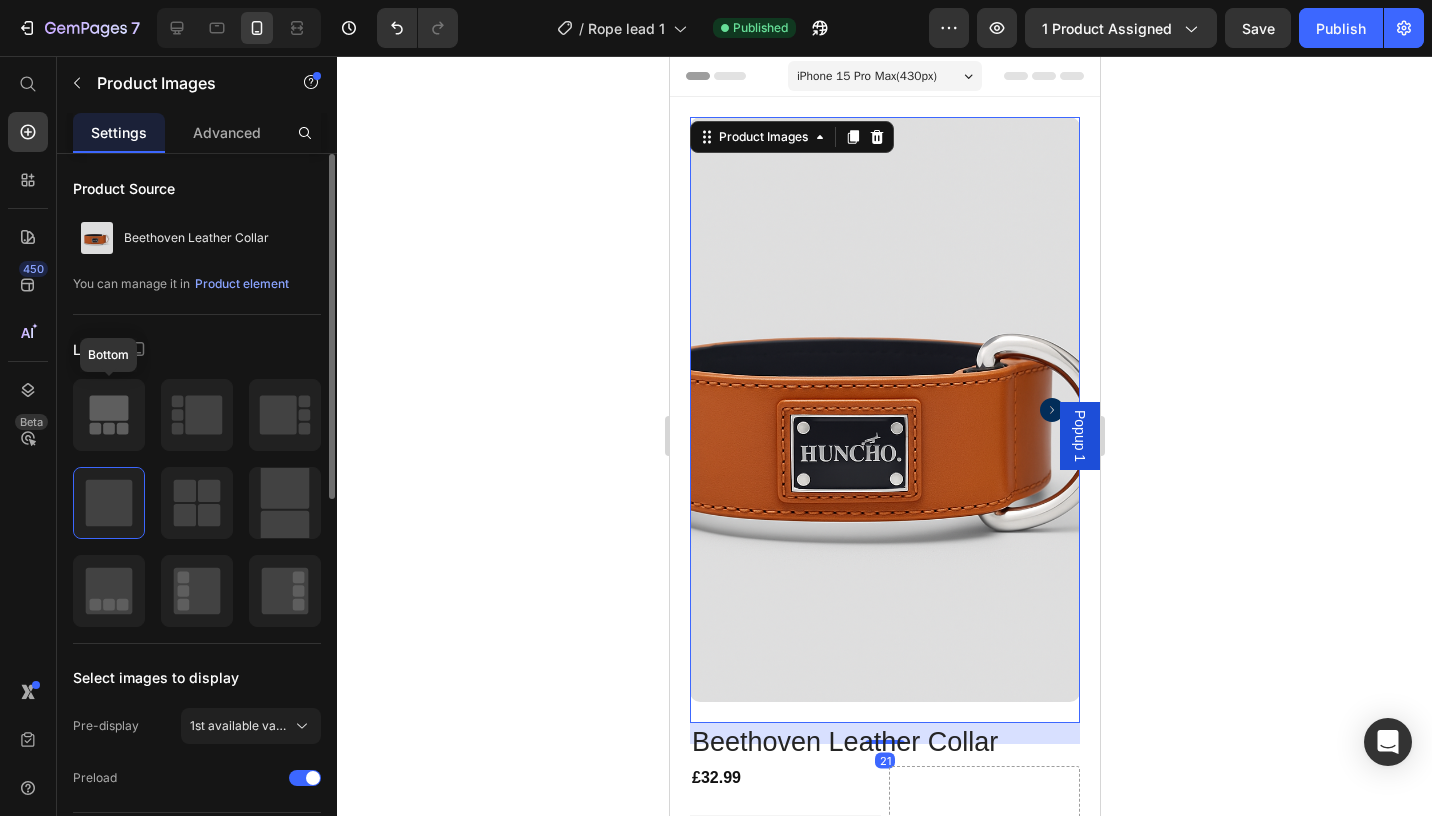 click 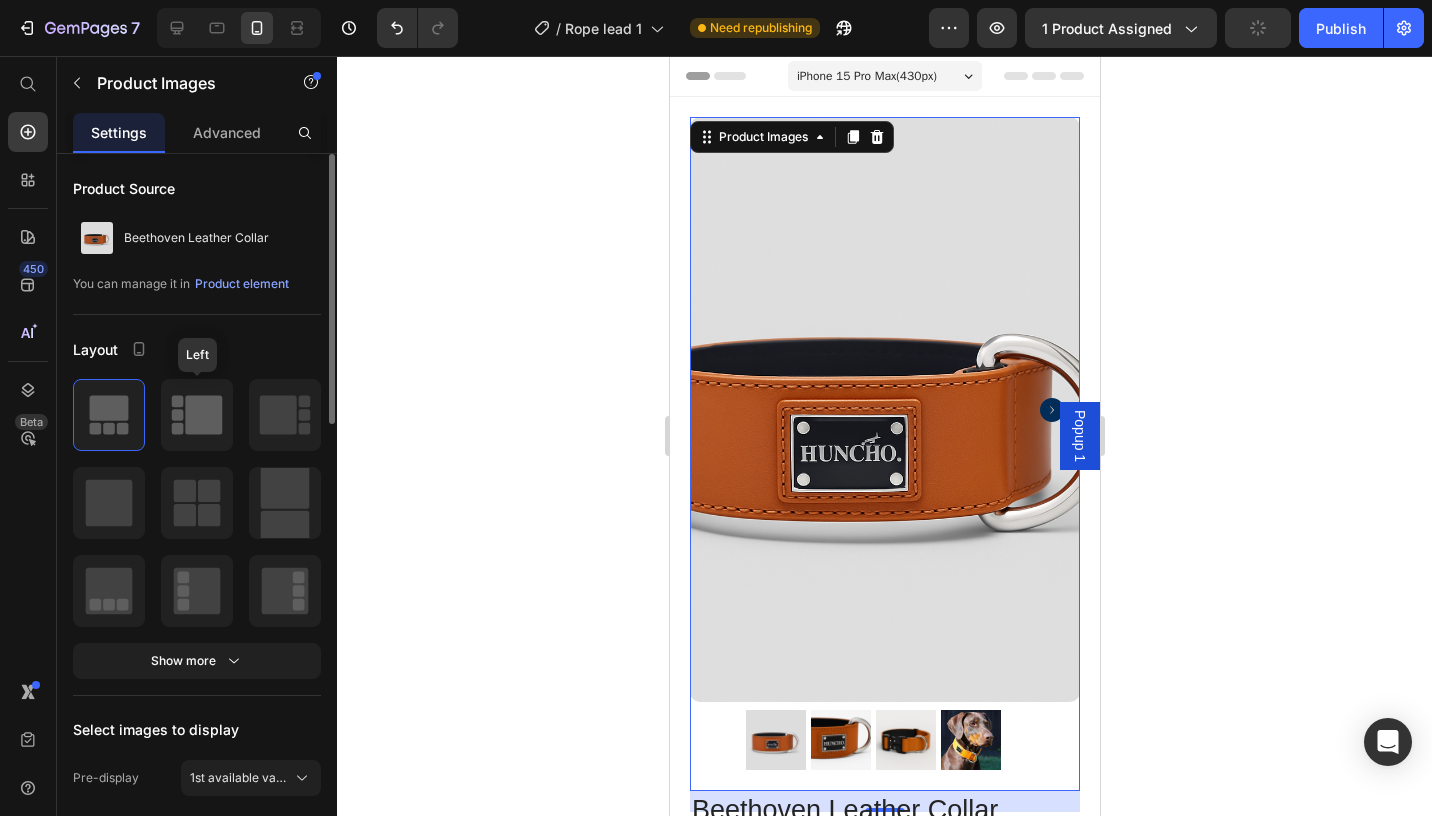 click 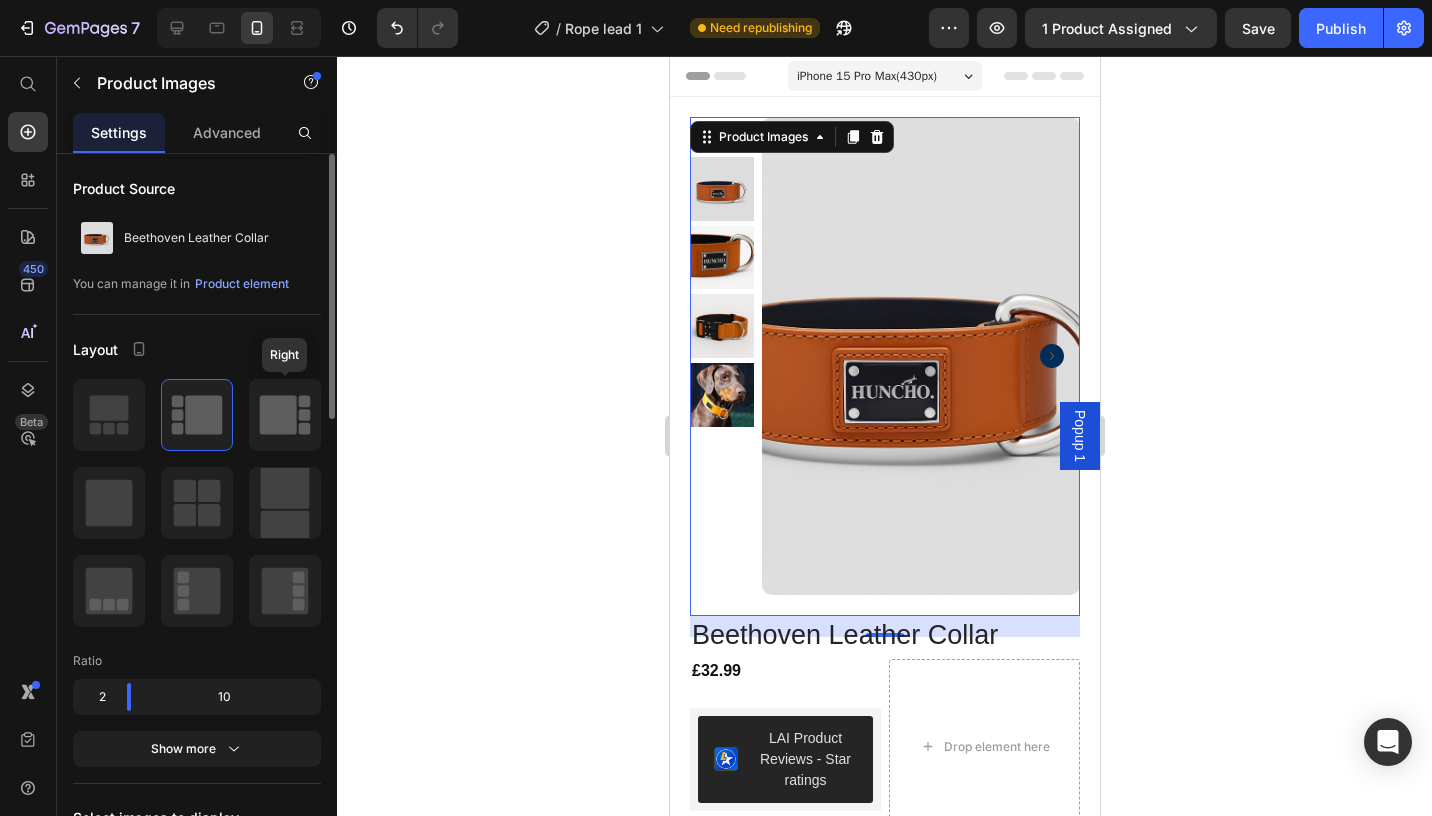 click 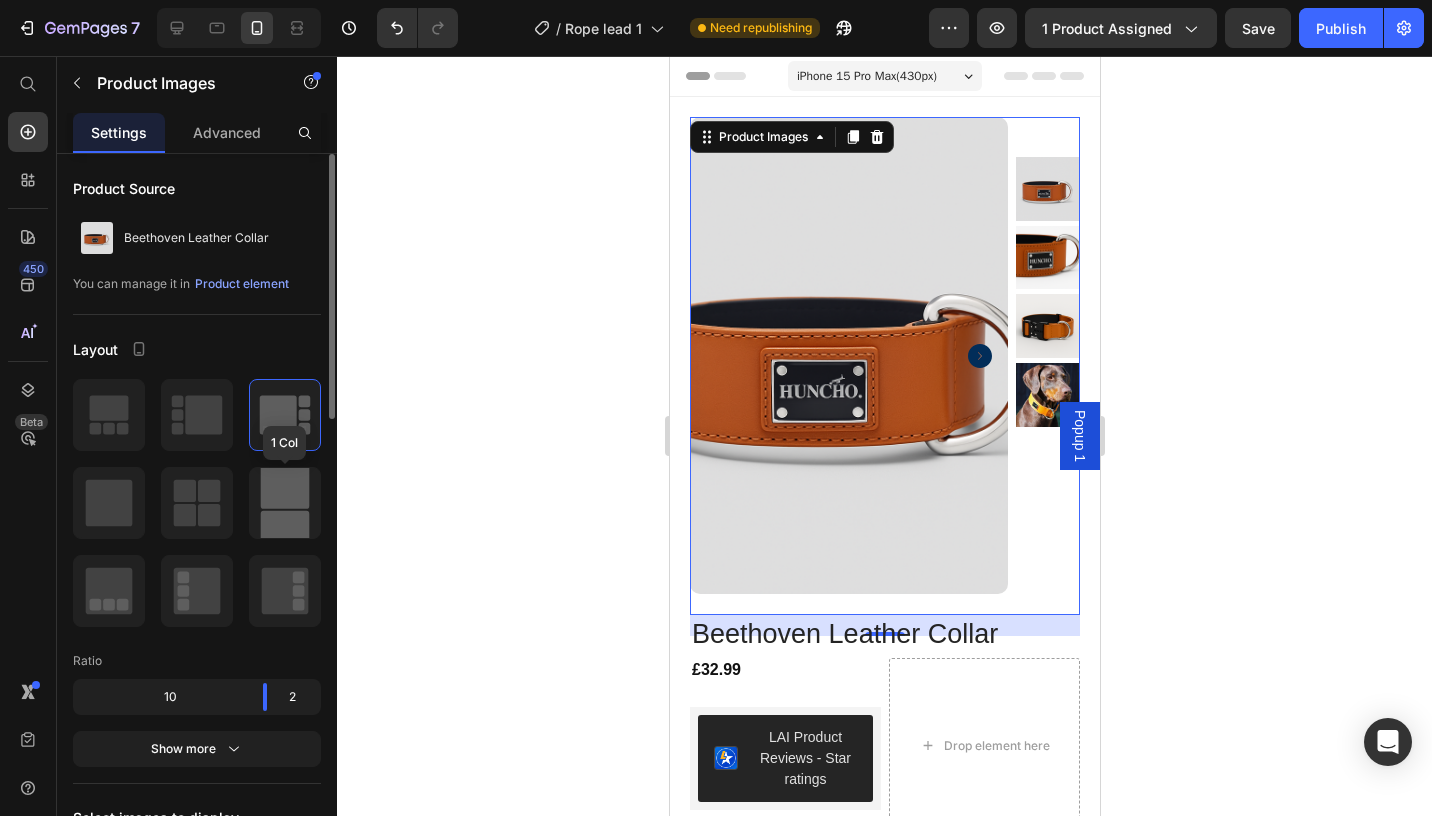 click 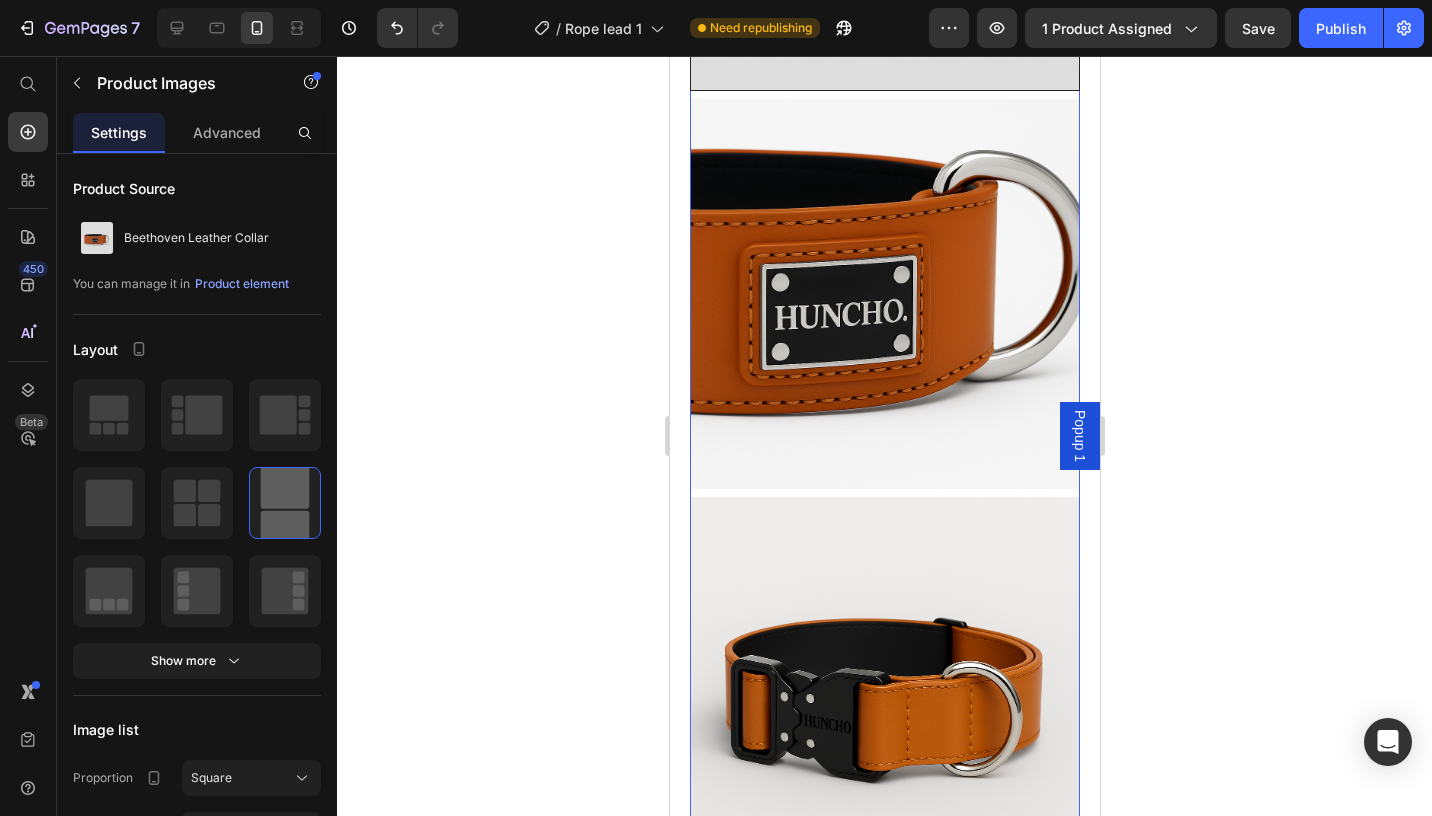 scroll, scrollTop: 0, scrollLeft: 0, axis: both 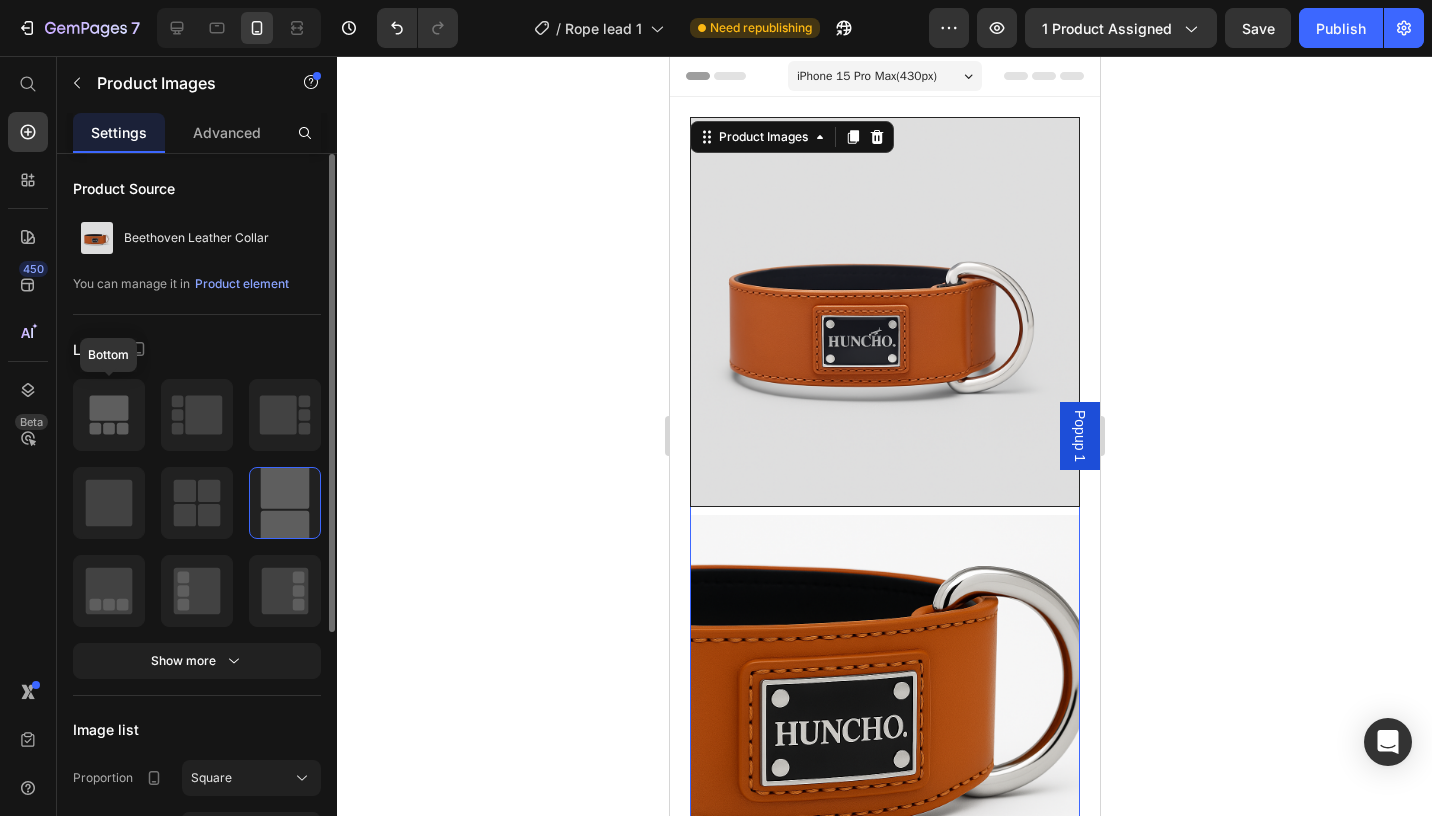 click 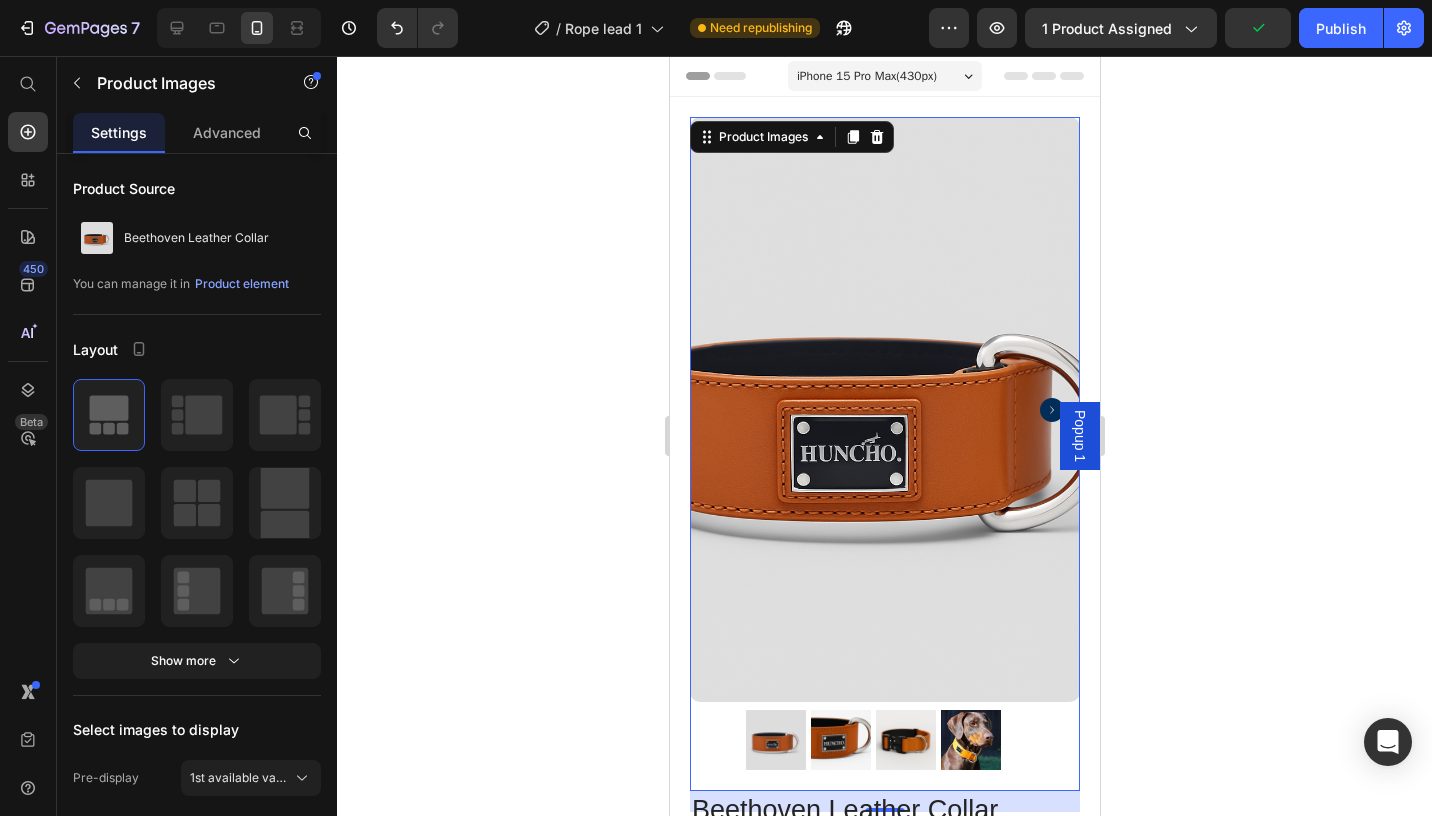 click at bounding box center [884, 409] 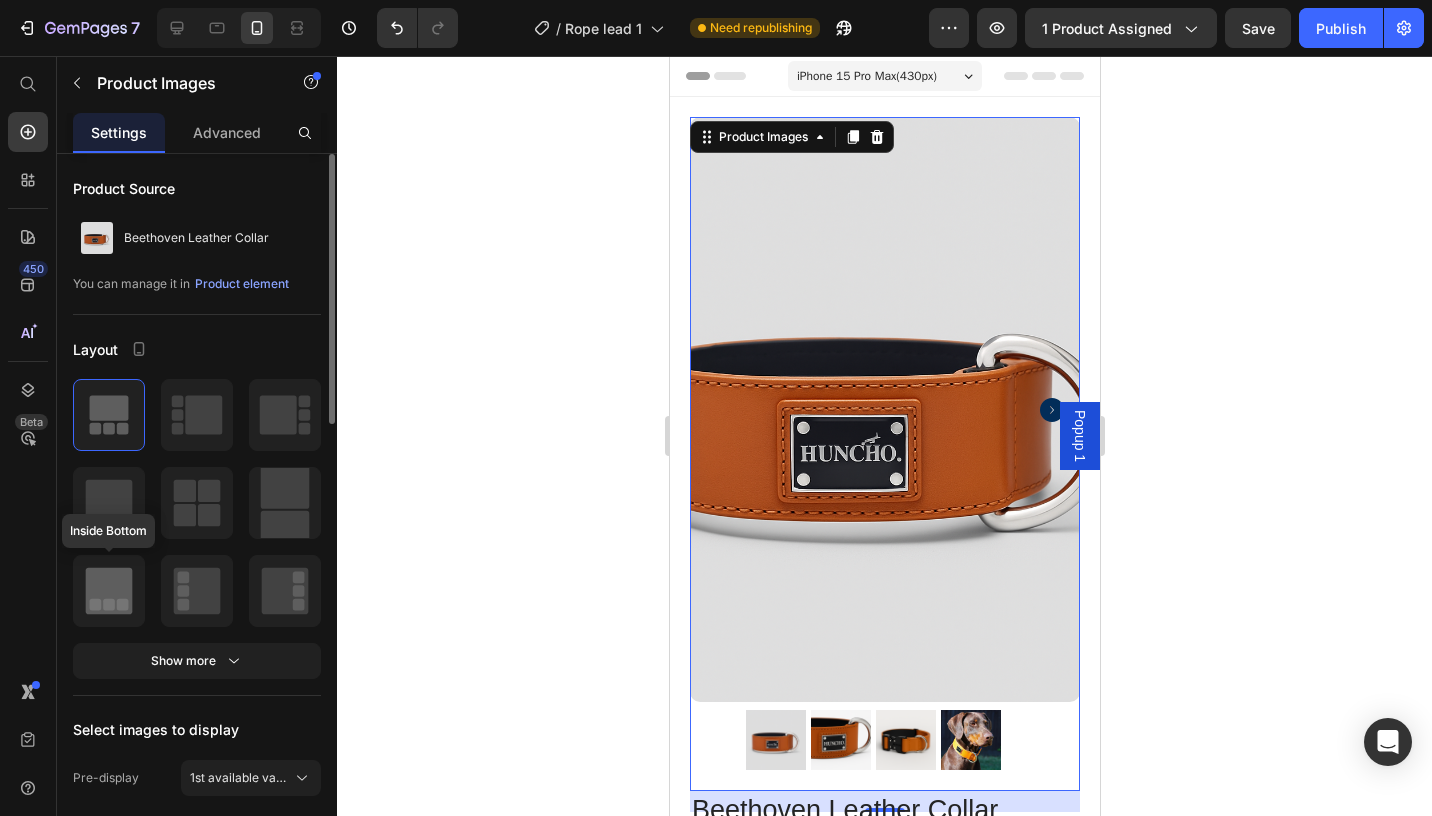 click 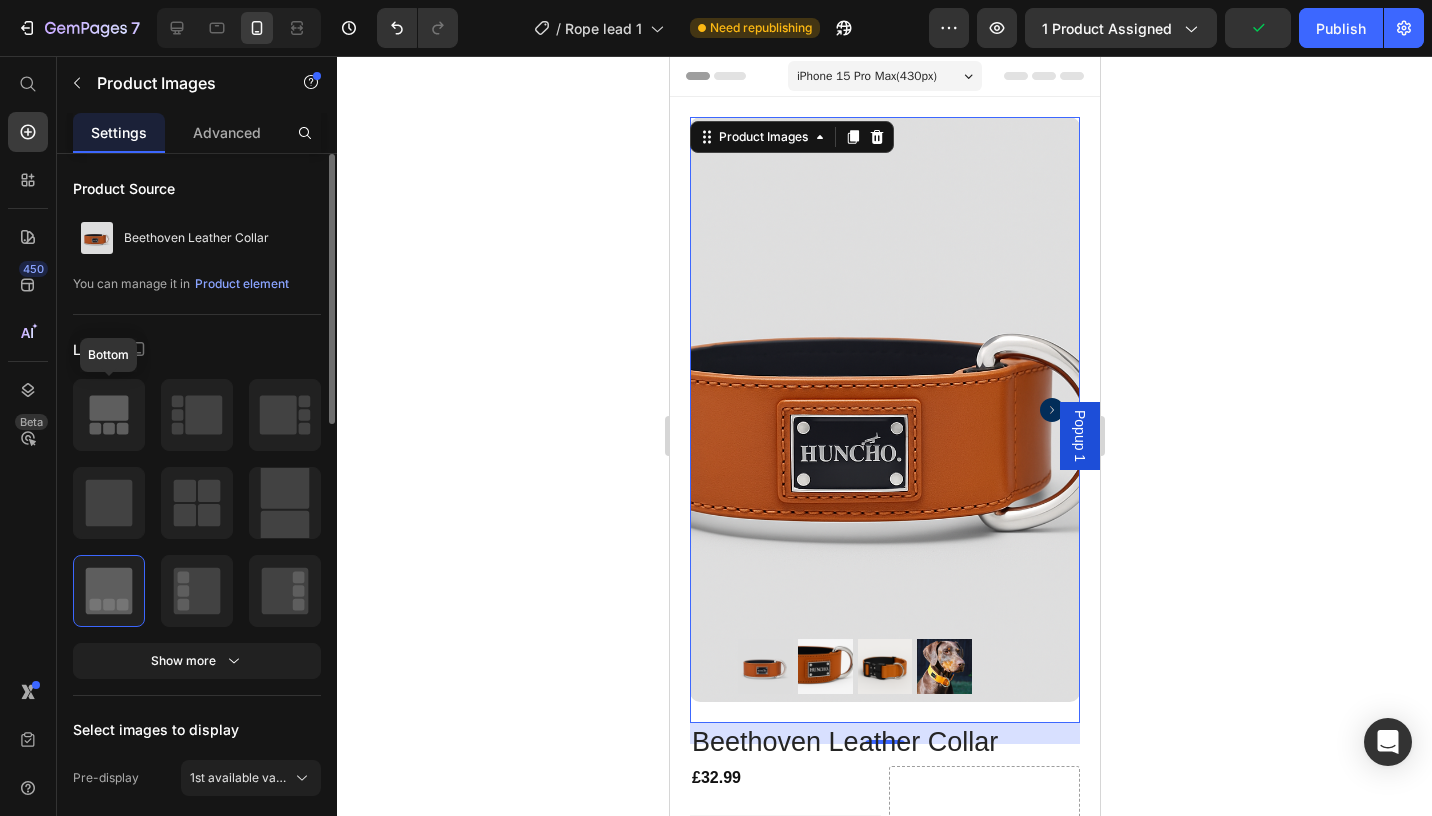 click 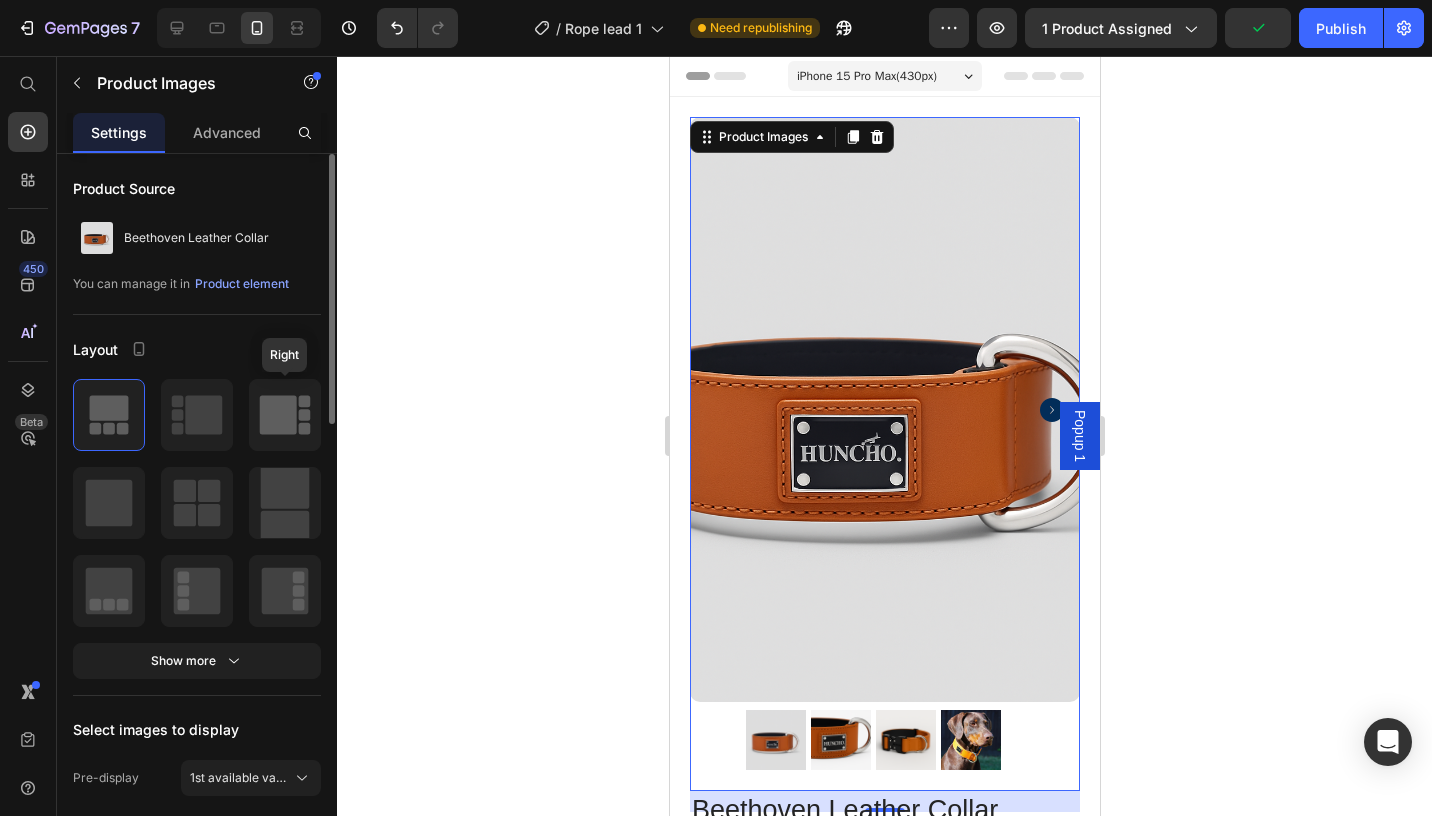 click 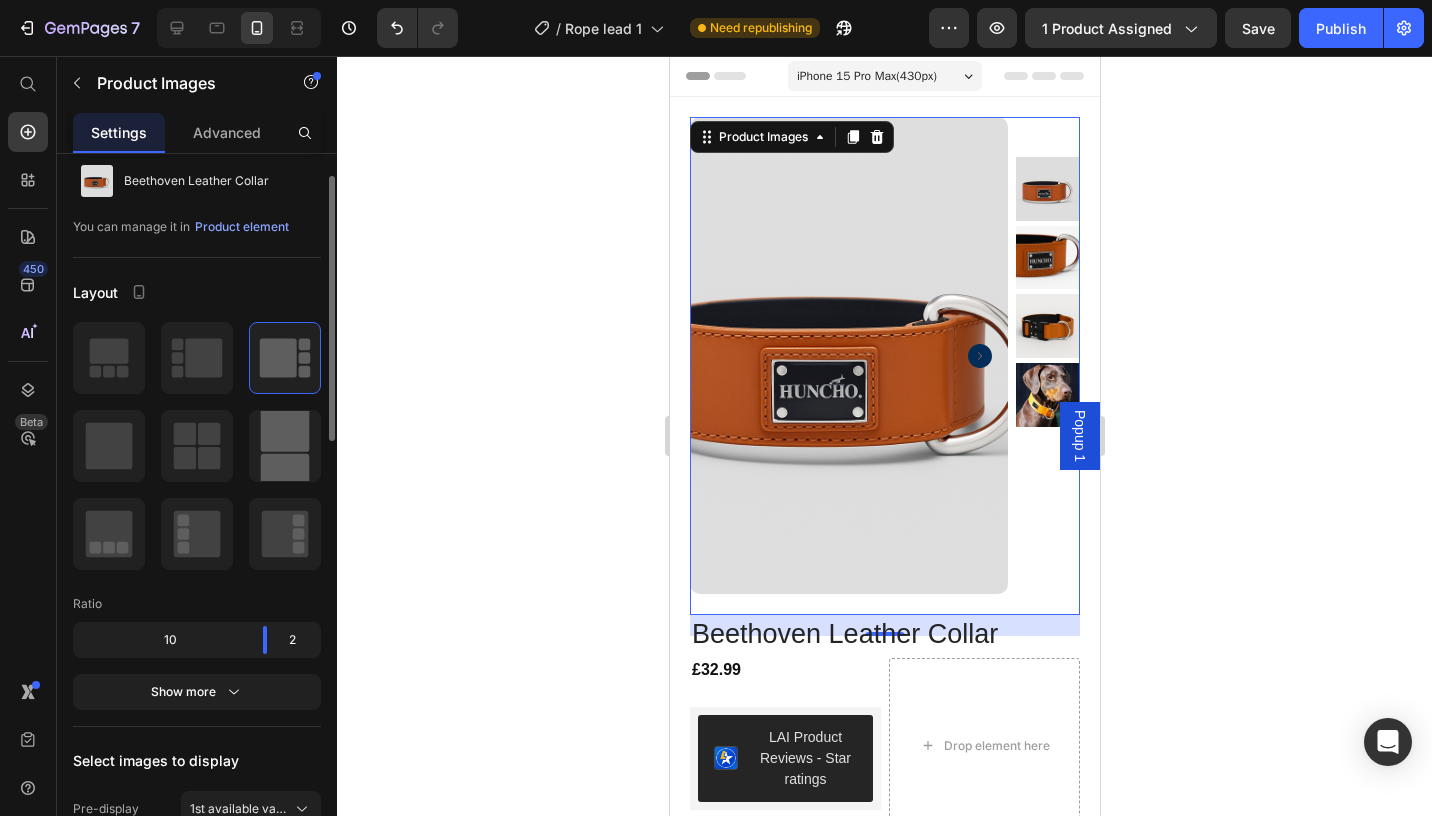 scroll, scrollTop: 58, scrollLeft: 0, axis: vertical 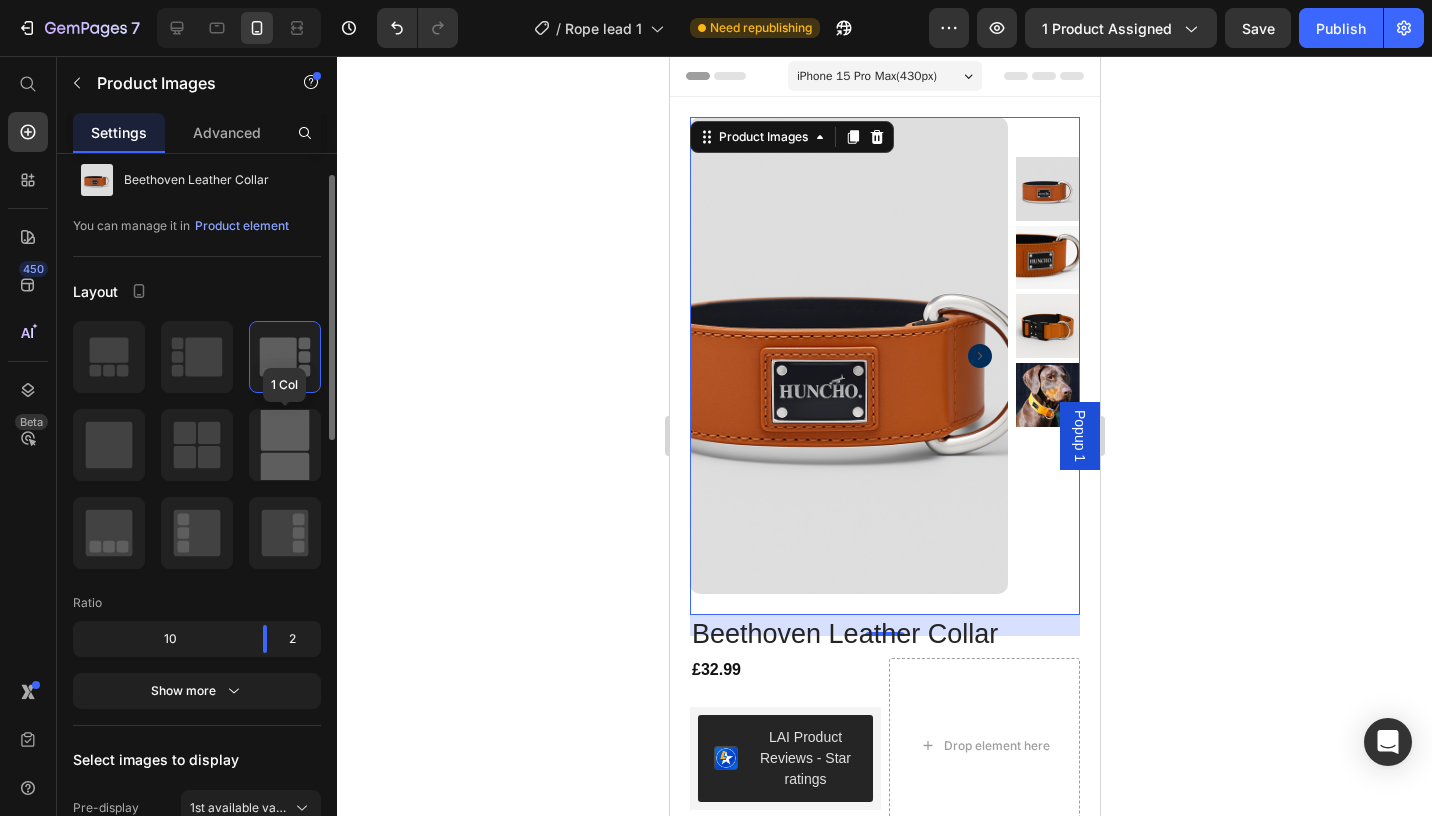click 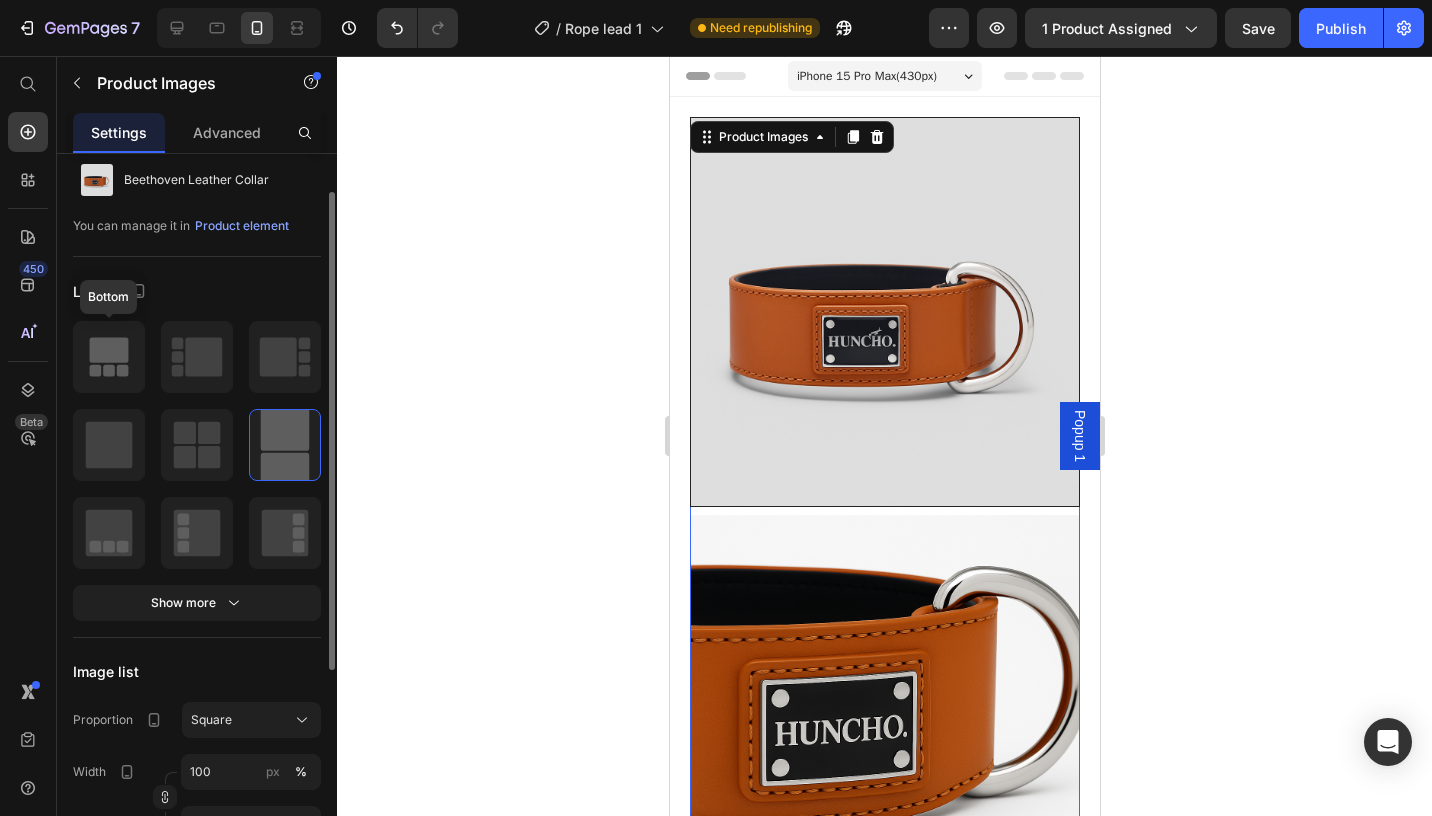click 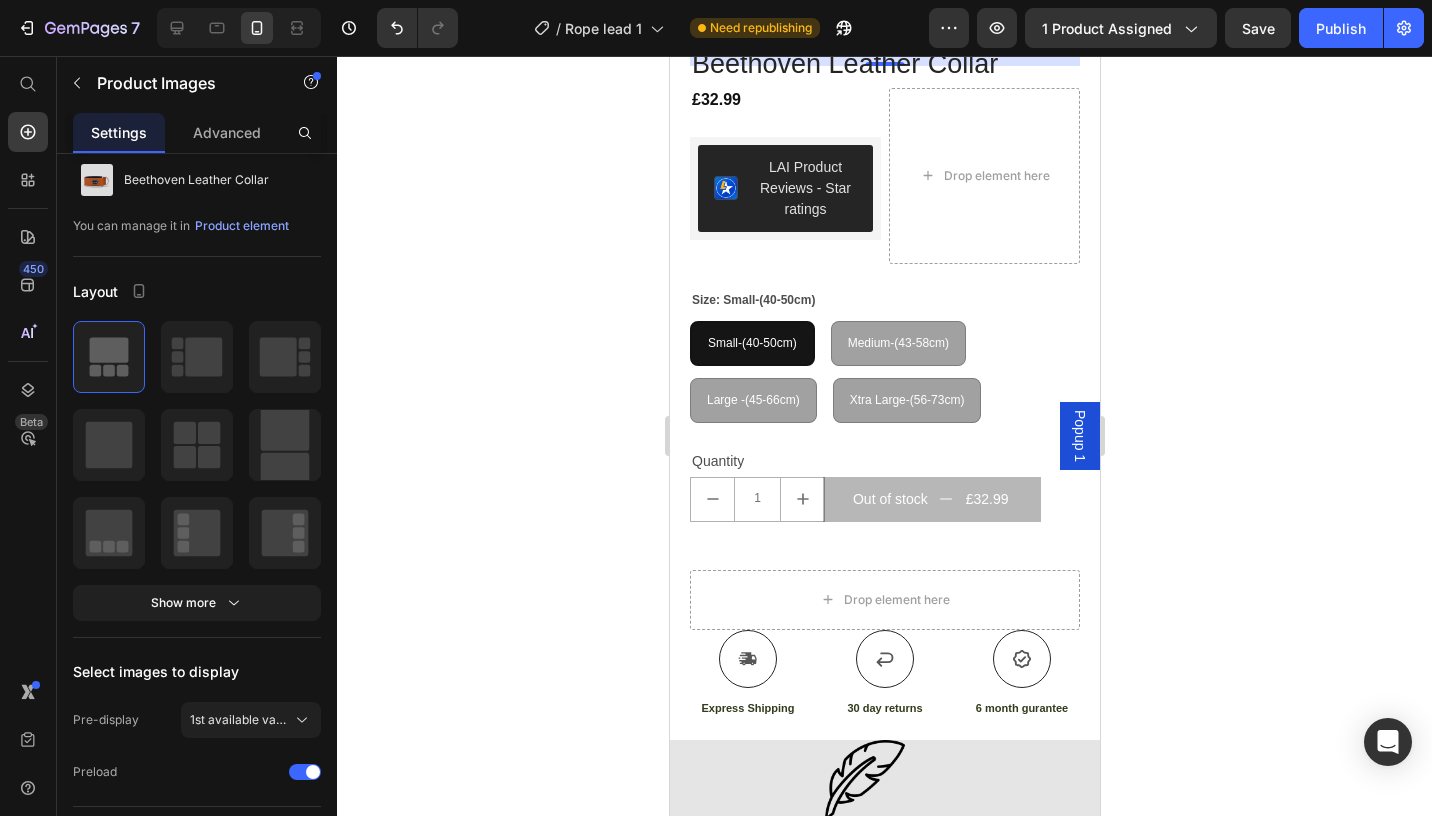 scroll, scrollTop: 811, scrollLeft: 0, axis: vertical 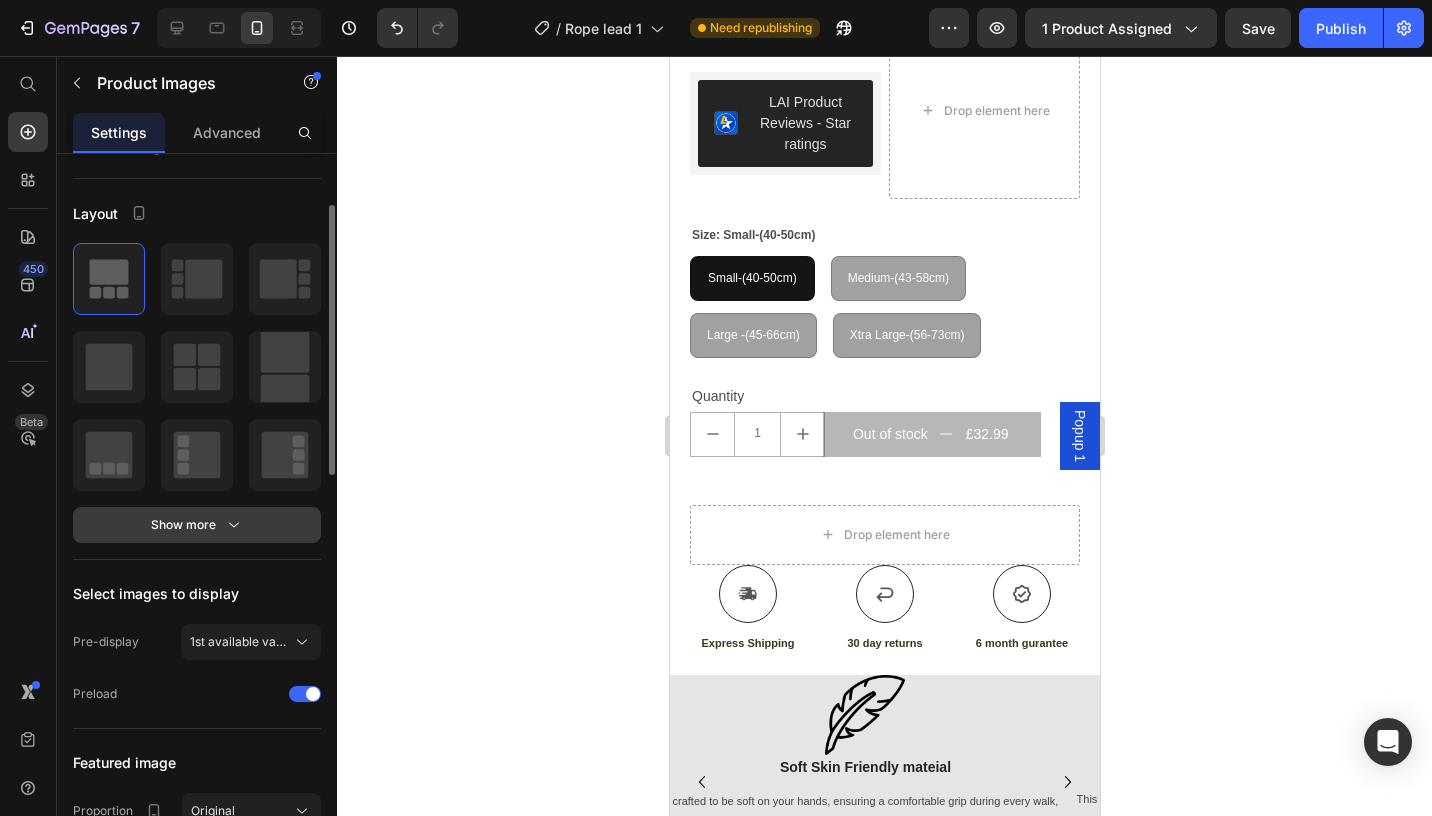 click 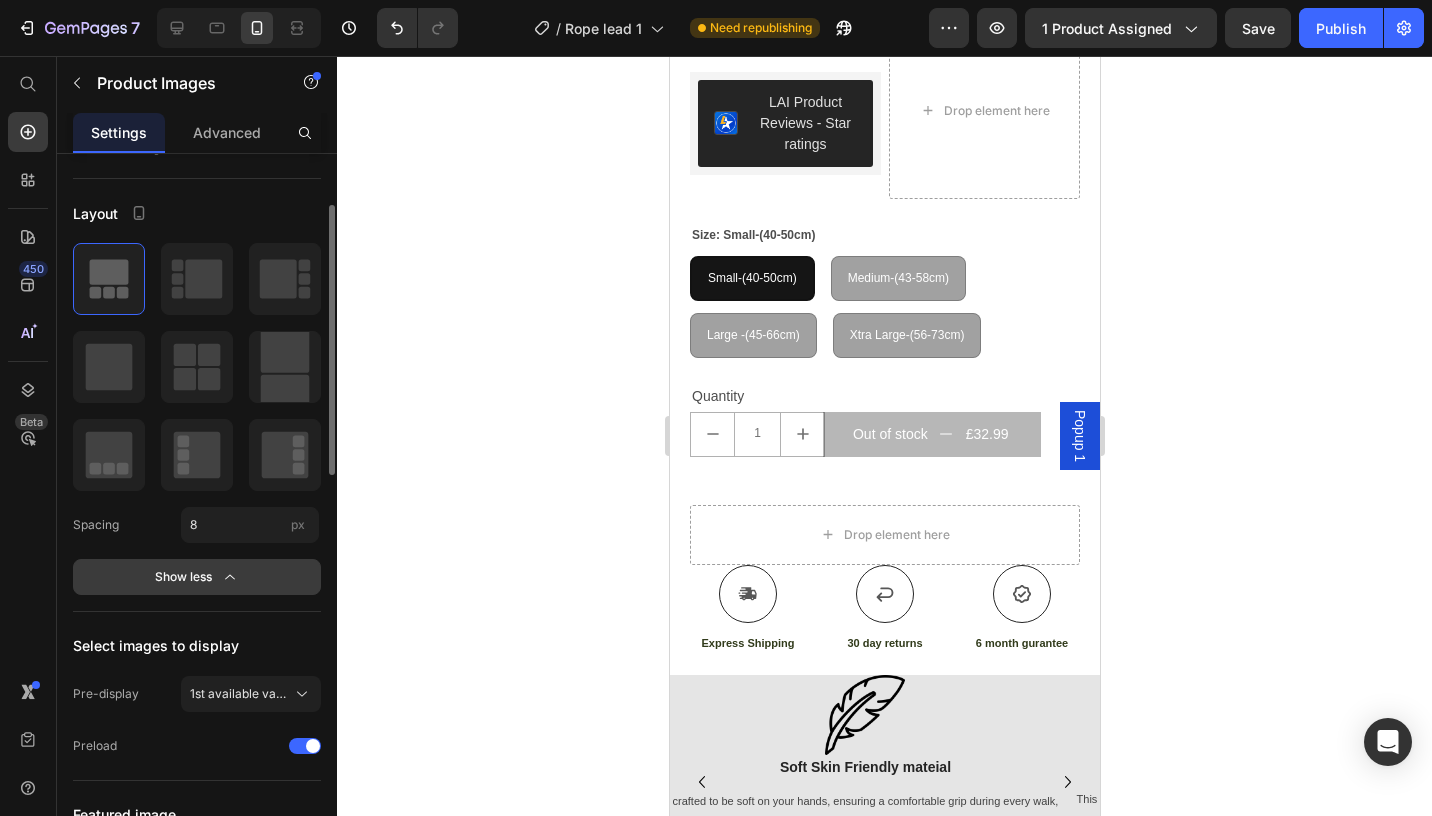 click on "Show less" at bounding box center (197, 577) 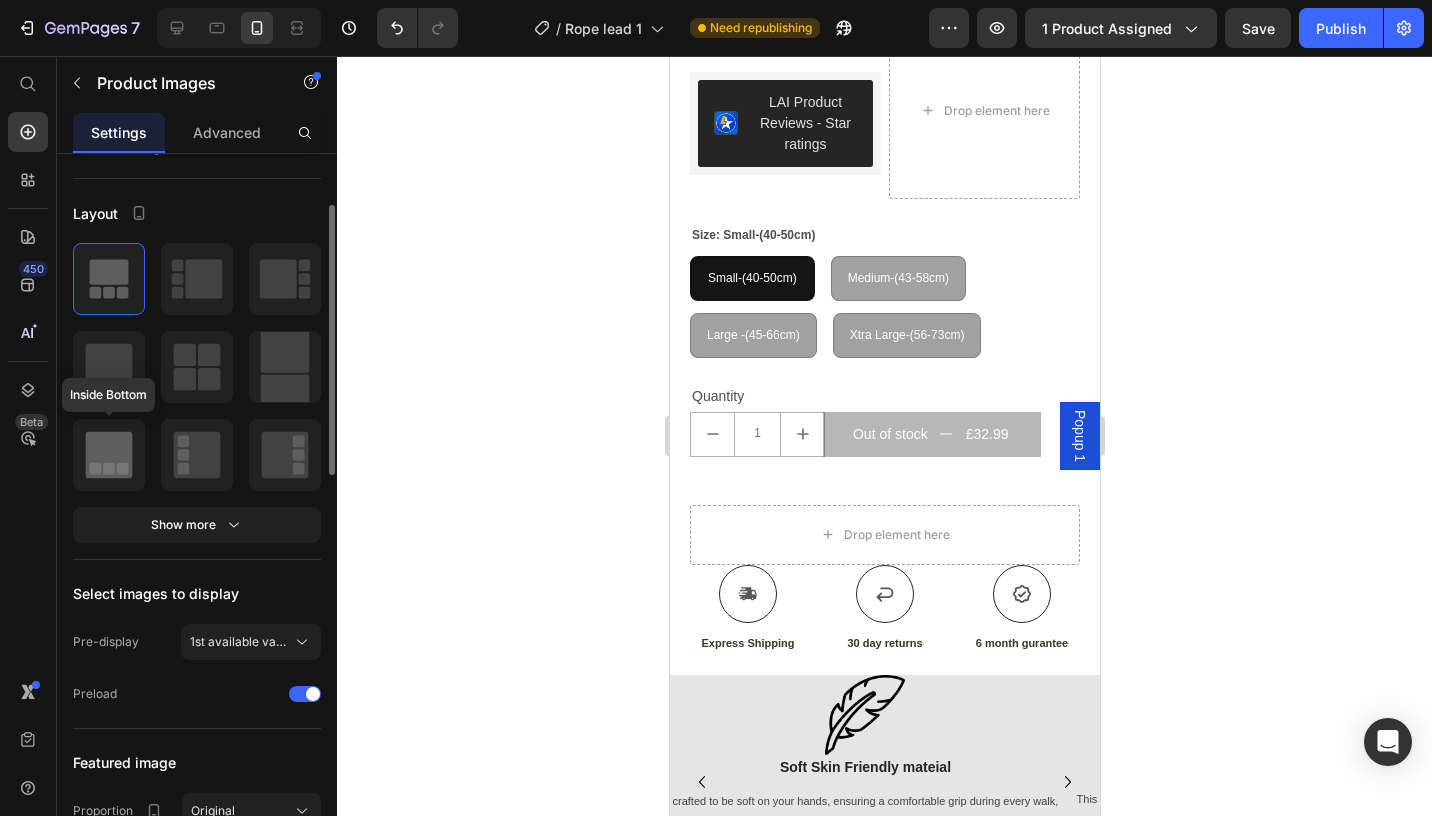 click 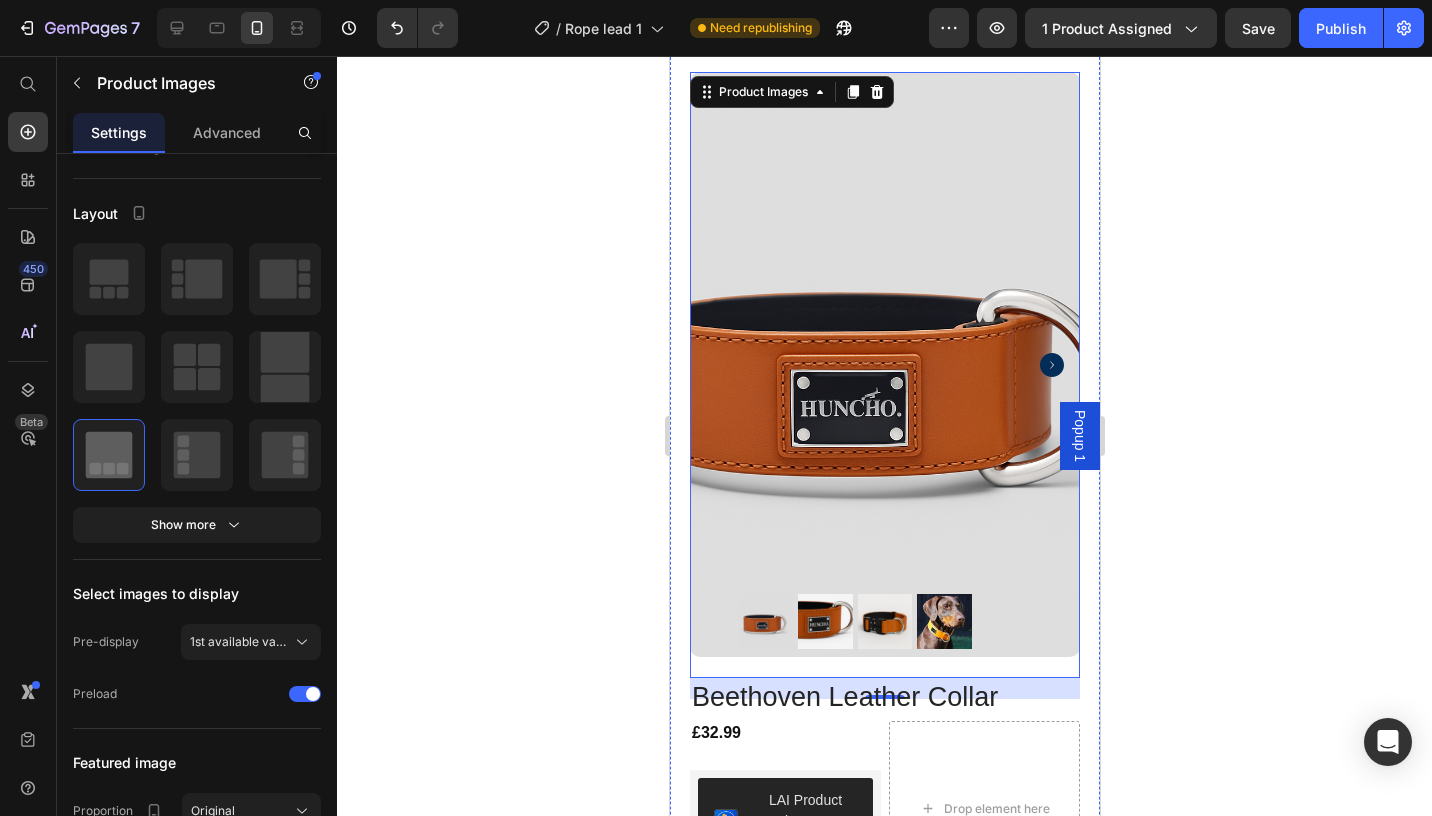 scroll, scrollTop: 49, scrollLeft: 0, axis: vertical 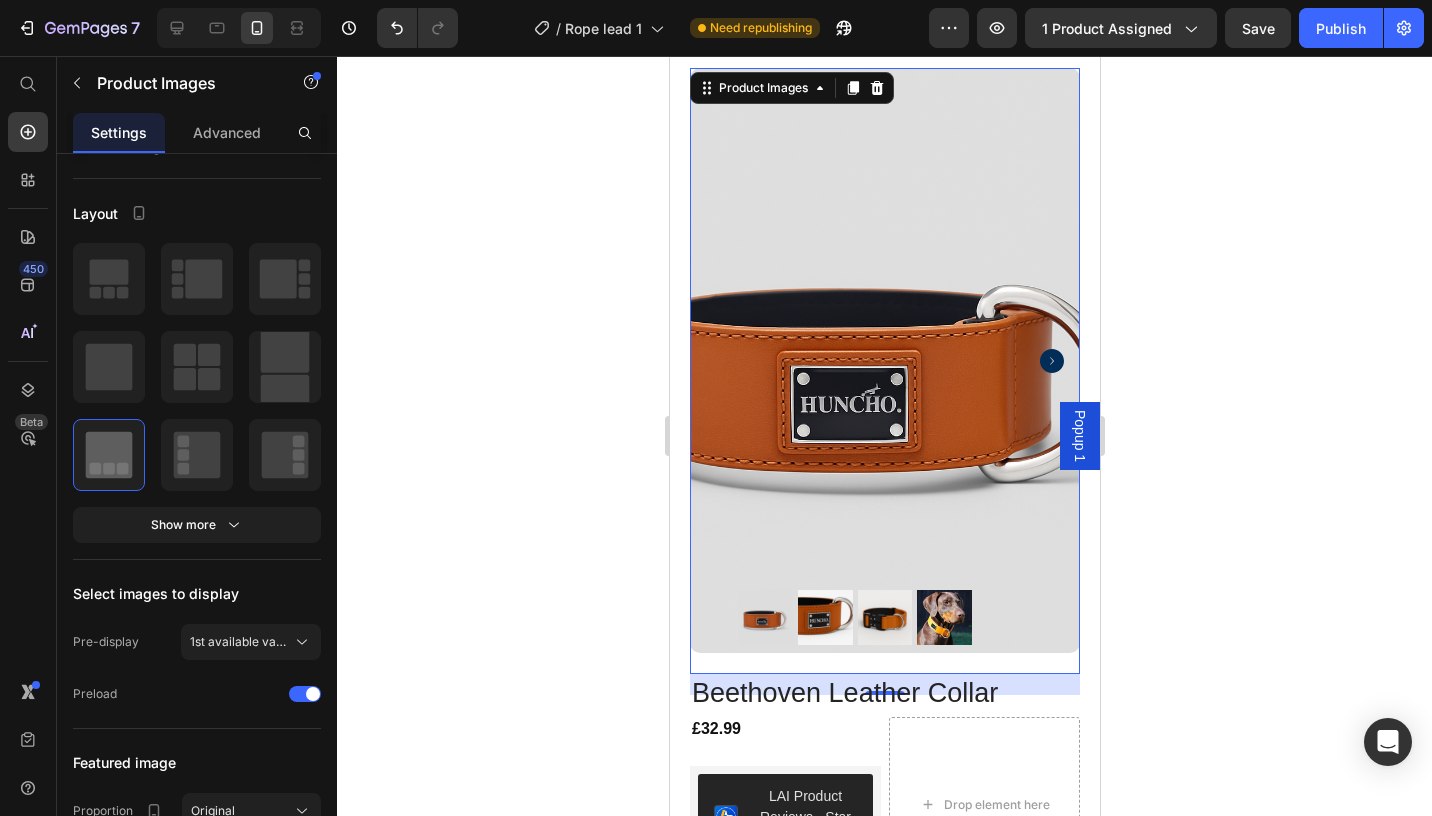 click 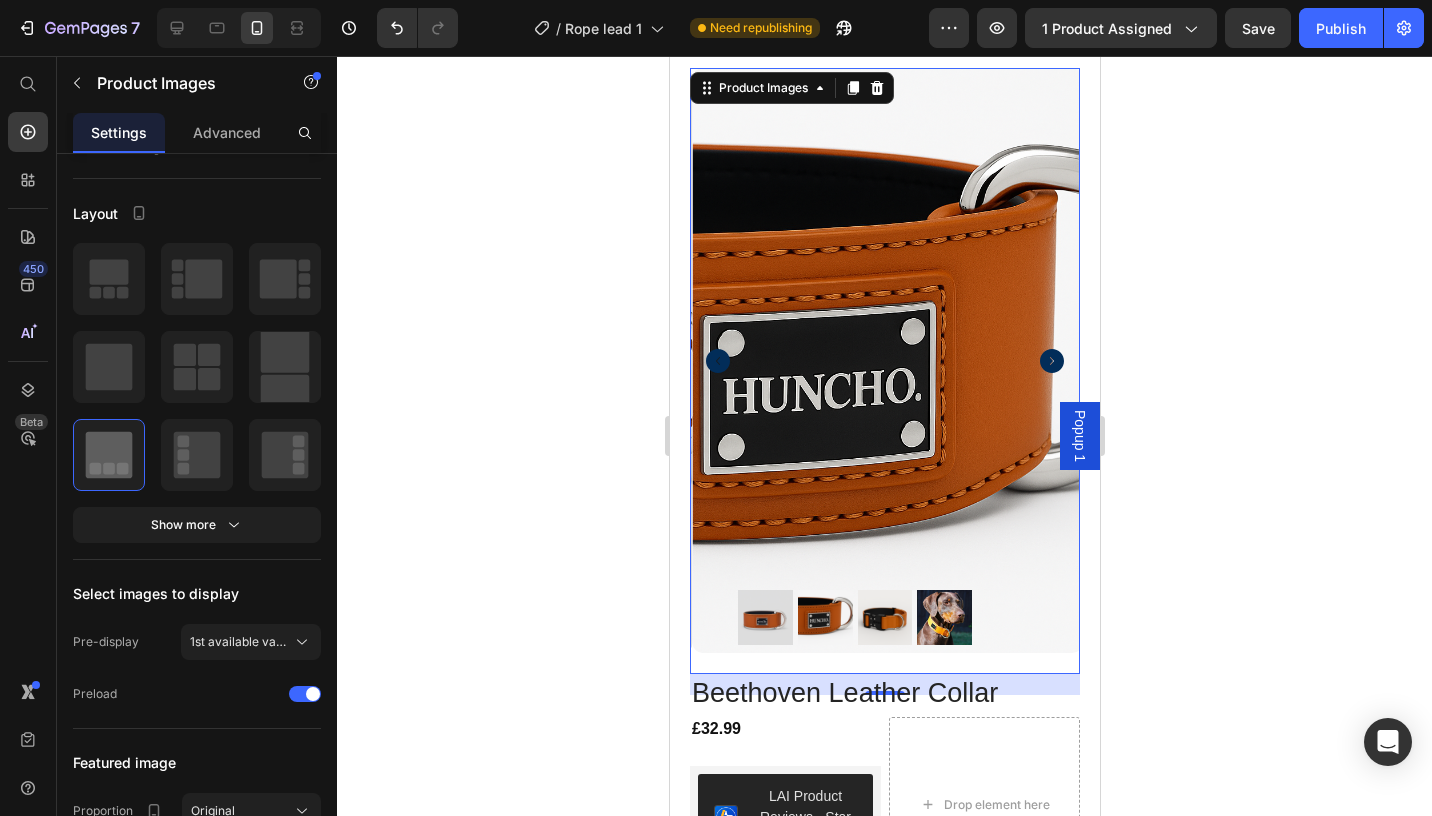 click 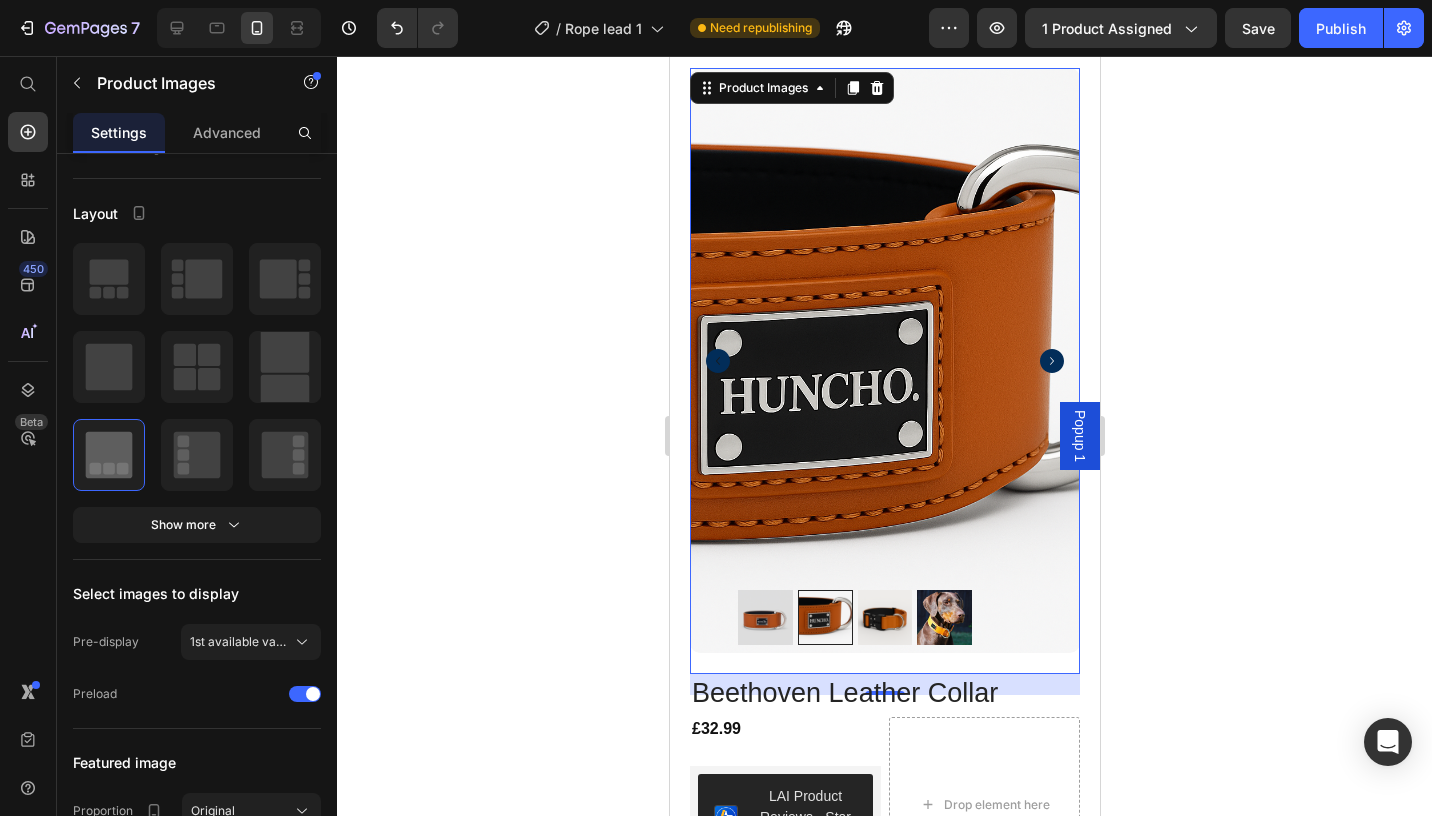 click 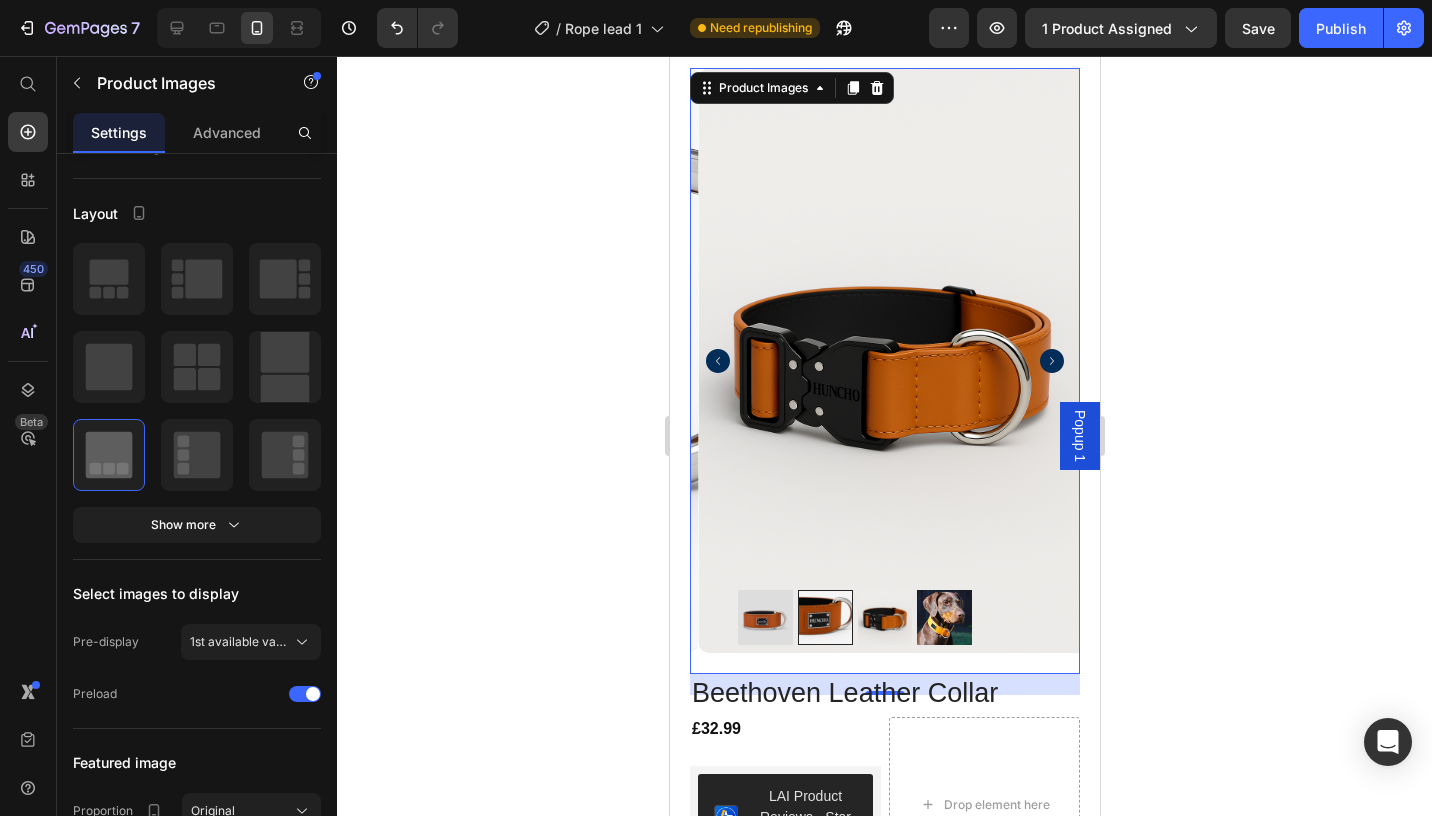 click 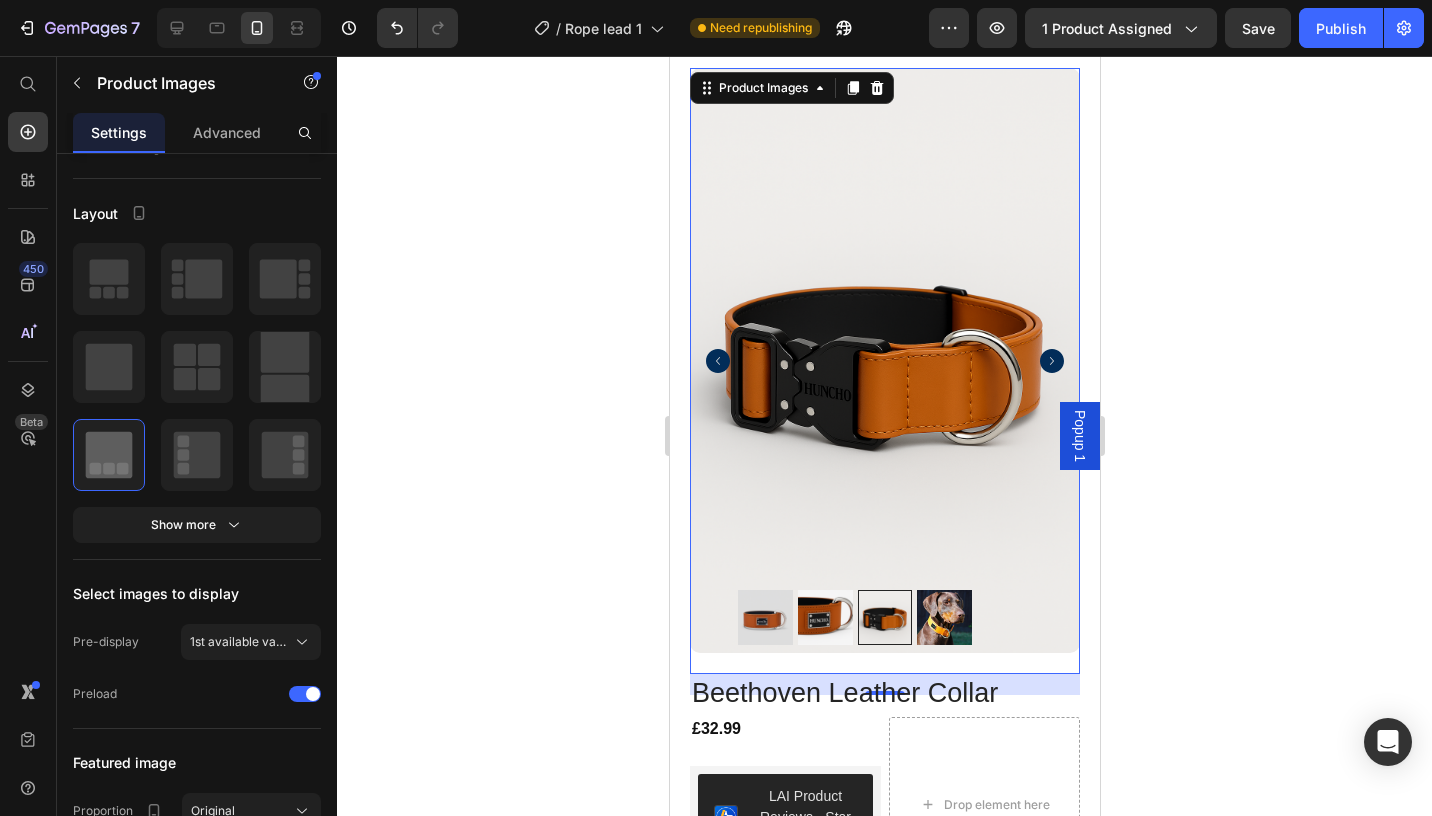 click 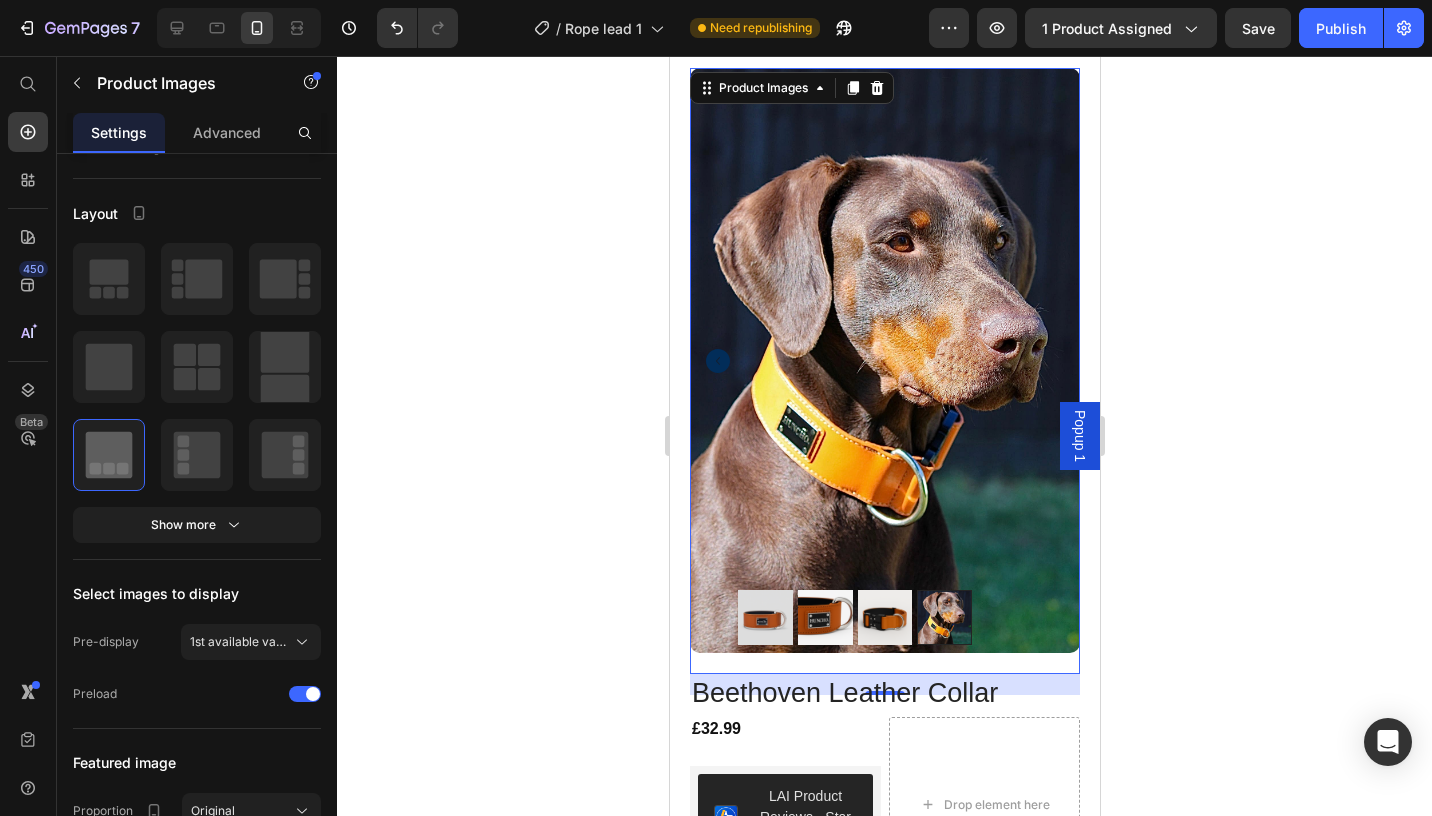 click at bounding box center [764, 617] 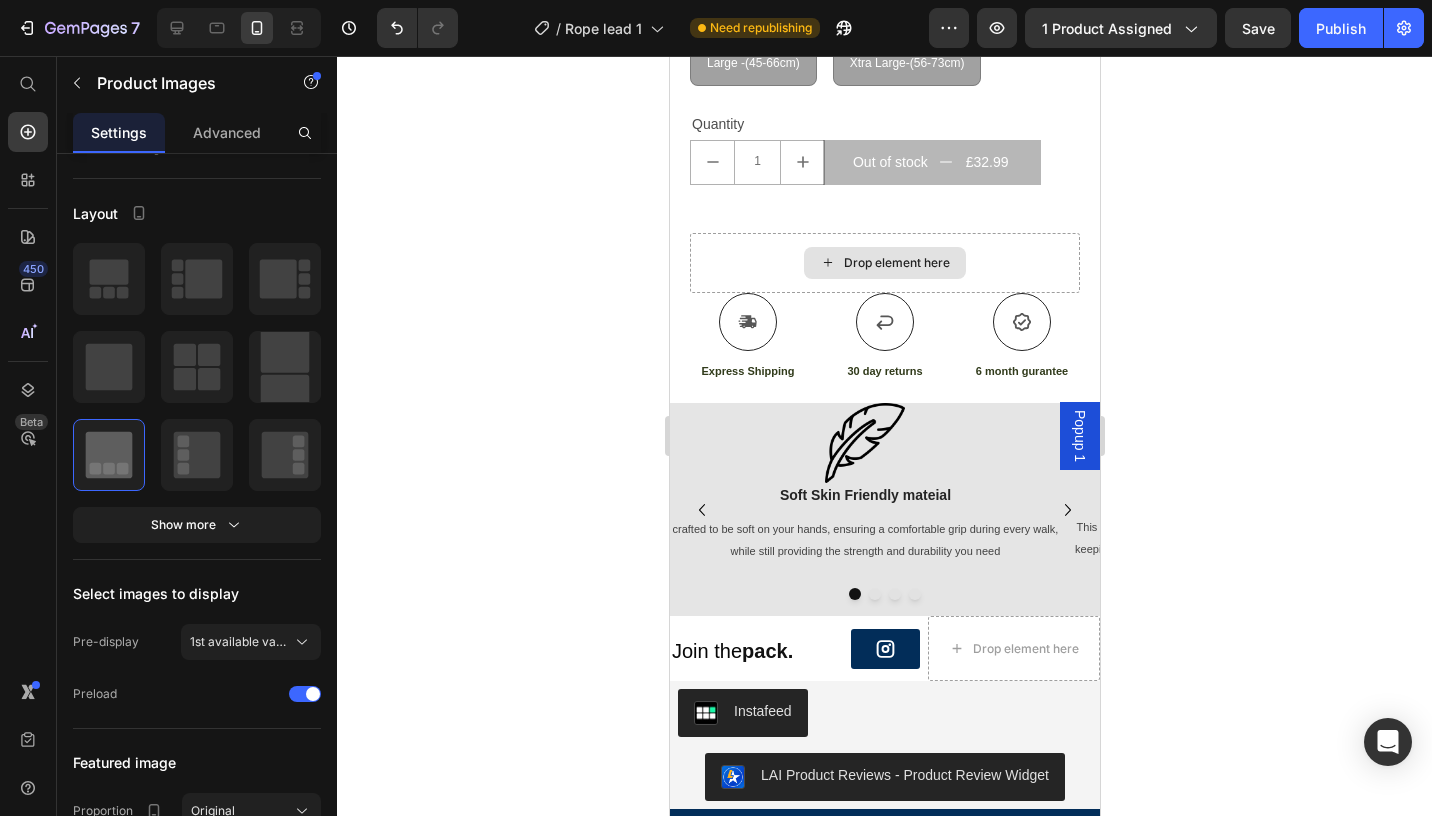 scroll, scrollTop: 1016, scrollLeft: 0, axis: vertical 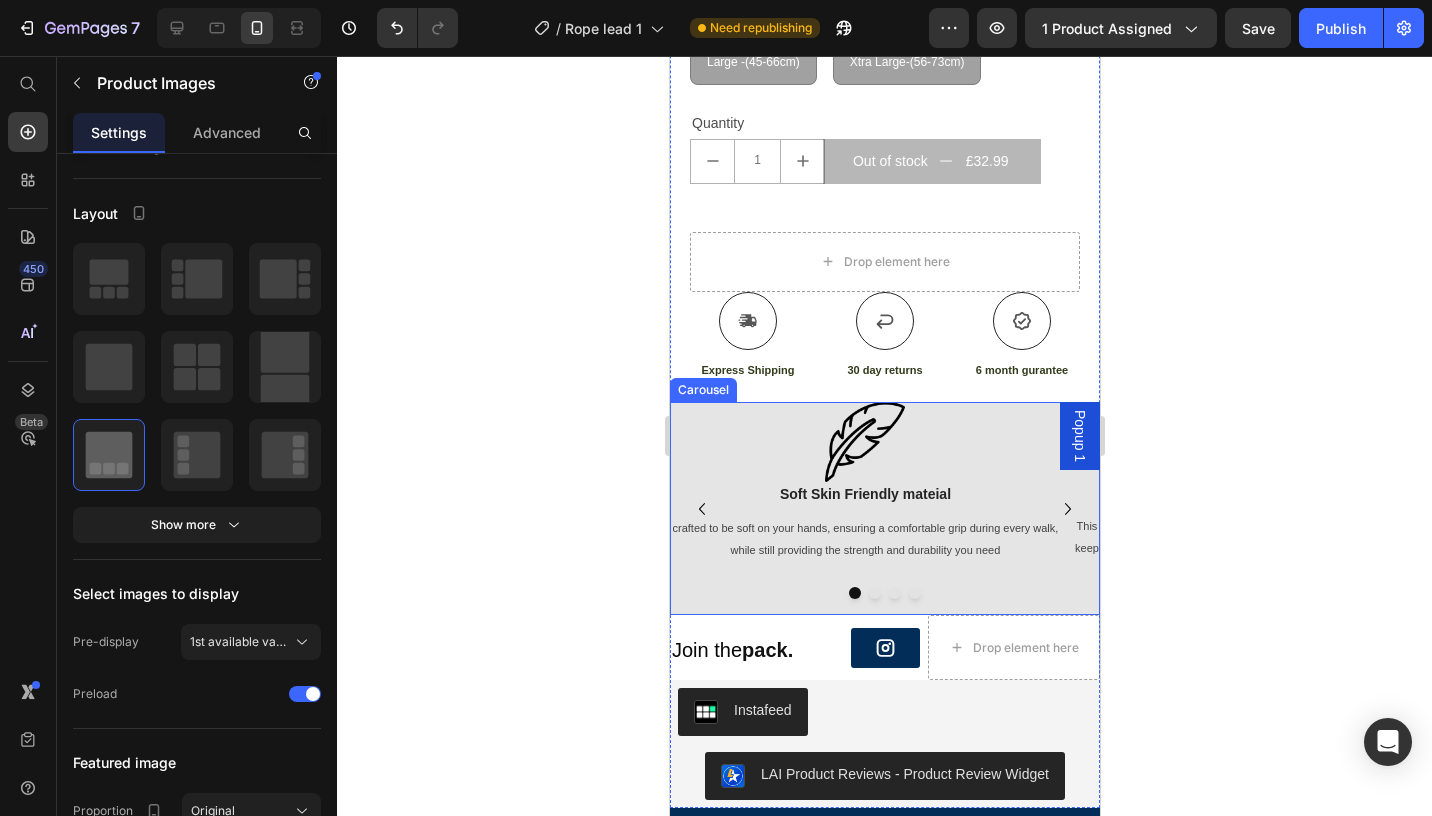 click 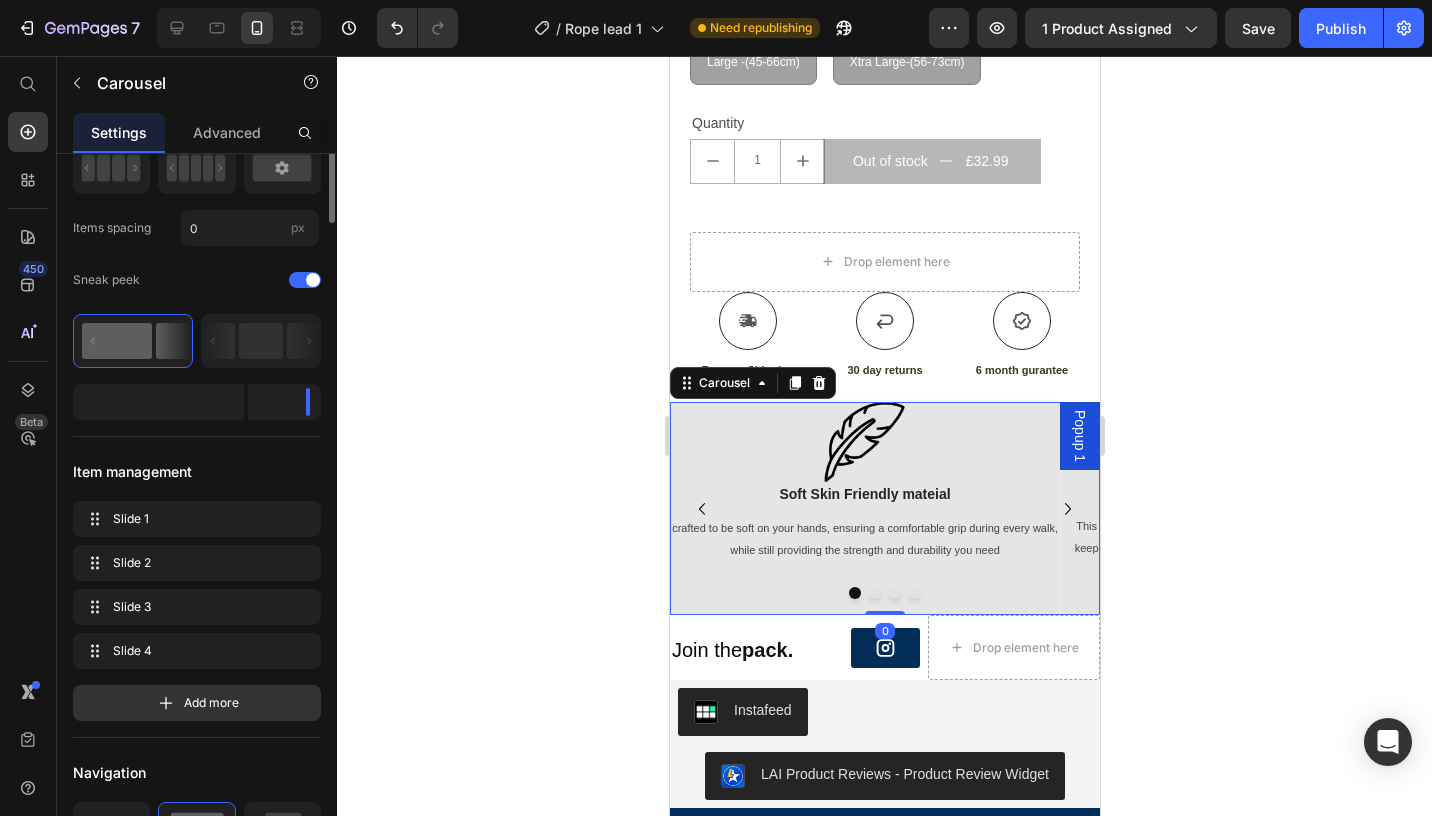 scroll, scrollTop: 0, scrollLeft: 0, axis: both 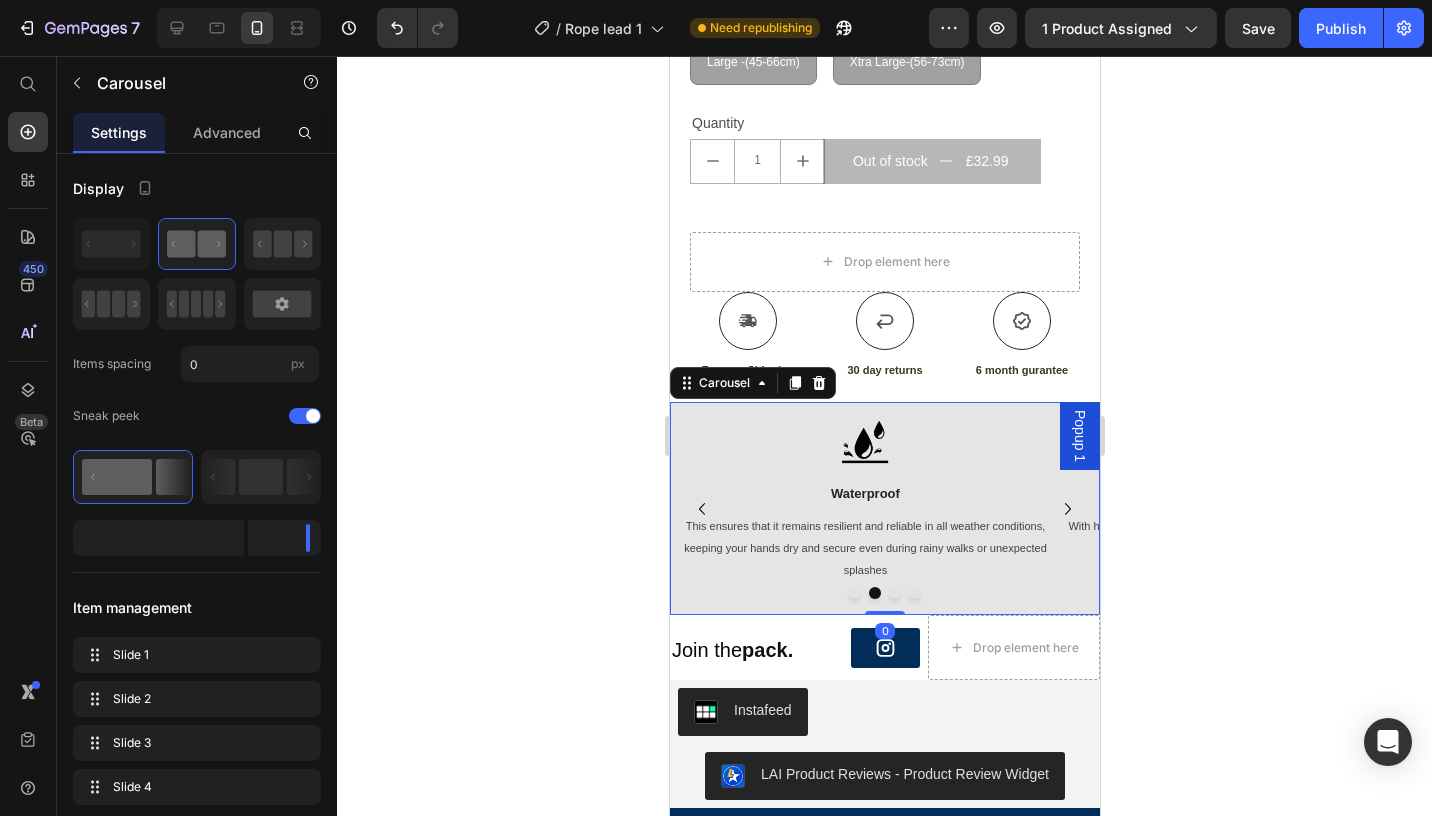 click 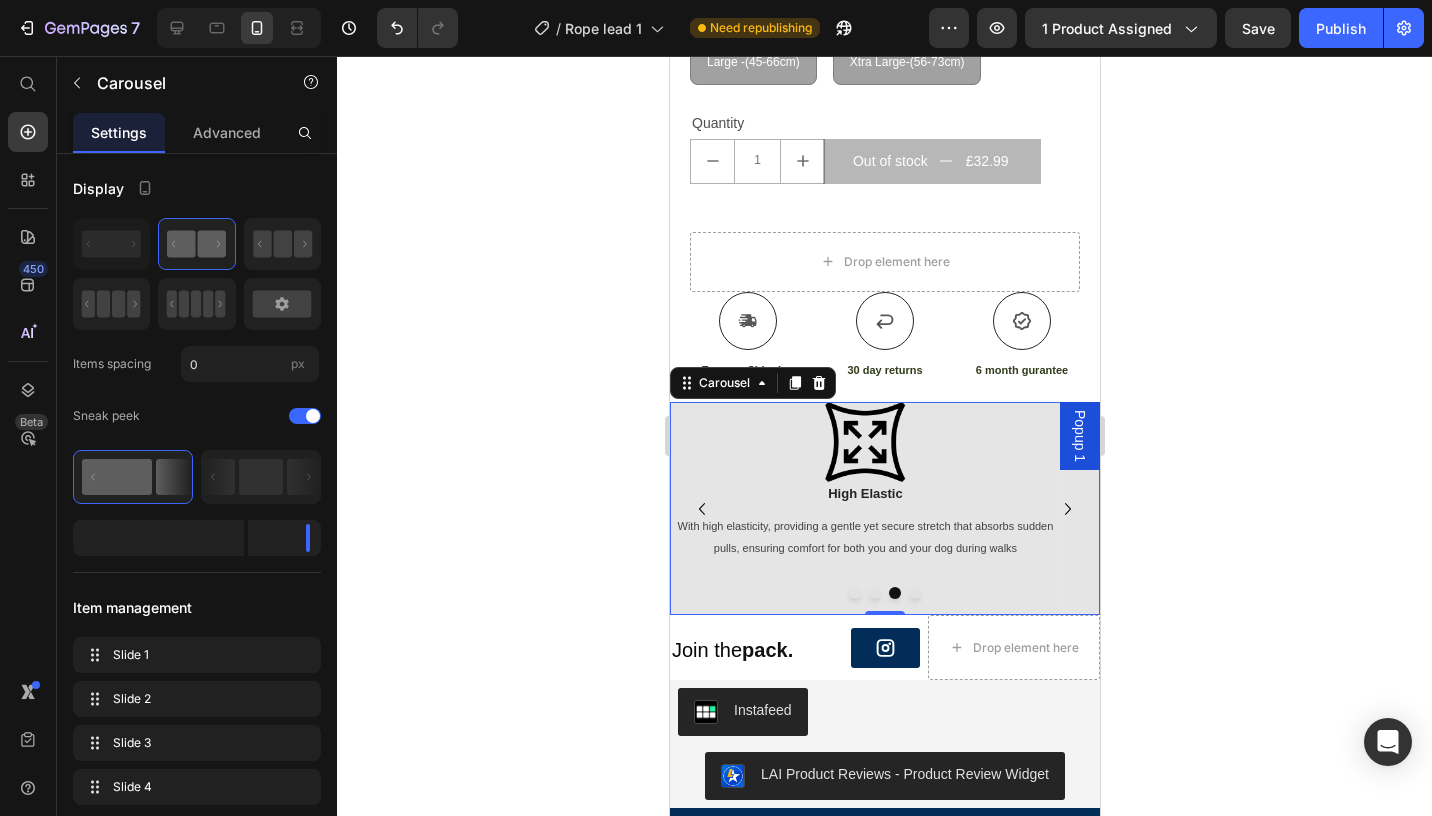 click 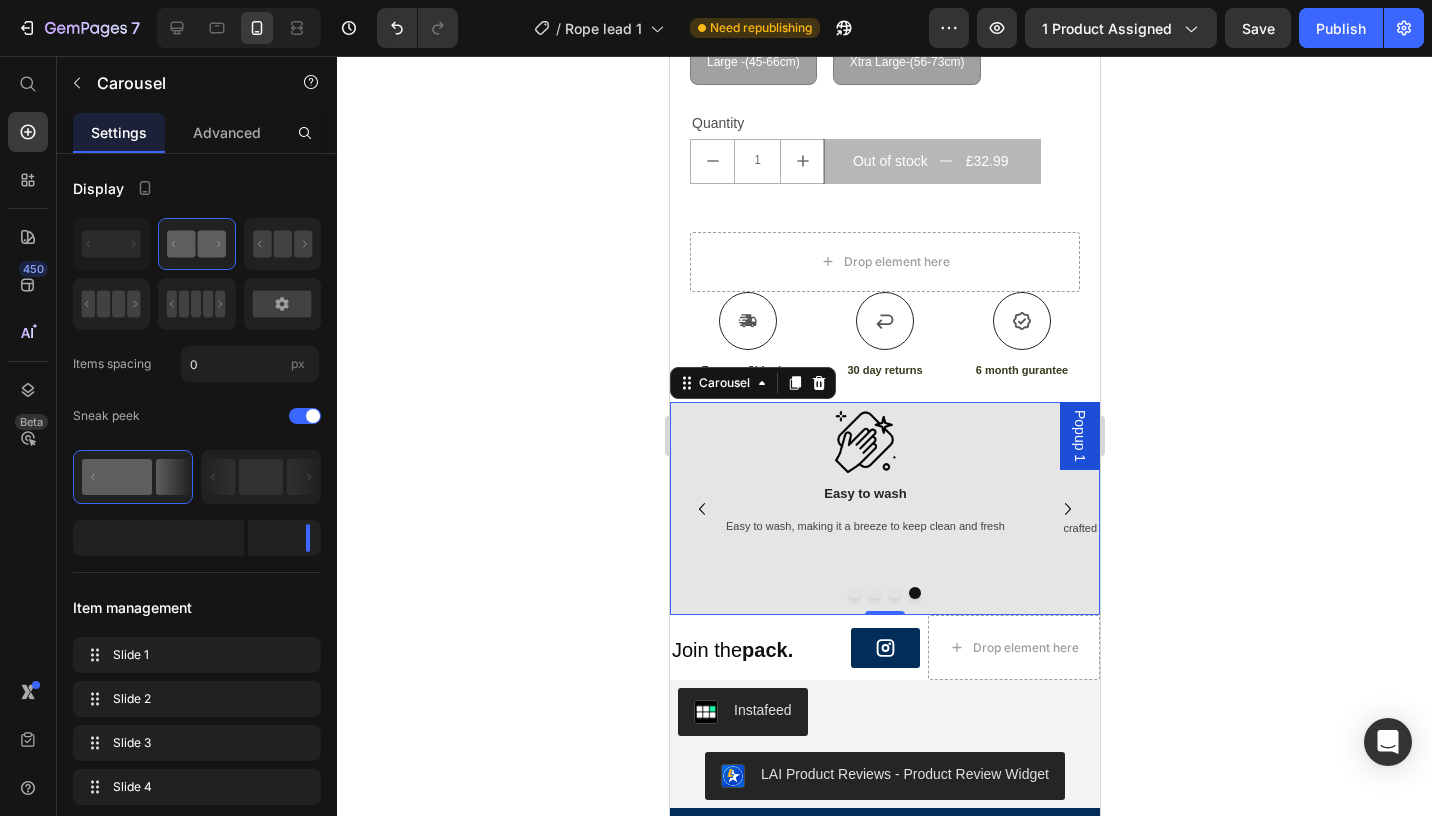 click 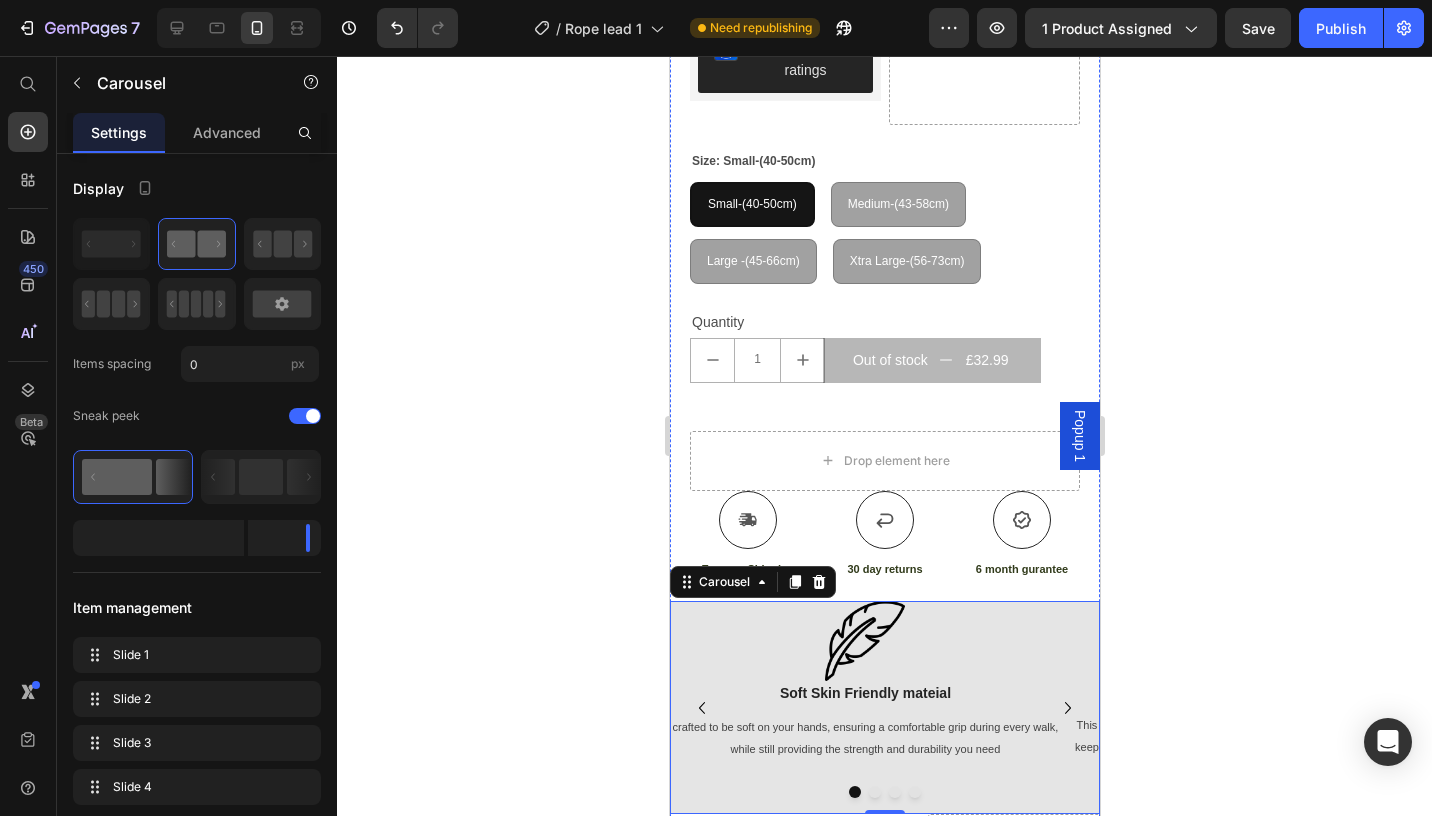scroll, scrollTop: 39, scrollLeft: 0, axis: vertical 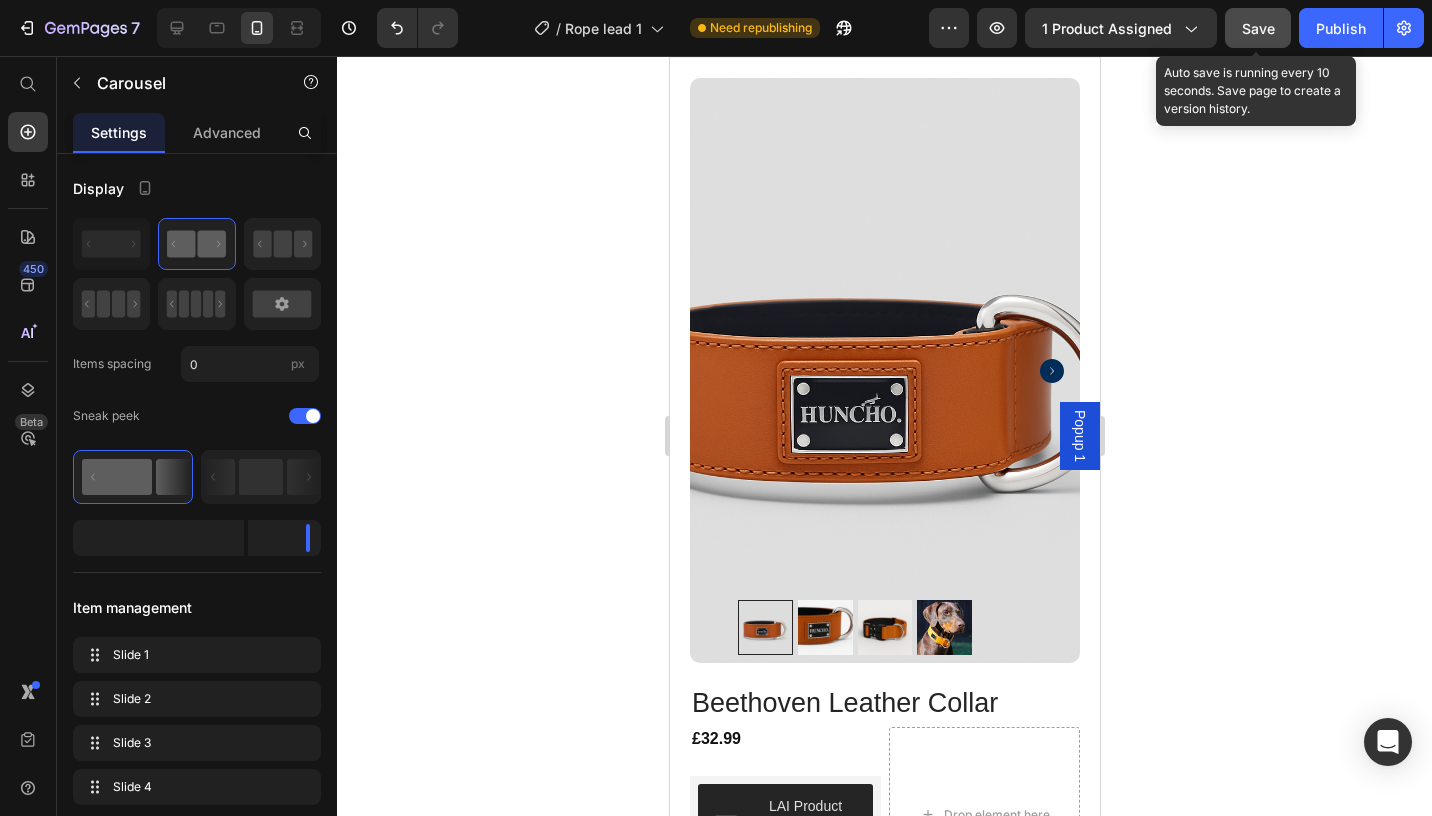 click on "Save" at bounding box center (1258, 28) 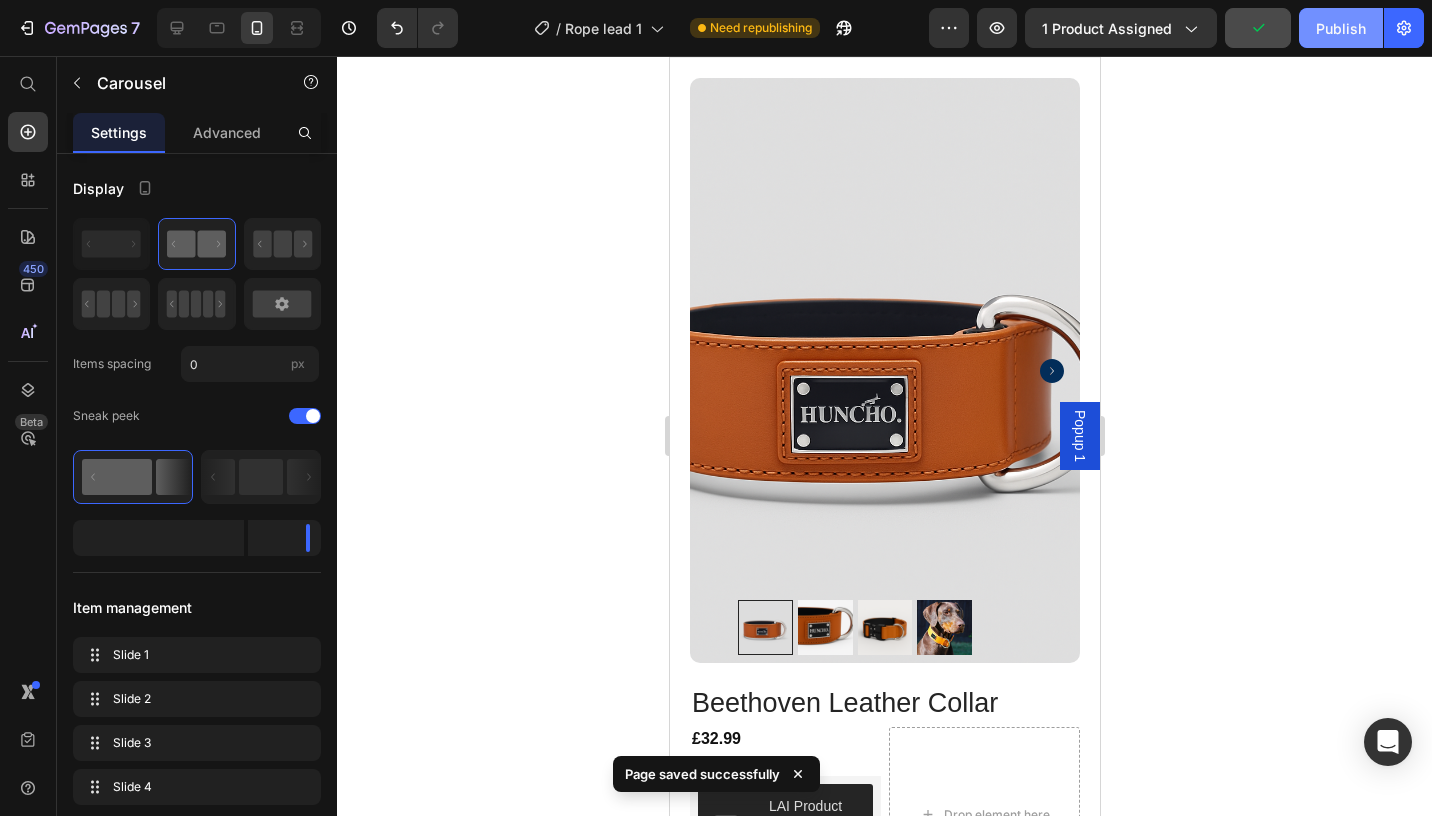 click on "Publish" at bounding box center [1341, 28] 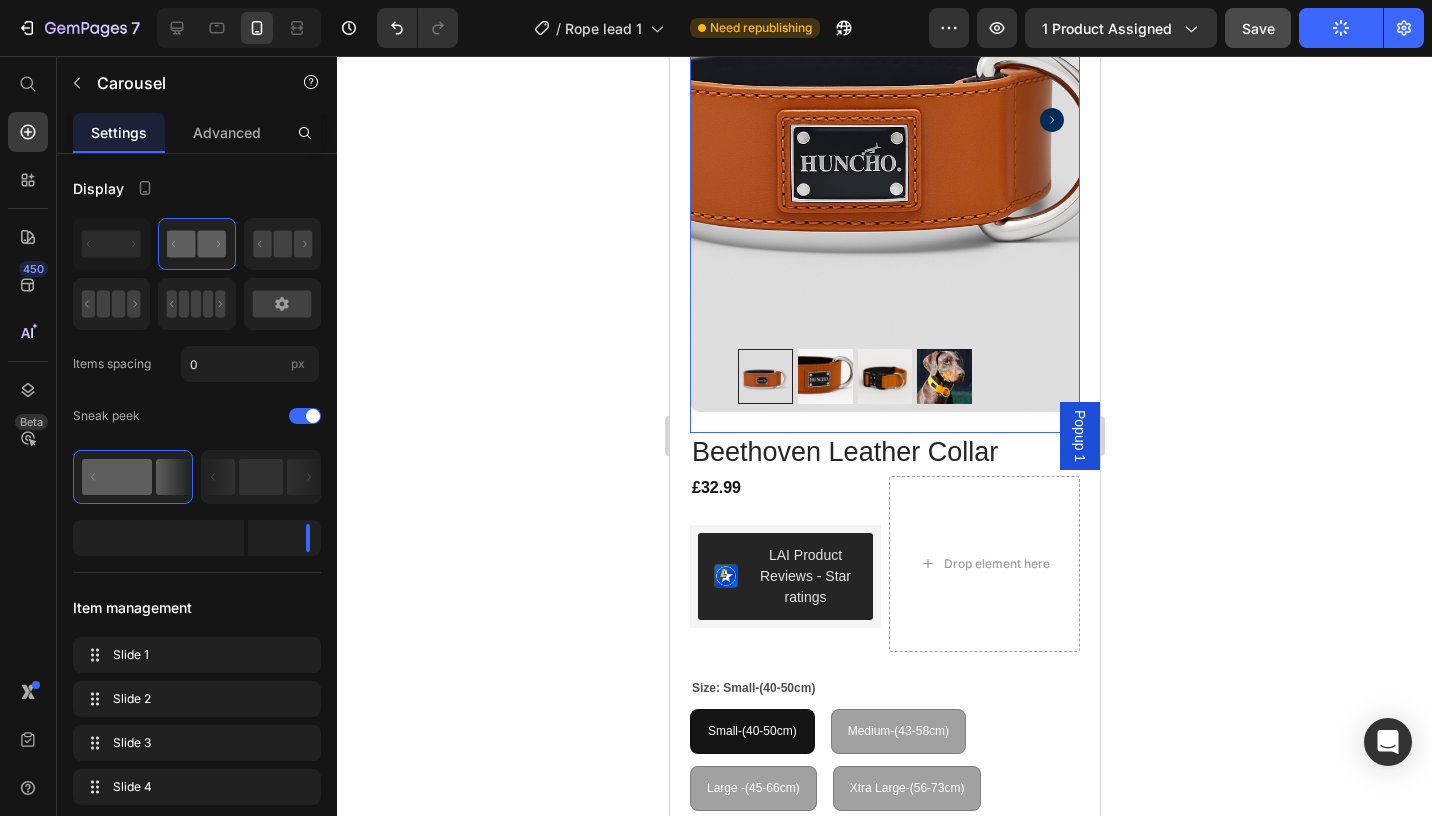 scroll, scrollTop: 321, scrollLeft: 0, axis: vertical 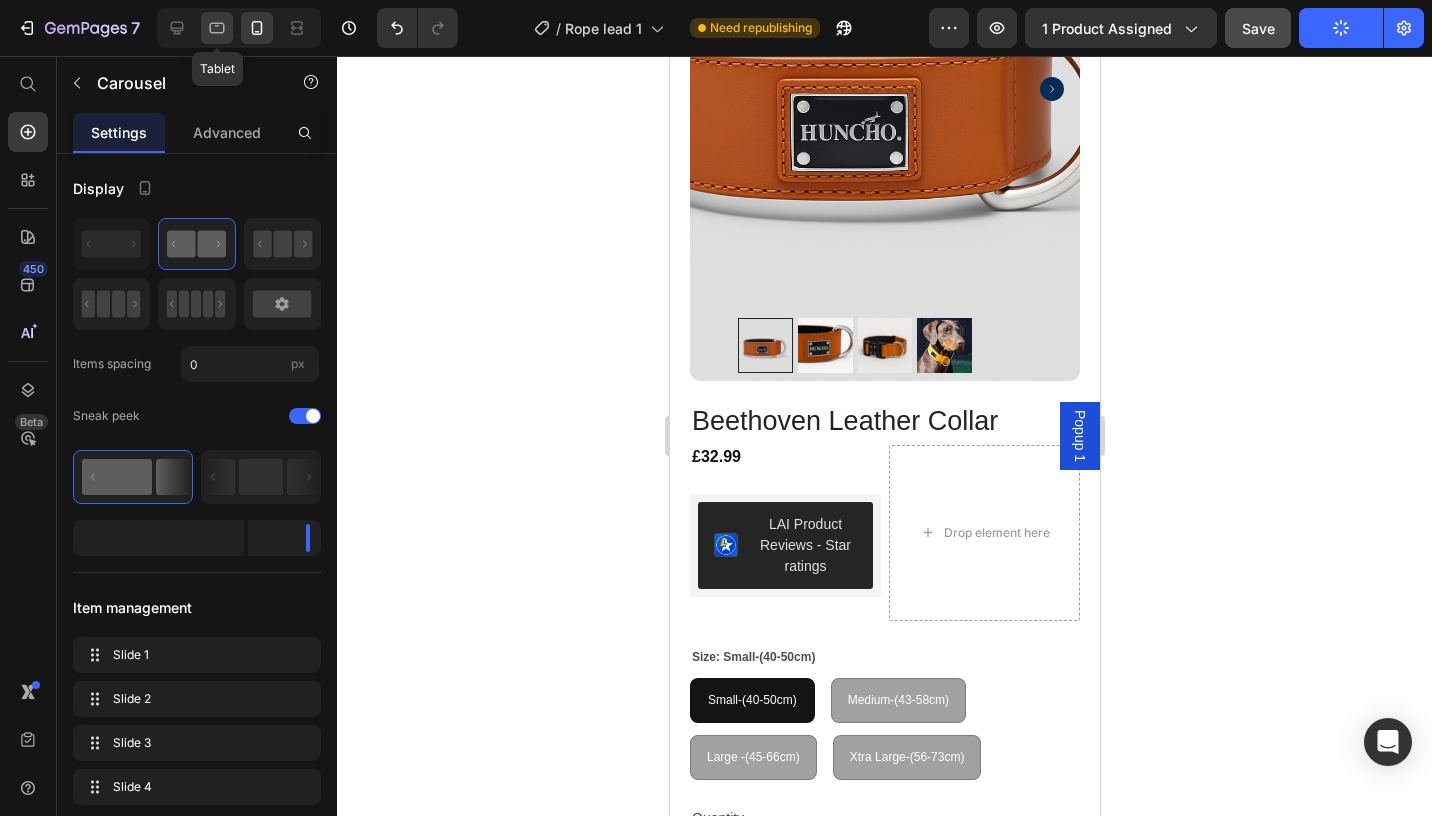 click 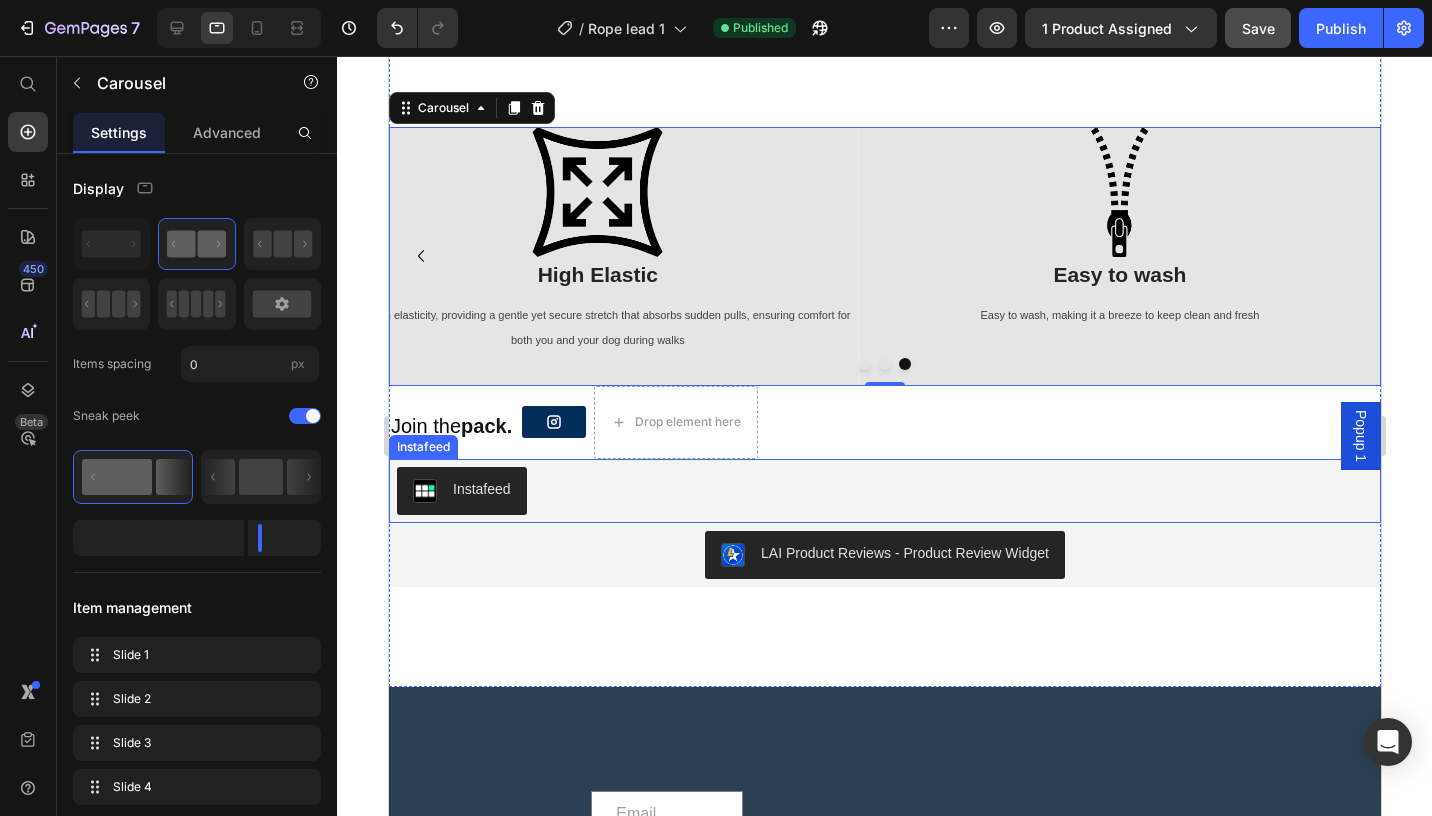 scroll, scrollTop: 0, scrollLeft: 0, axis: both 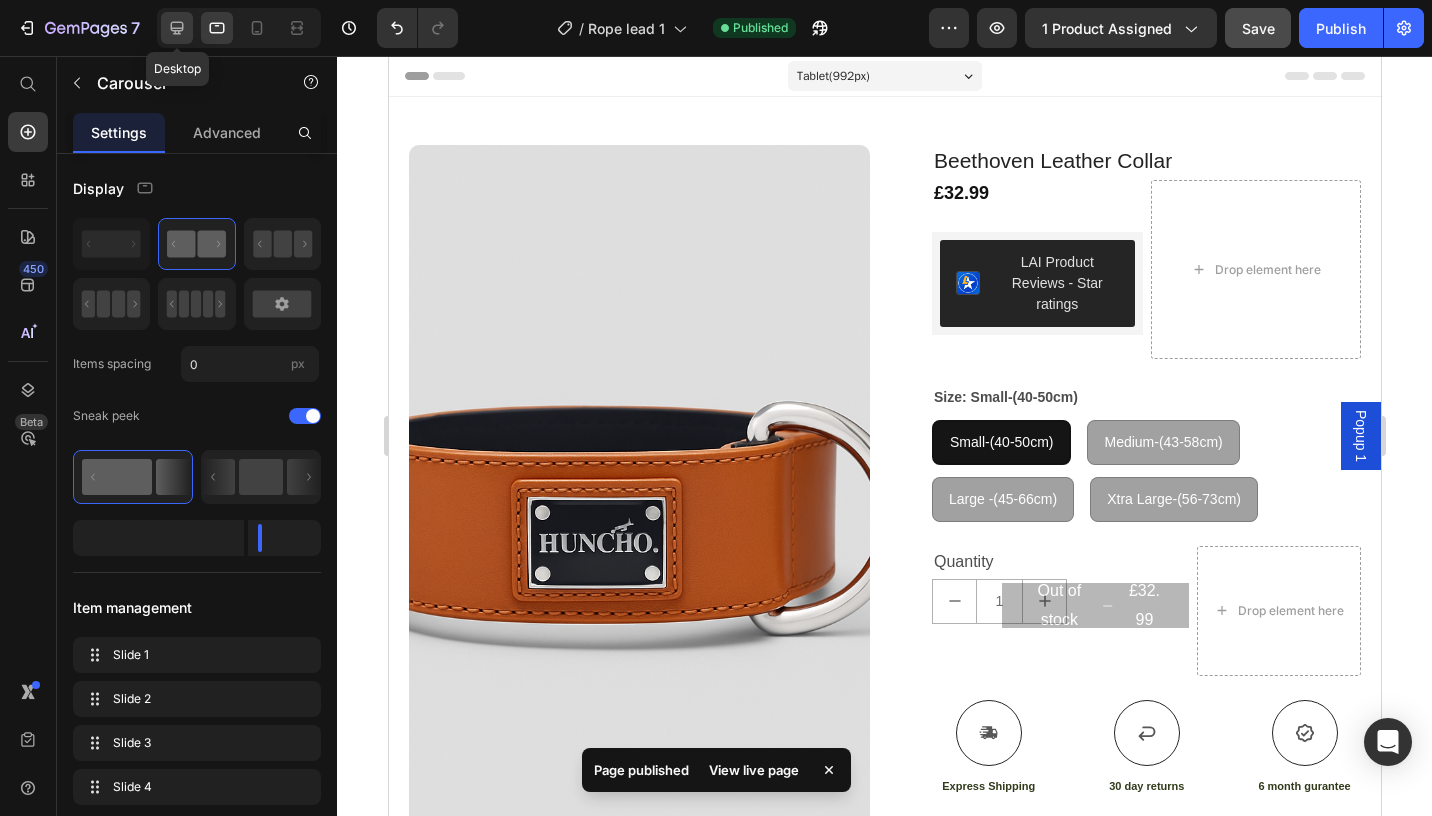 click 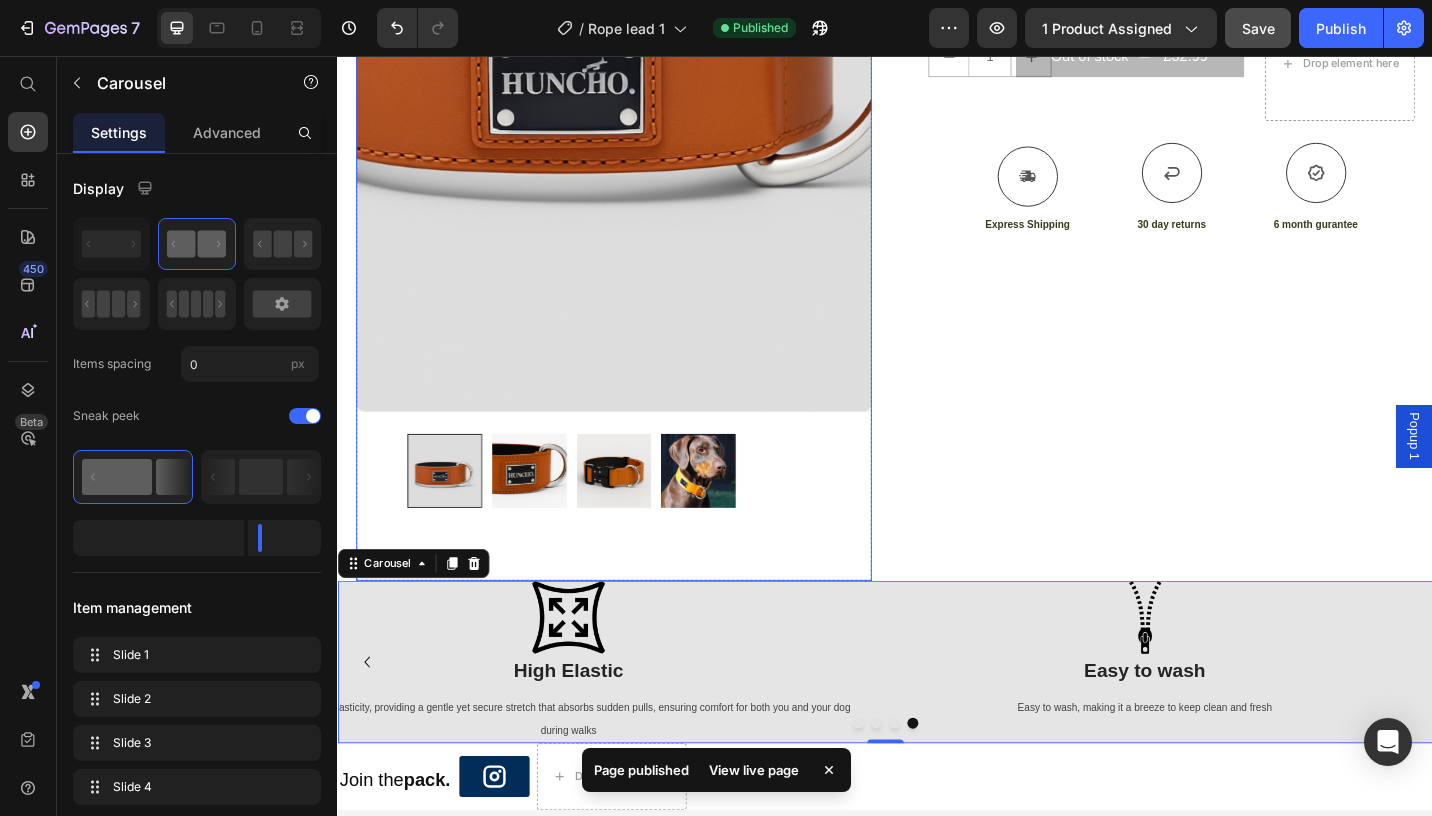 scroll, scrollTop: 544, scrollLeft: 0, axis: vertical 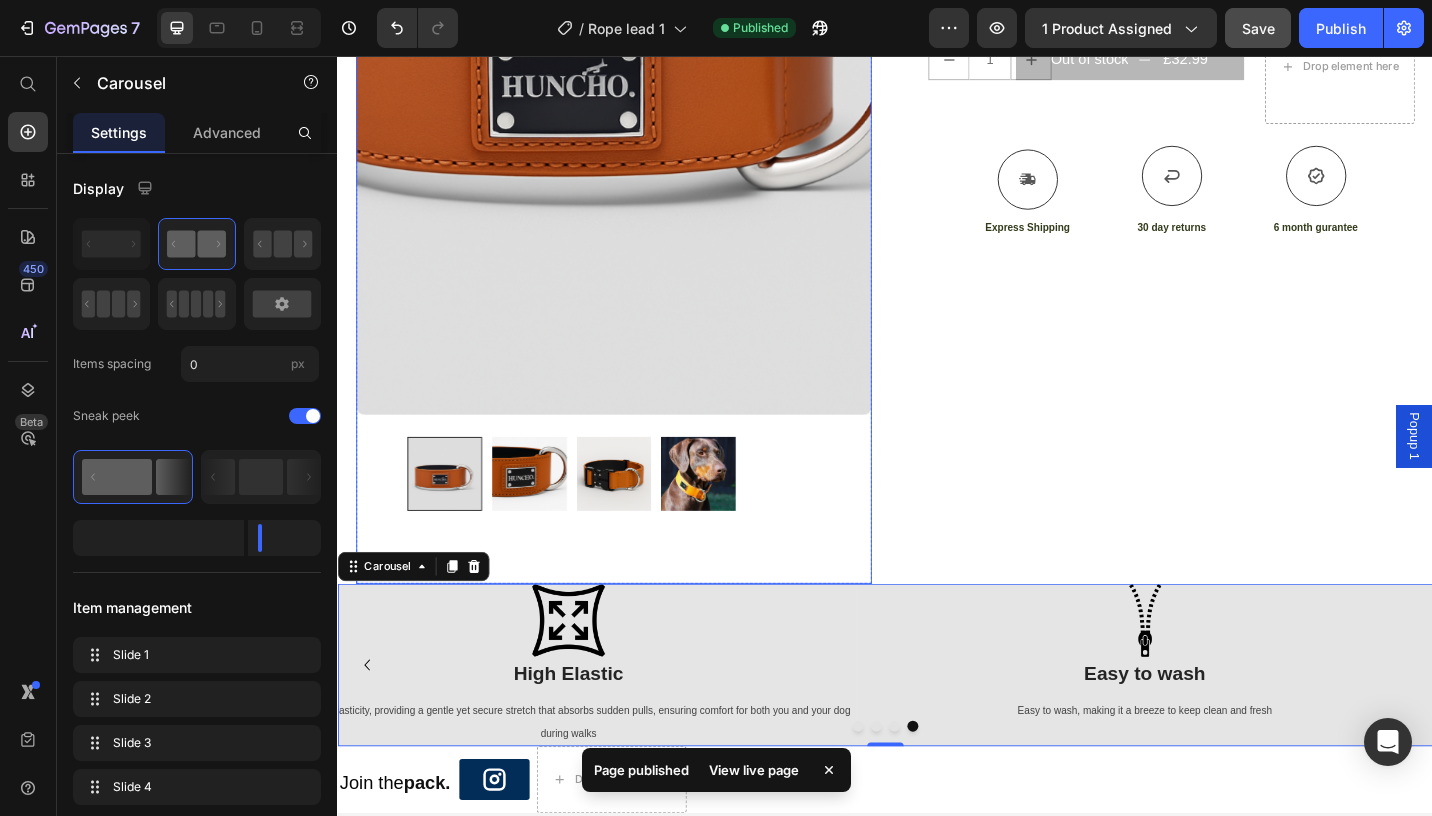 click at bounding box center [640, 514] 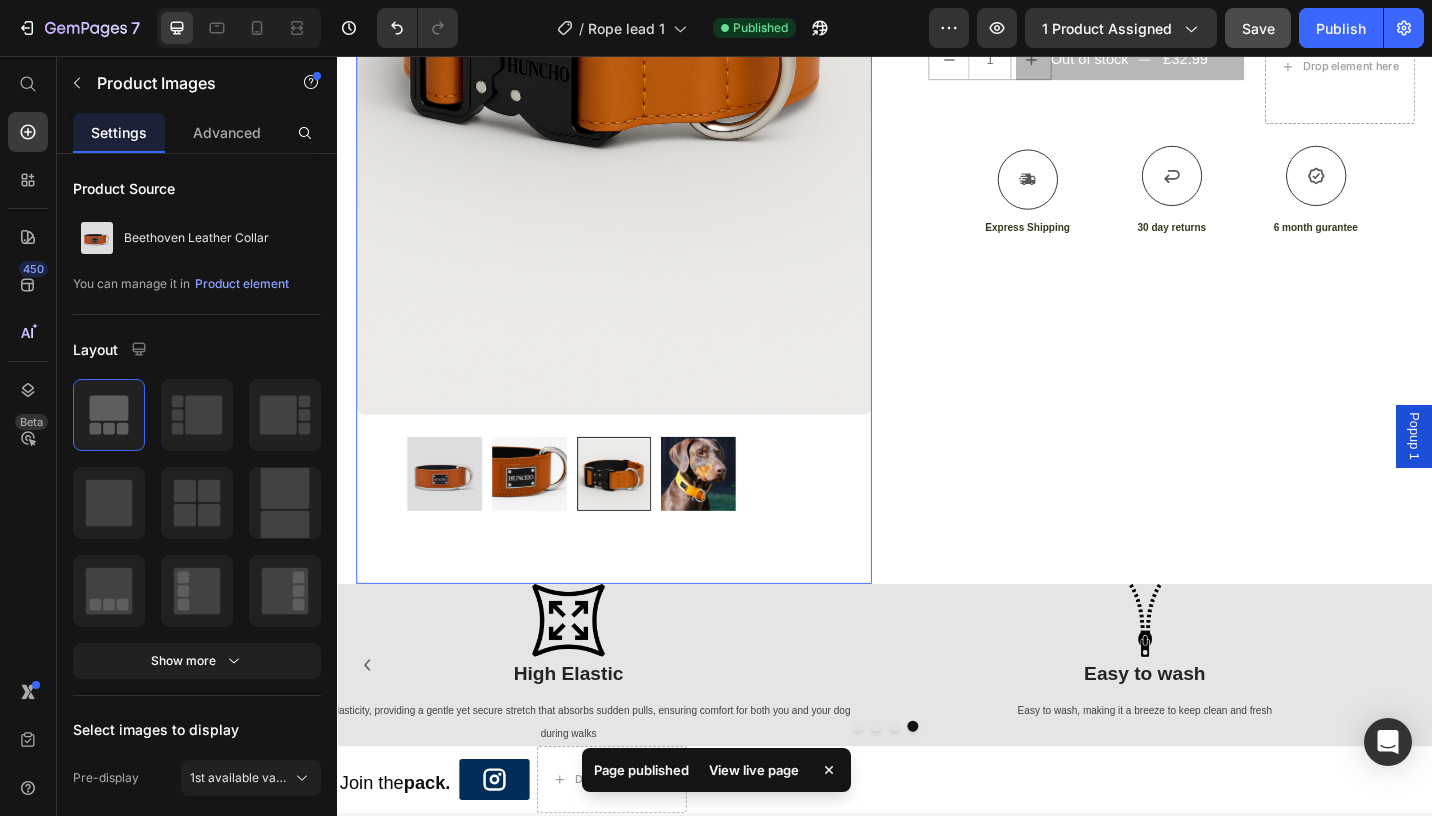 click at bounding box center (547, 514) 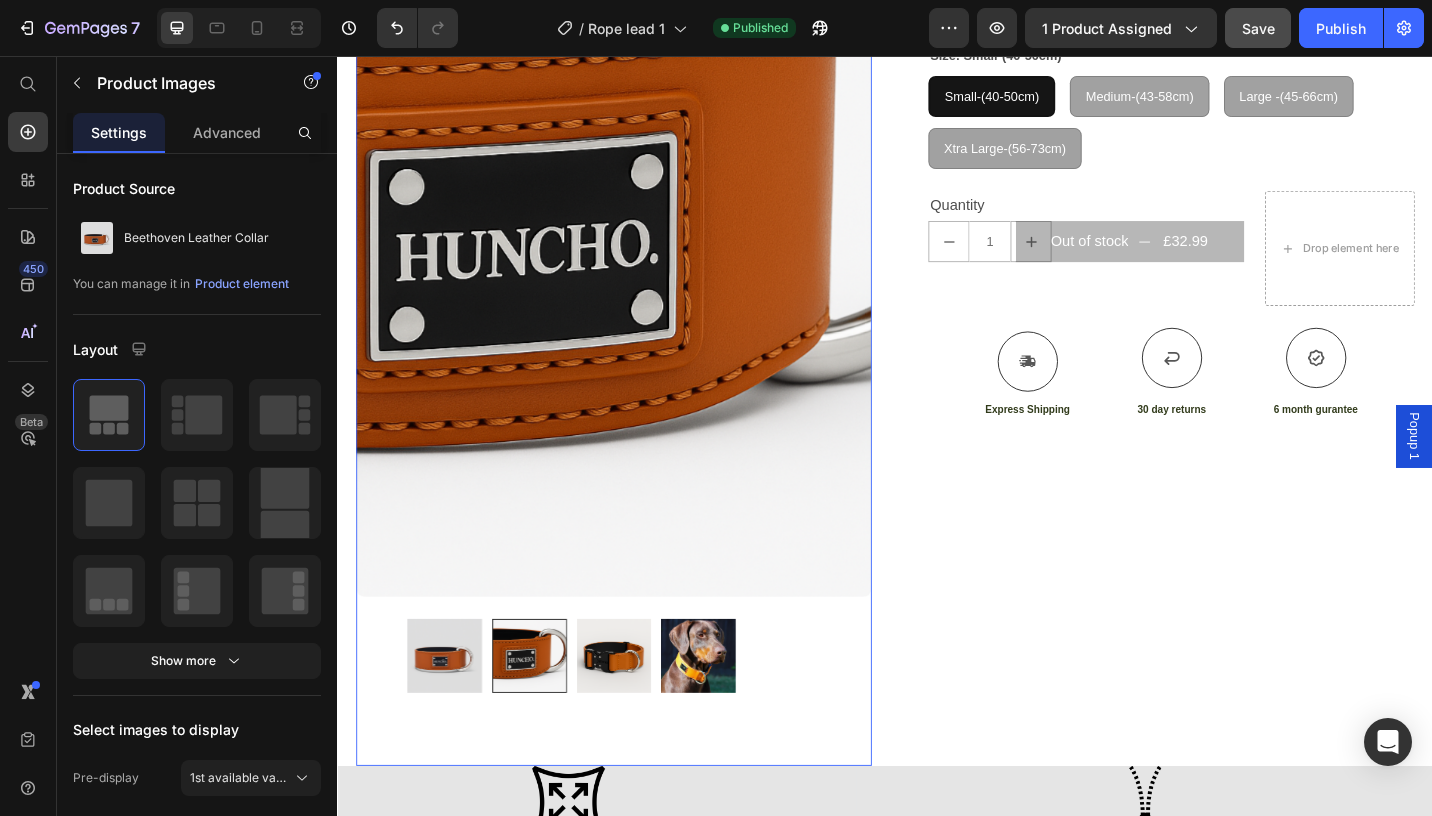 scroll, scrollTop: 377, scrollLeft: 0, axis: vertical 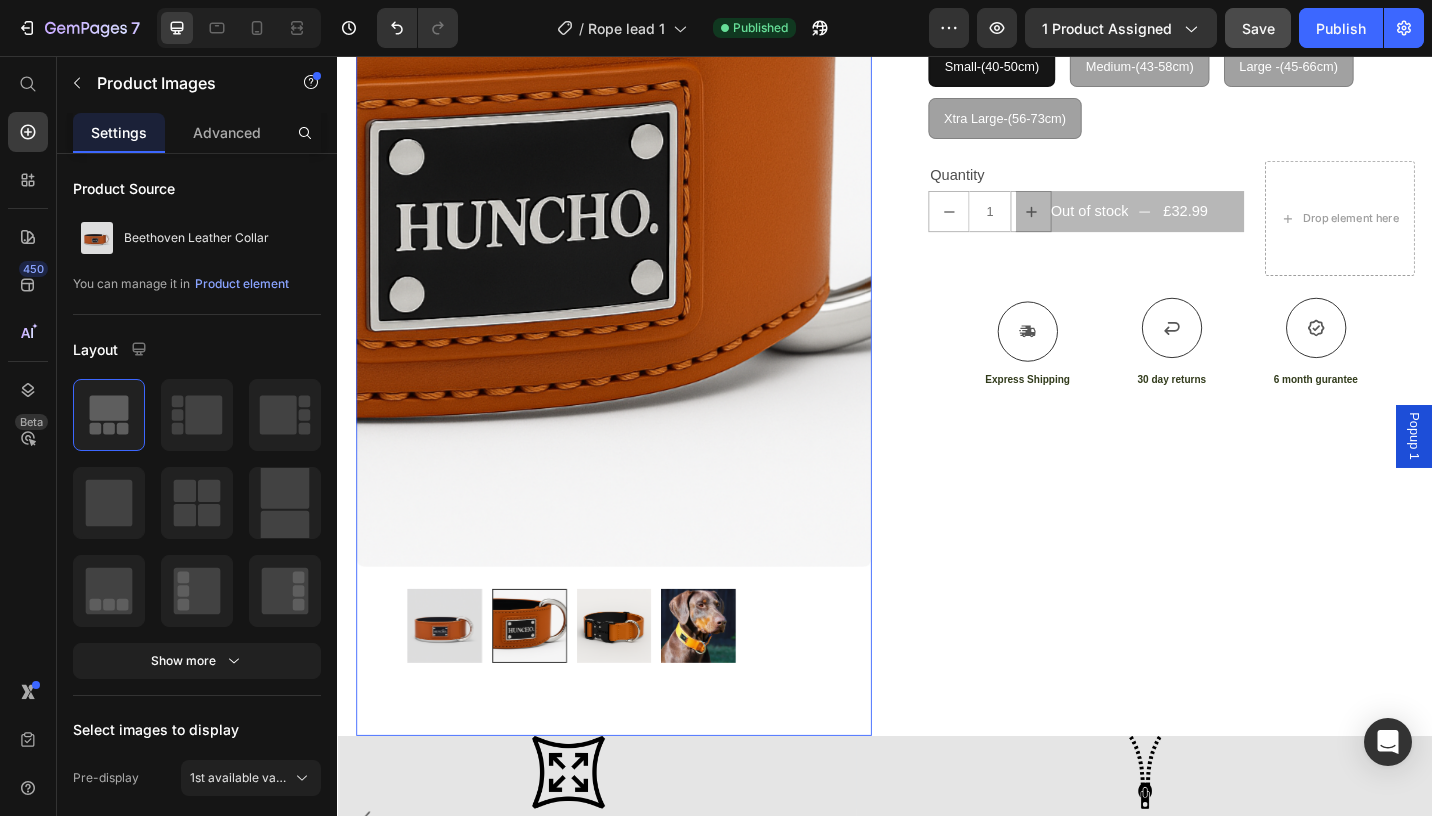 click at bounding box center [454, 681] 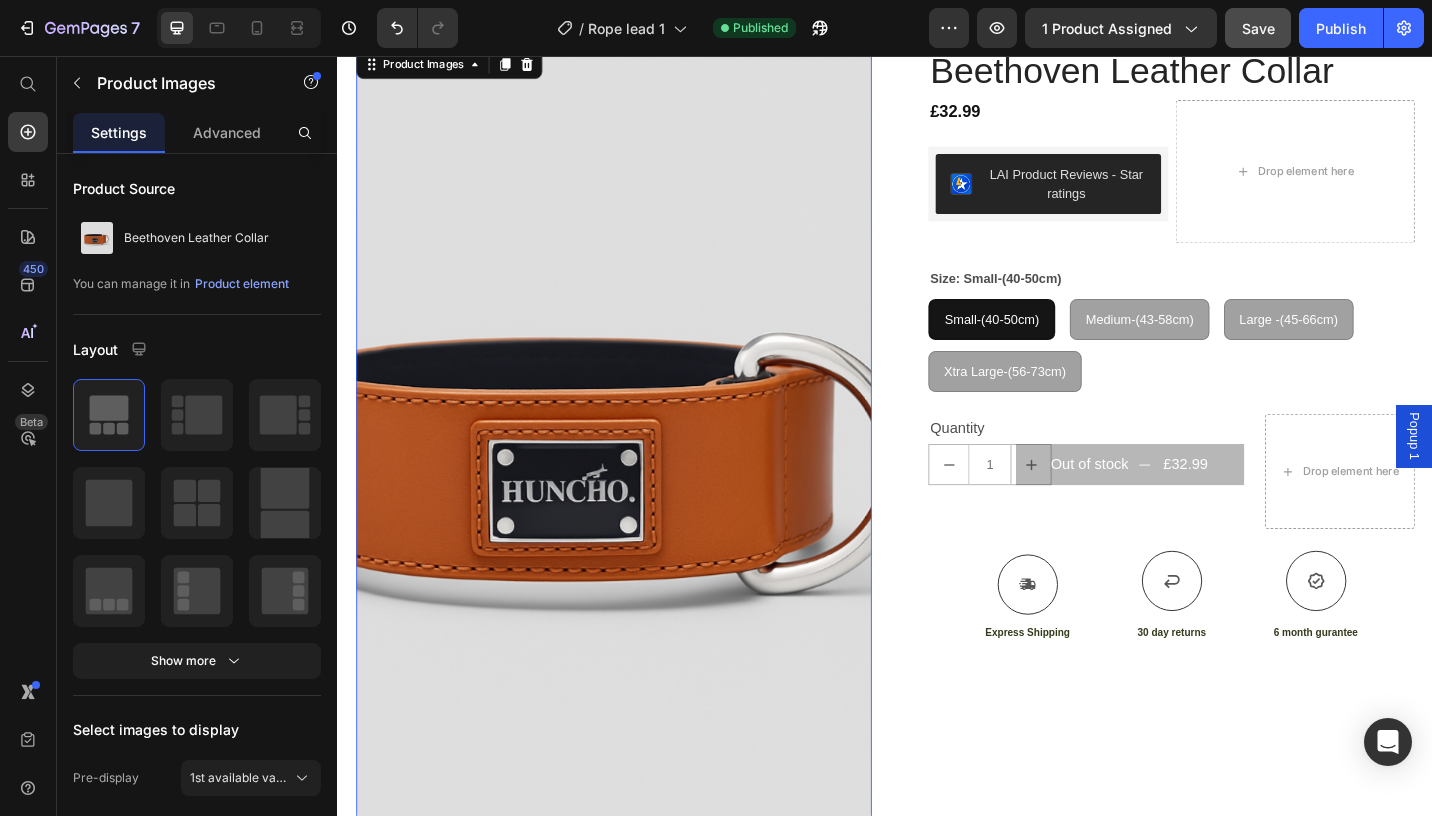 scroll, scrollTop: 42, scrollLeft: 0, axis: vertical 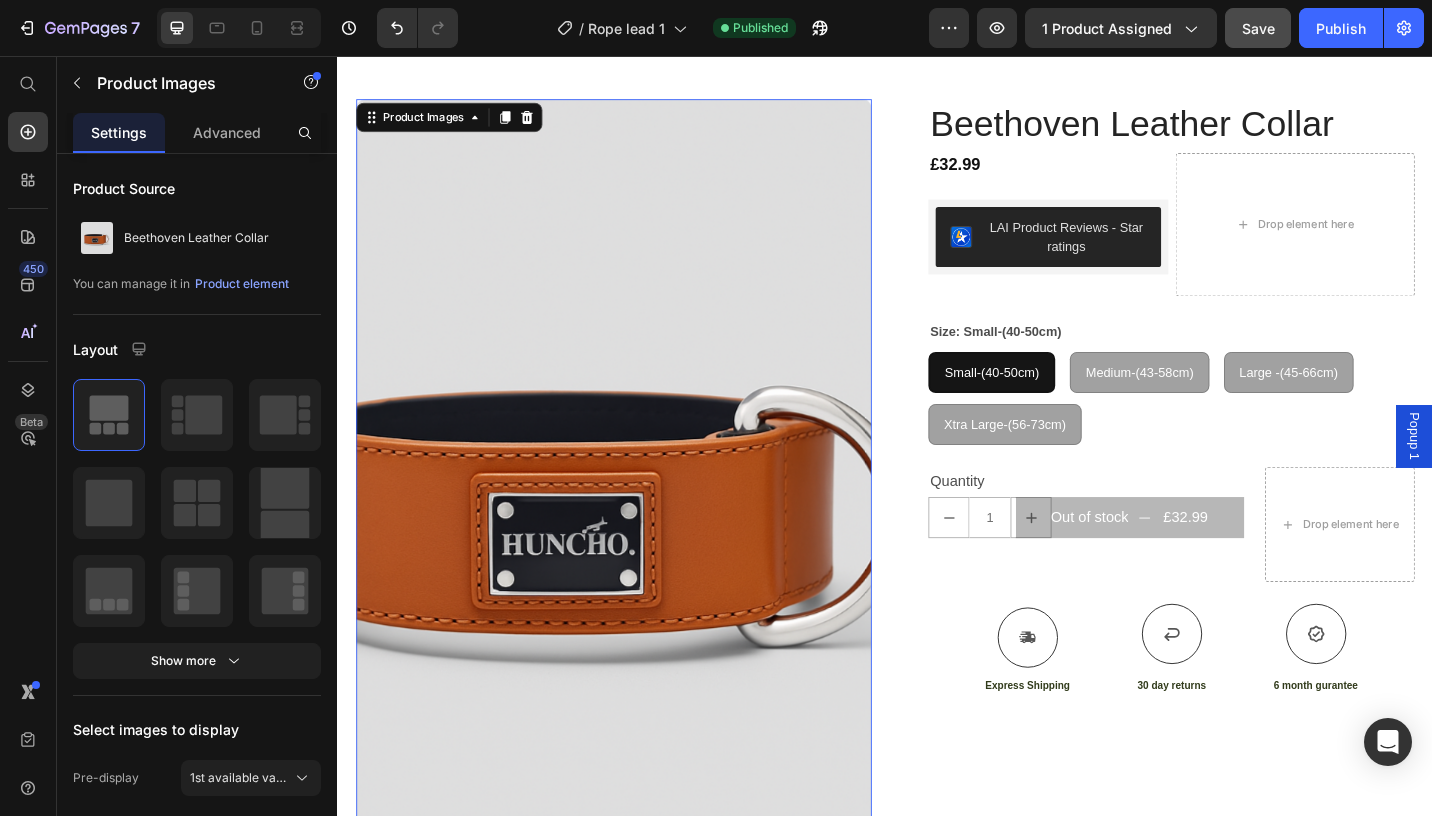 click at bounding box center (639, 527) 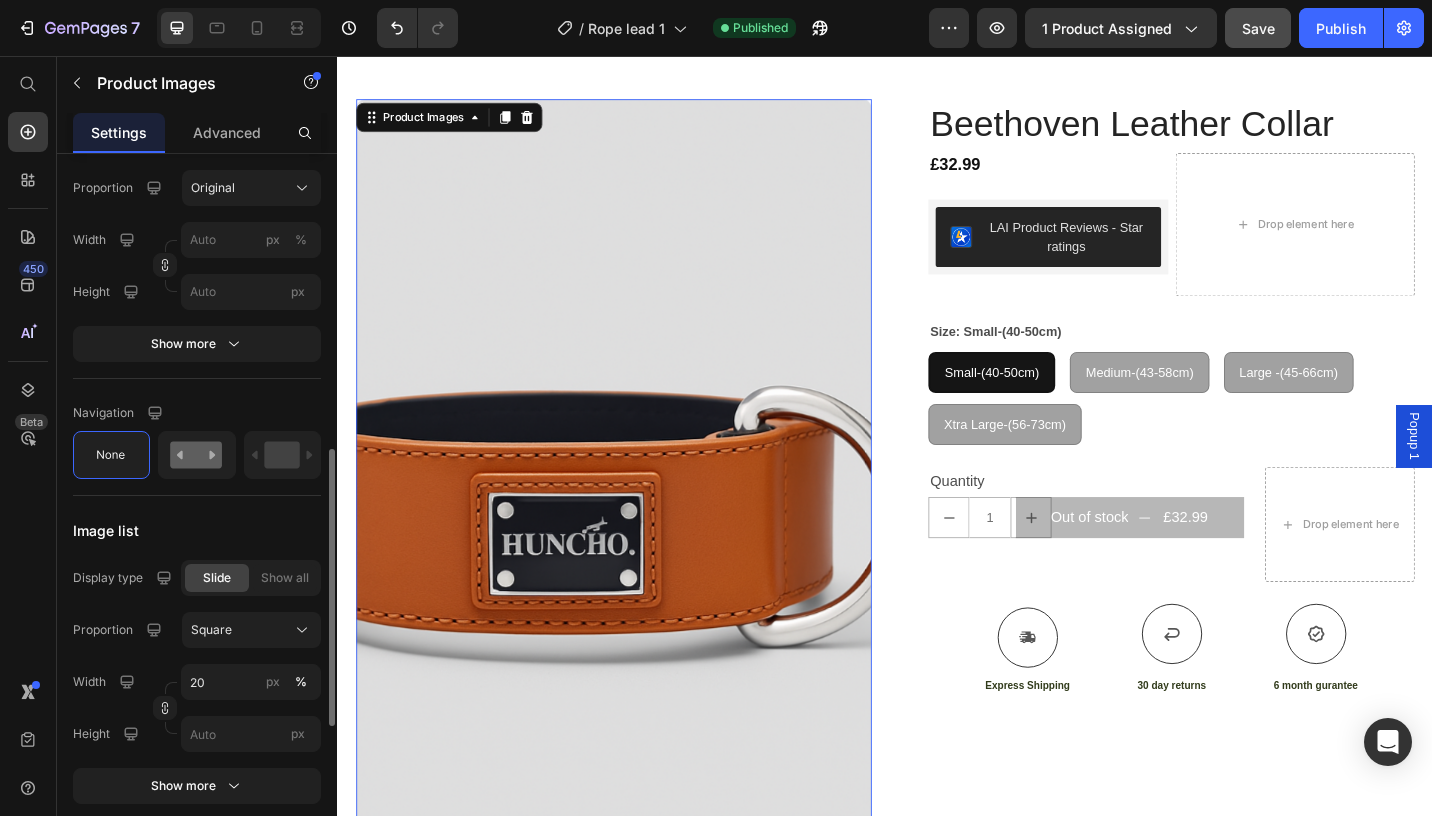 scroll, scrollTop: 760, scrollLeft: 0, axis: vertical 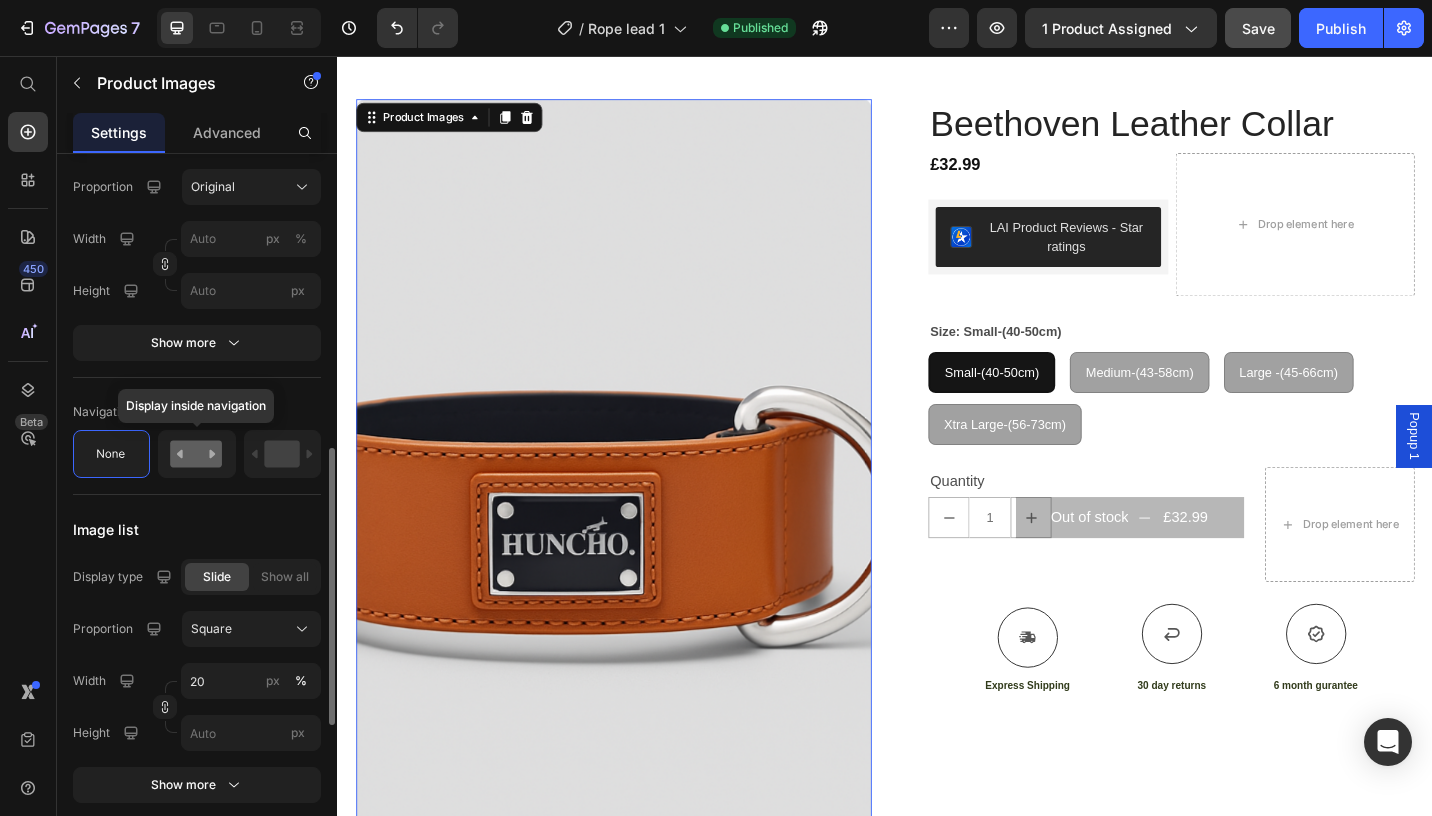 click 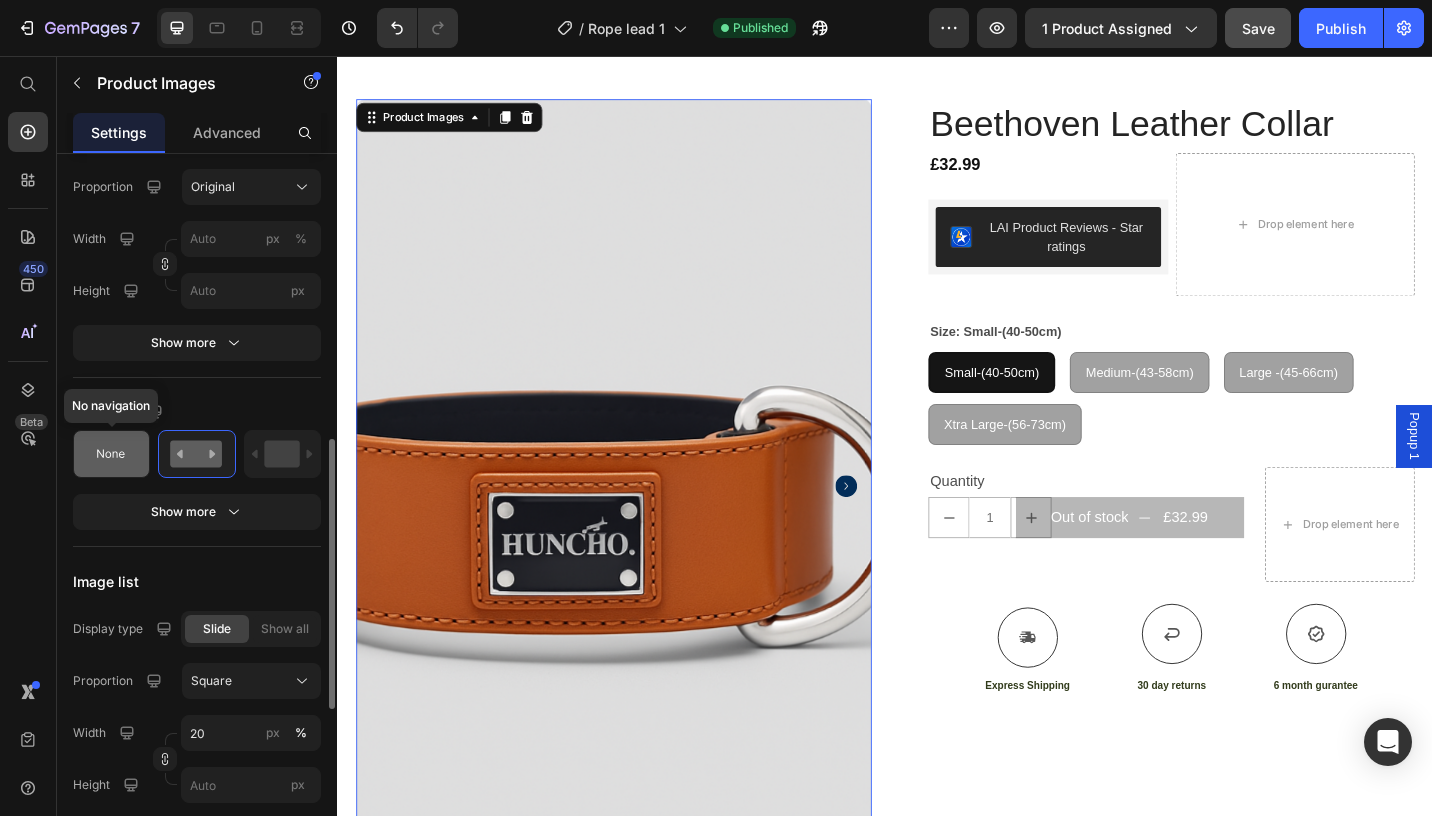 click 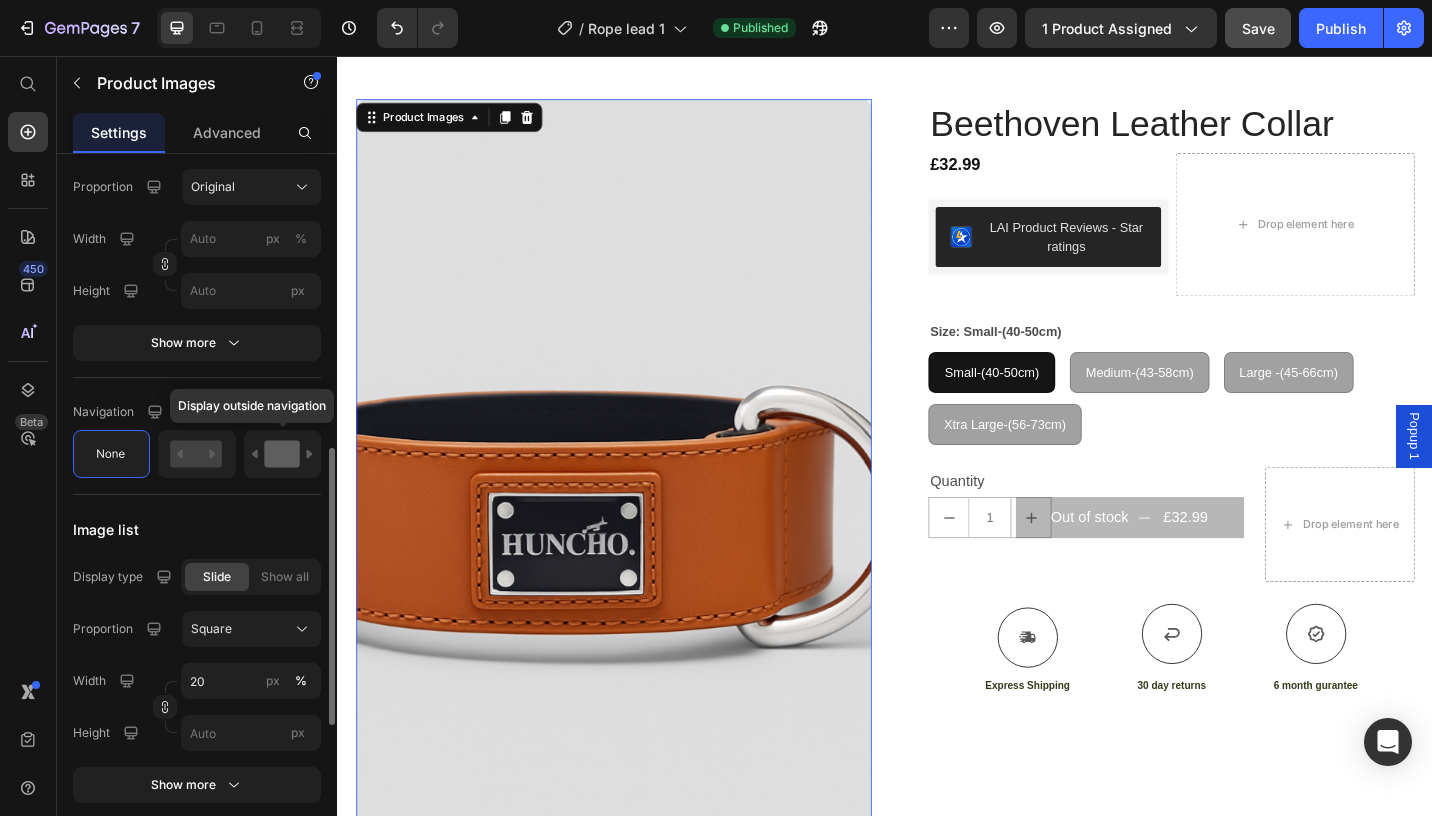 click 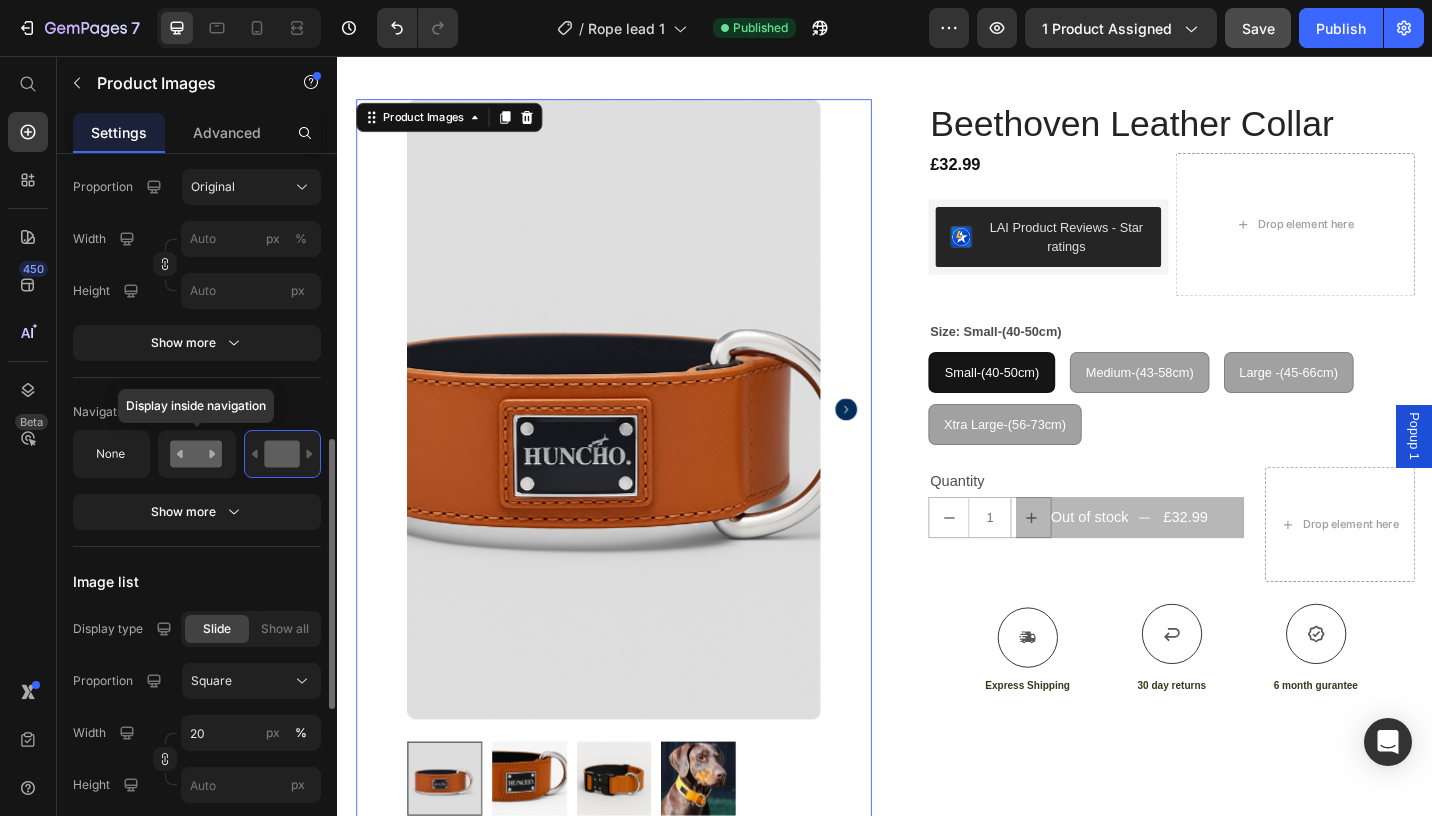 click 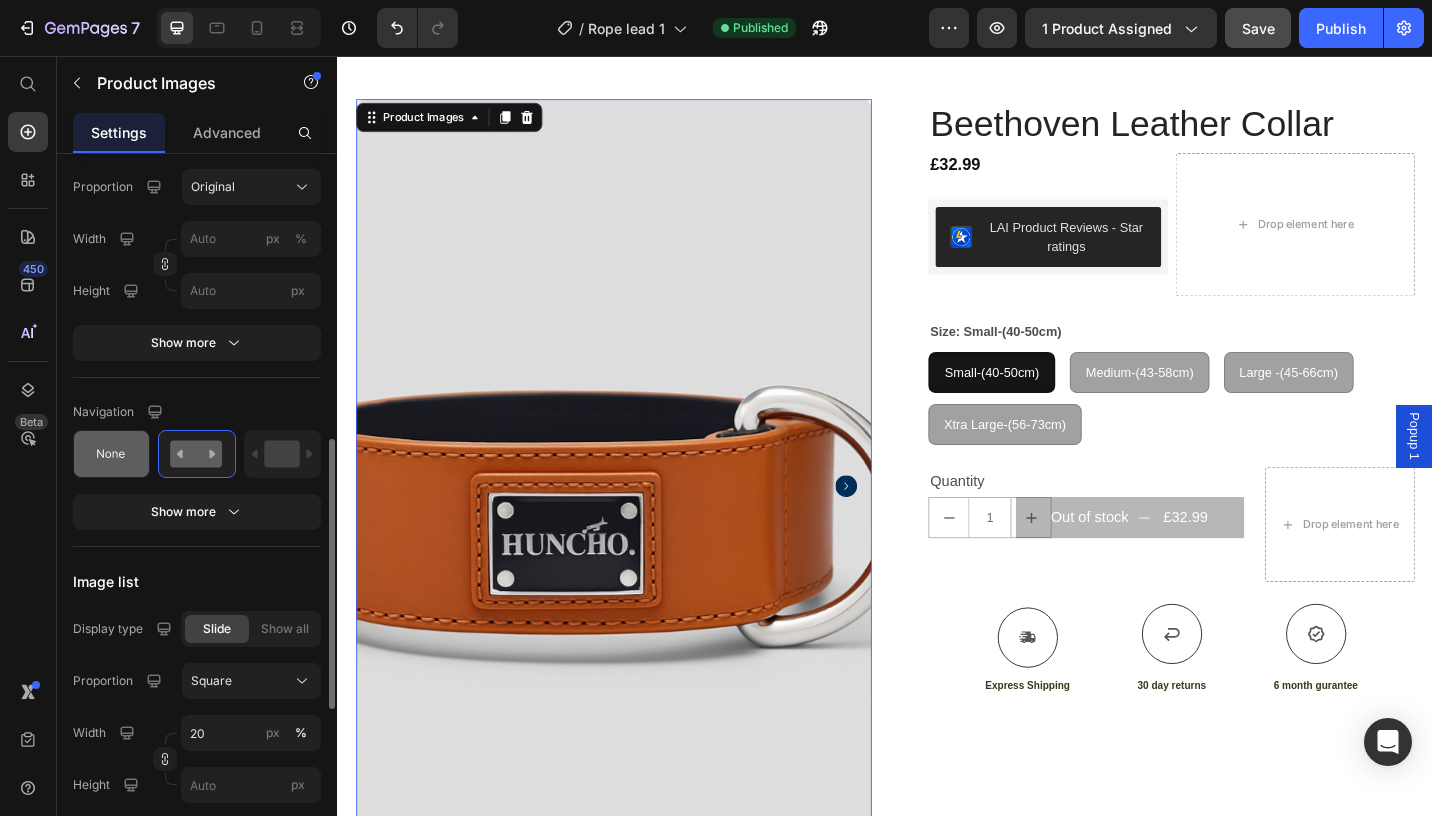 click 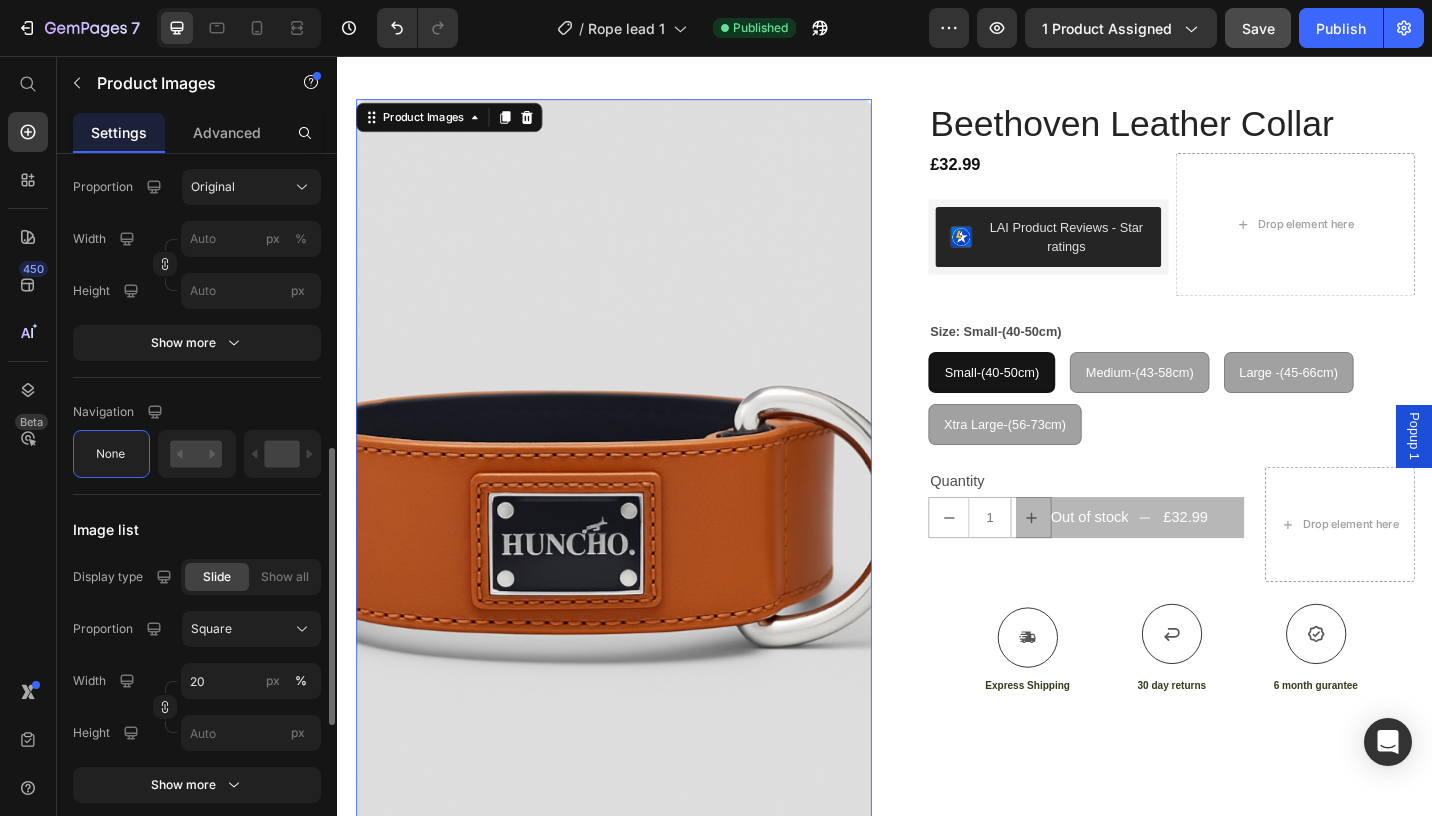 click on "Navigation" 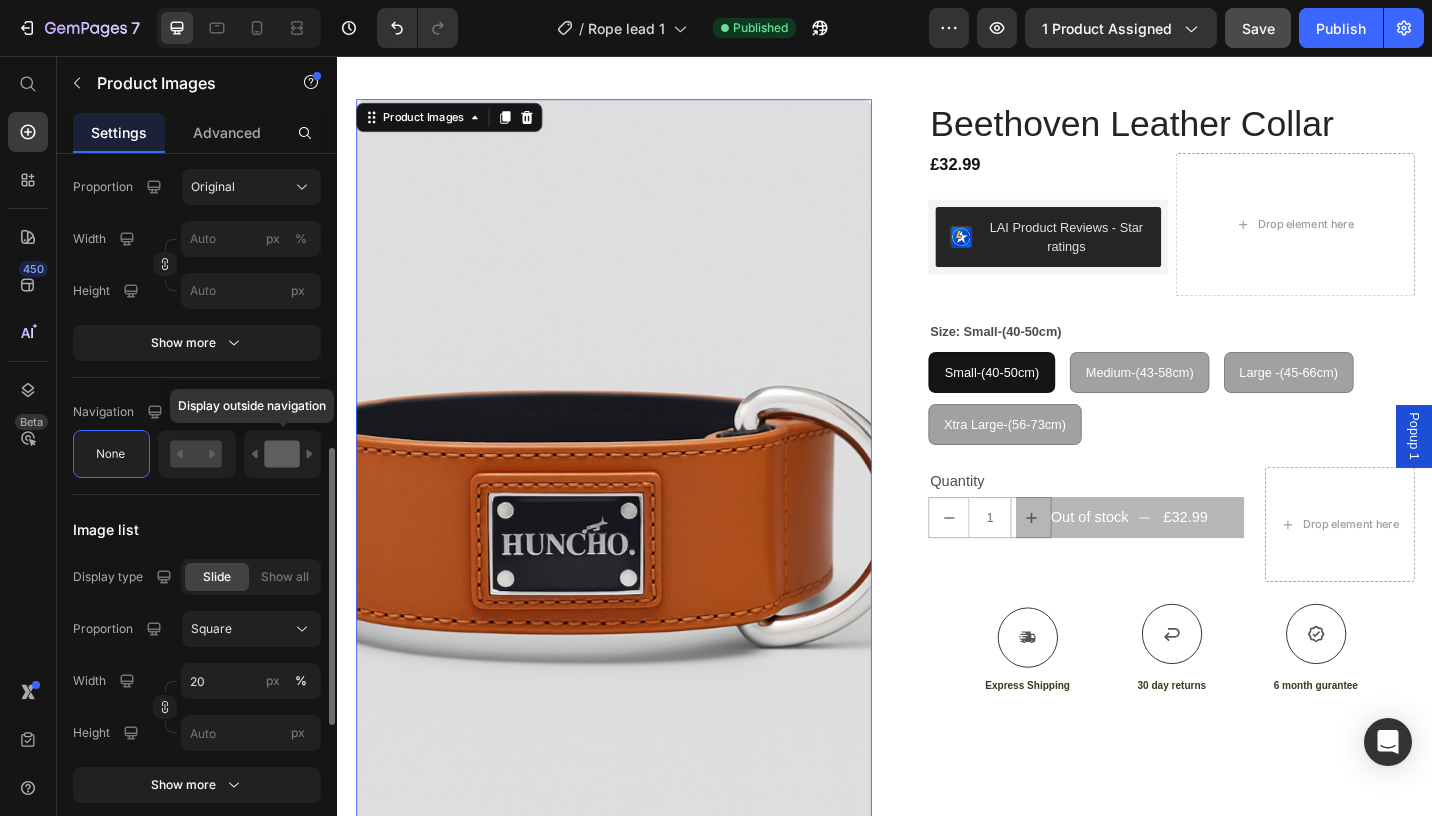 click 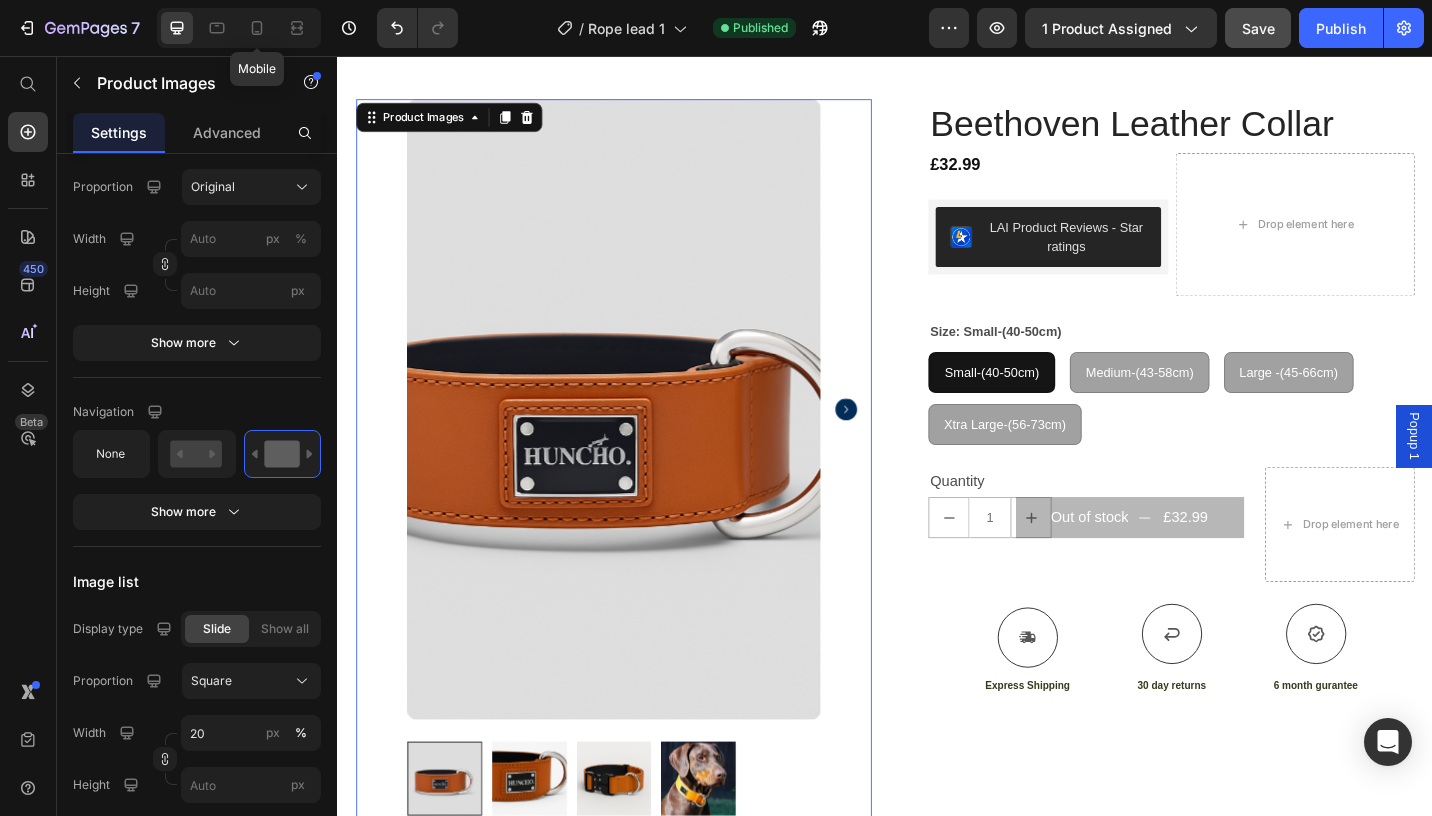 click 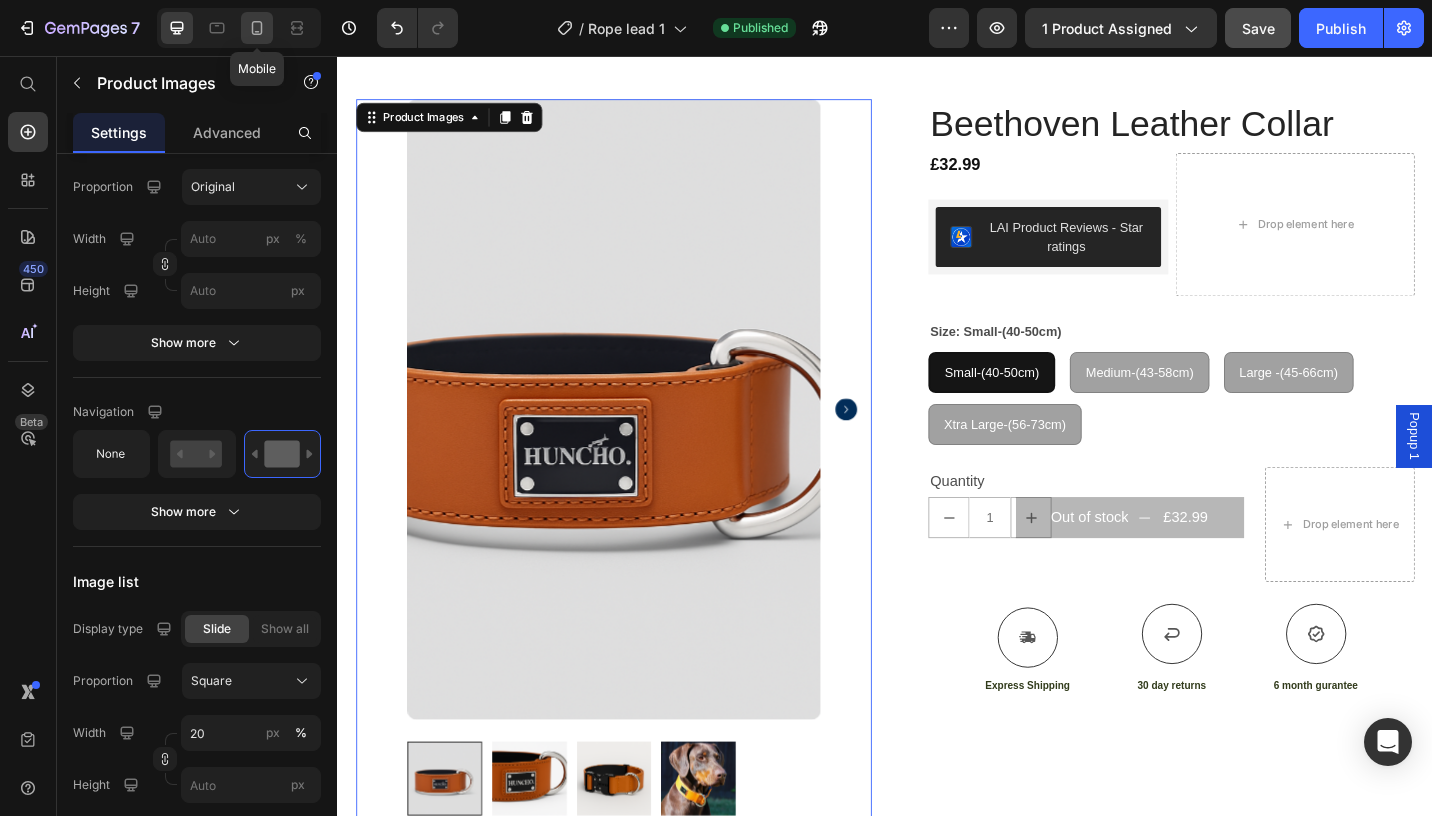 click 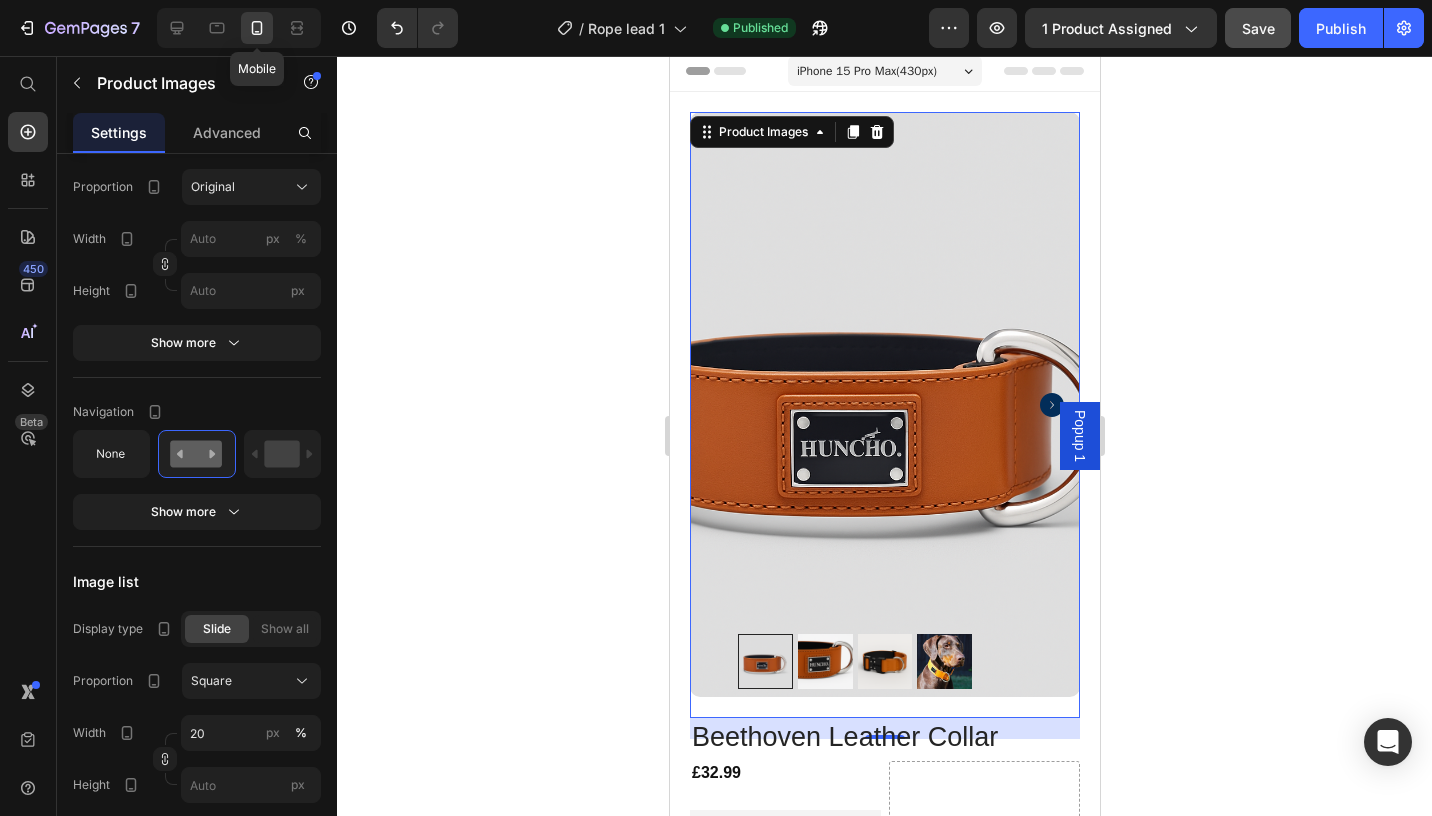 scroll, scrollTop: 0, scrollLeft: 0, axis: both 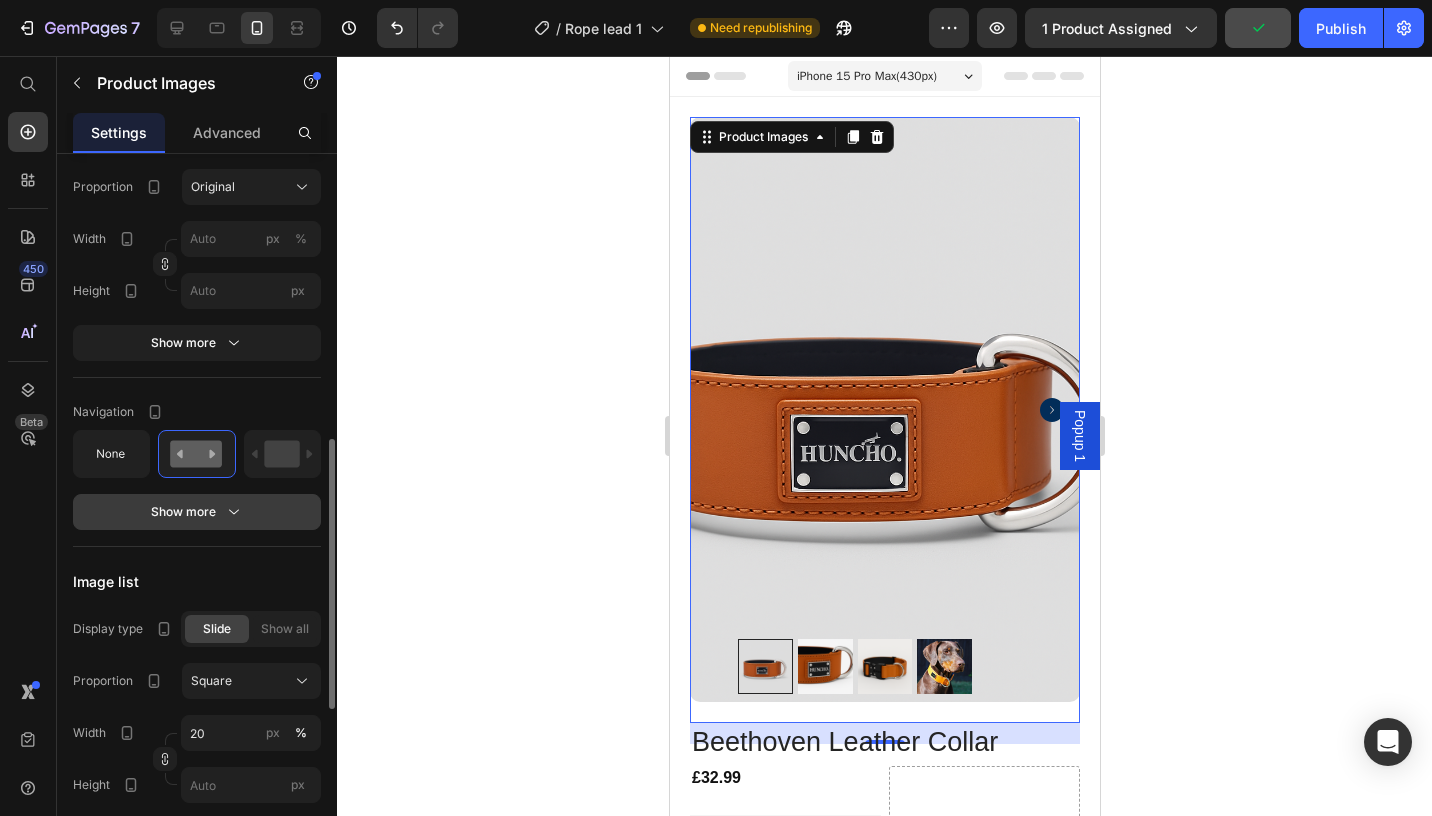 click on "Show more" at bounding box center (197, 512) 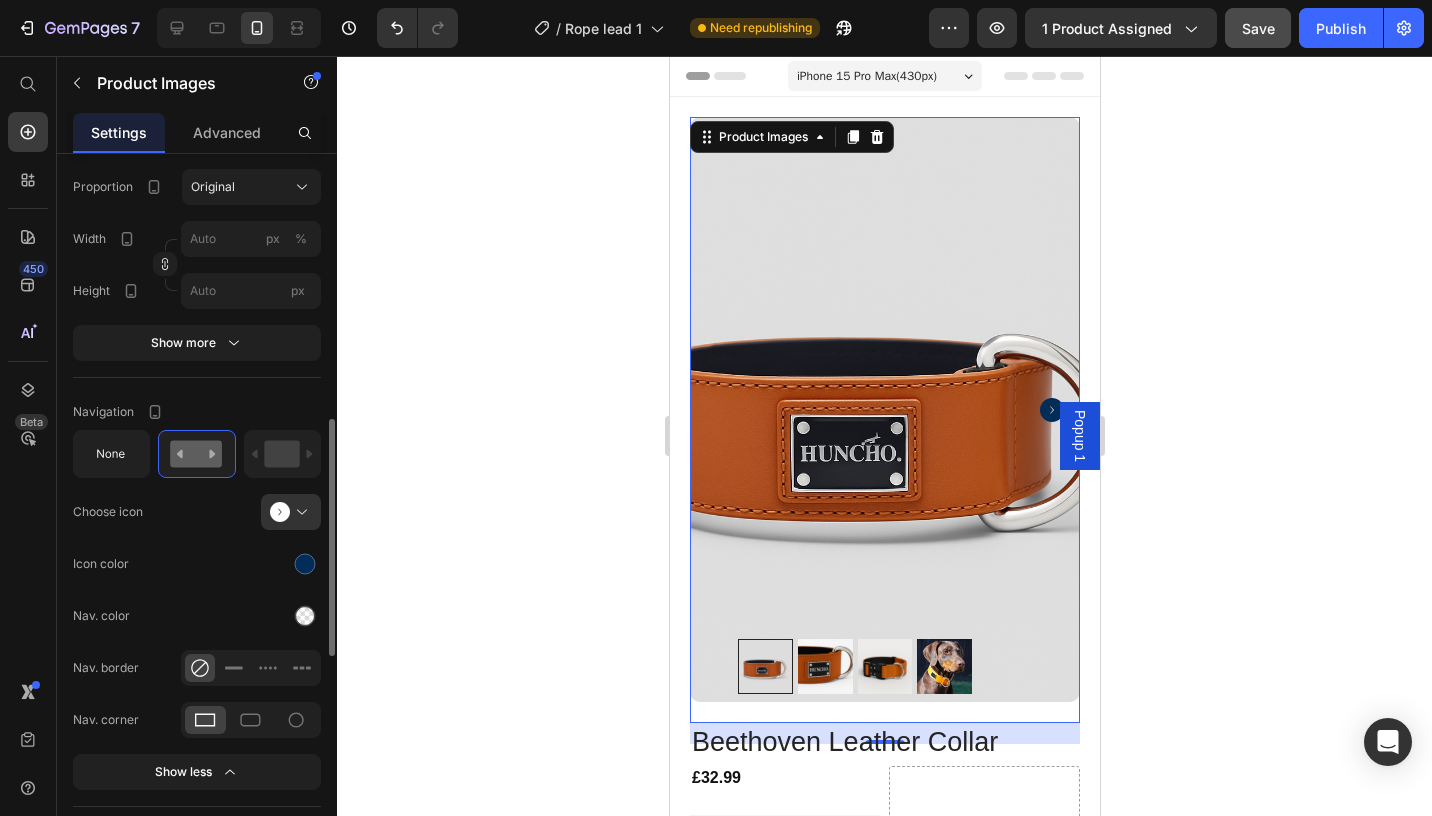 scroll, scrollTop: 899, scrollLeft: 0, axis: vertical 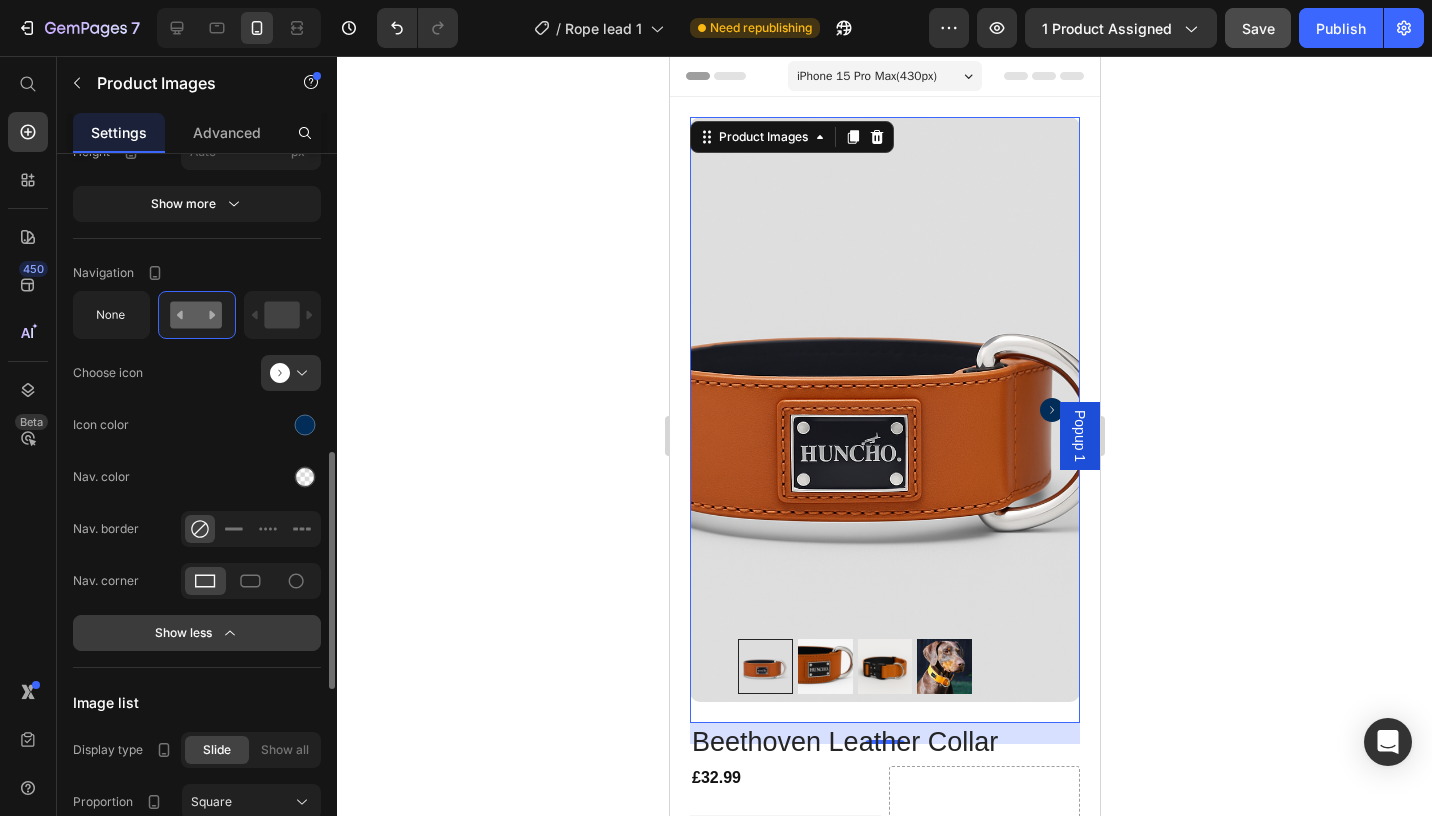 click on "Show less" at bounding box center (197, 633) 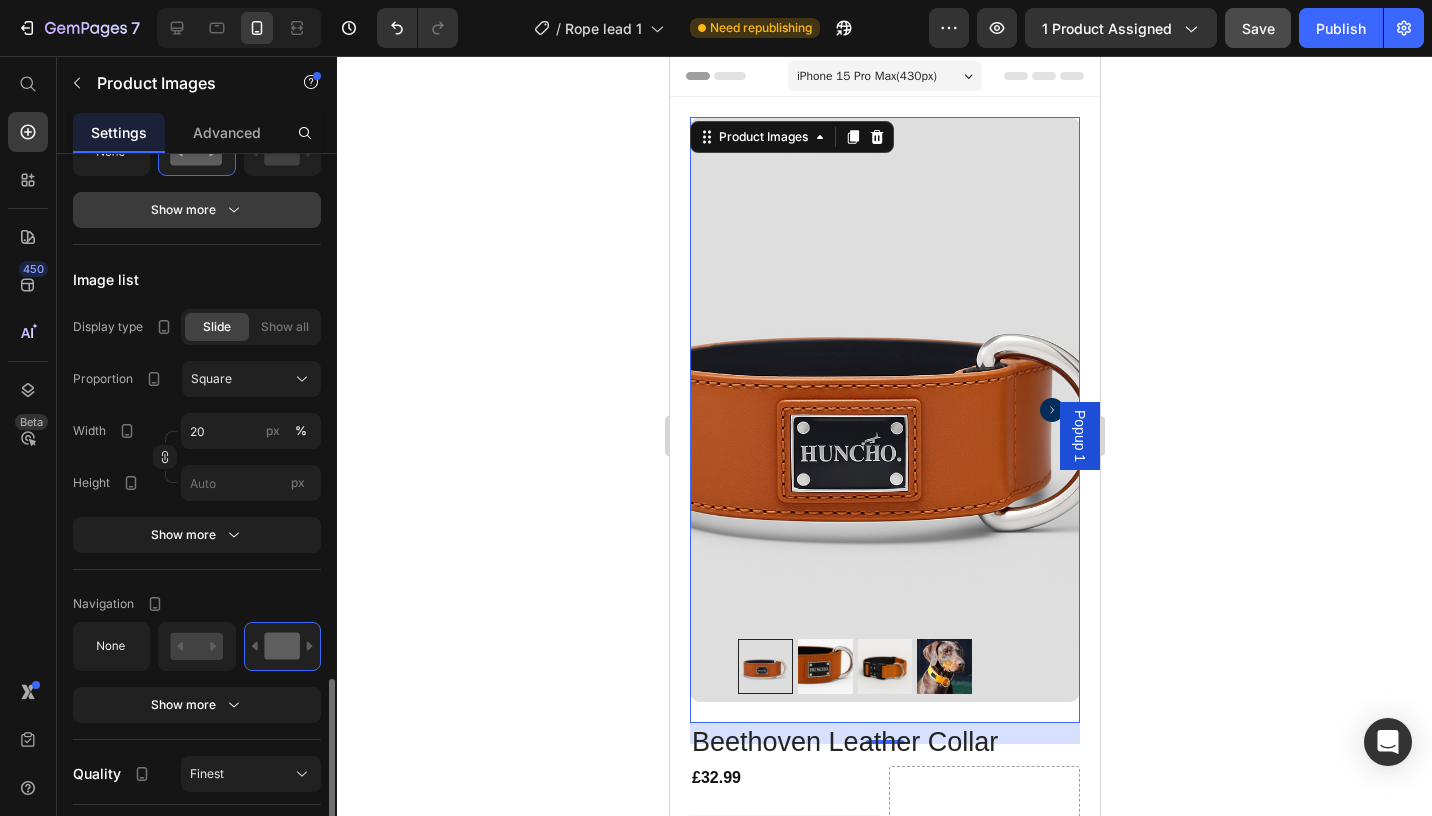 scroll, scrollTop: 1192, scrollLeft: 0, axis: vertical 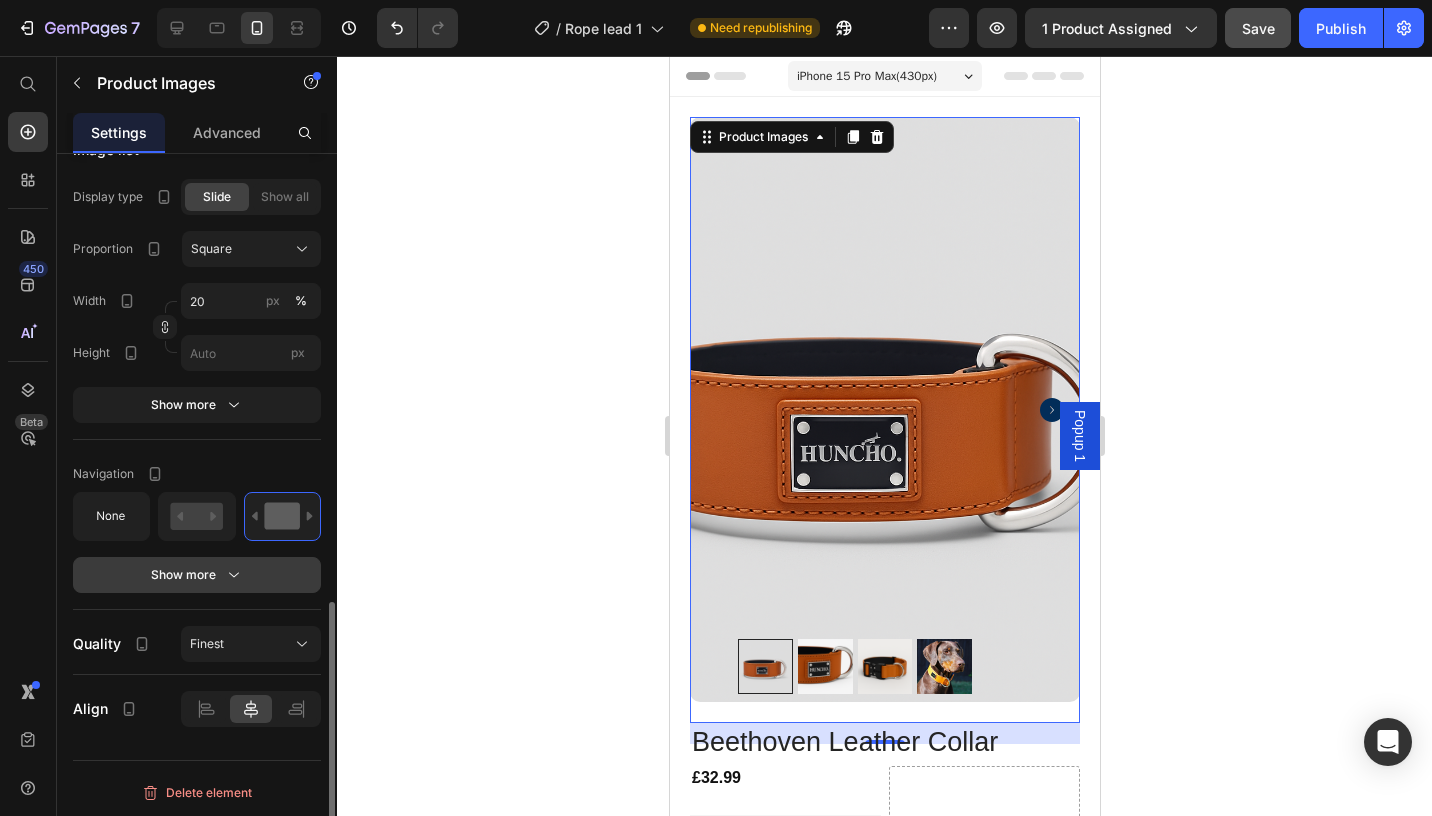 click on "Show more" at bounding box center [197, 575] 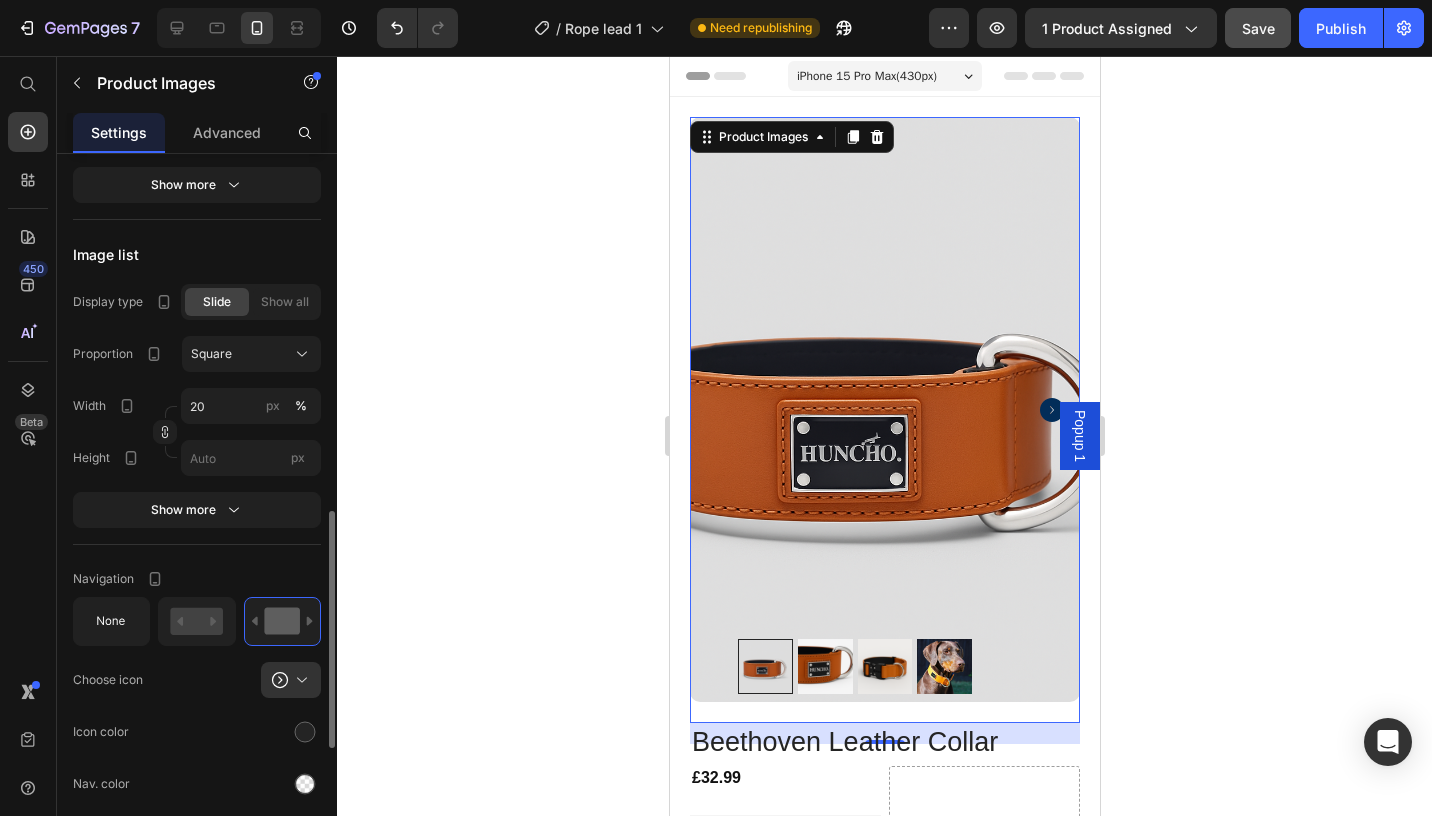 scroll, scrollTop: 1085, scrollLeft: 0, axis: vertical 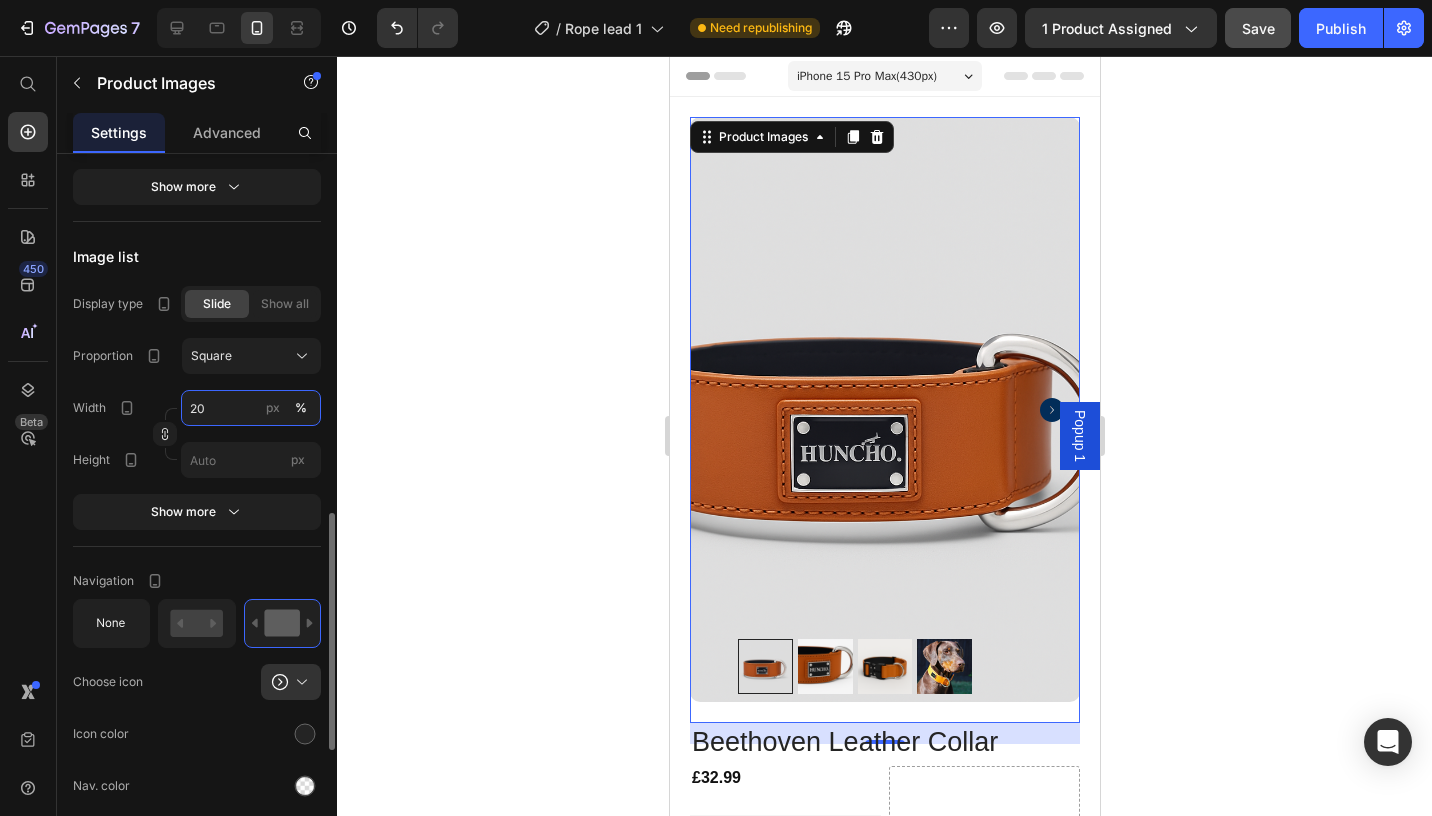 click on "20" at bounding box center [251, 408] 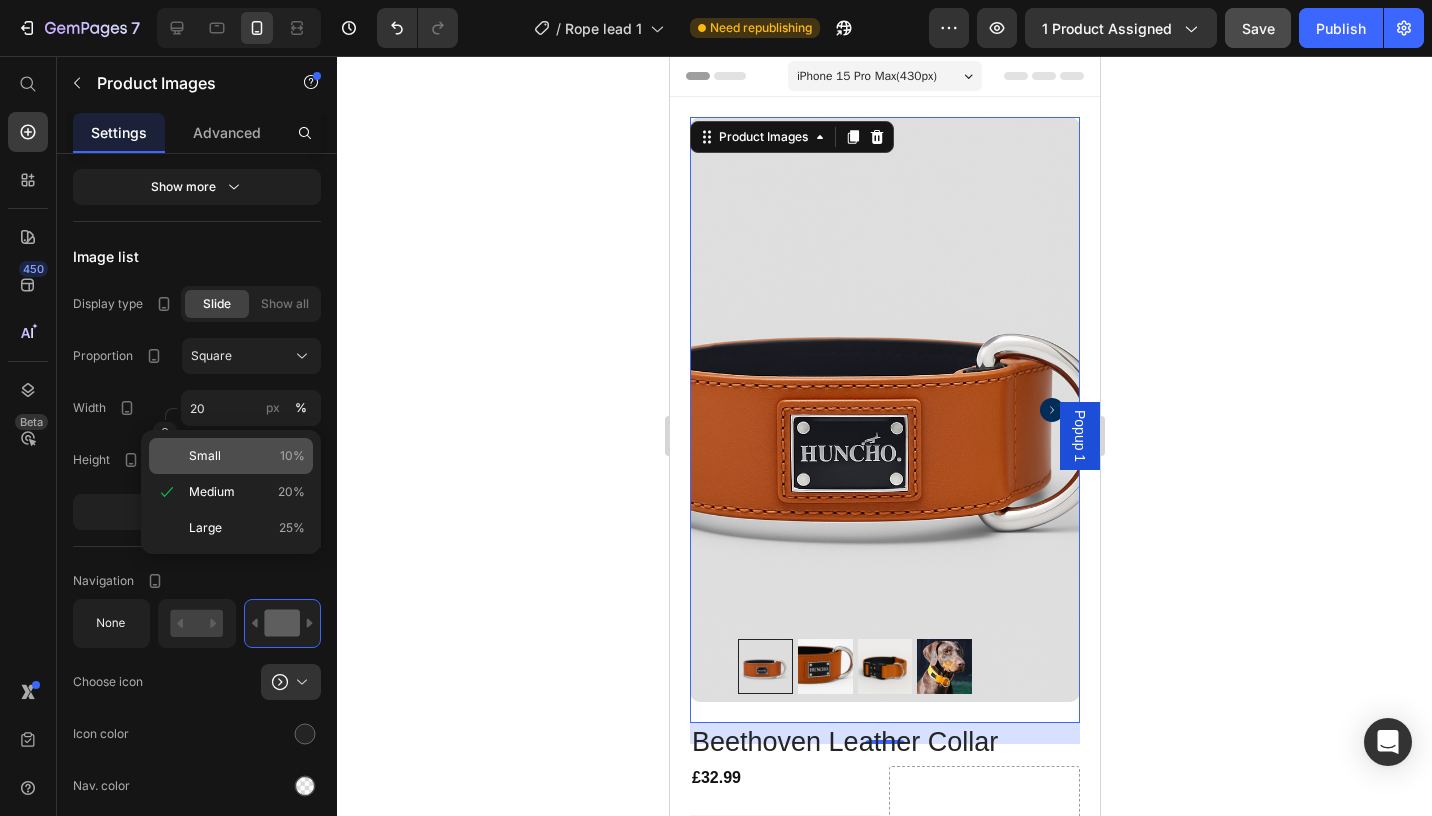 click on "Small 10%" at bounding box center (247, 456) 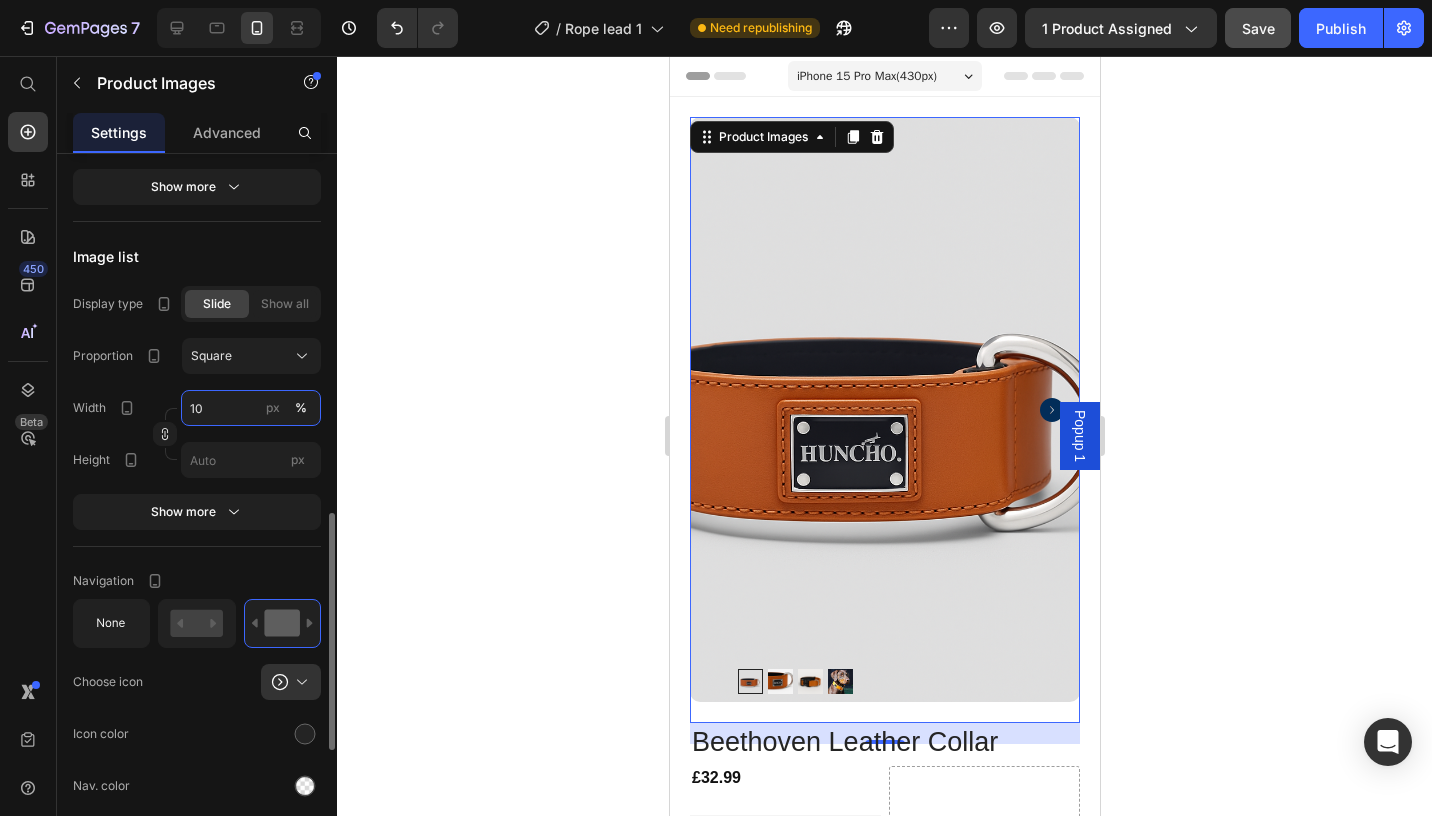click on "10" at bounding box center [251, 408] 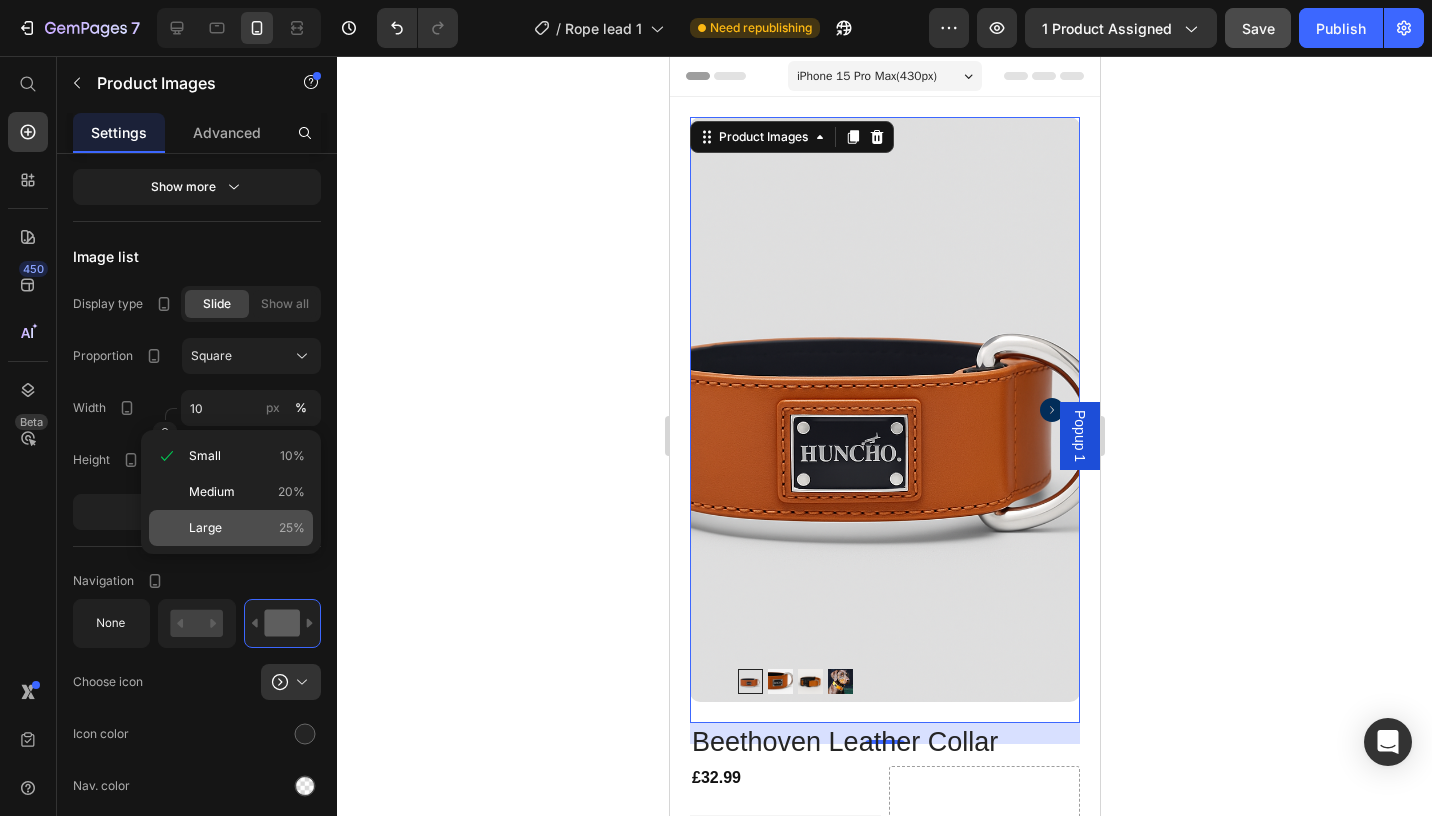click on "Large 25%" 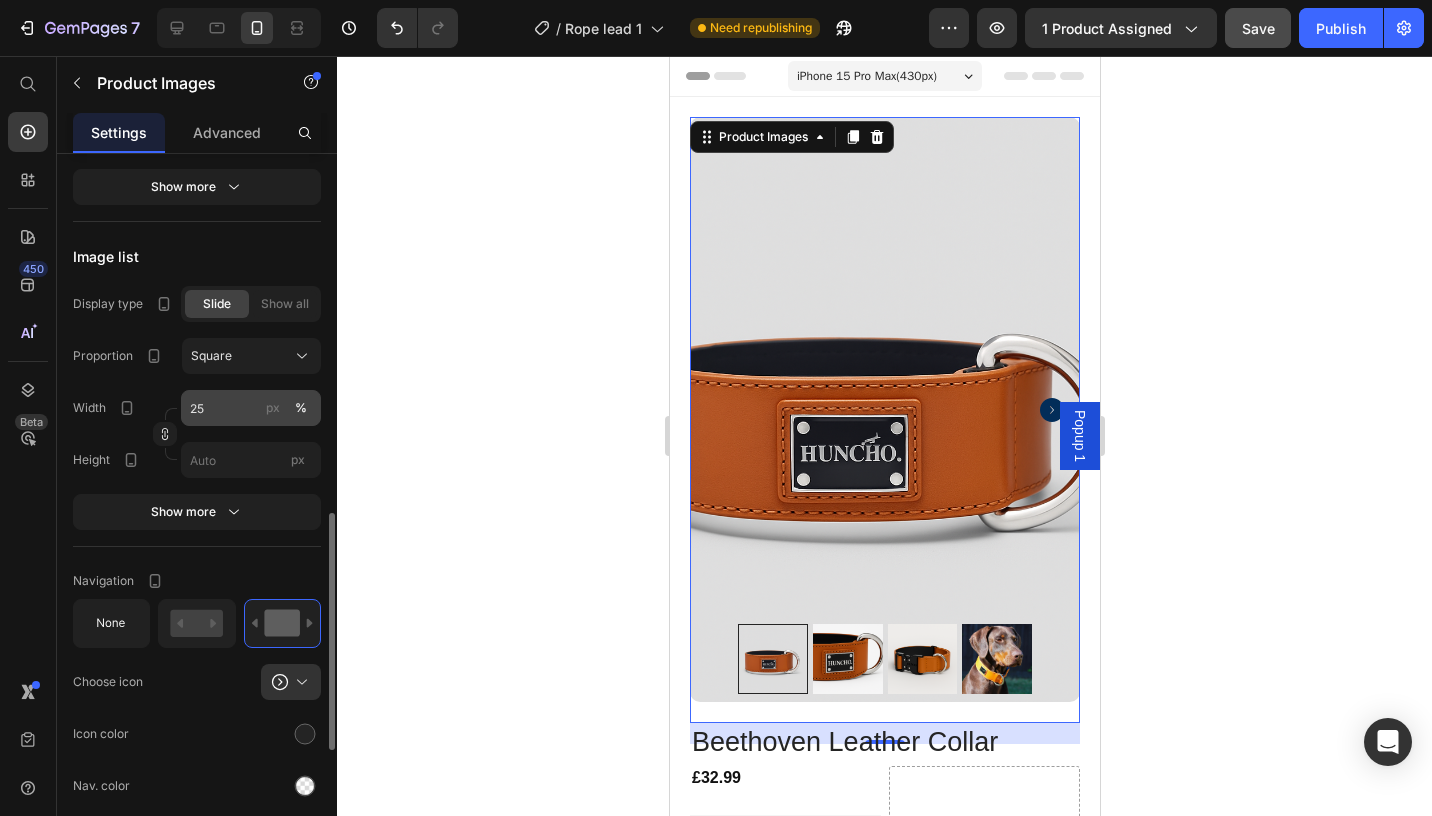 click on "px %" at bounding box center (287, 408) 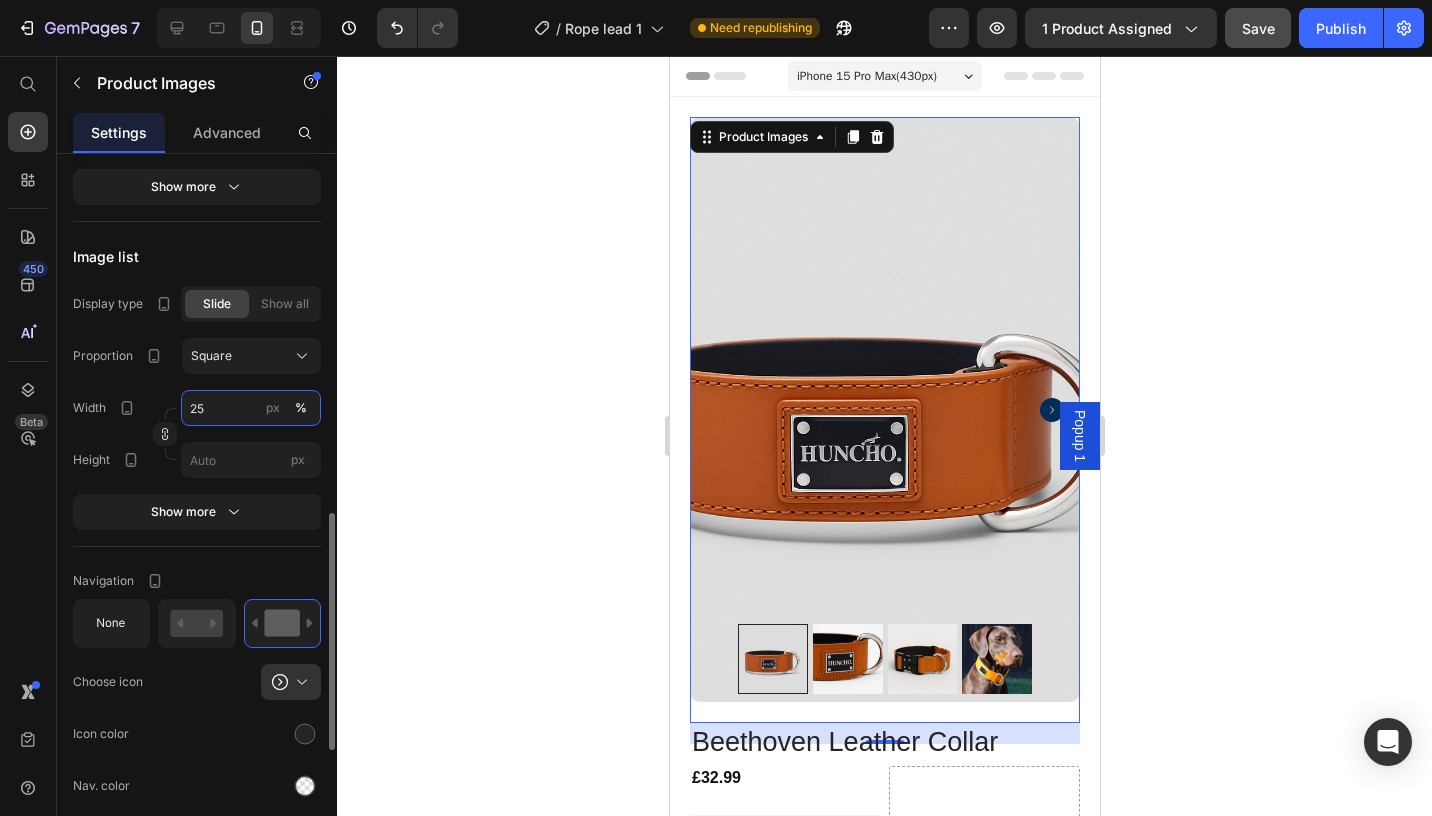 click on "25" at bounding box center (251, 408) 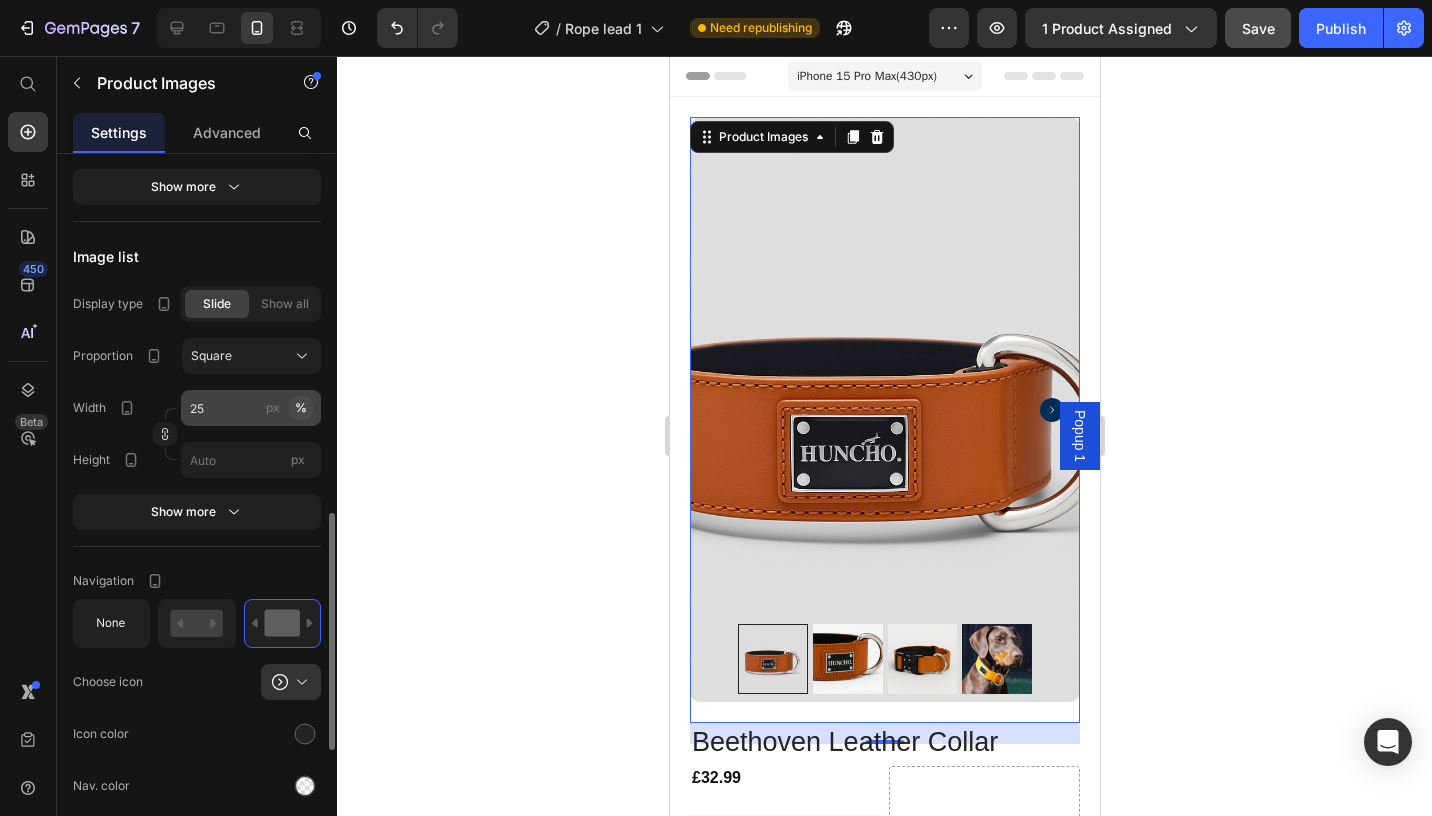 click on "%" at bounding box center (301, 408) 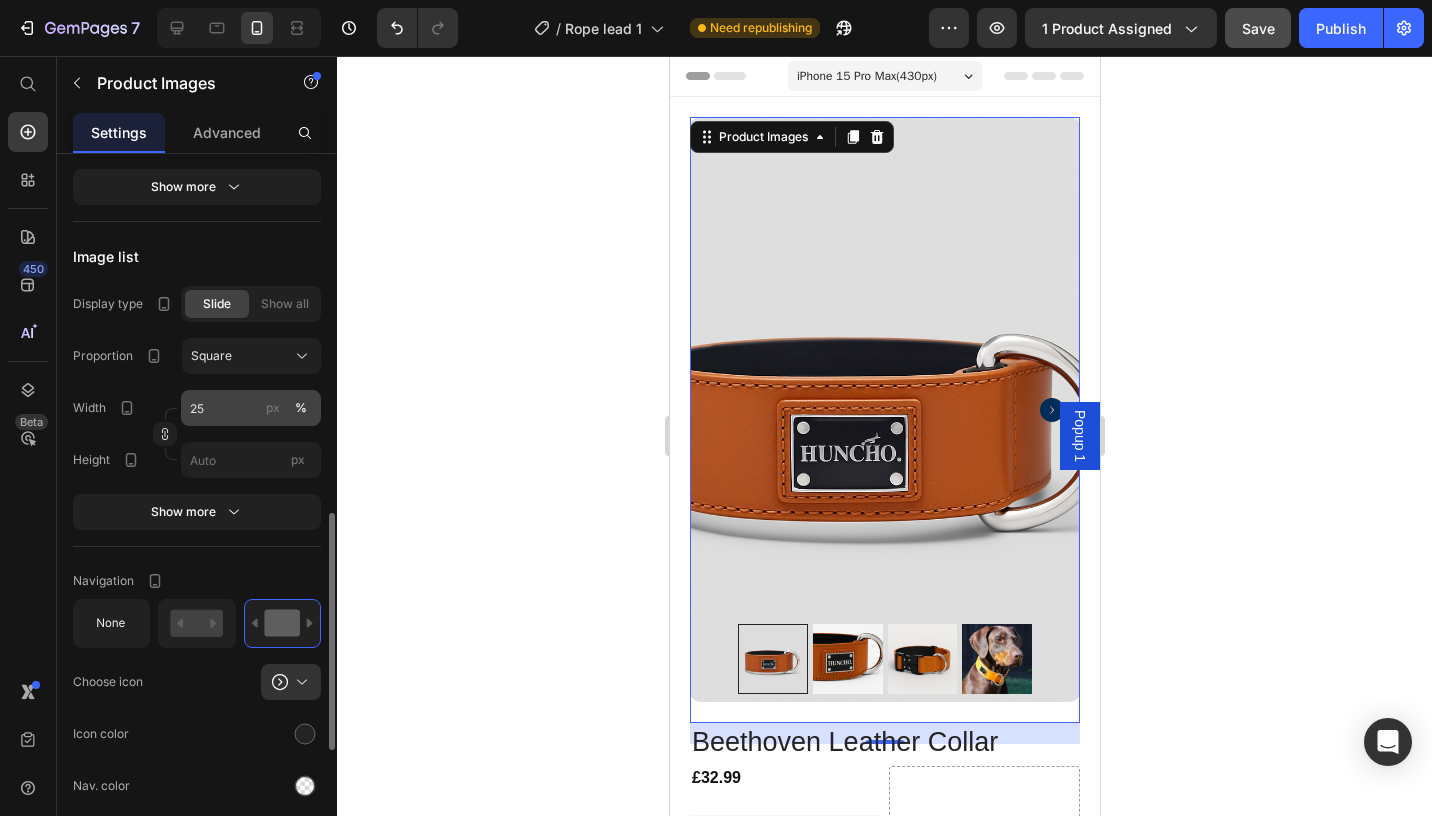 click on "px" at bounding box center [273, 408] 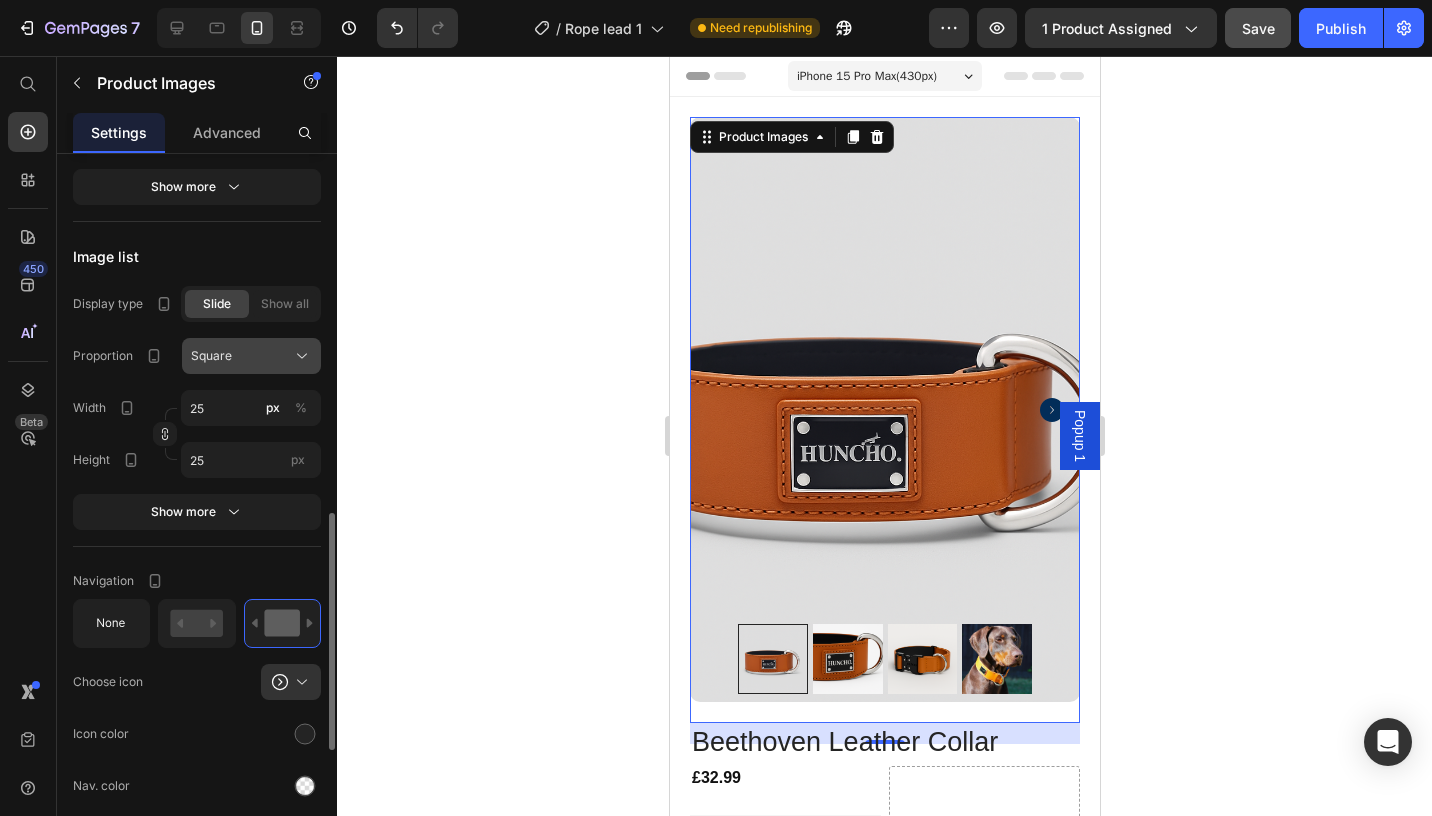 click on "Square" at bounding box center [251, 356] 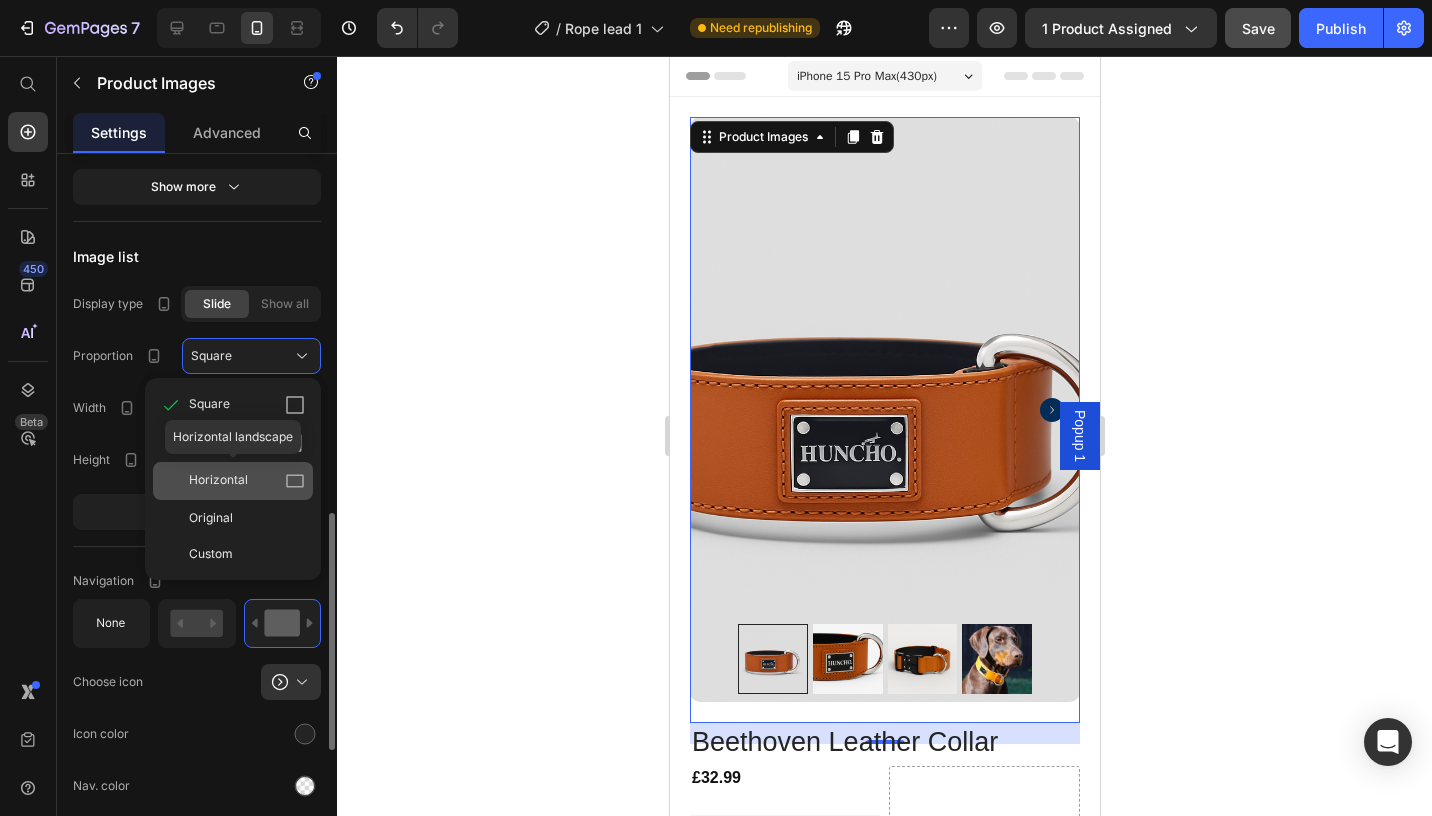 click on "Horizontal" at bounding box center [247, 481] 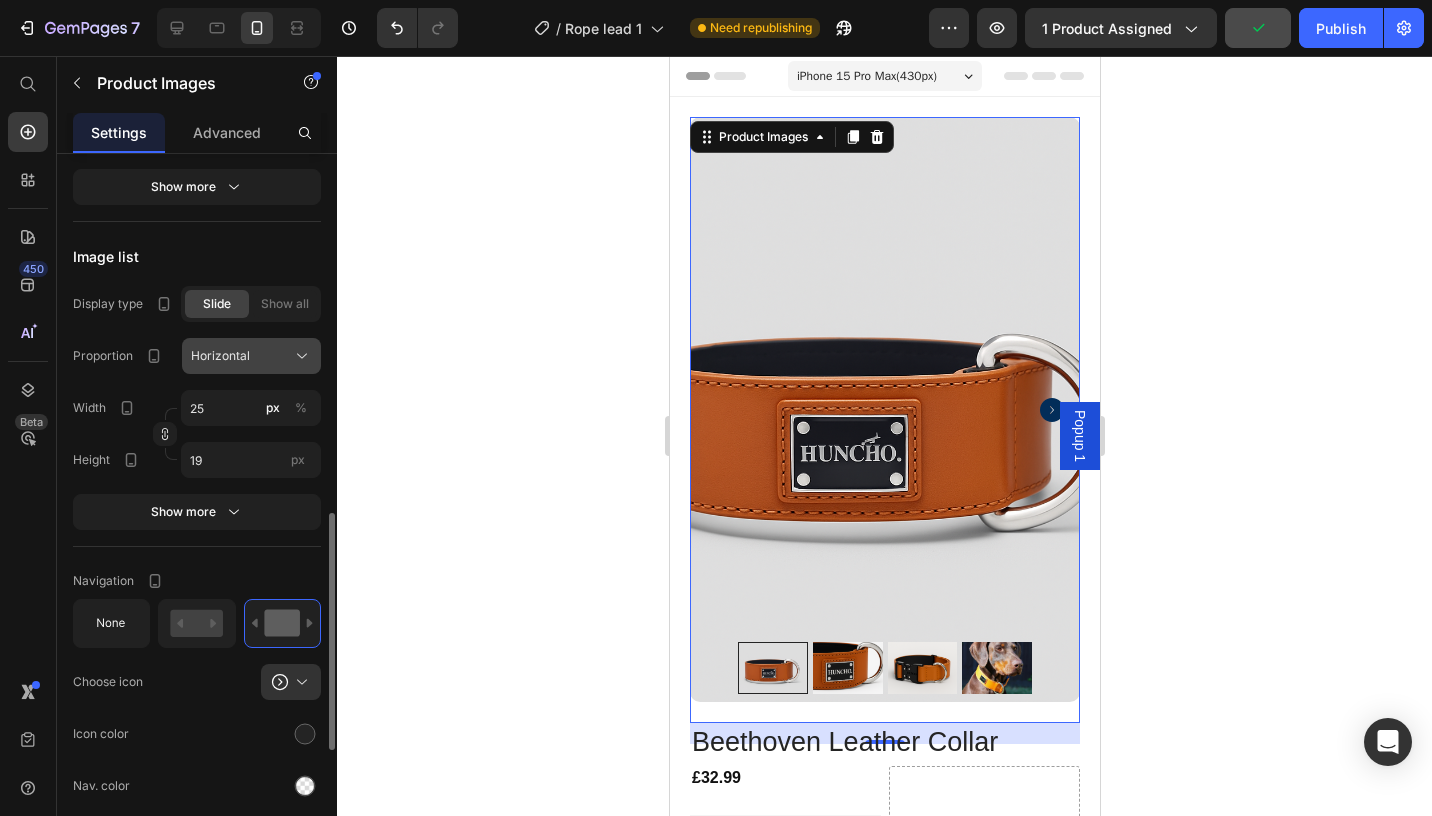 click on "Horizontal" at bounding box center [251, 356] 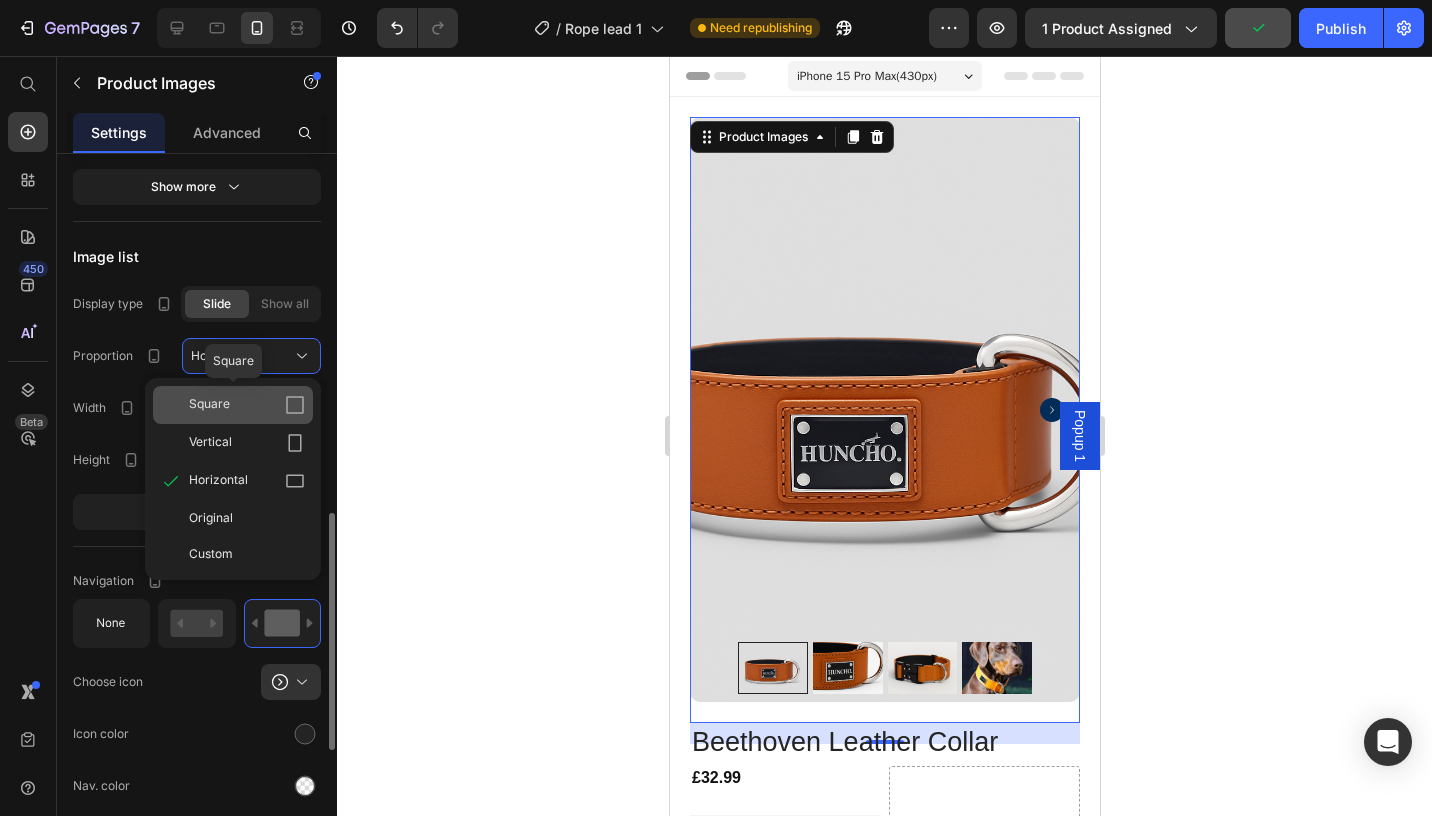 click on "Square" at bounding box center [247, 405] 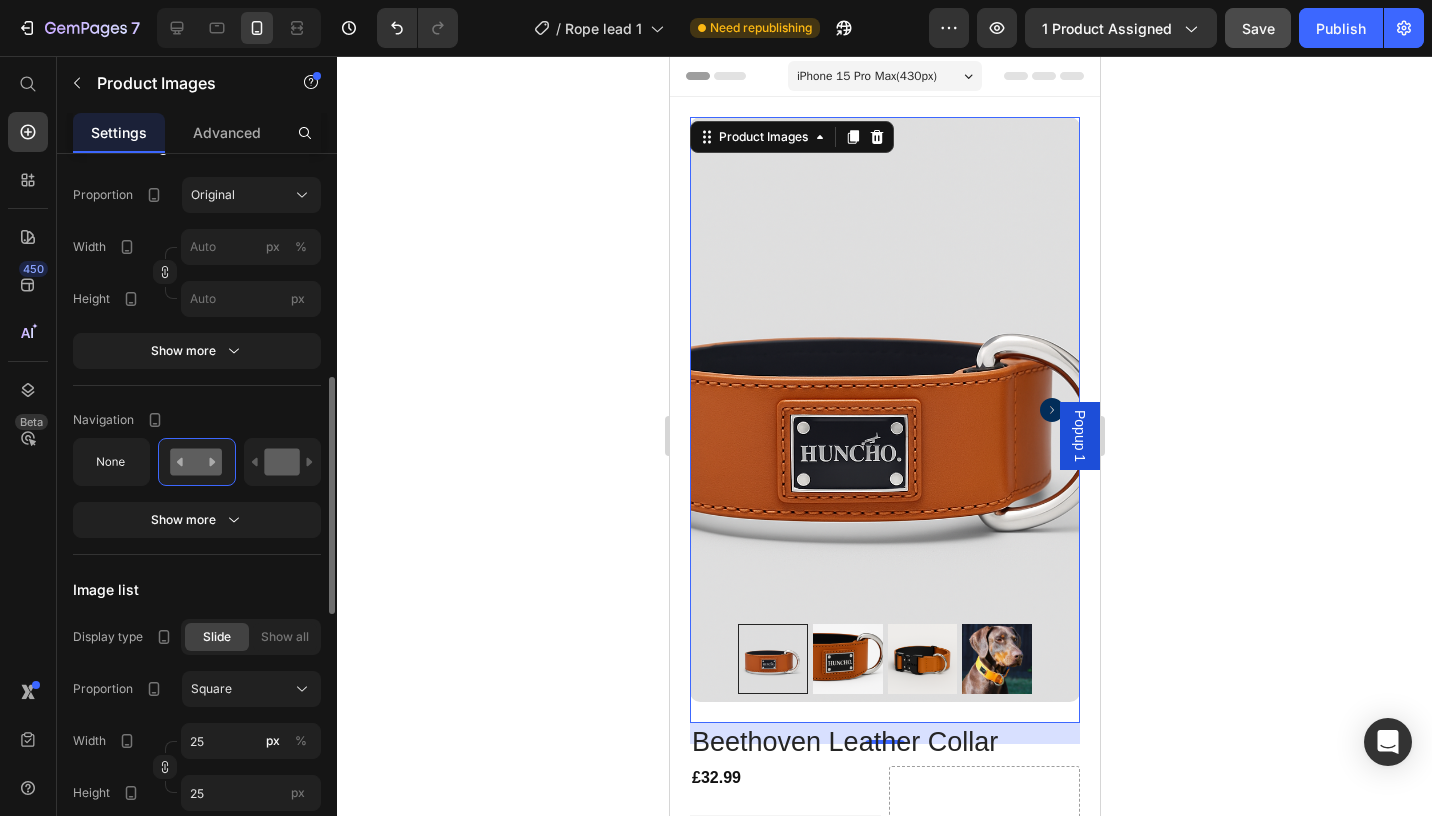 scroll, scrollTop: 731, scrollLeft: 0, axis: vertical 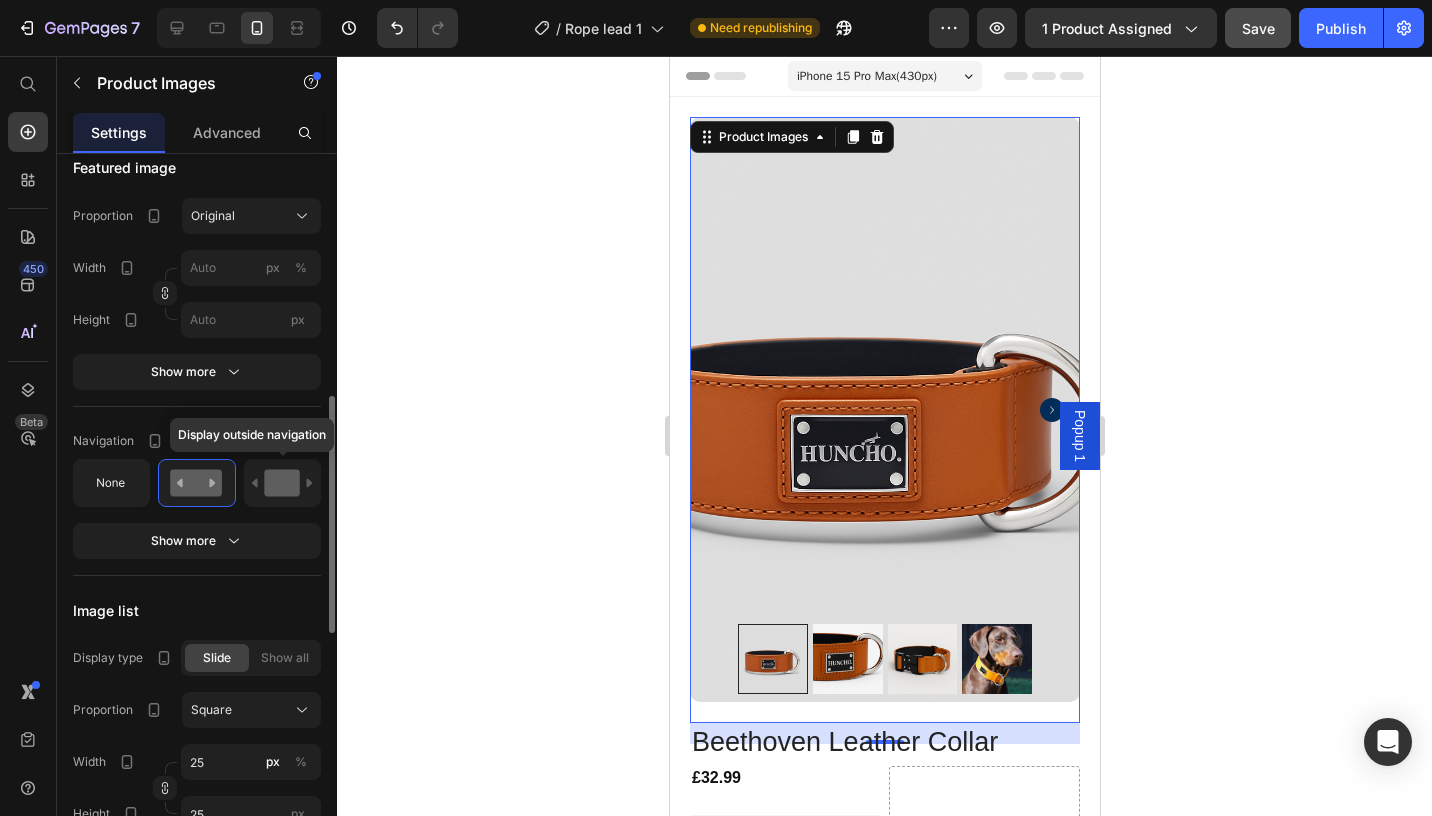 click 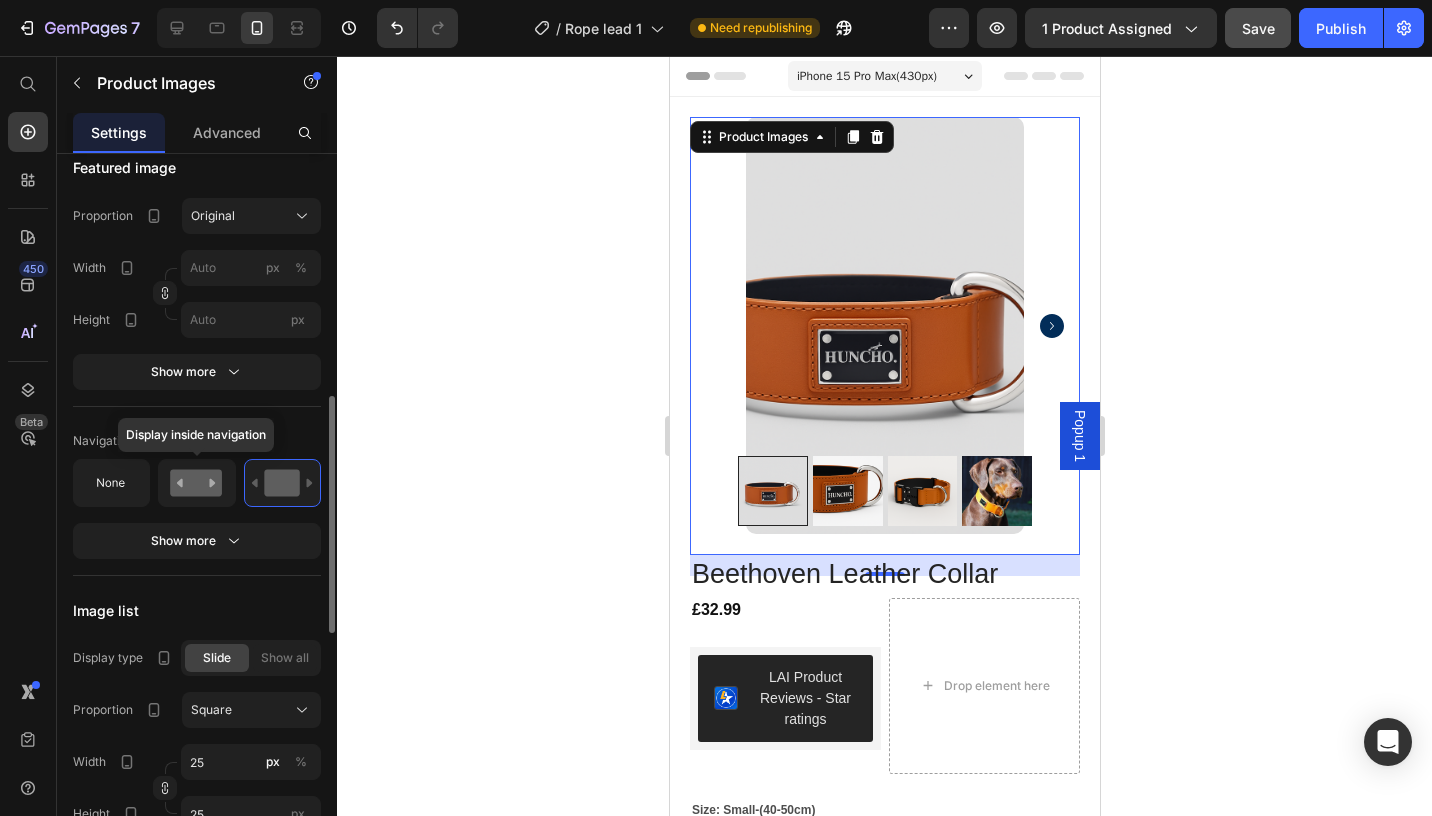 click 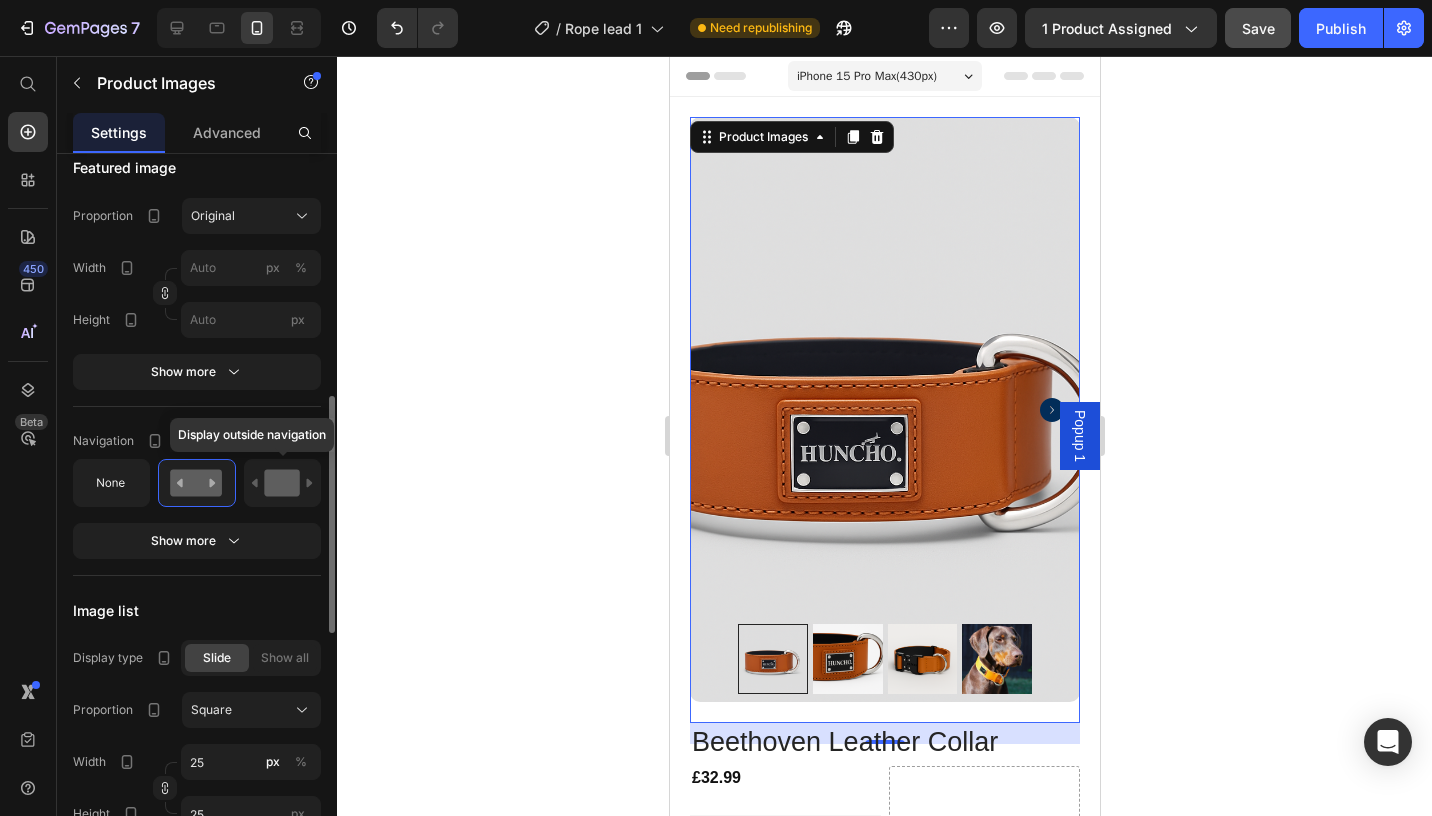 click 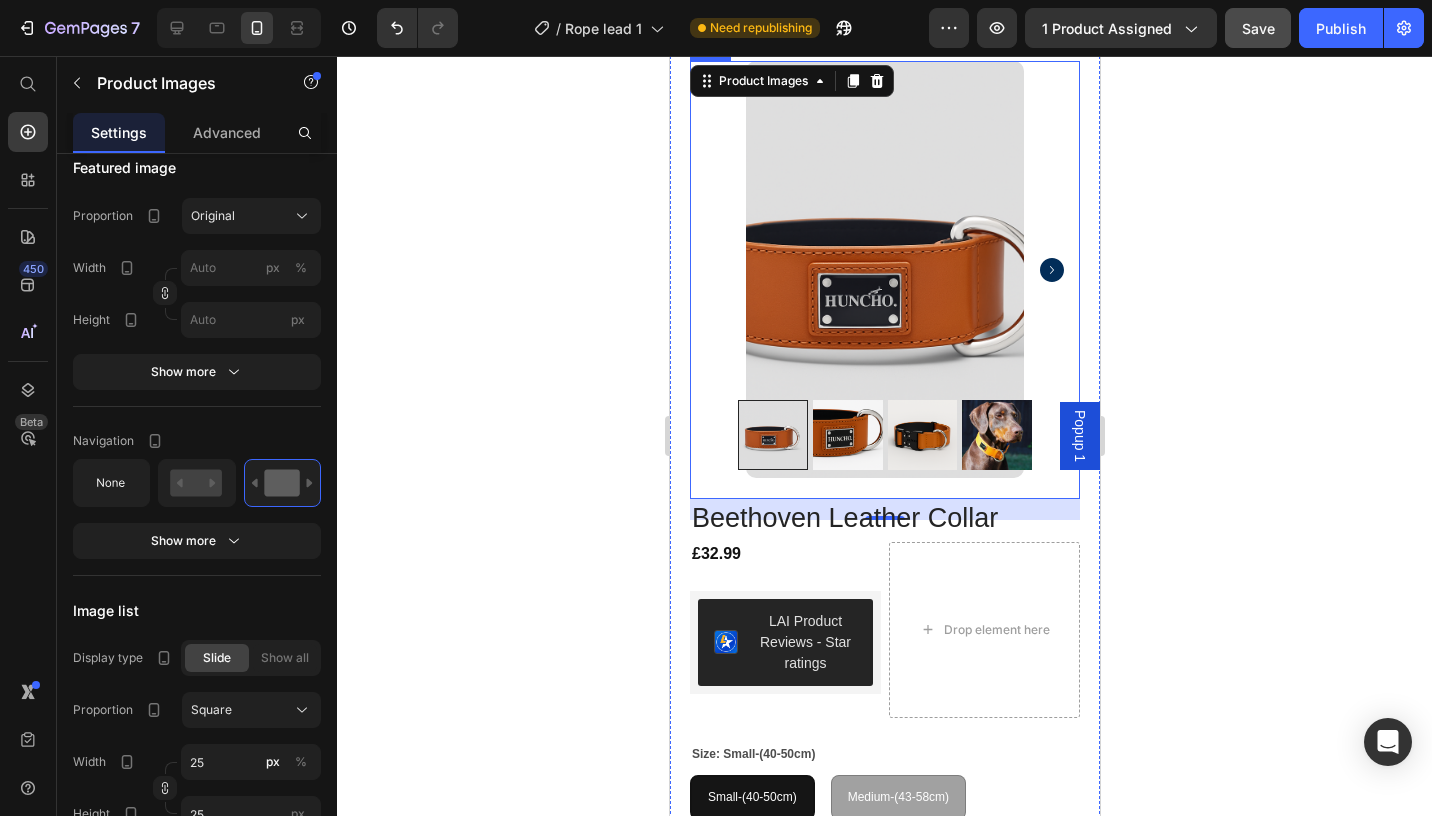 scroll, scrollTop: 0, scrollLeft: 0, axis: both 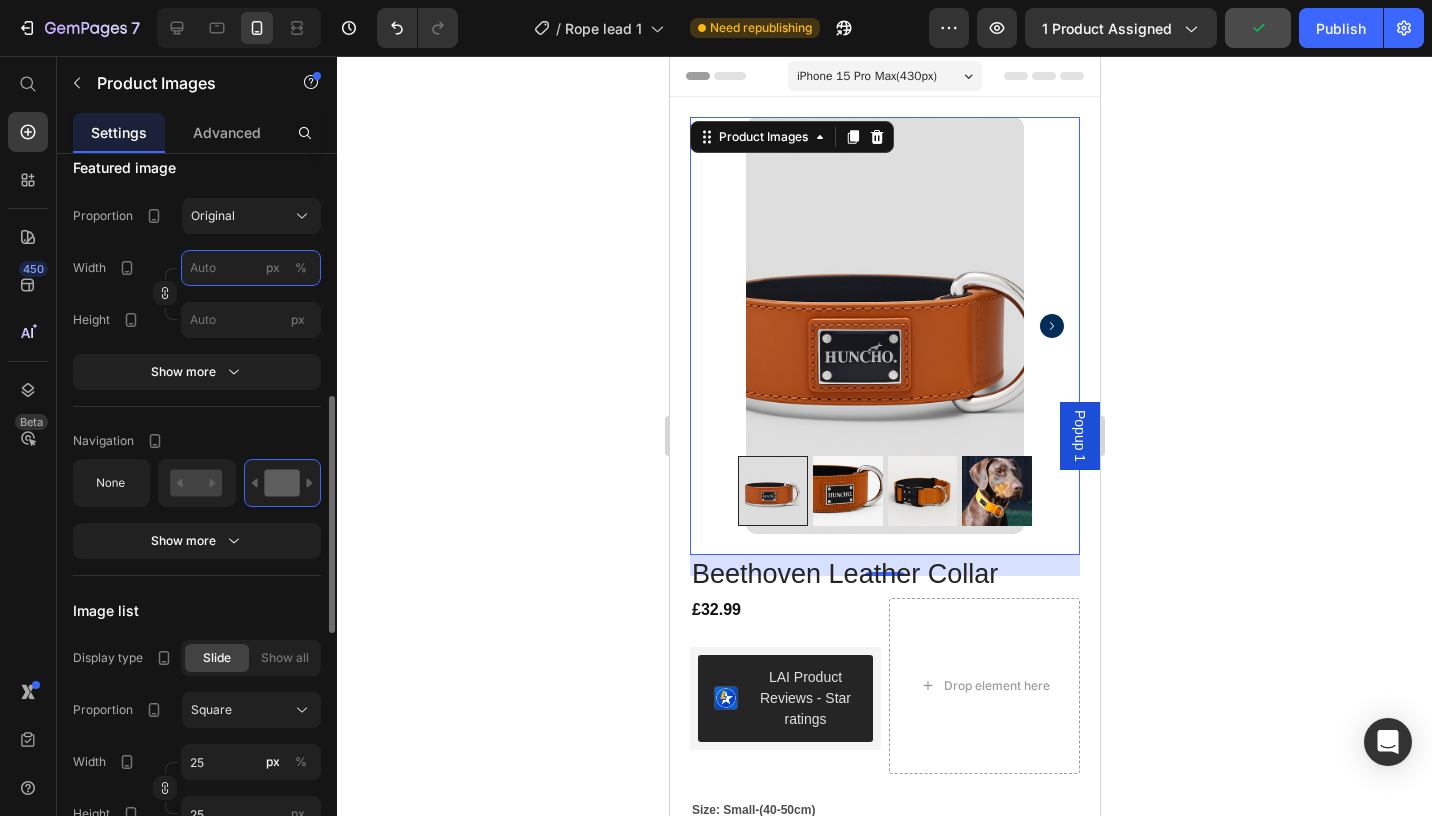 click on "px %" at bounding box center [251, 268] 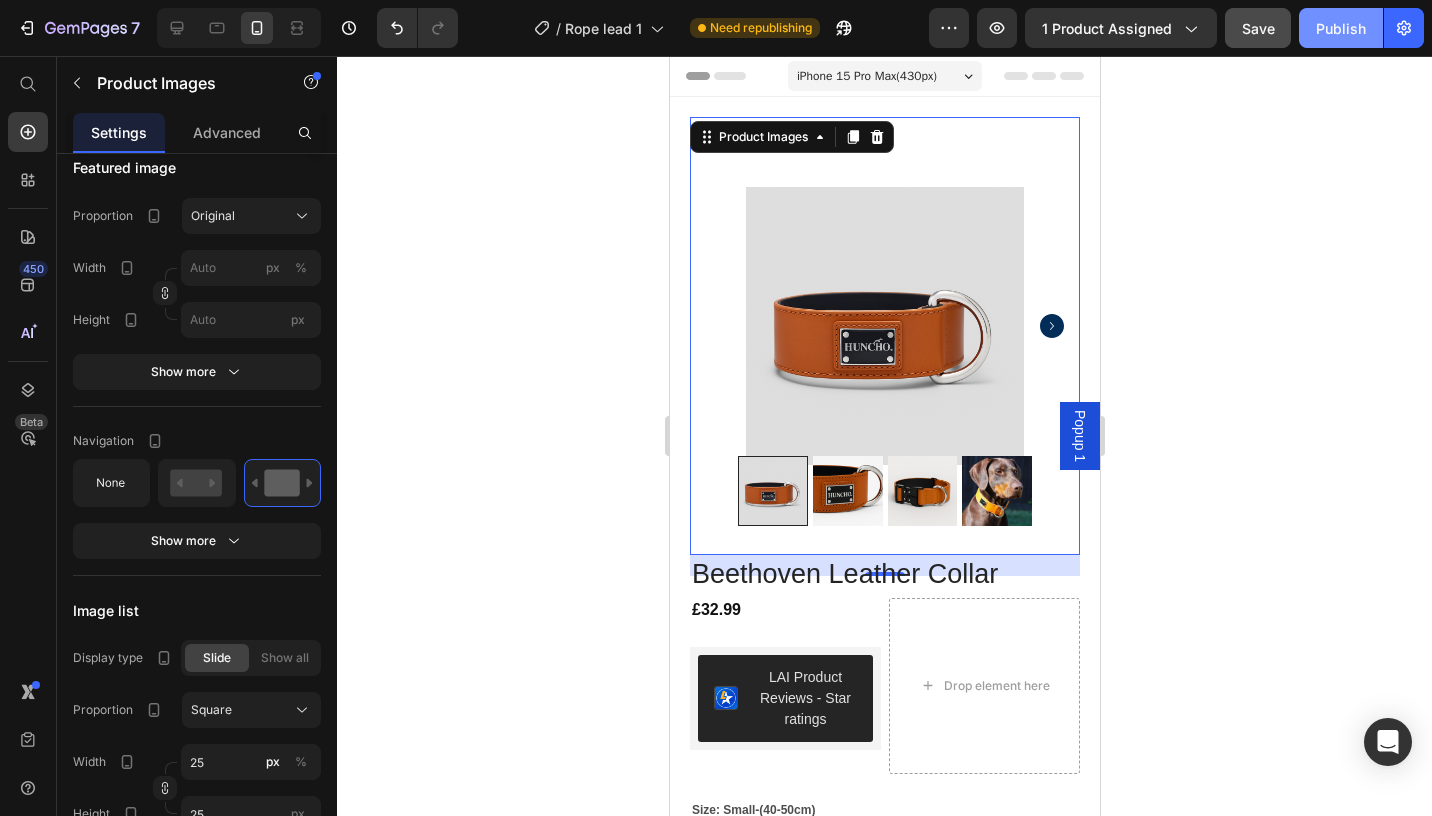 click on "Publish" at bounding box center [1341, 28] 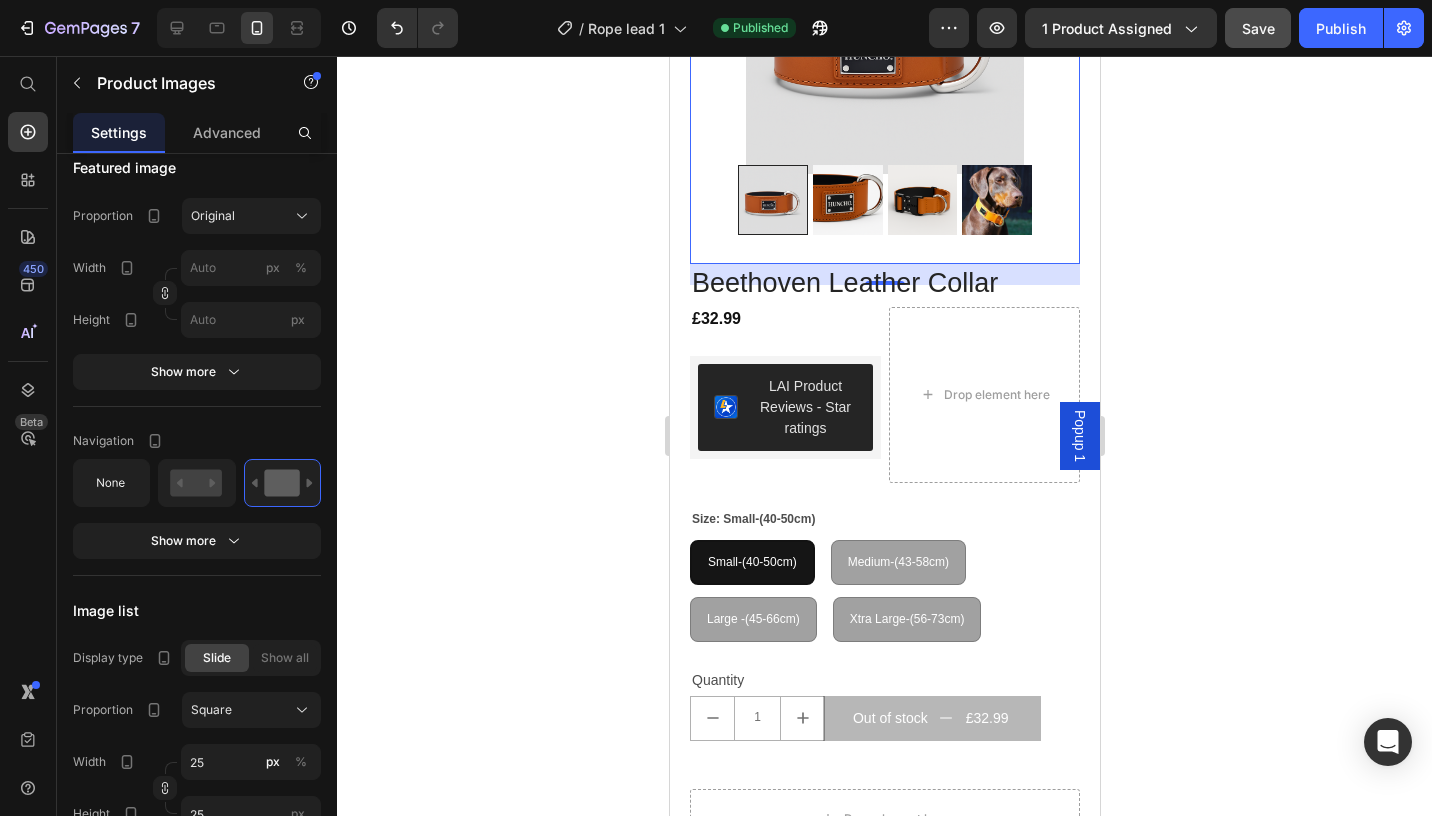 scroll, scrollTop: 0, scrollLeft: 0, axis: both 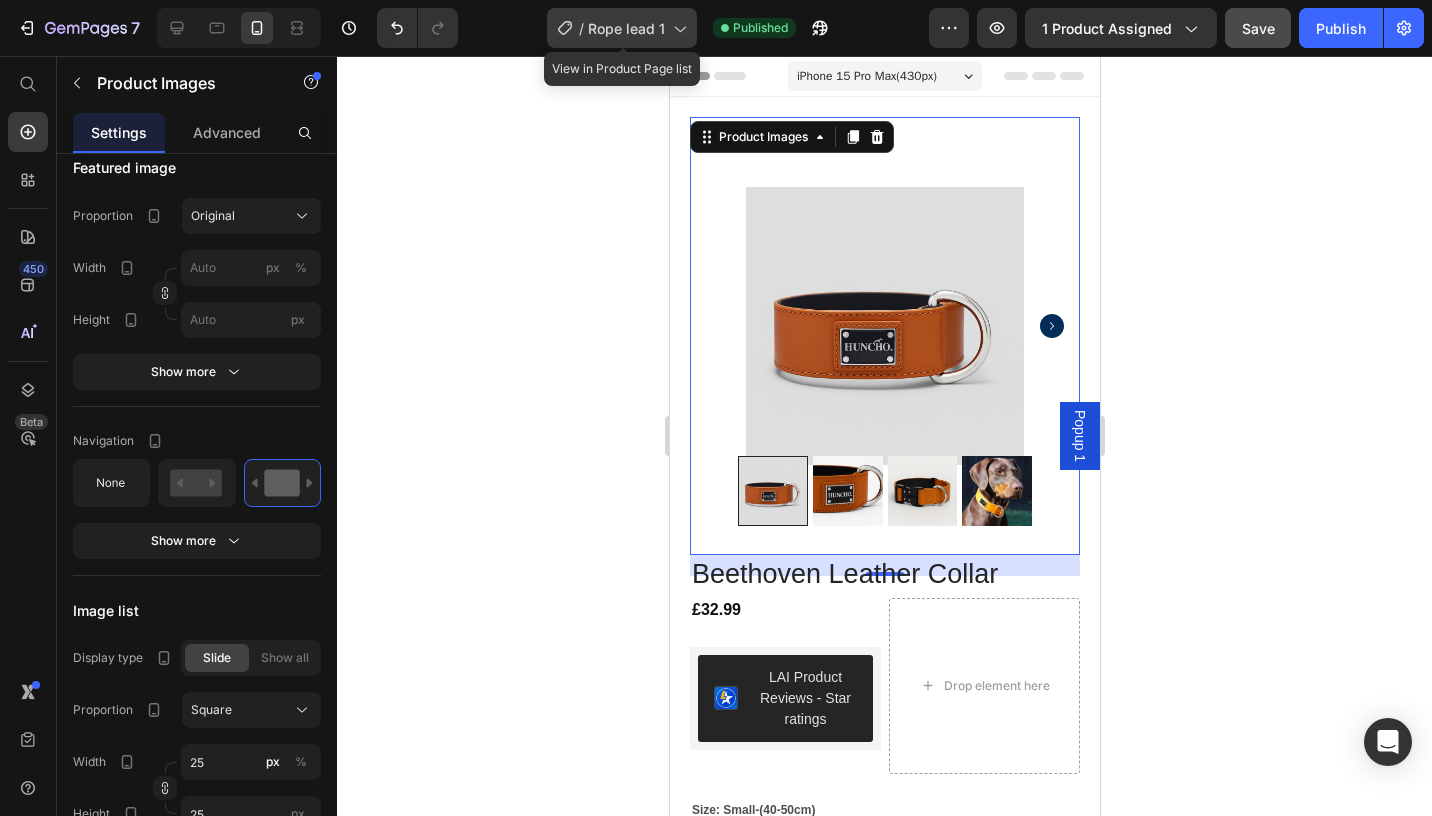 click on "Rope lead 1" at bounding box center (626, 28) 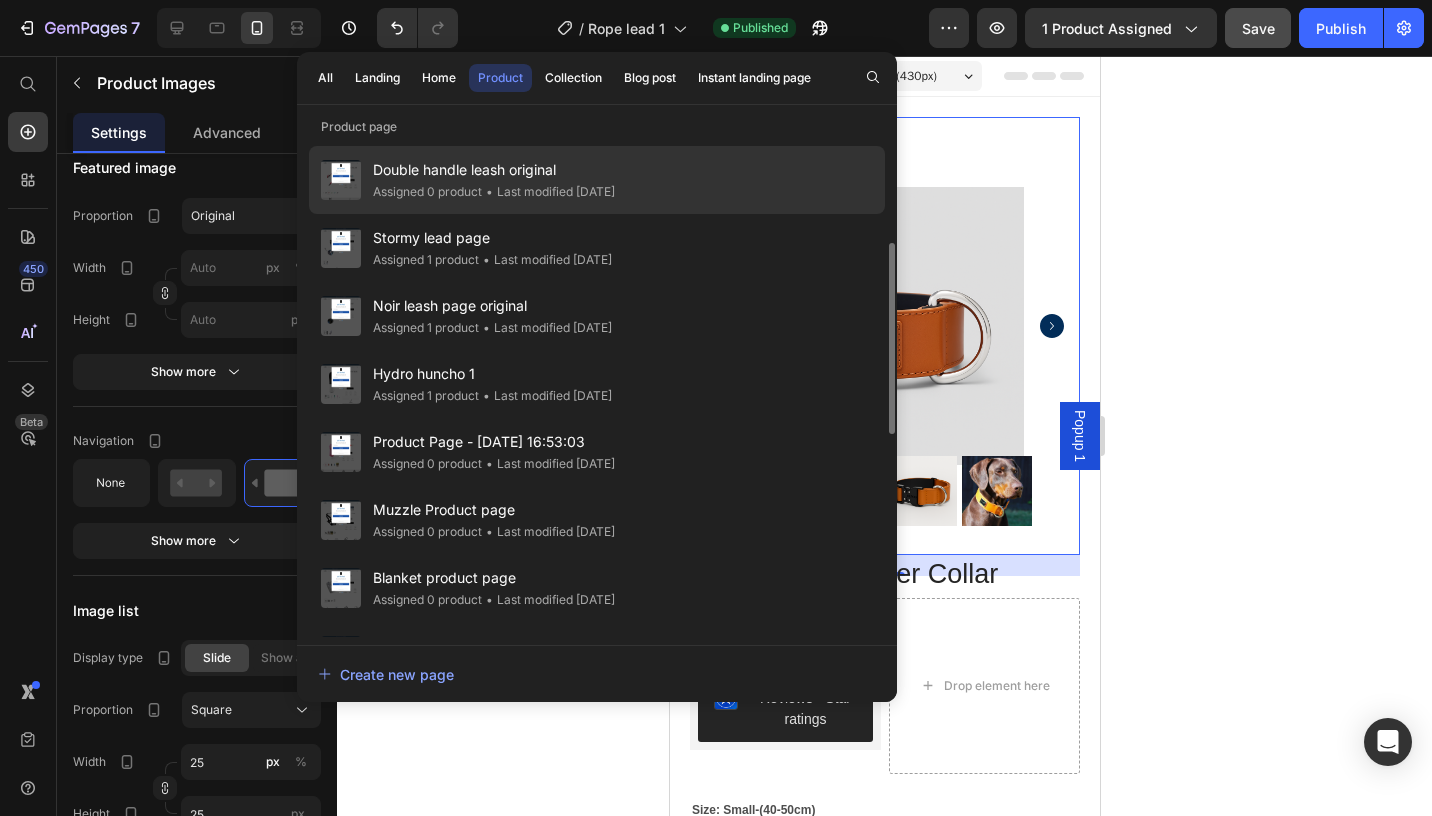 scroll, scrollTop: 0, scrollLeft: 0, axis: both 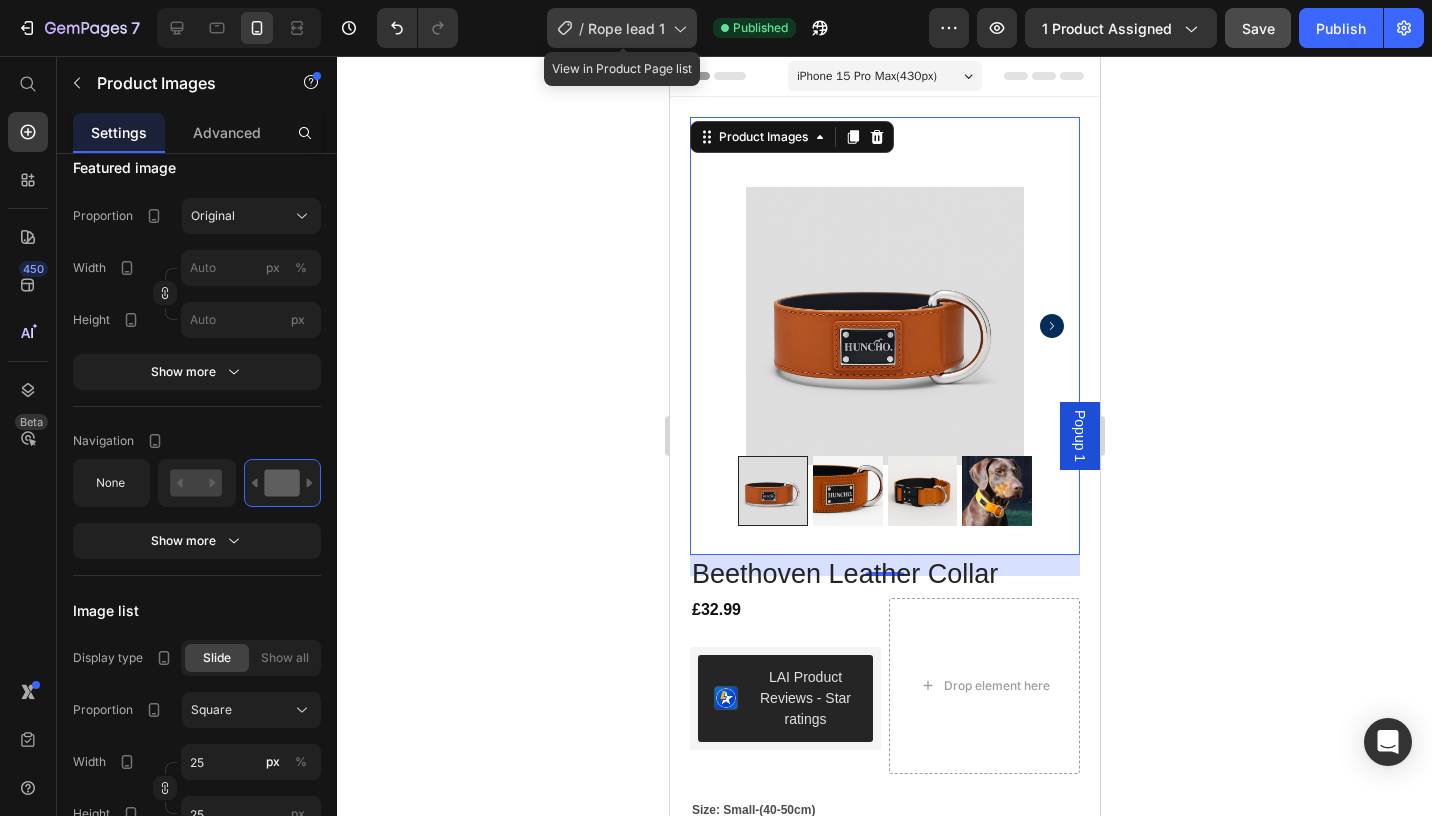 click on "Rope lead 1" at bounding box center (626, 28) 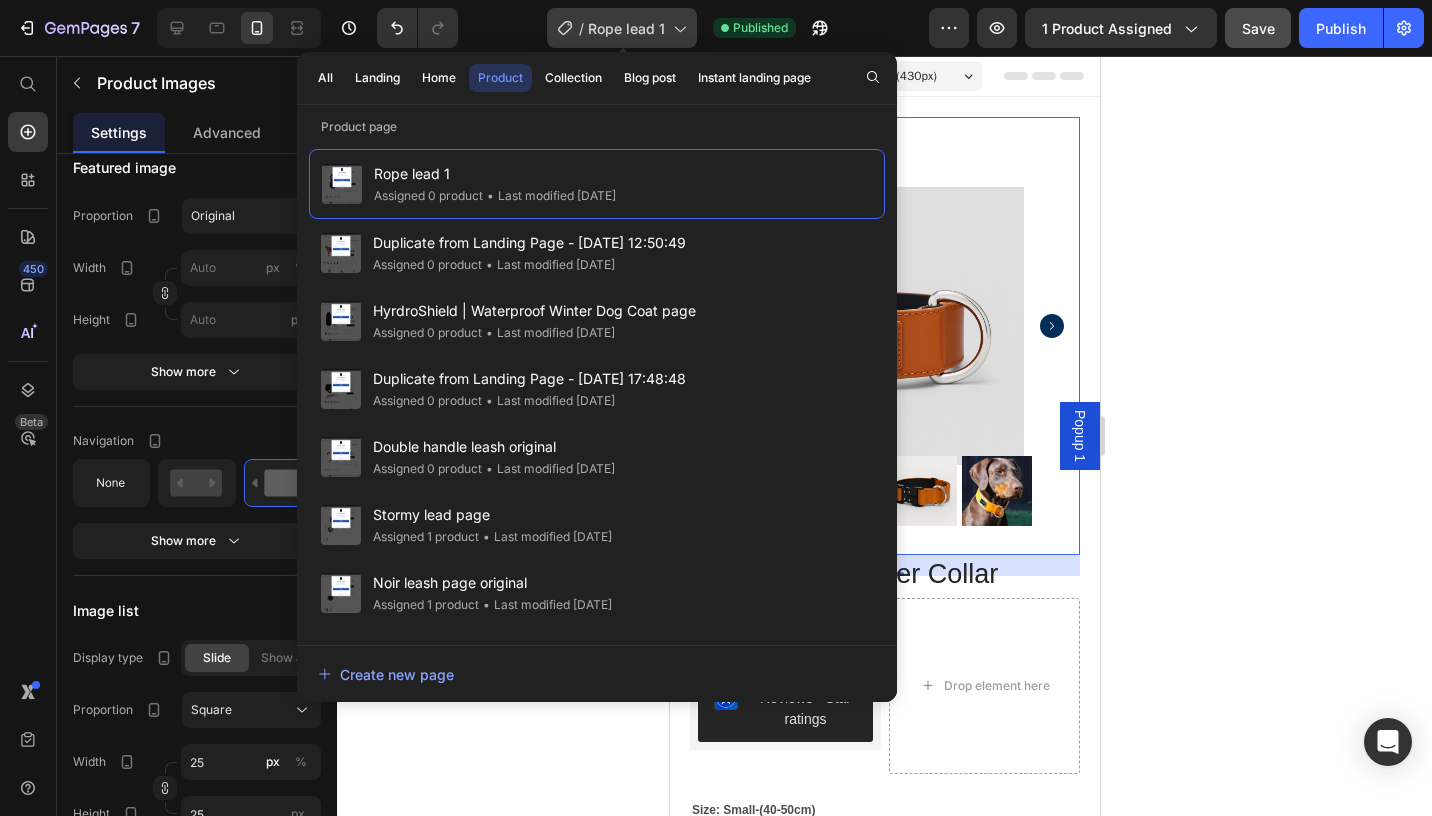 click on "Rope lead 1" at bounding box center (626, 28) 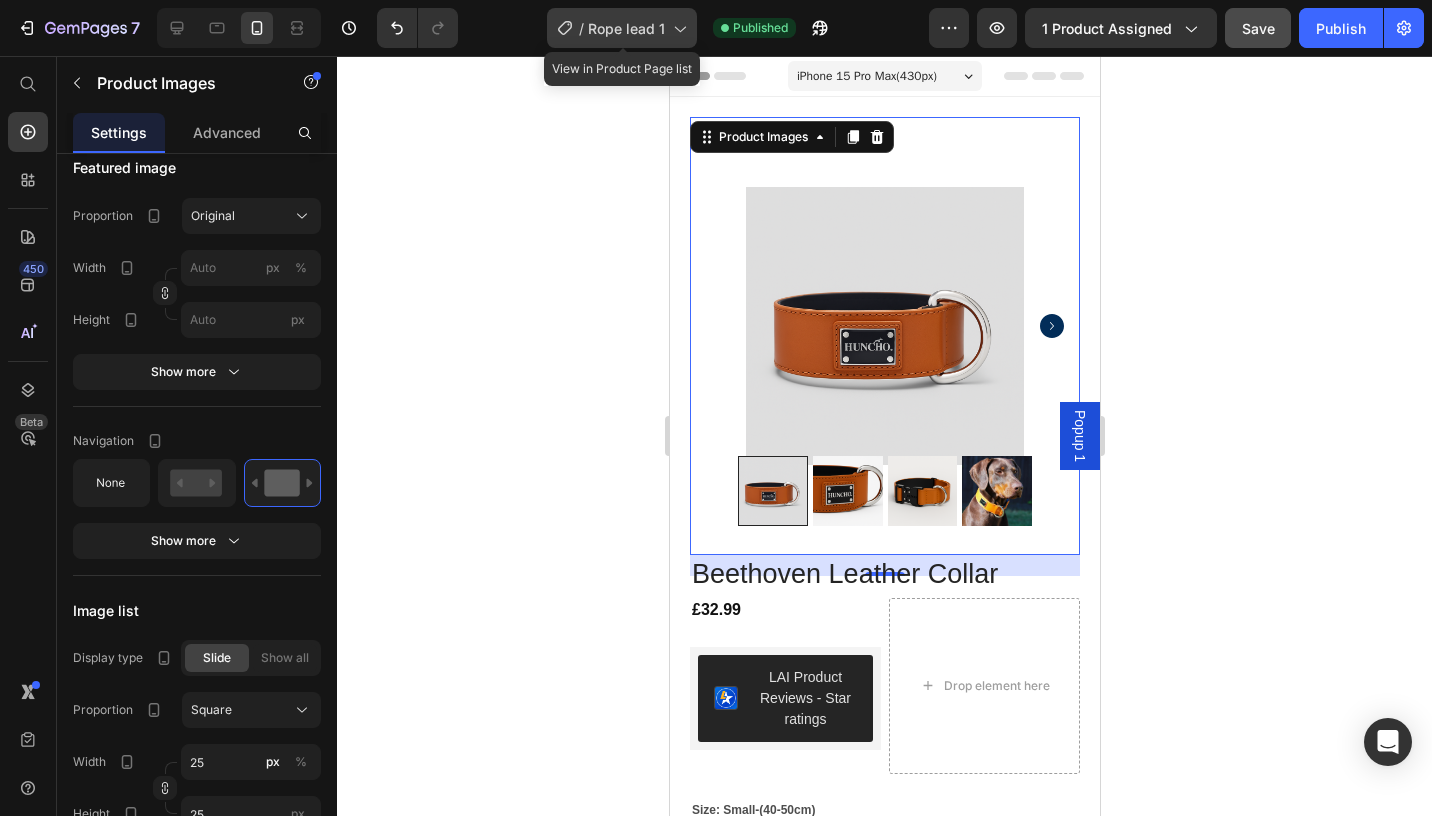 click on "Rope lead 1" at bounding box center [626, 28] 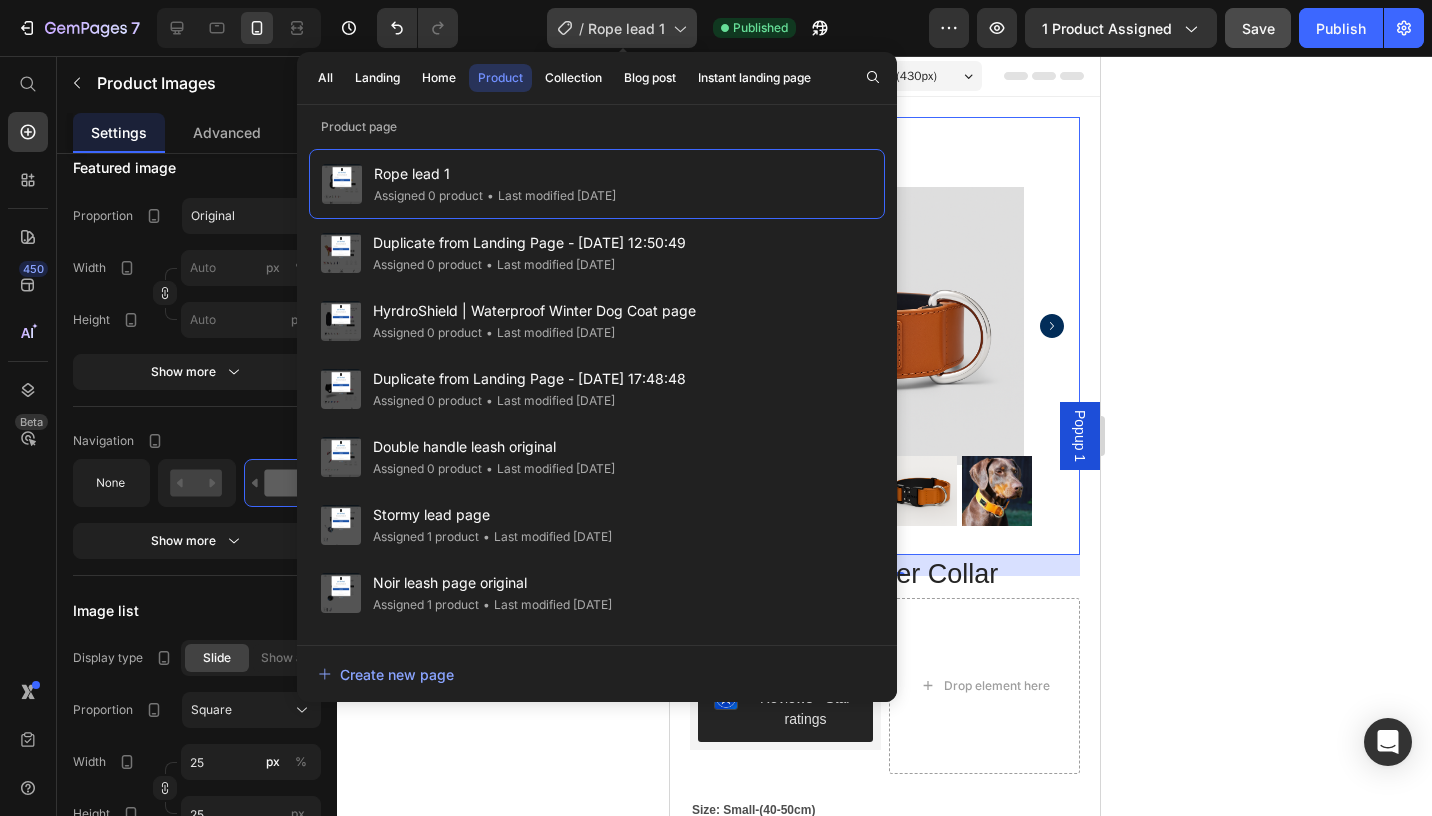 click on "Rope lead 1" at bounding box center [626, 28] 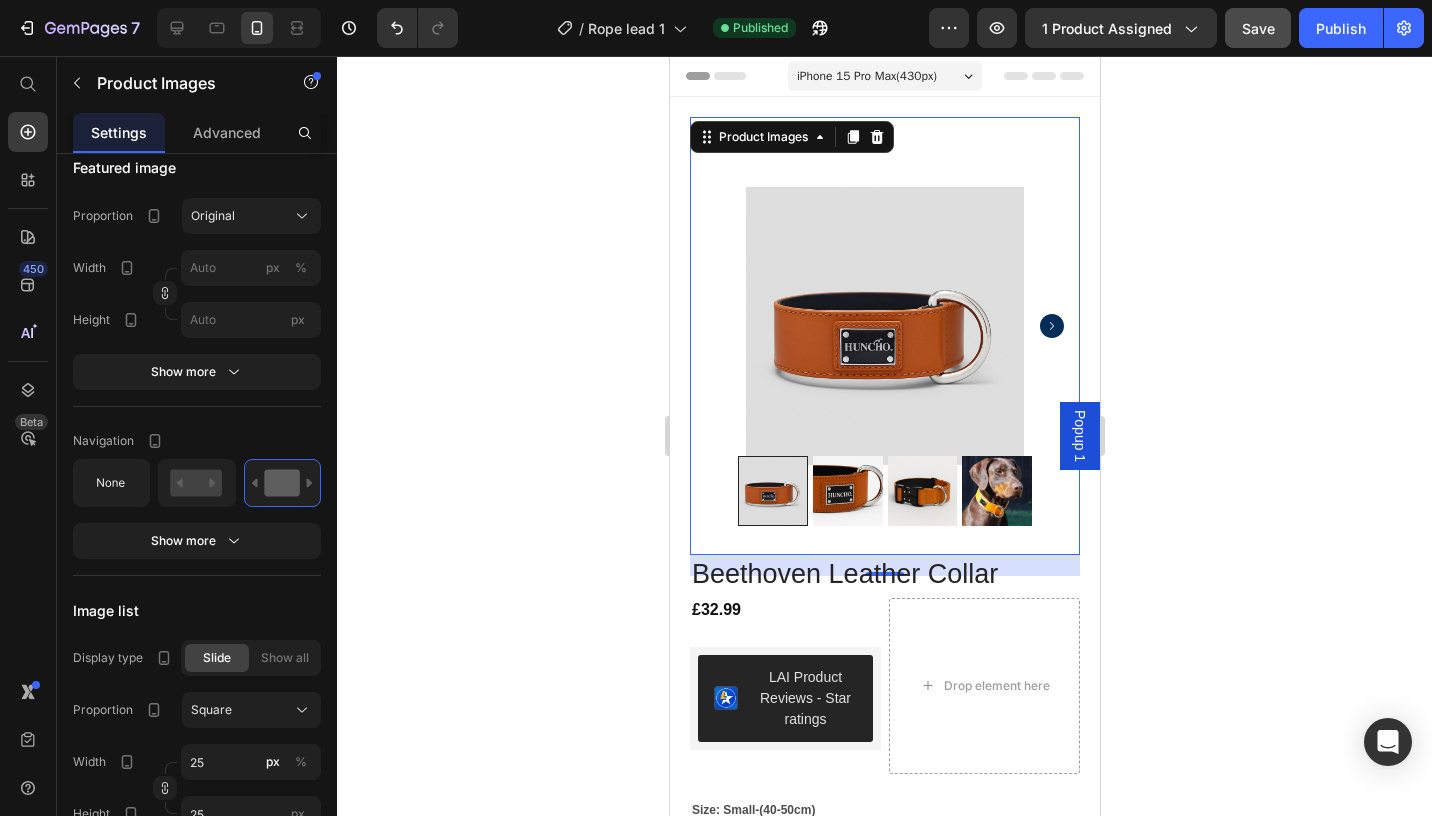 click at bounding box center [884, 325] 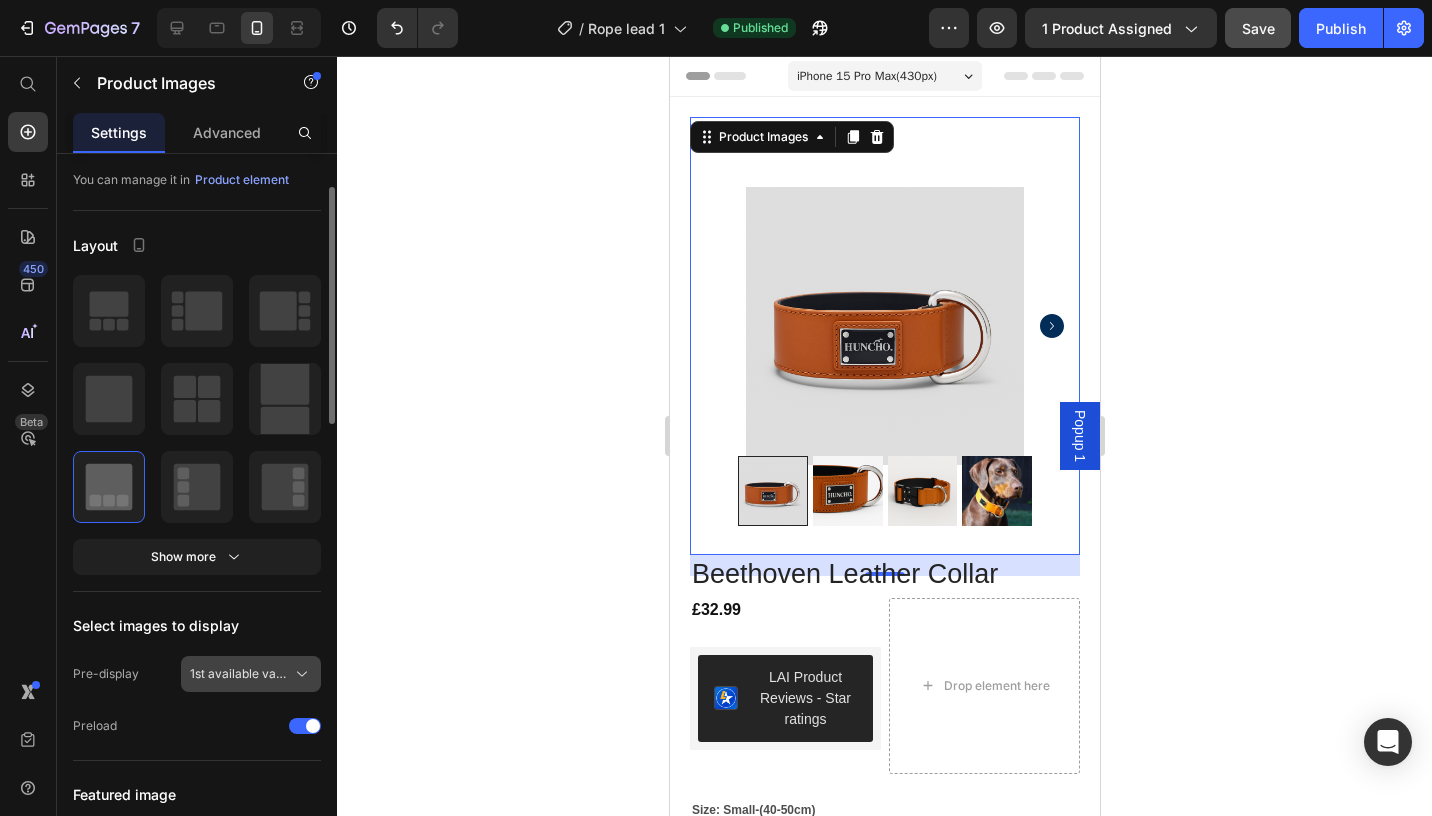 scroll, scrollTop: 103, scrollLeft: 0, axis: vertical 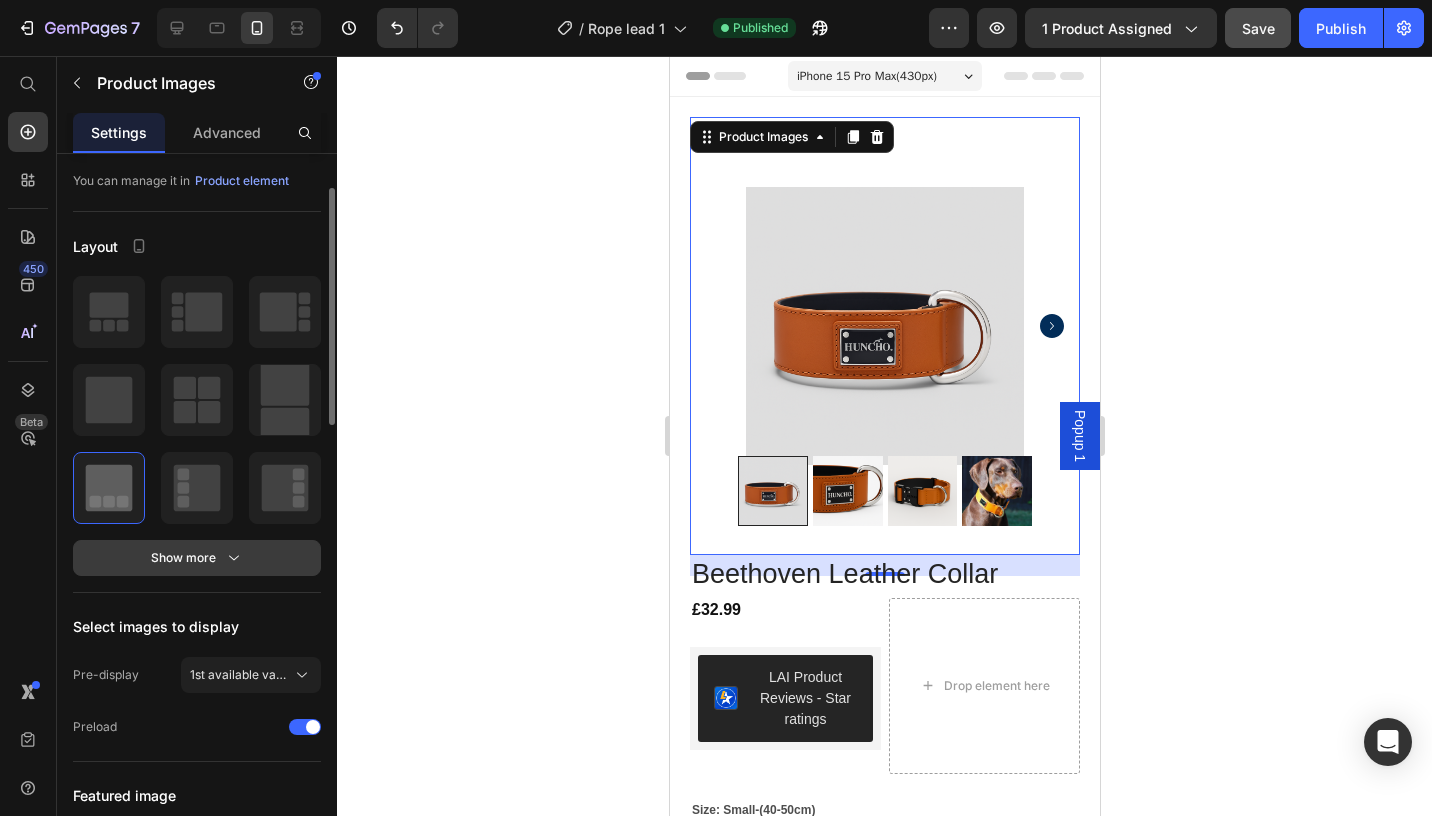click on "Show more" at bounding box center [197, 558] 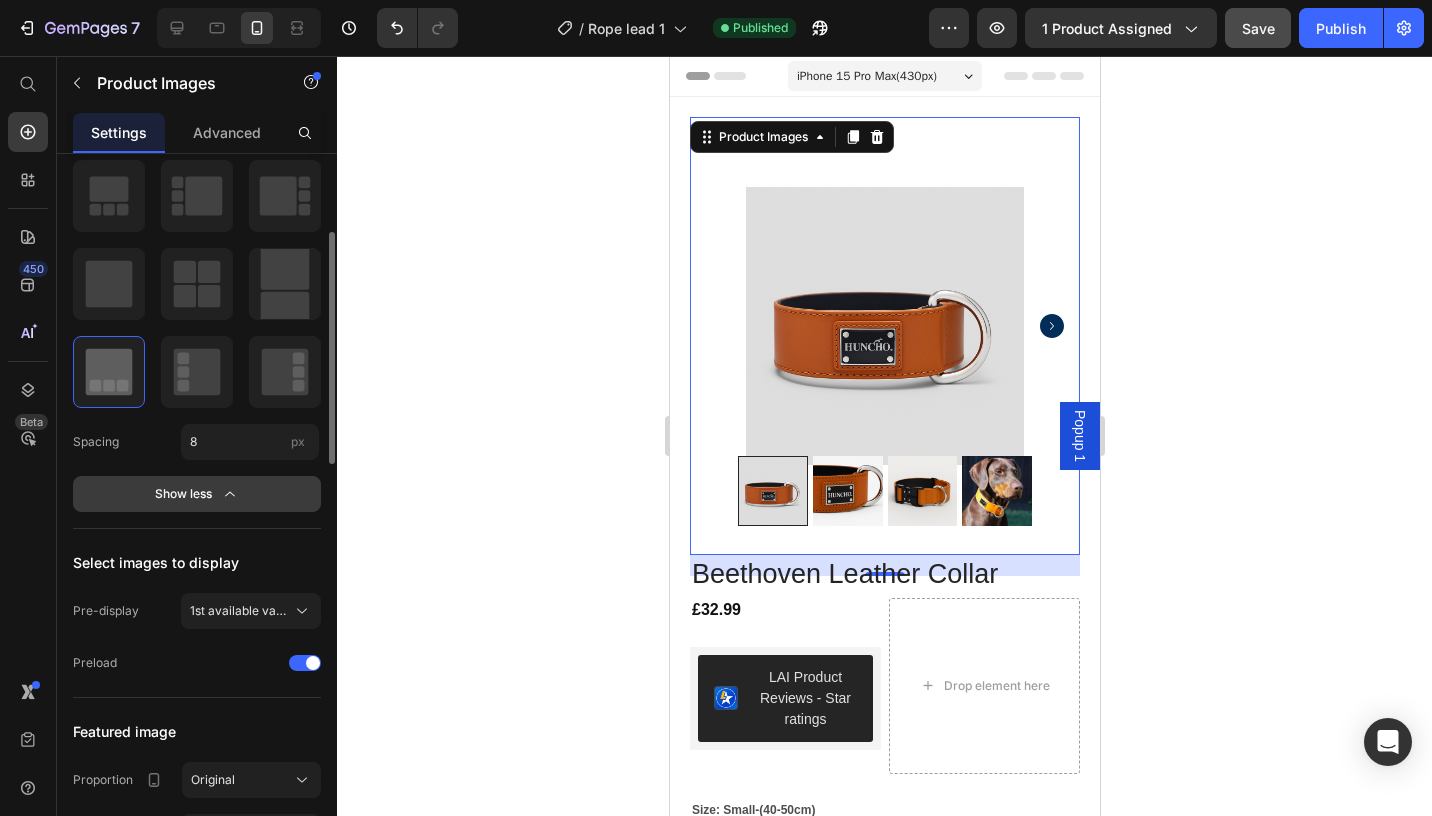 scroll, scrollTop: 225, scrollLeft: 0, axis: vertical 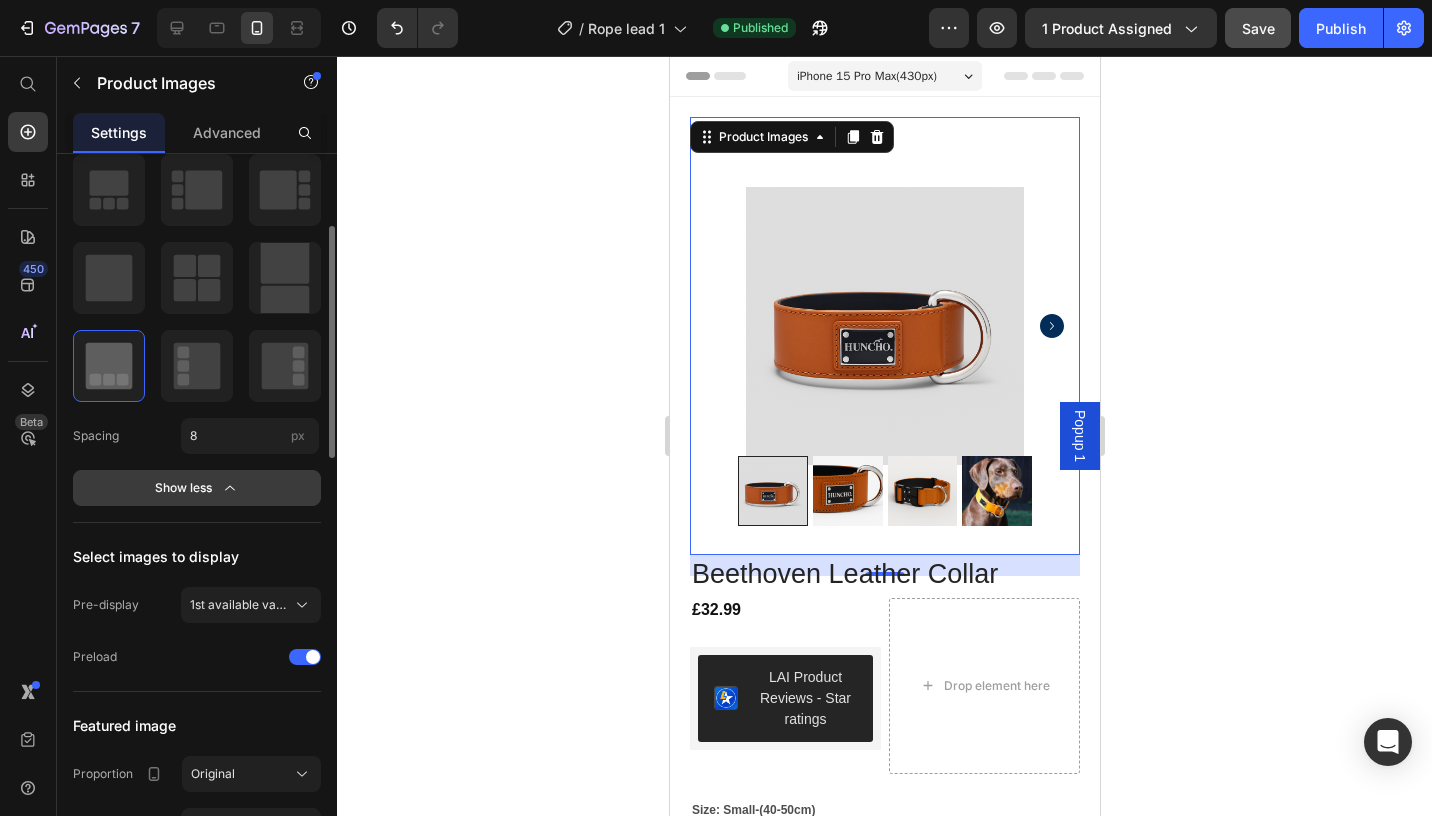click on "1st available variant" at bounding box center (239, 605) 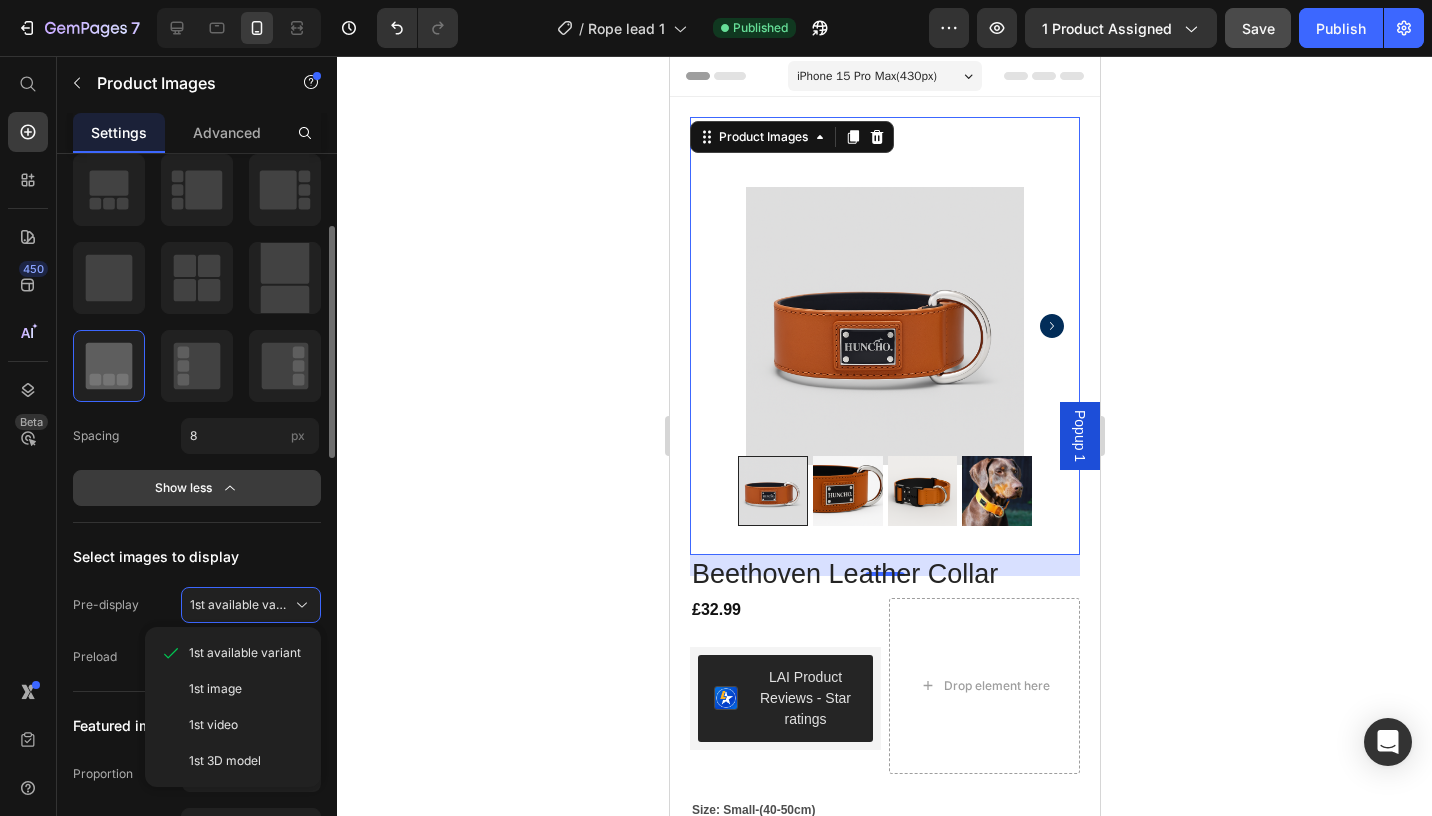 click on "1st available variant" at bounding box center (239, 605) 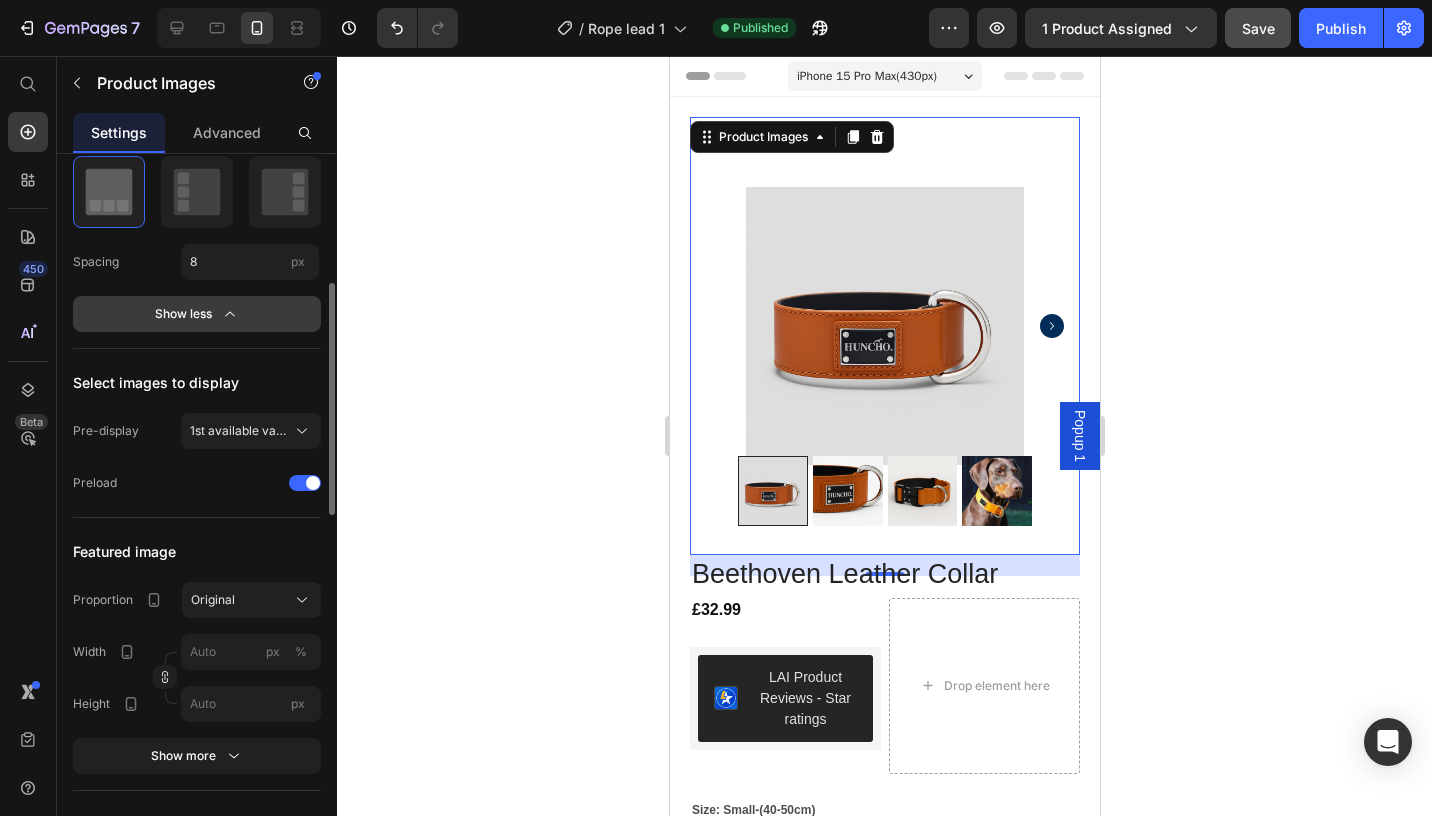 scroll, scrollTop: 401, scrollLeft: 0, axis: vertical 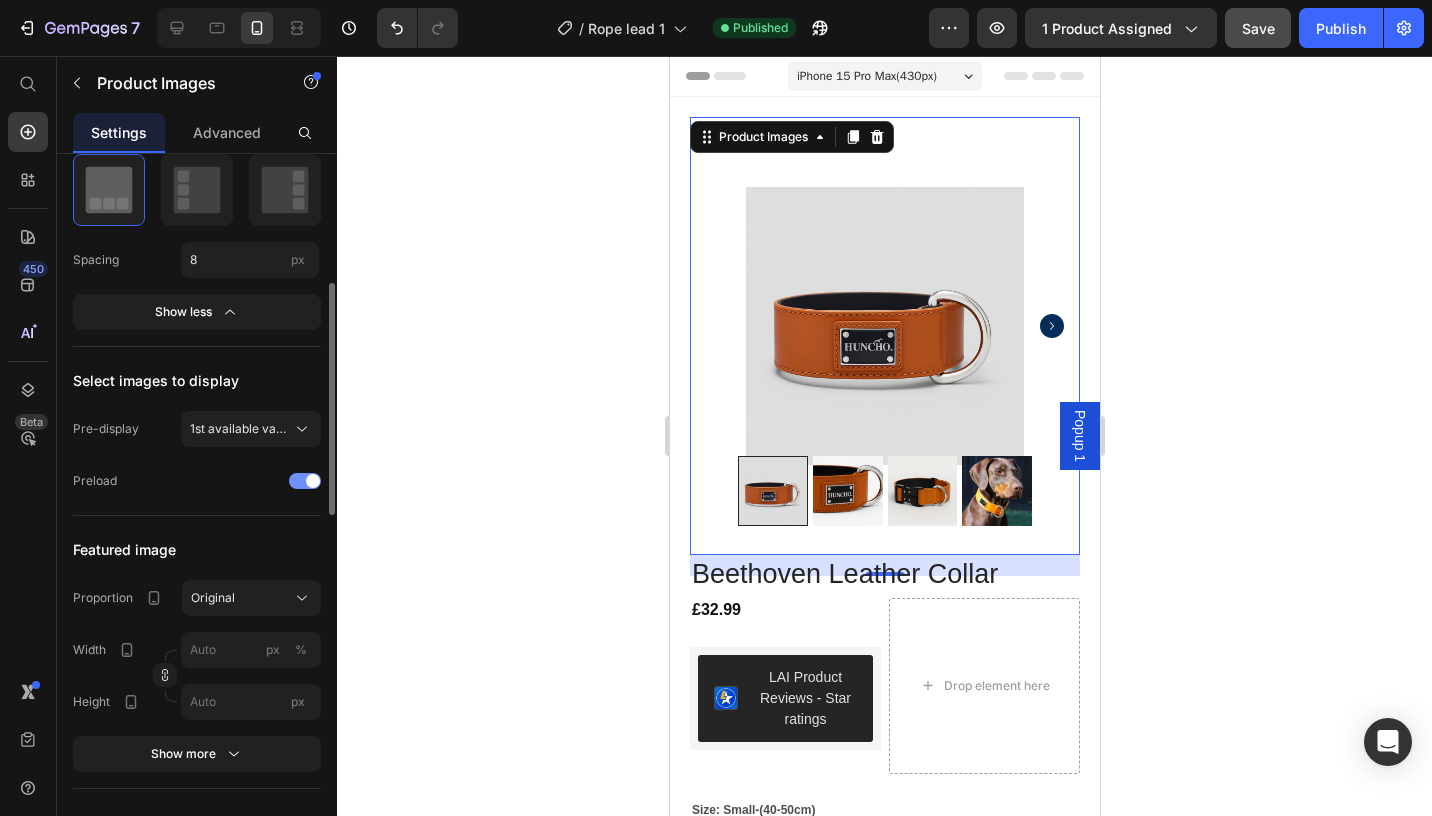 click on "Preload" 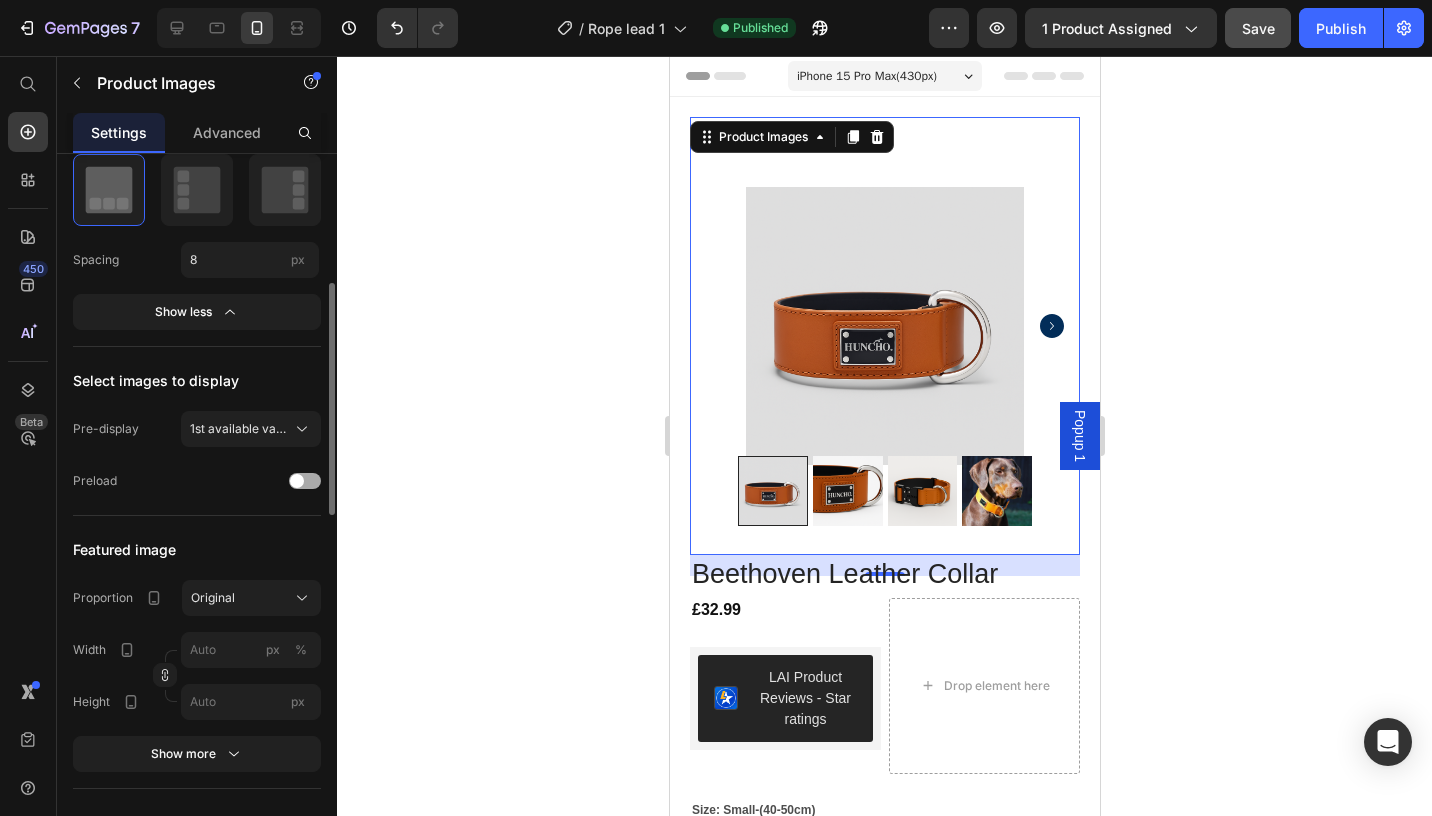 click at bounding box center [305, 481] 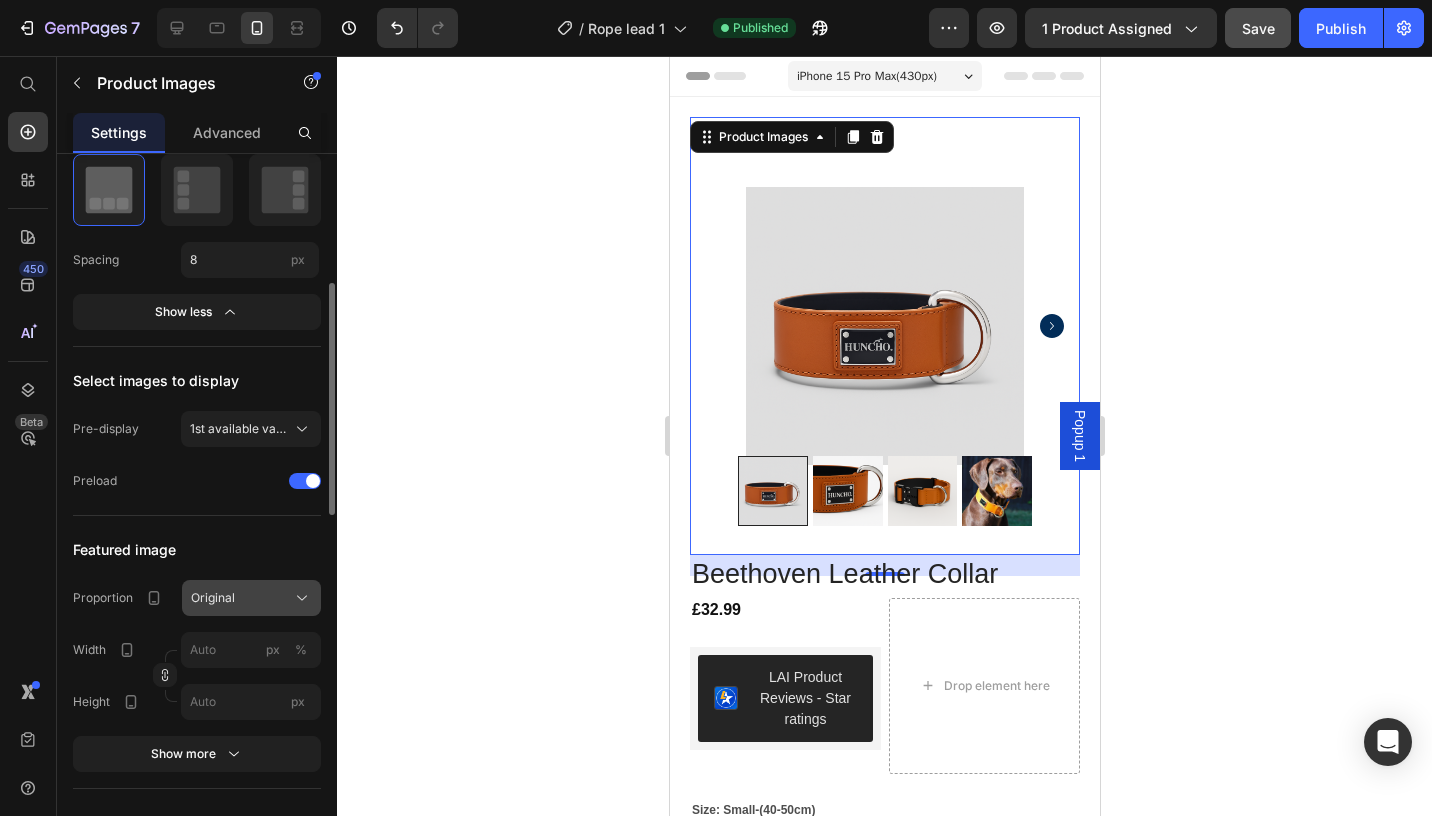 click on "Original" at bounding box center [251, 598] 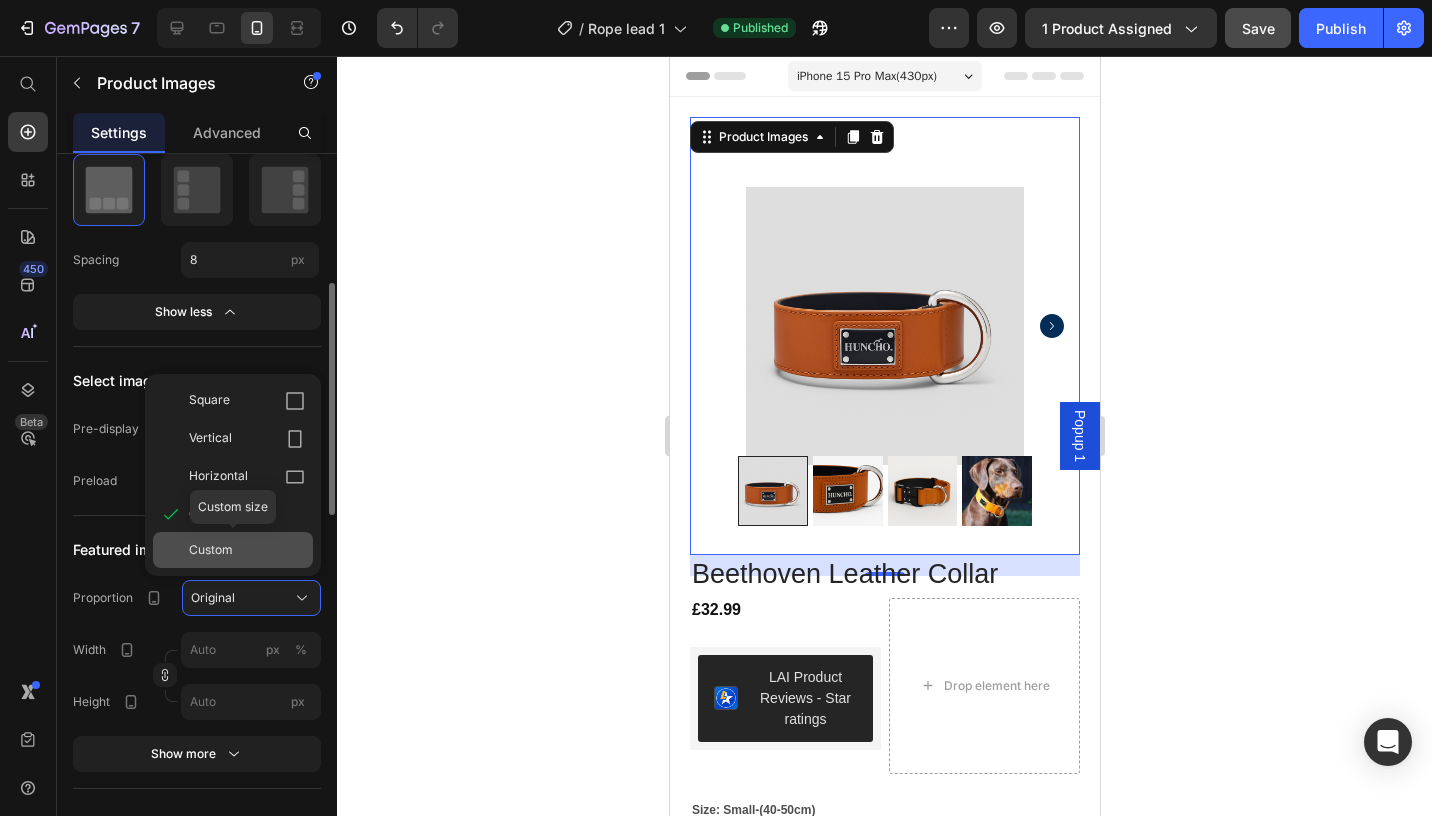 click on "Custom" at bounding box center [247, 550] 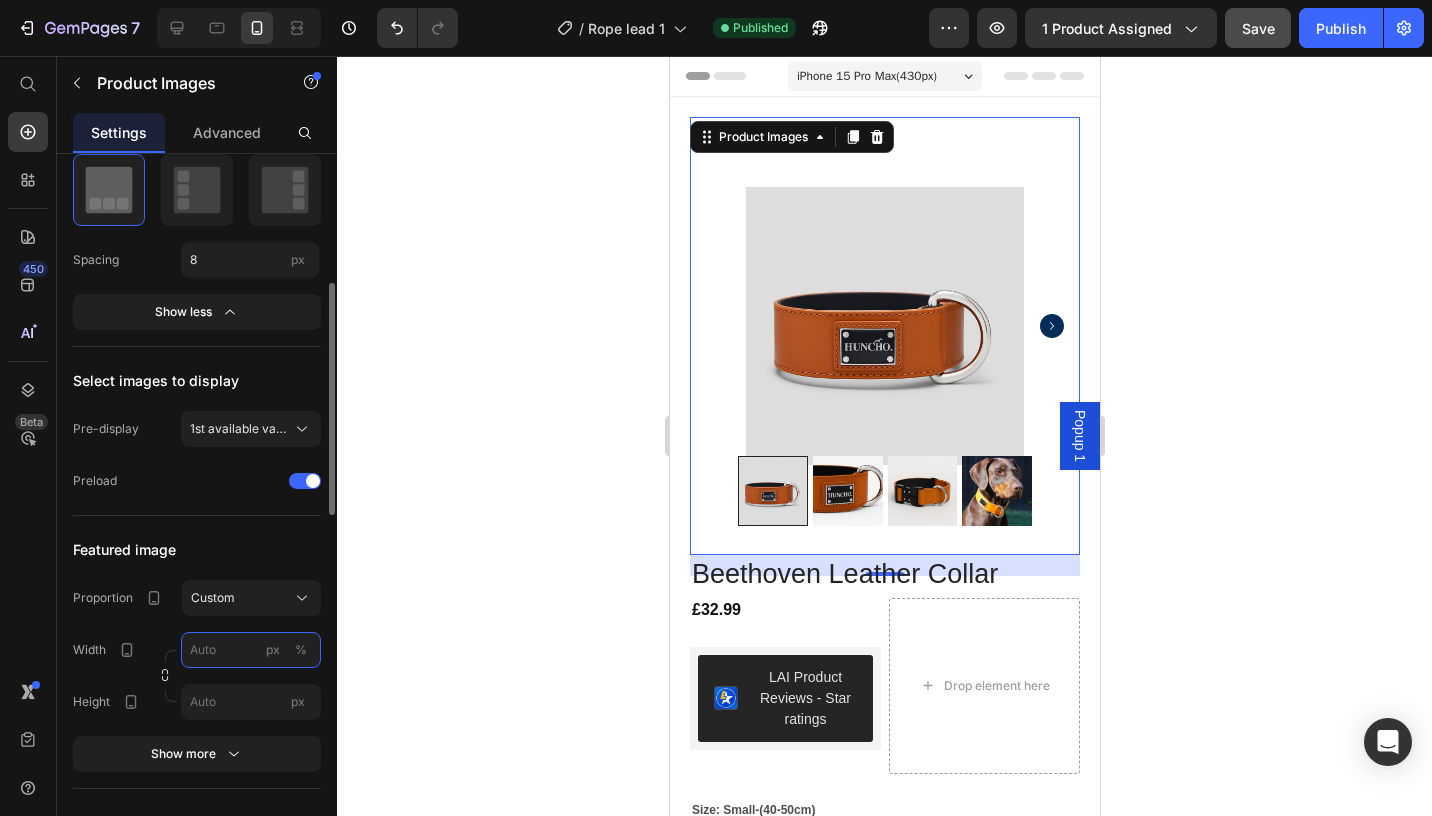 click on "px %" at bounding box center [251, 650] 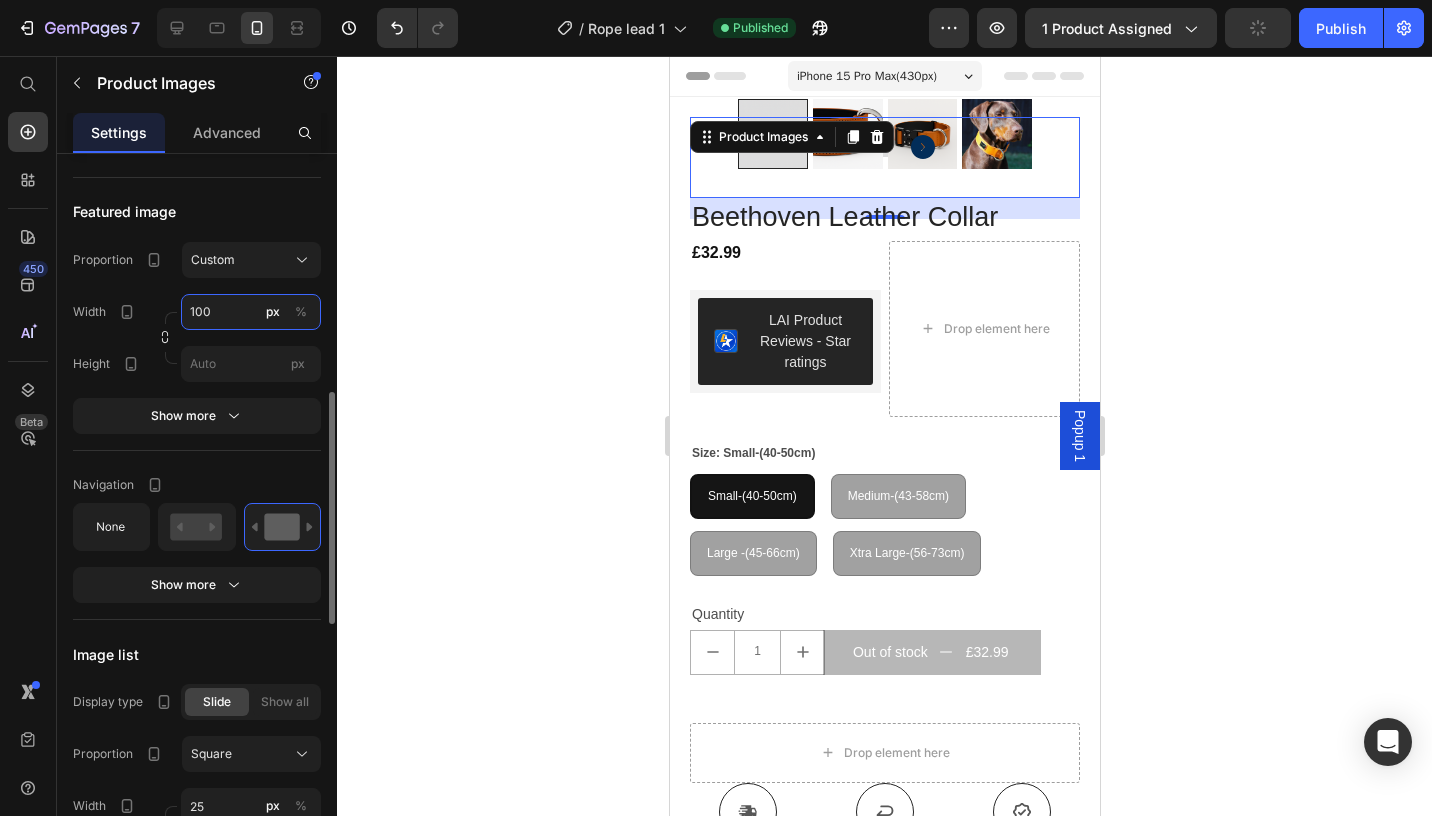 scroll, scrollTop: 731, scrollLeft: 0, axis: vertical 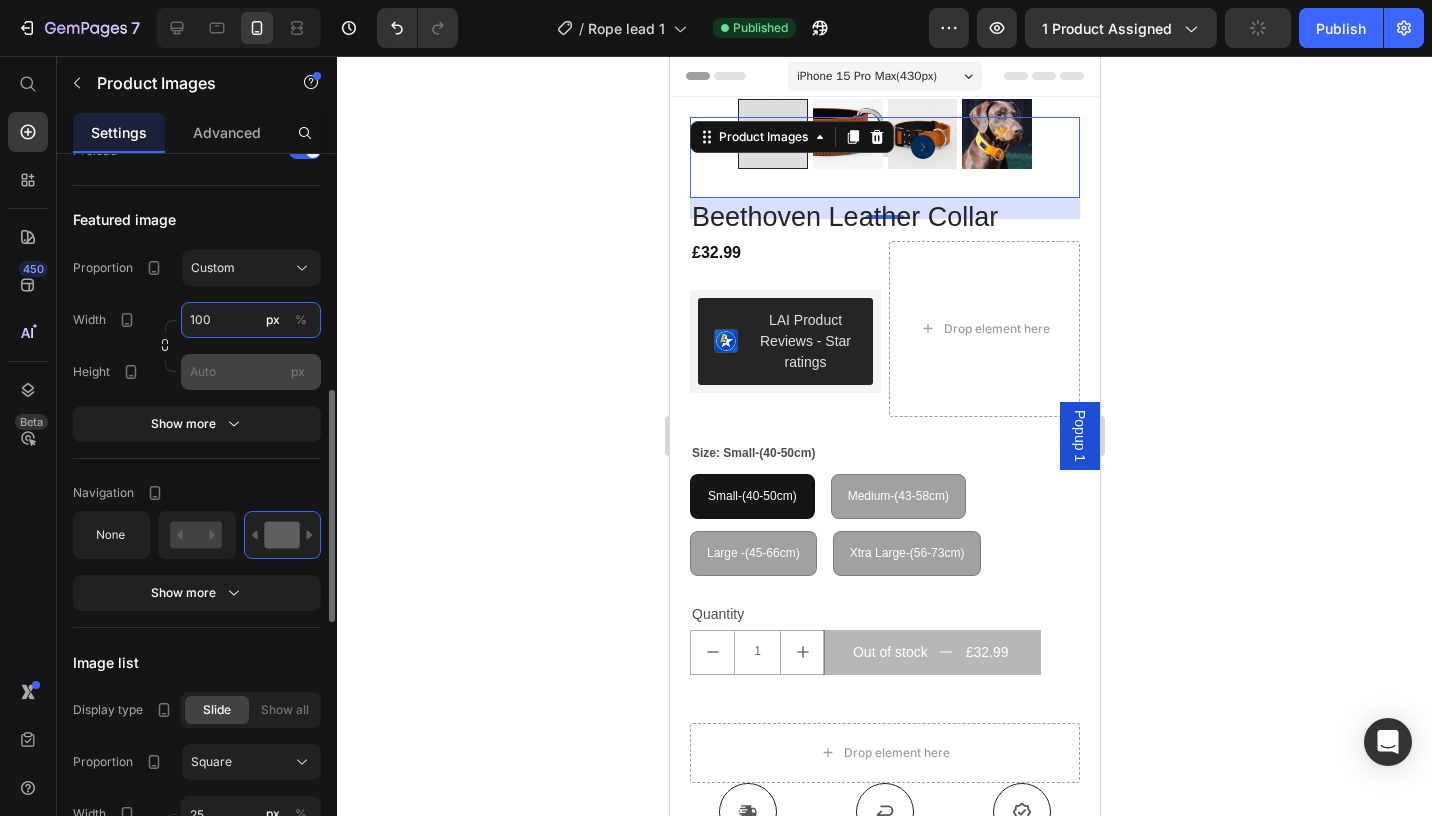 type on "100" 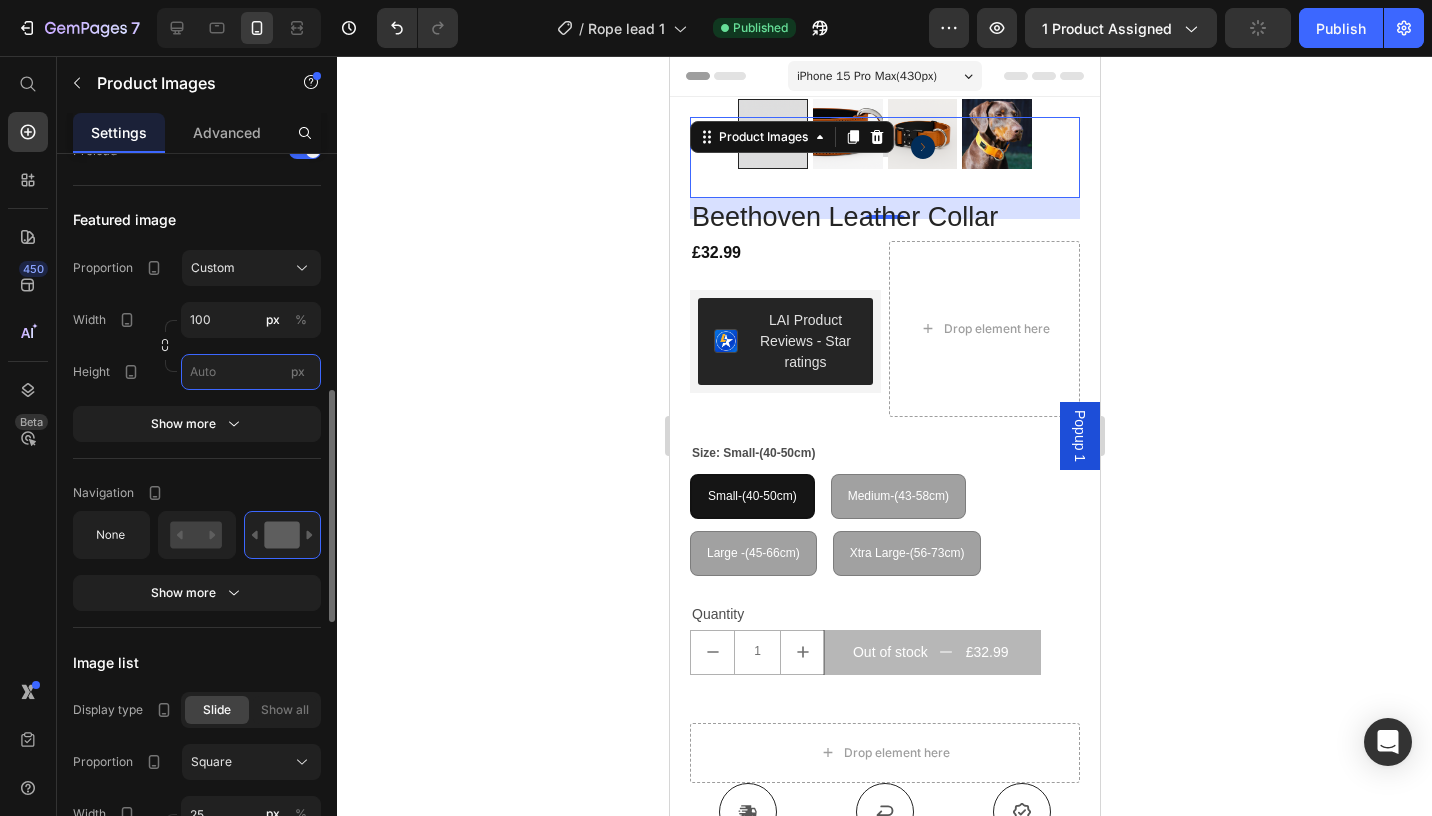 click on "px" at bounding box center [251, 372] 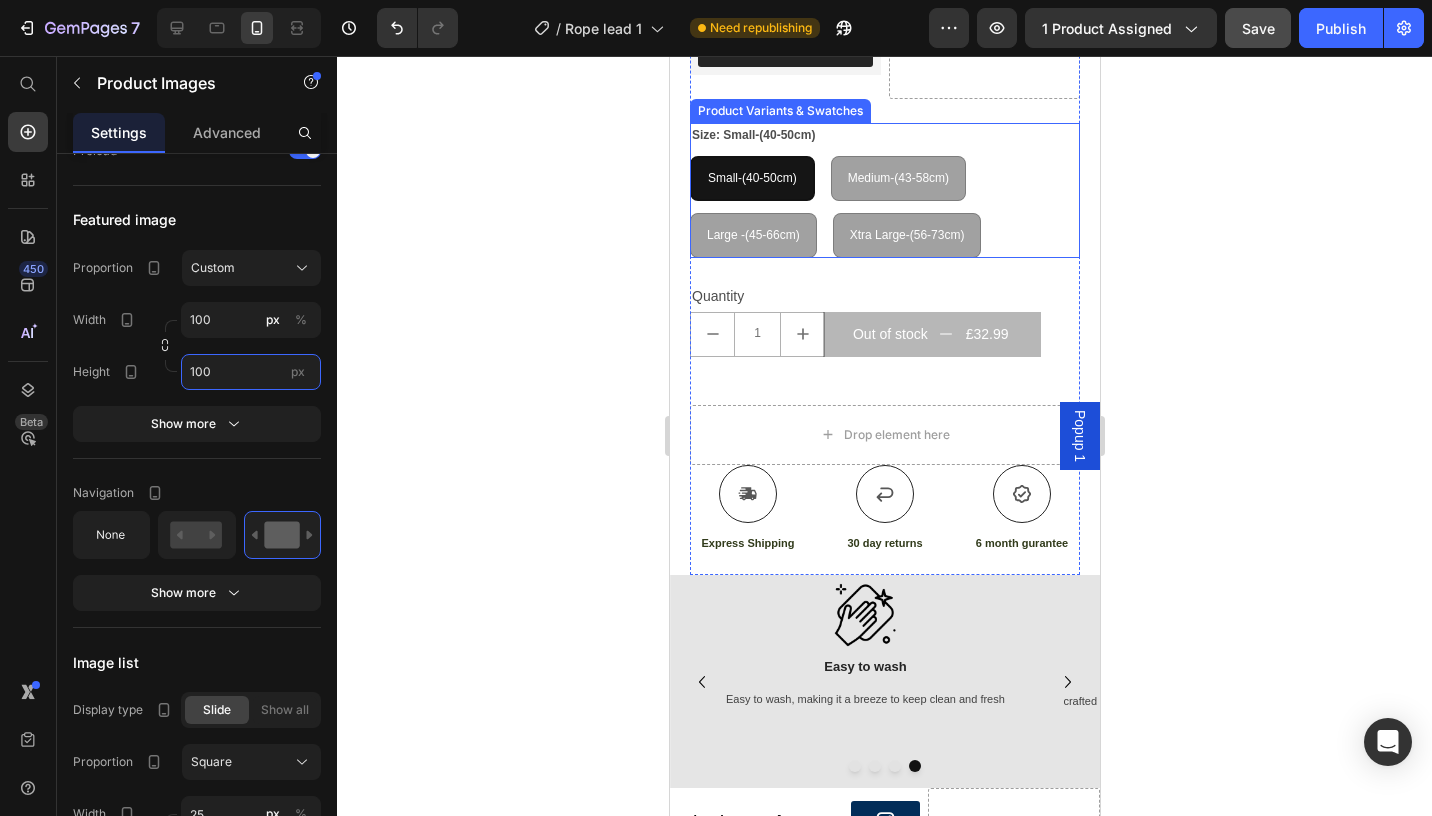 scroll, scrollTop: 0, scrollLeft: 0, axis: both 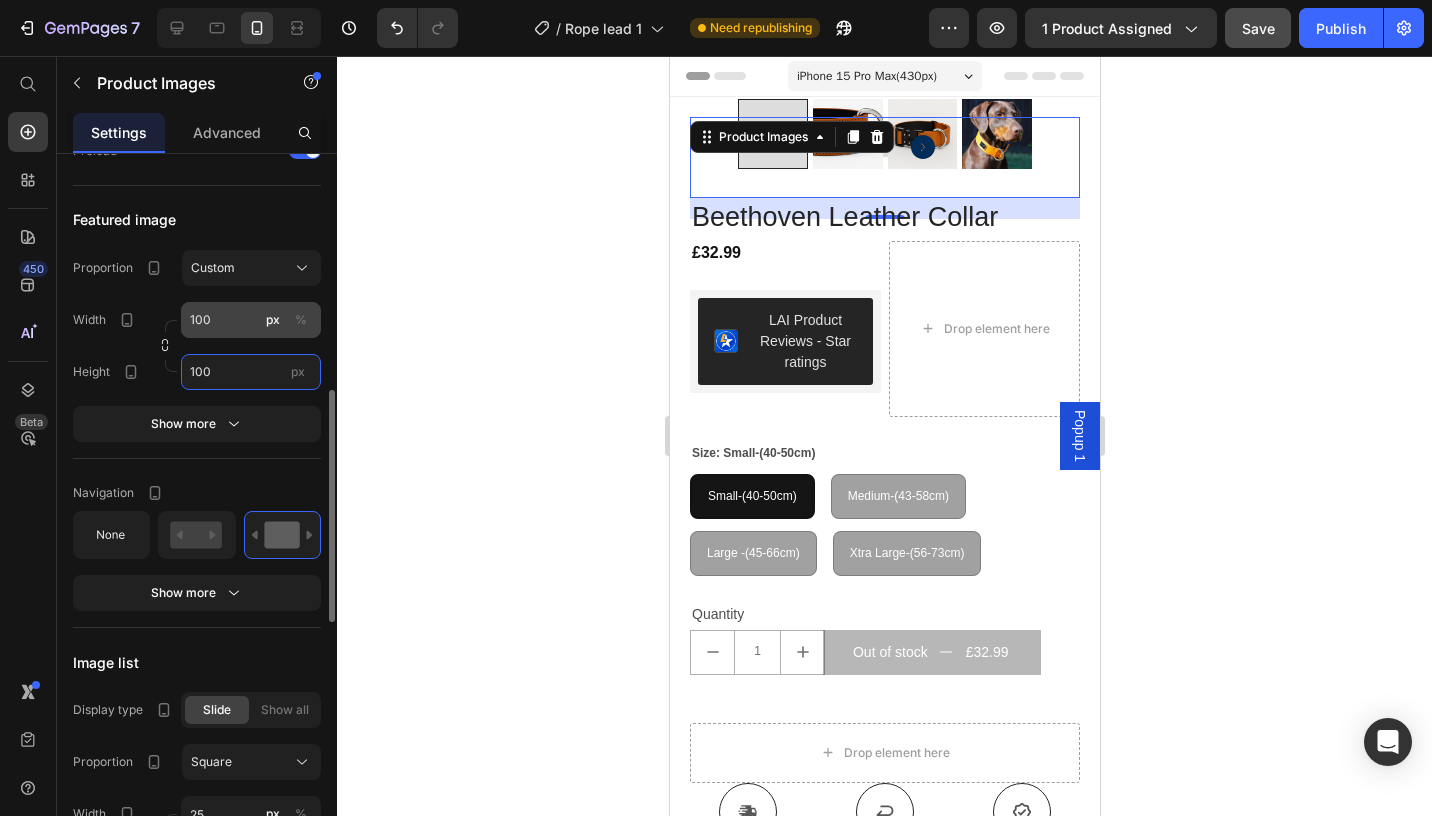 type on "100" 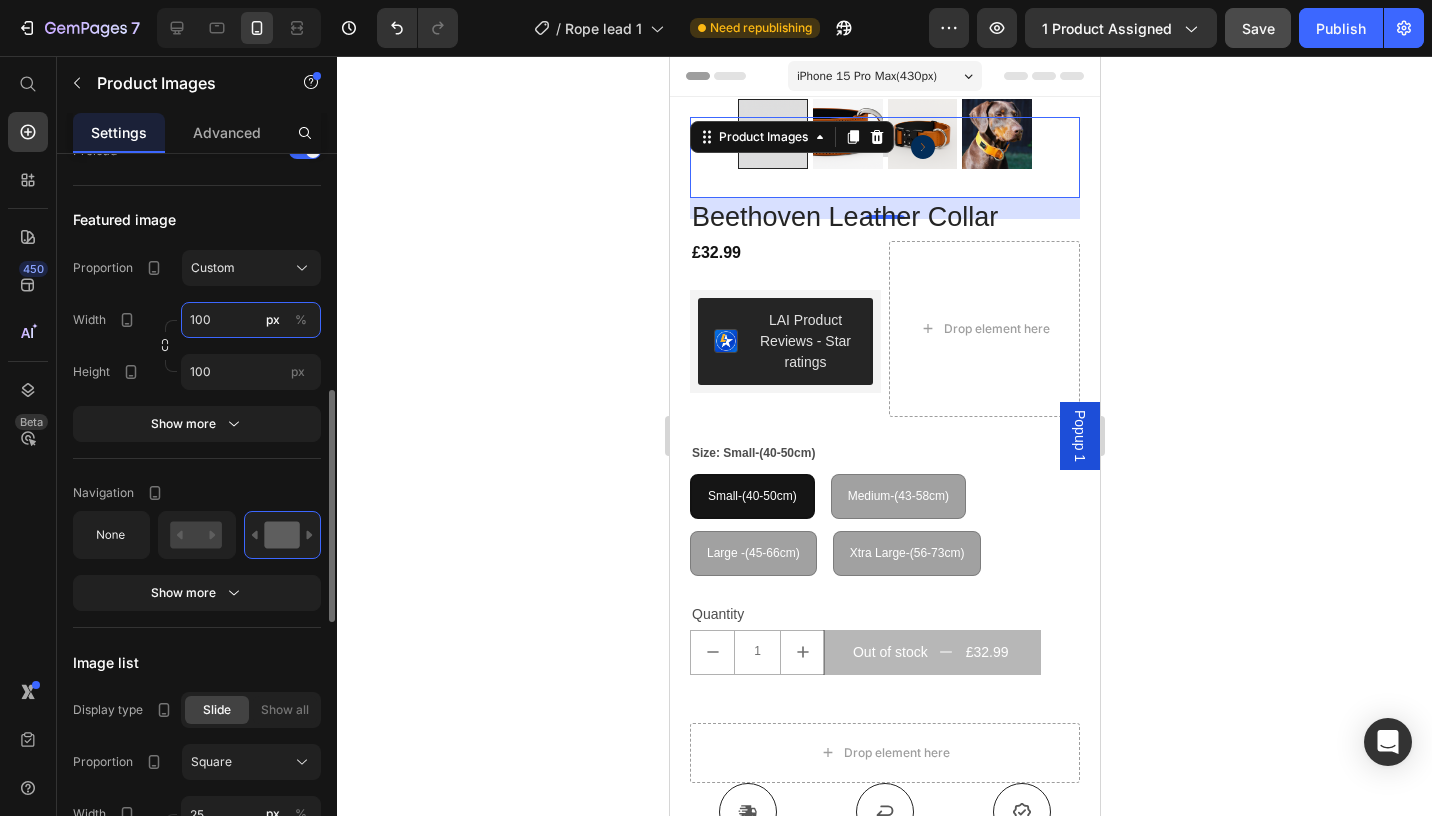 drag, startPoint x: 209, startPoint y: 329, endPoint x: 151, endPoint y: 315, distance: 59.665737 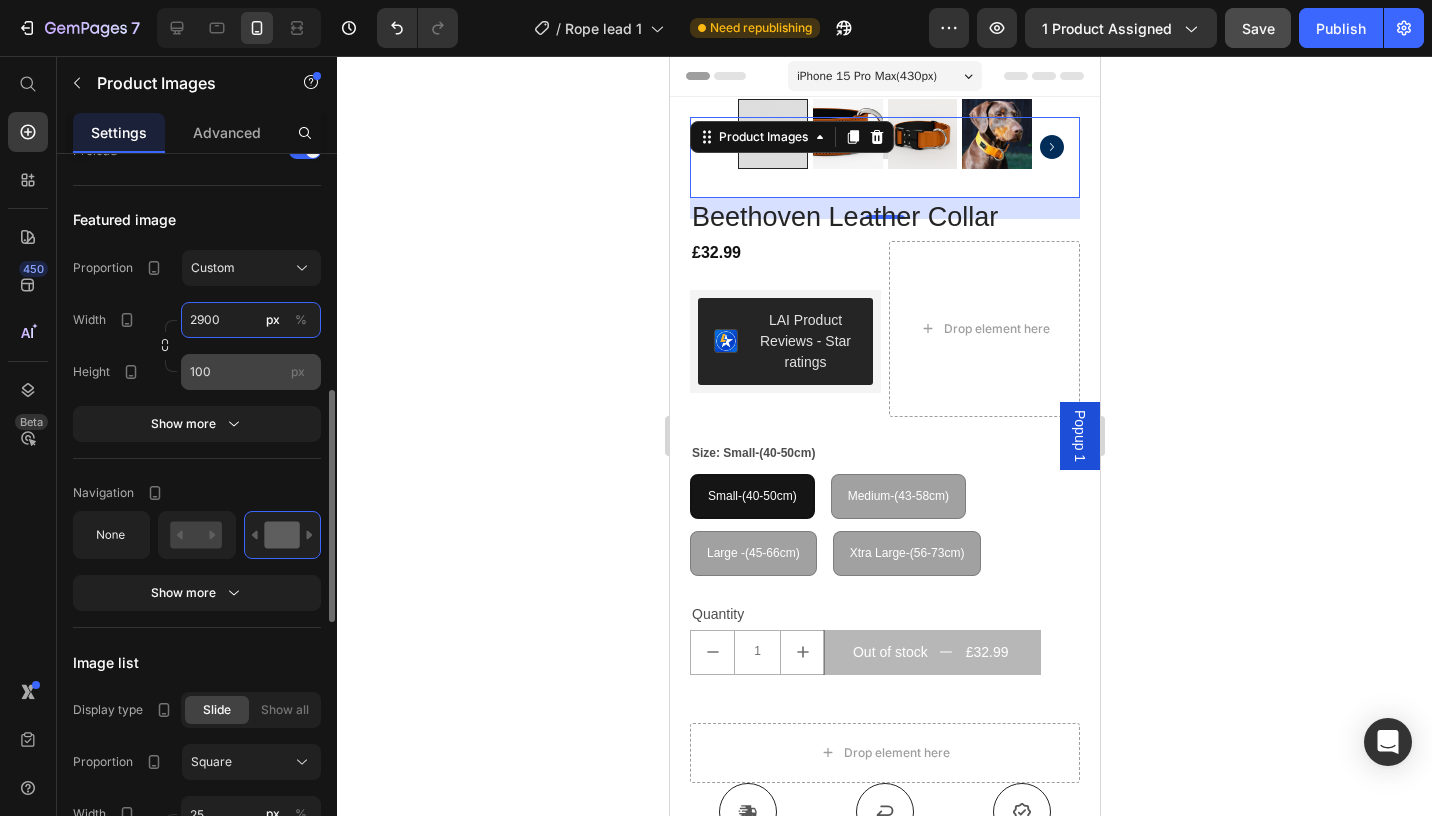 type on "2900" 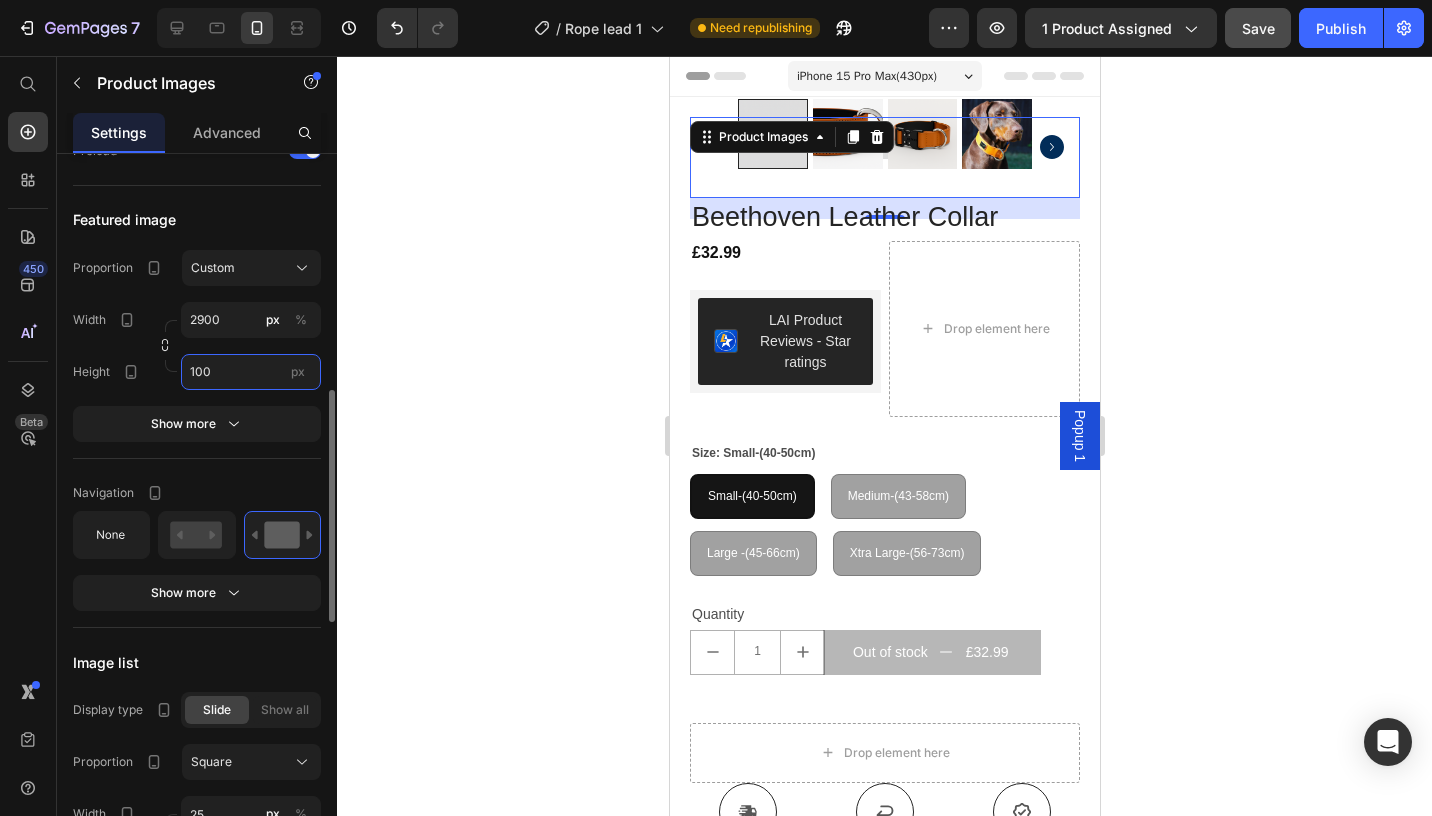 click on "100" at bounding box center (251, 372) 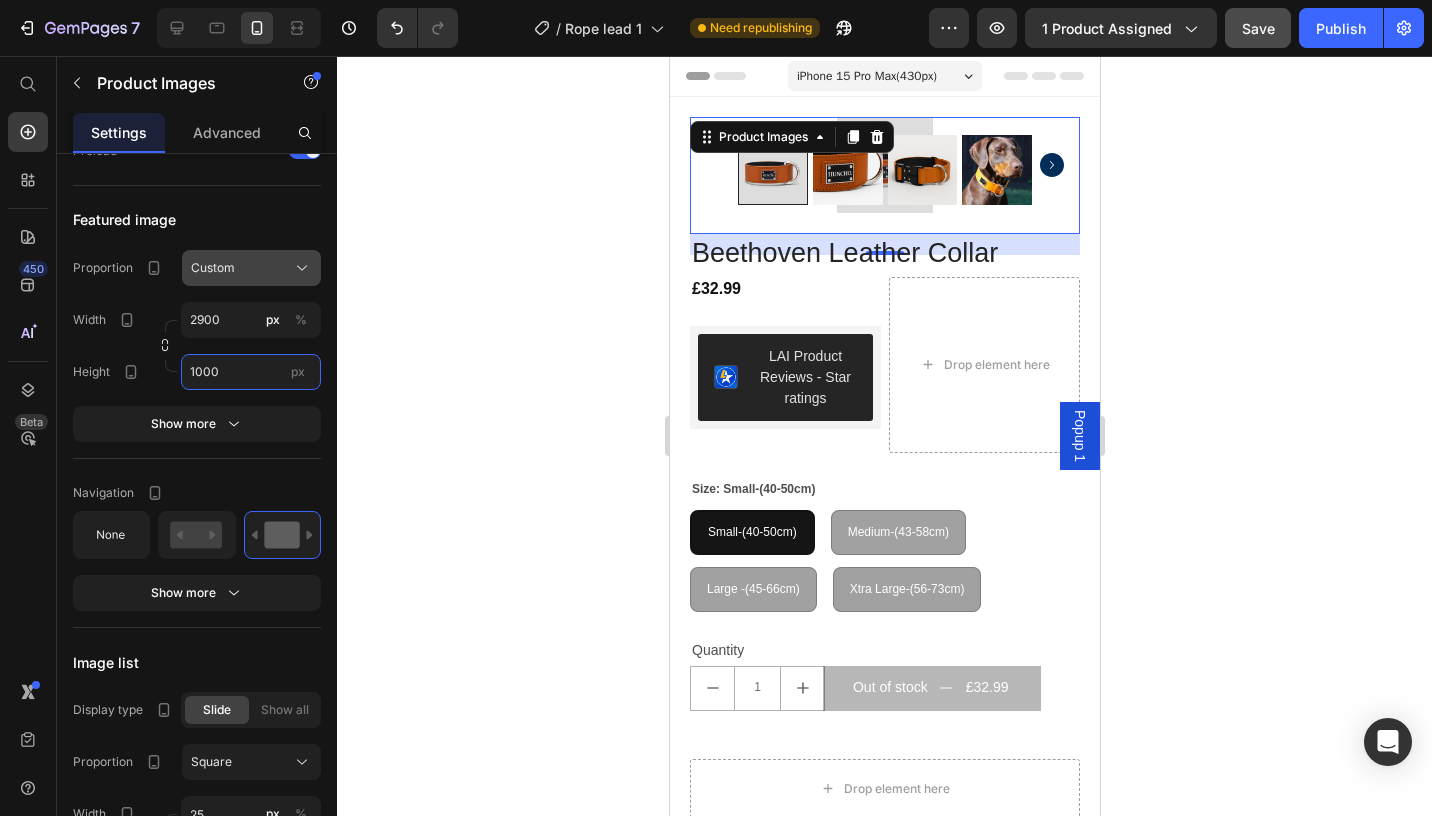 type on "1000" 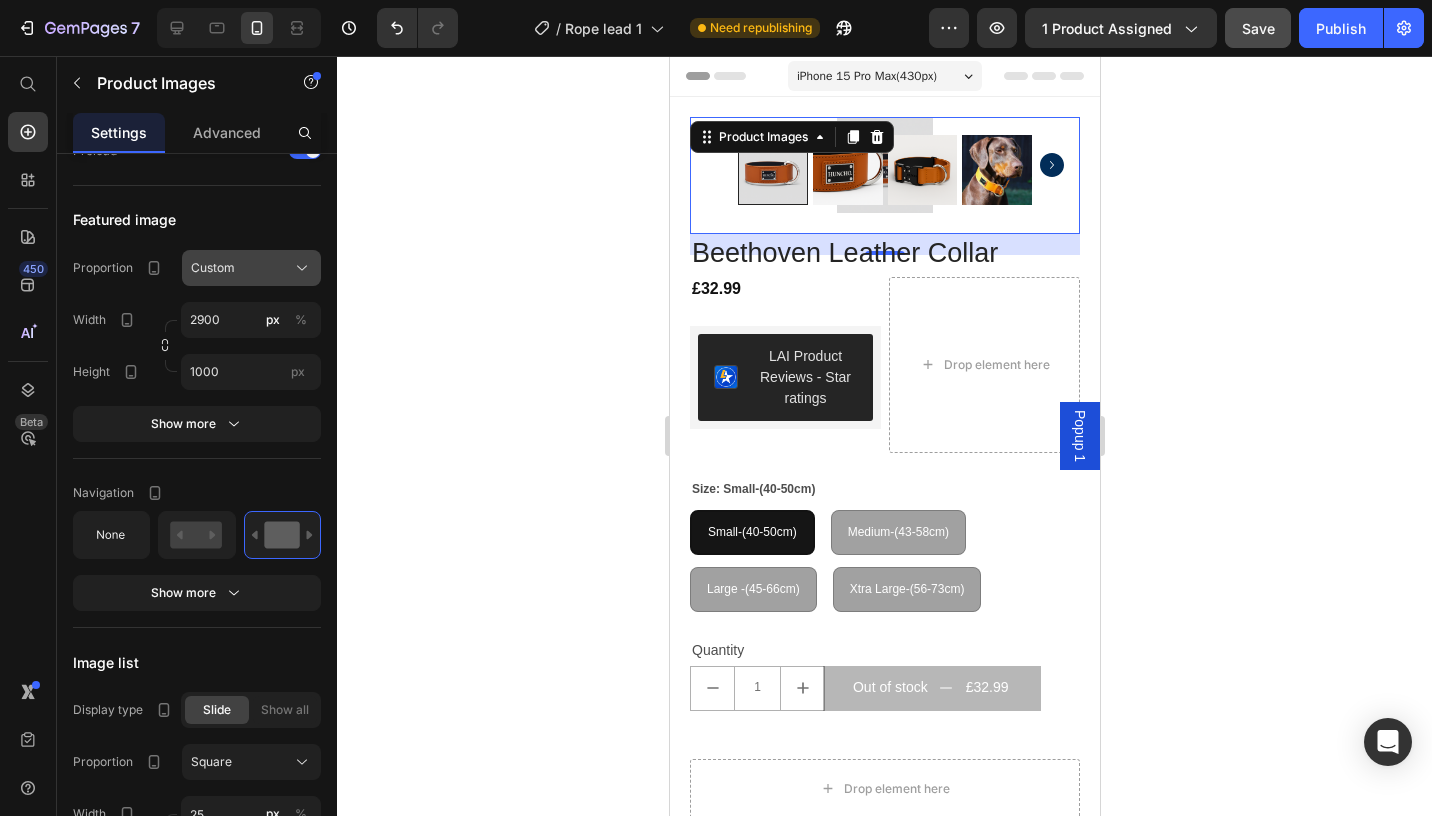 click on "Custom" 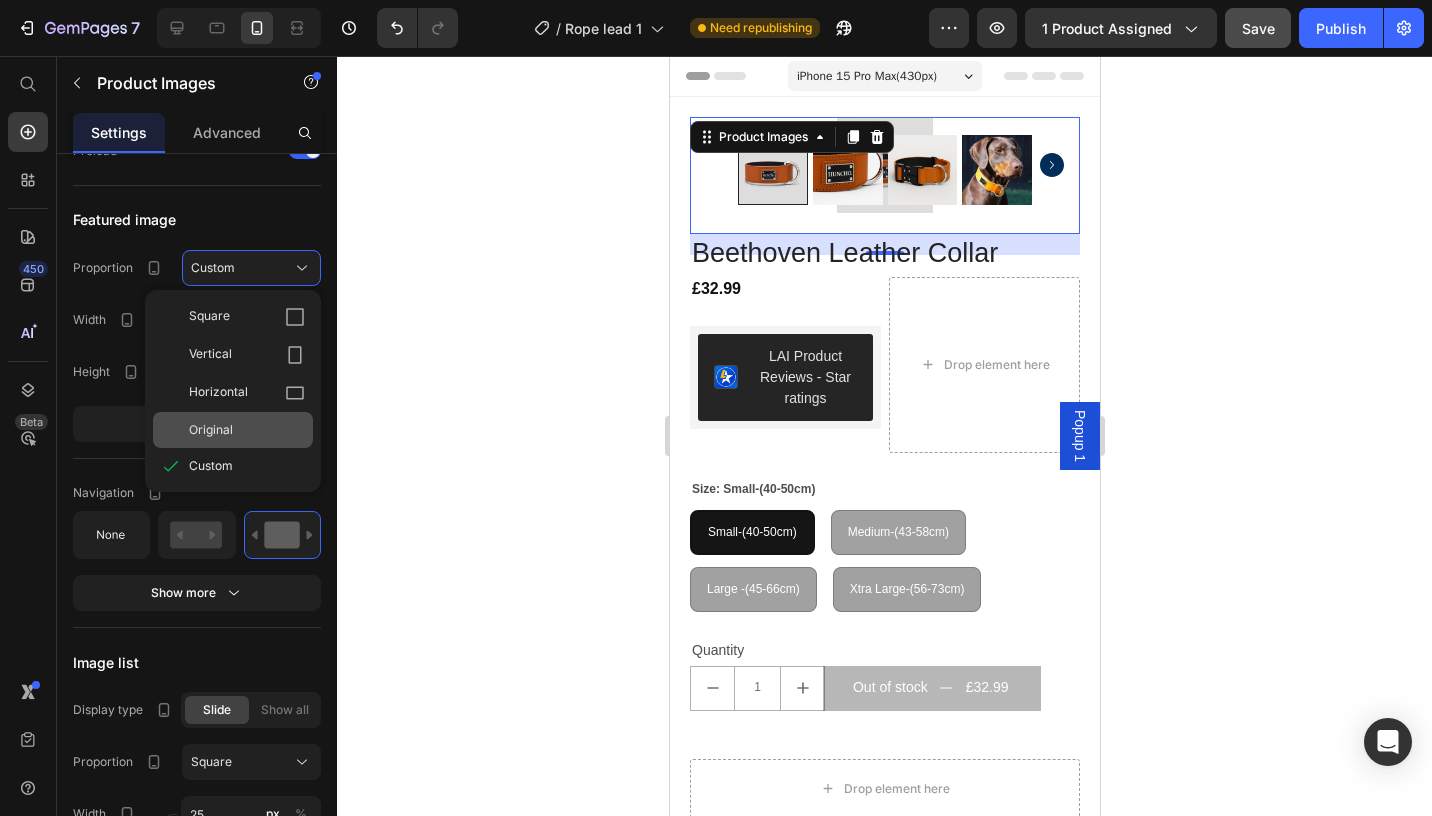 click on "Original" at bounding box center (247, 430) 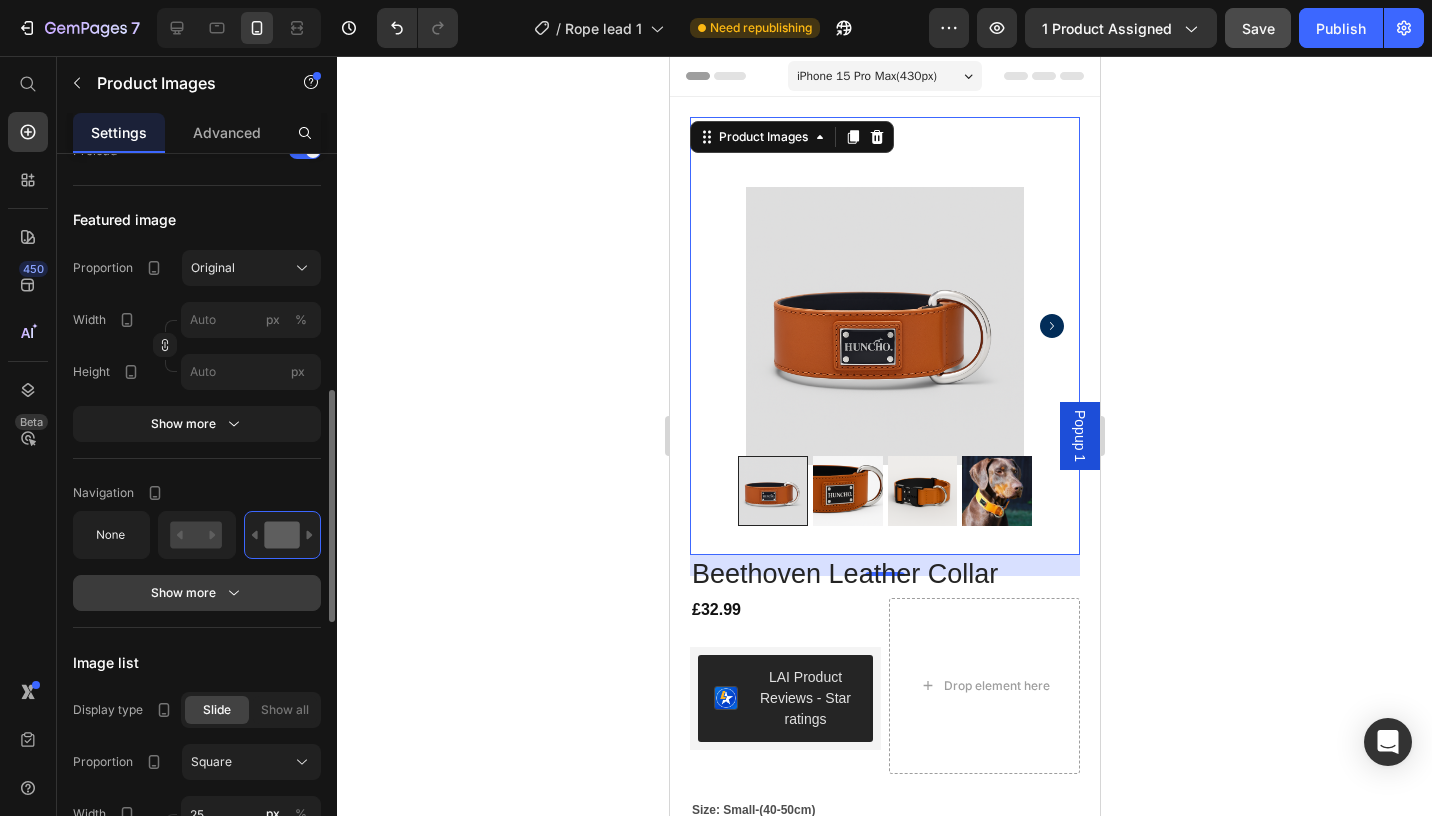 click on "Show more" at bounding box center (197, 593) 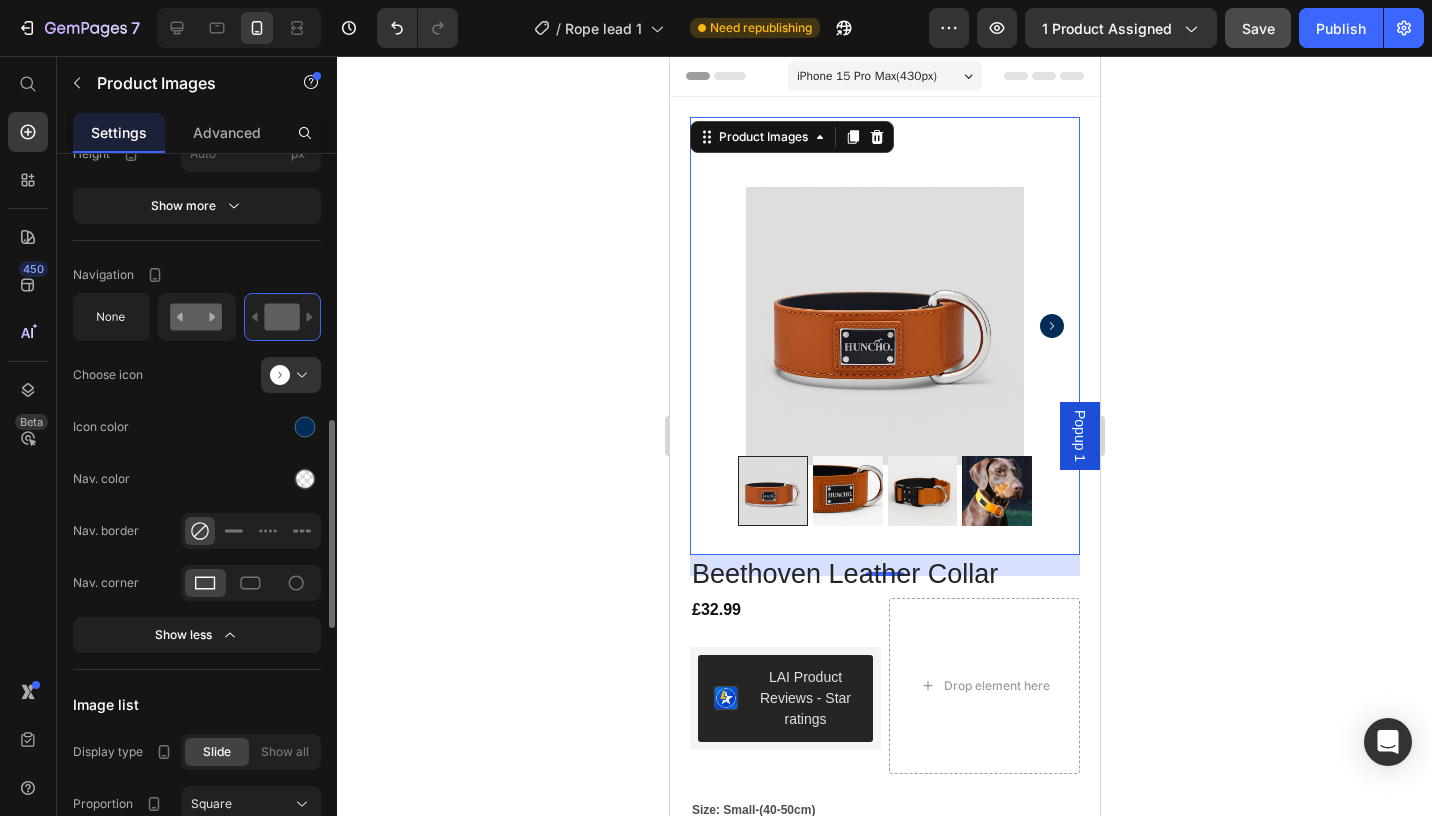 scroll, scrollTop: 950, scrollLeft: 0, axis: vertical 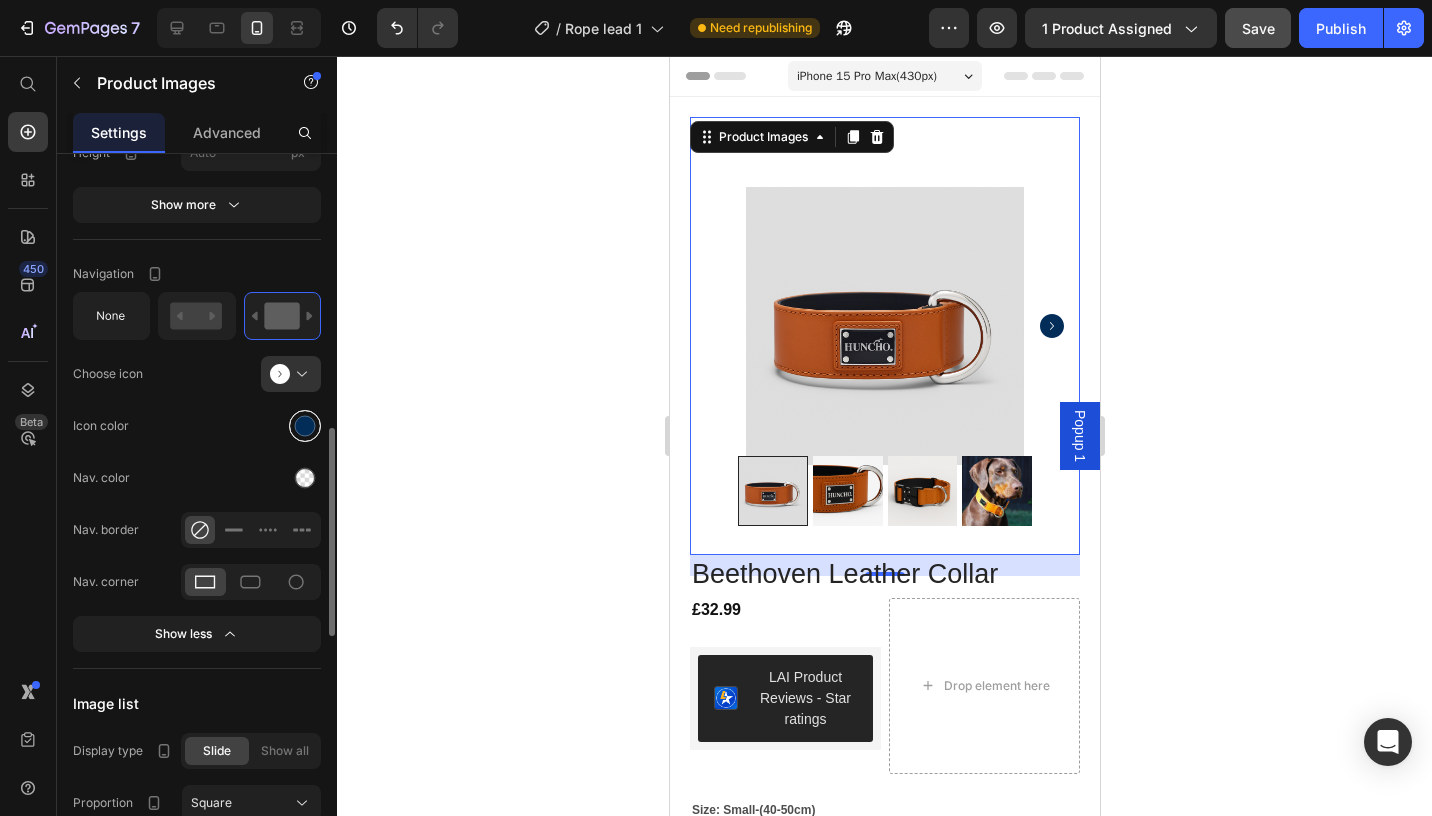 click at bounding box center [305, 426] 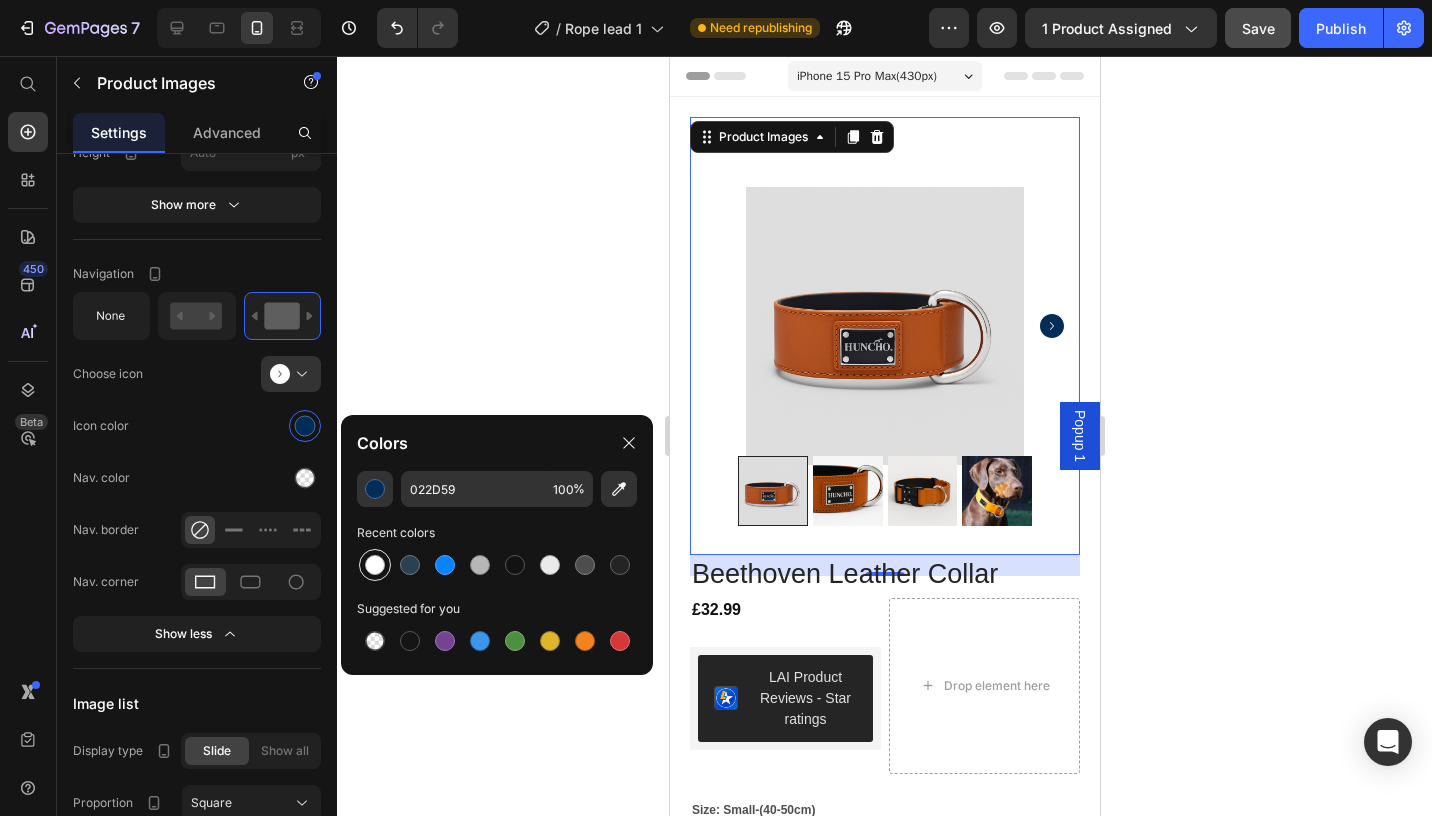 click at bounding box center (375, 565) 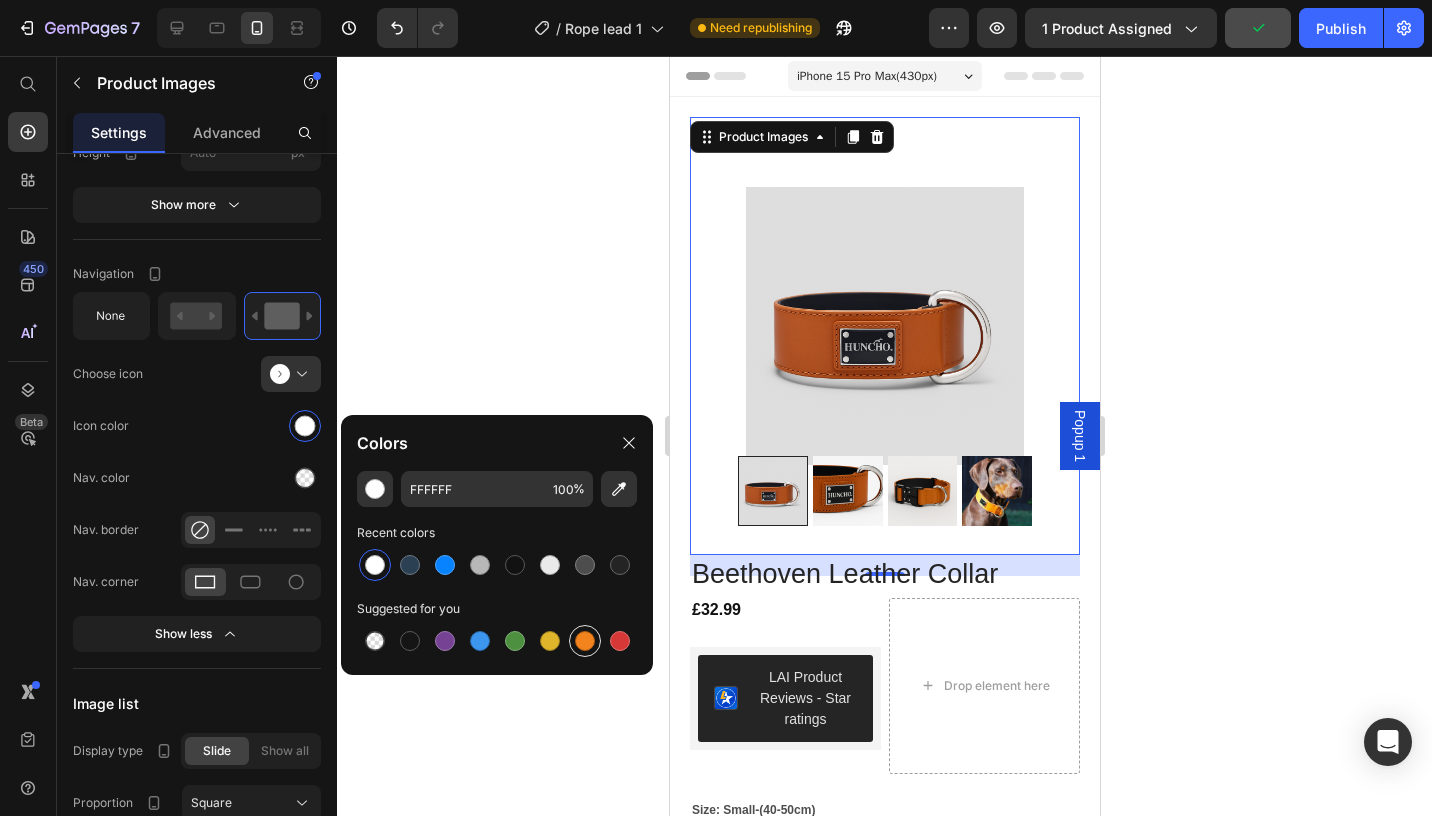 click at bounding box center [585, 641] 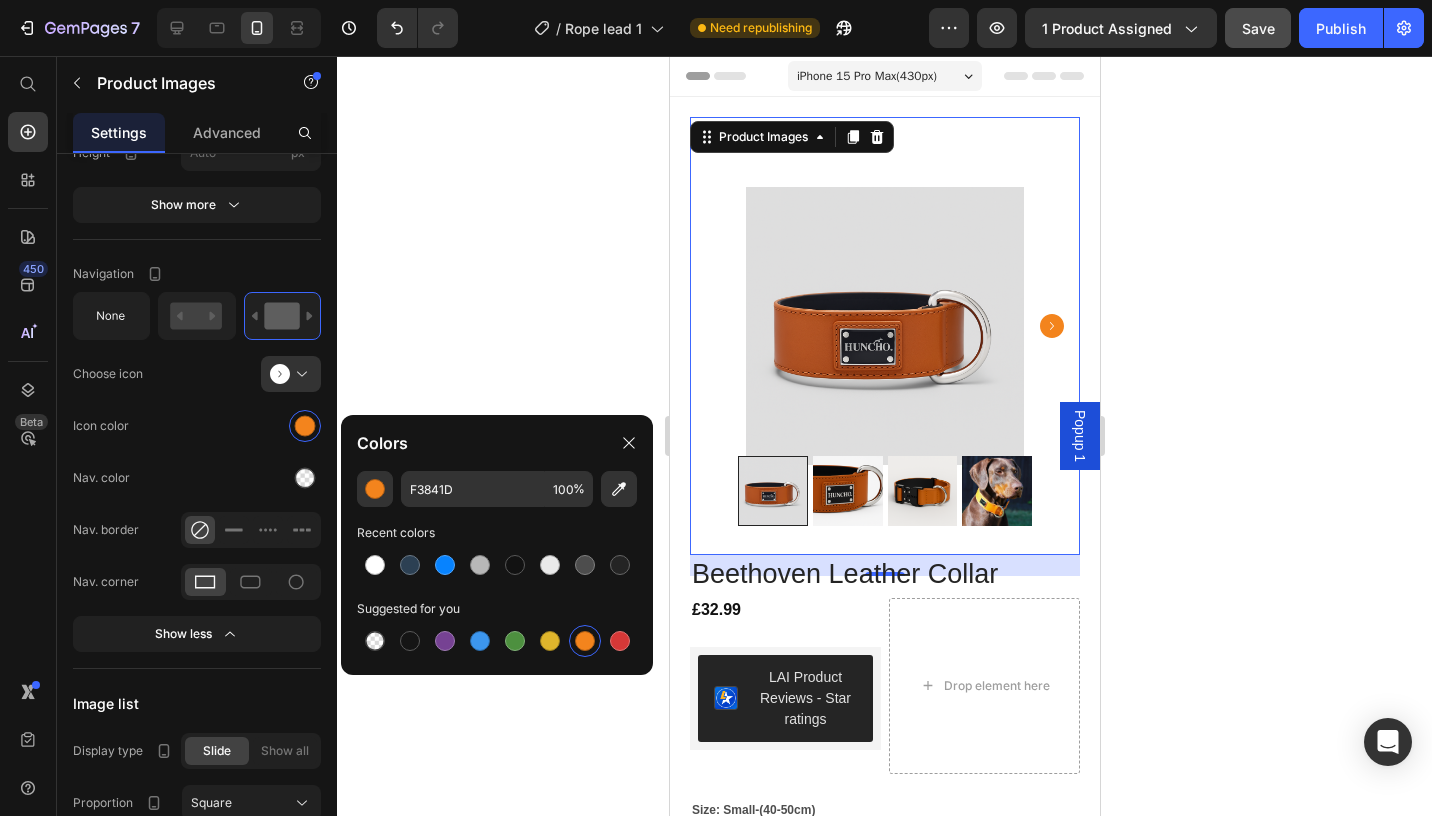 click 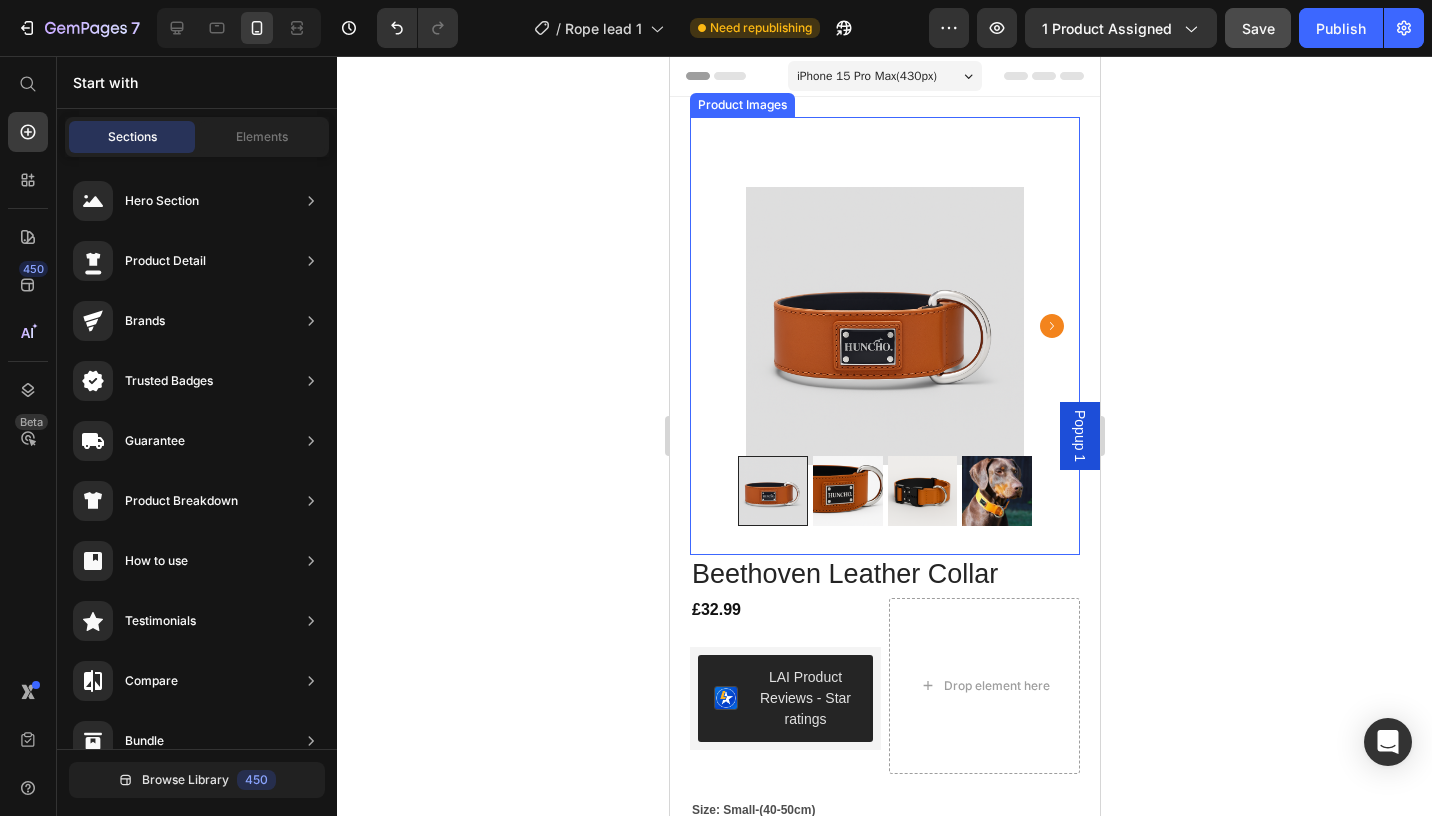 click at bounding box center [884, 325] 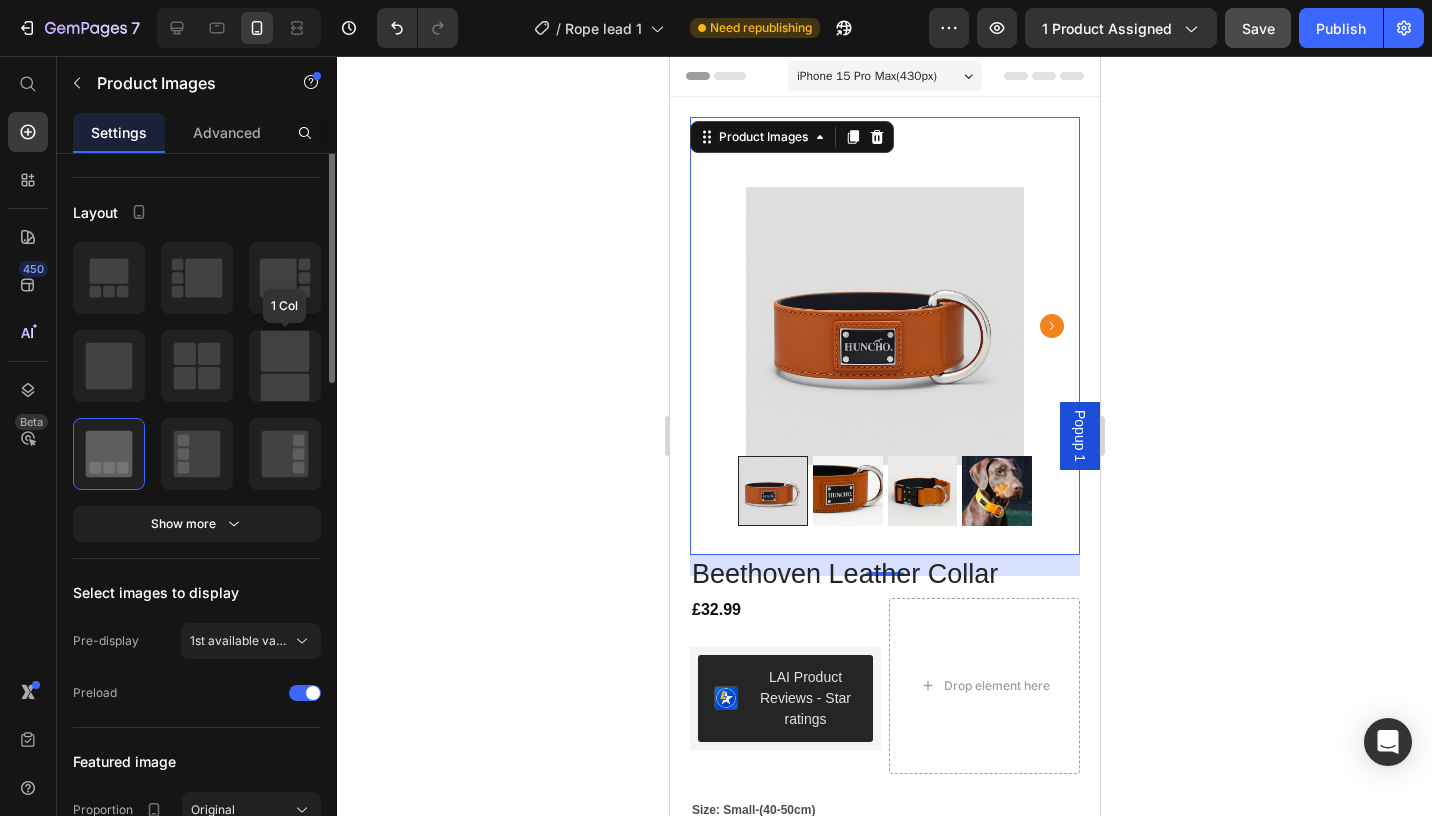 scroll, scrollTop: 0, scrollLeft: 0, axis: both 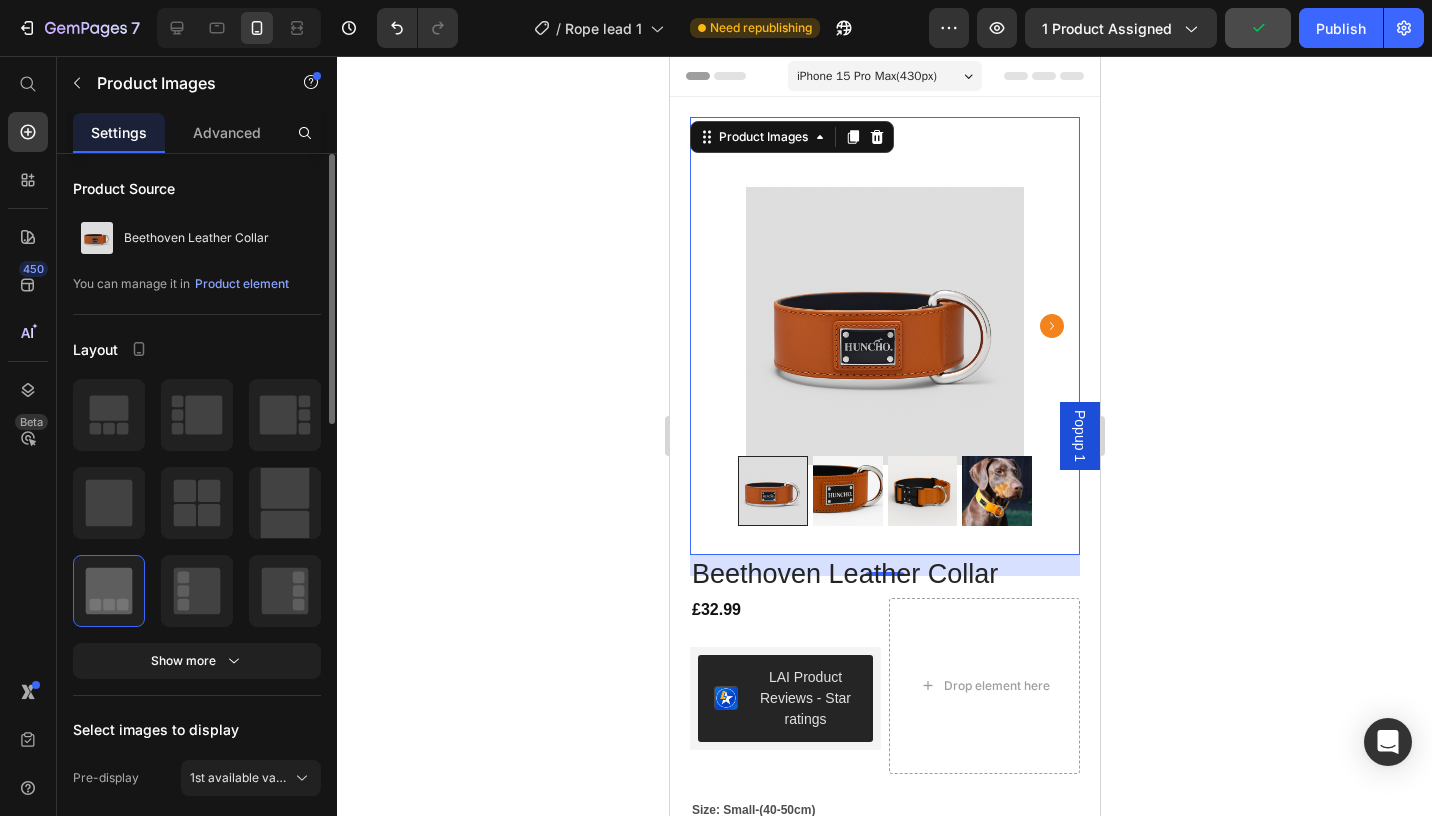 click on "Product Source Beethoven Leather Collar  You can manage it in   Product element  Layout Show more Select images to display Pre-display 1st available variant Preload Featured image Proportion Original Width px % Height px Show more Navigation Show more Image list Display type Slide Show all Proportion Square Width 25 px % Height 25 px Show more Navigation Show more Quality Finest Align  Delete element" at bounding box center [197, 1110] 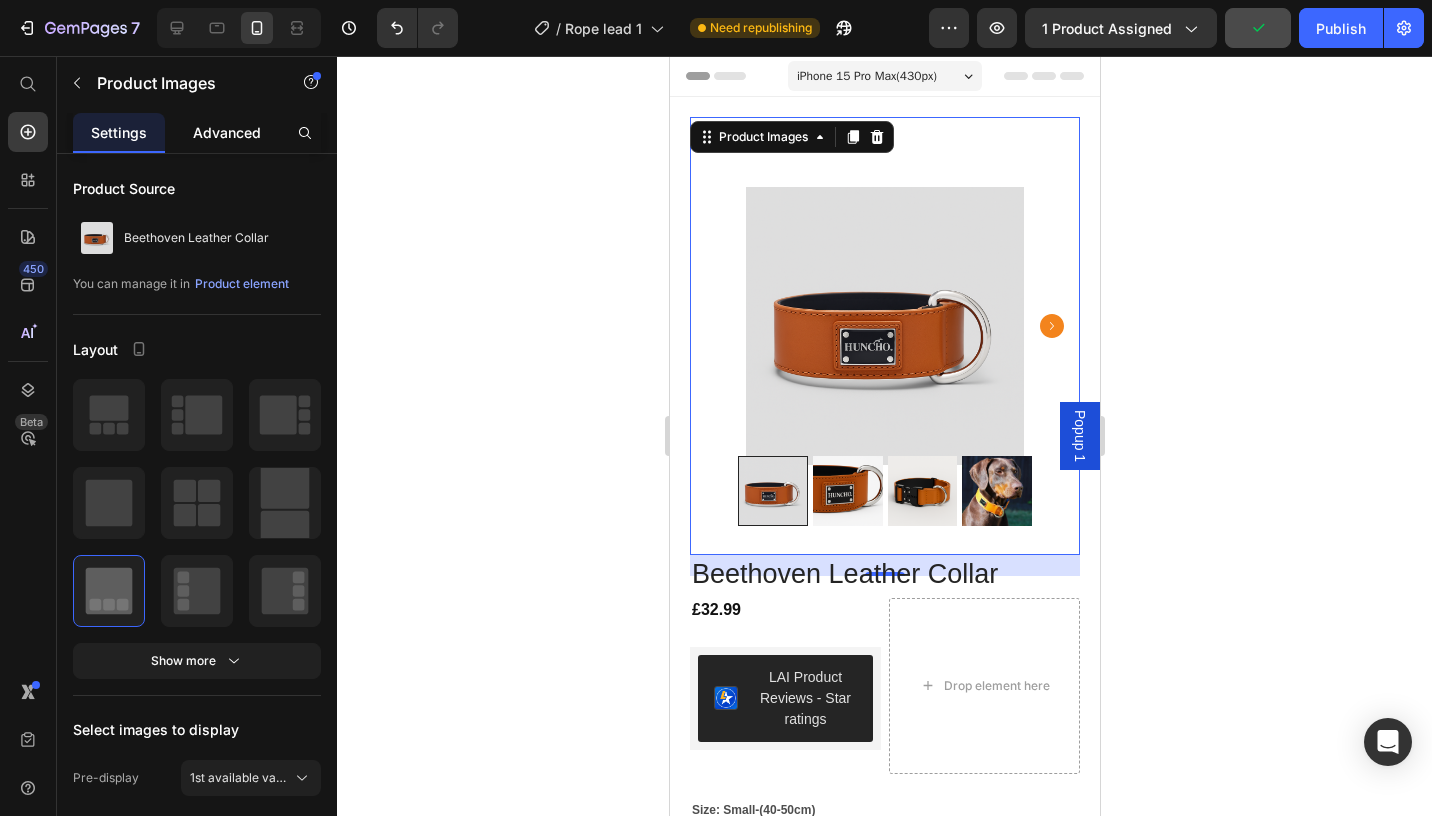 click on "Advanced" at bounding box center [227, 132] 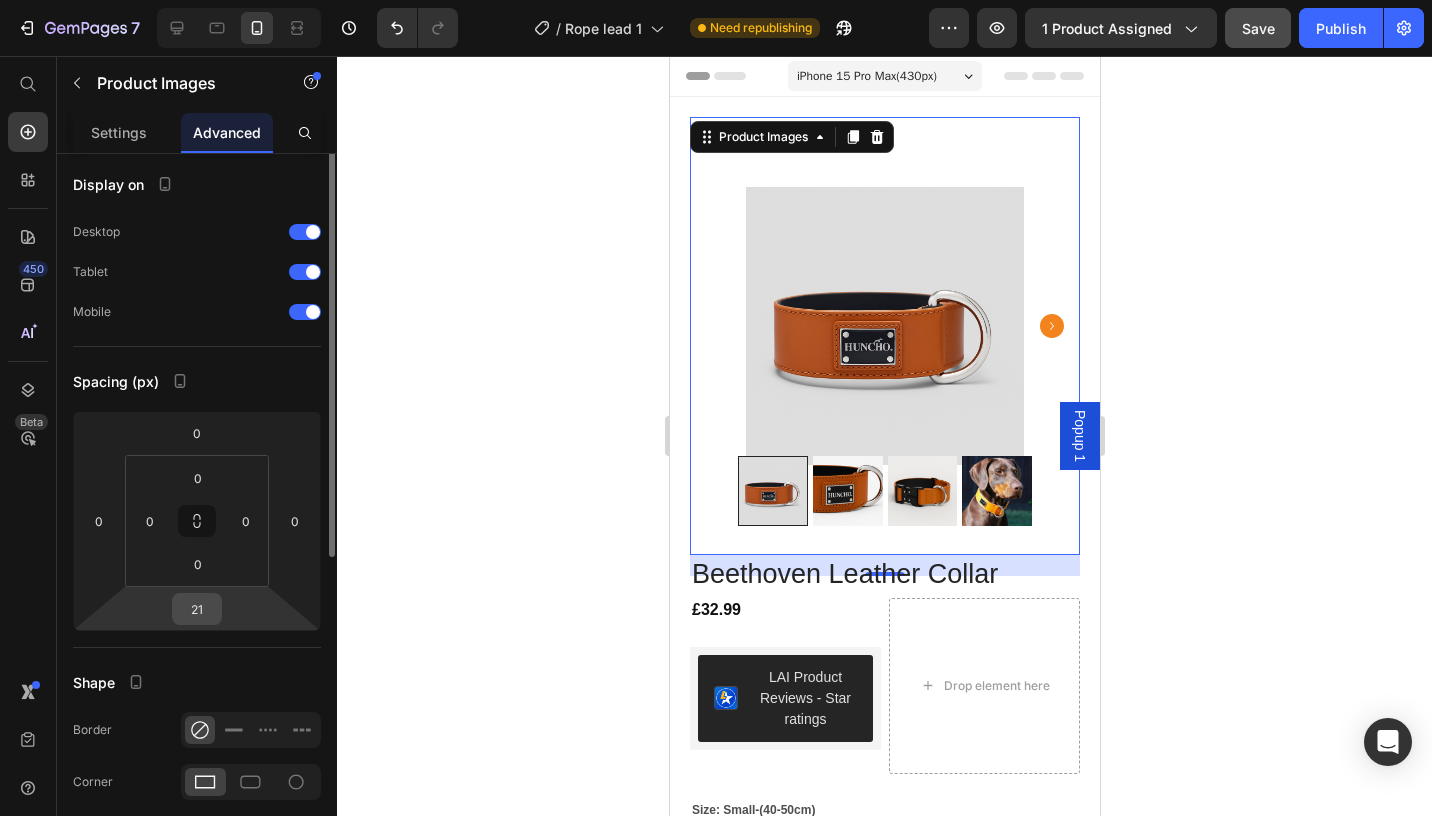 scroll, scrollTop: 0, scrollLeft: 0, axis: both 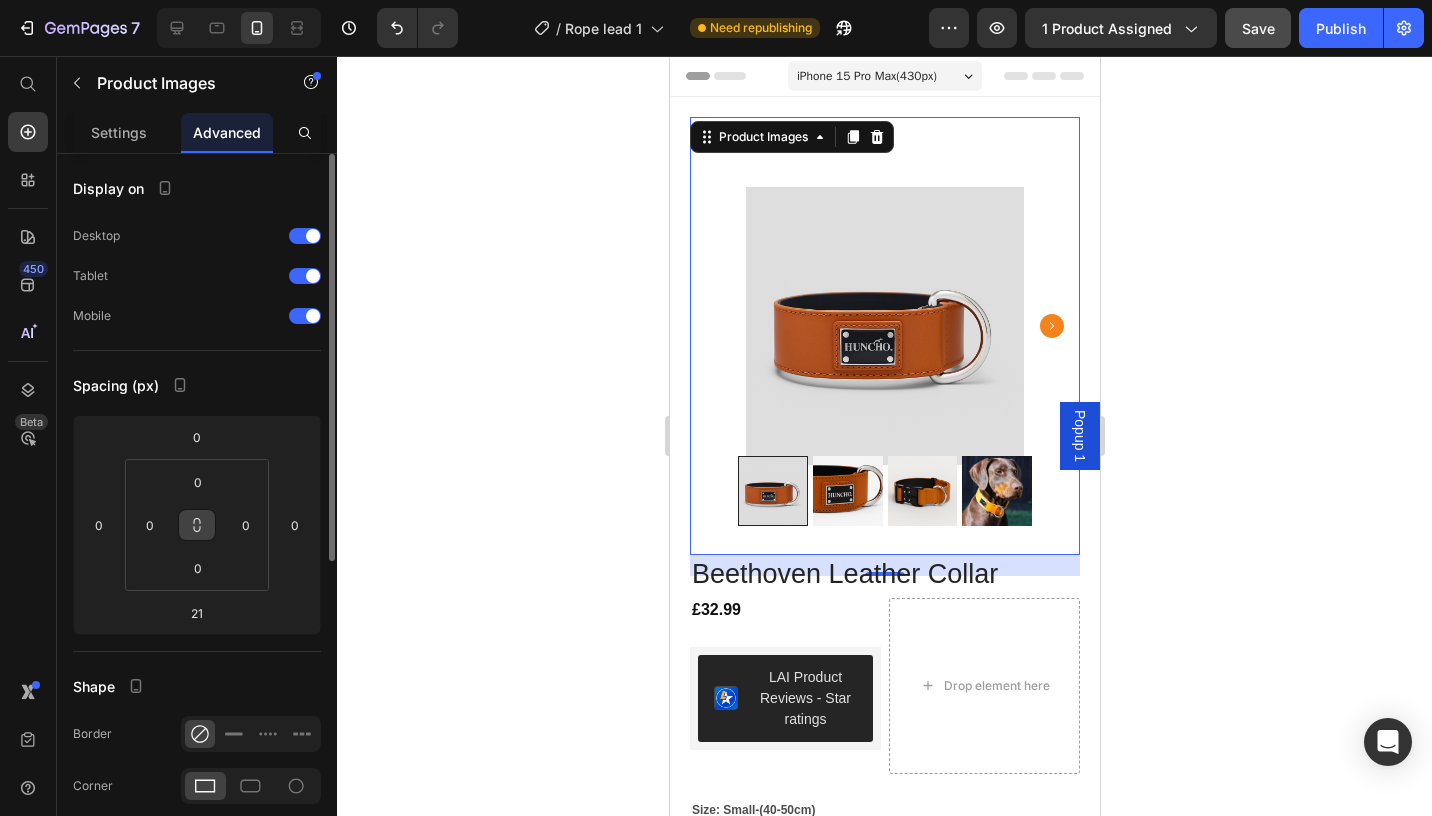 click at bounding box center [197, 525] 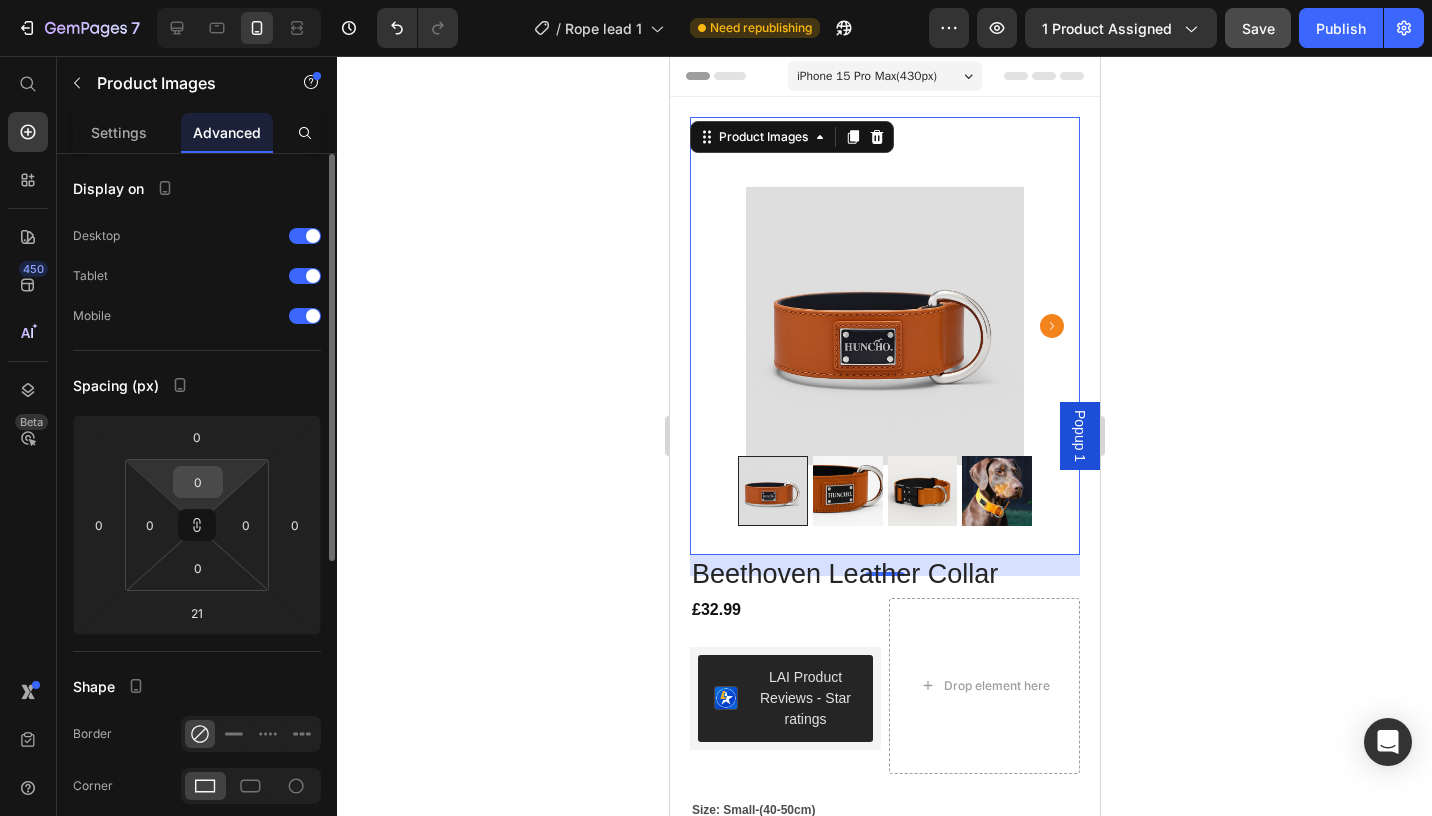 click on "0" at bounding box center [198, 482] 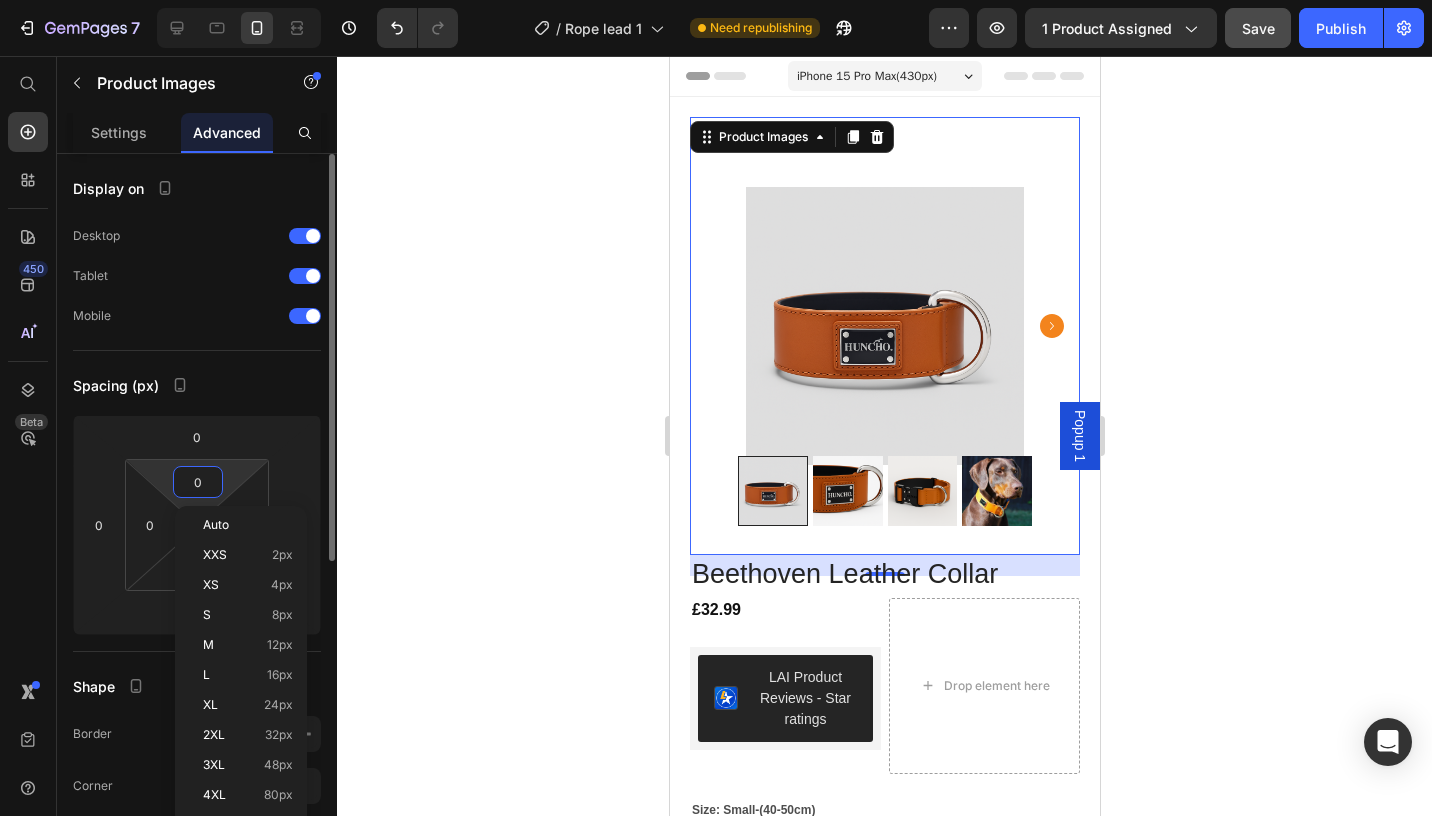 type on "1" 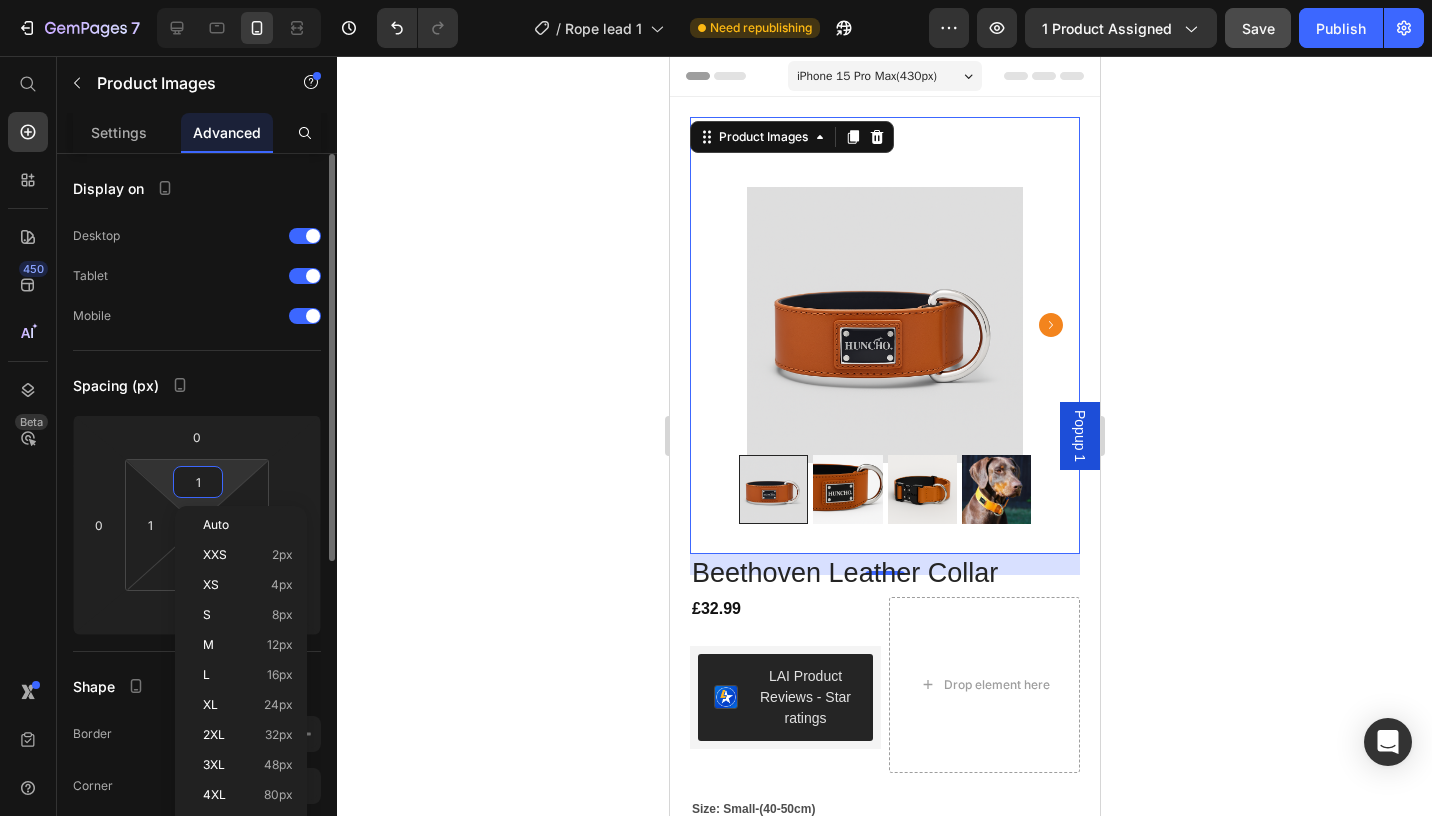 type on "10" 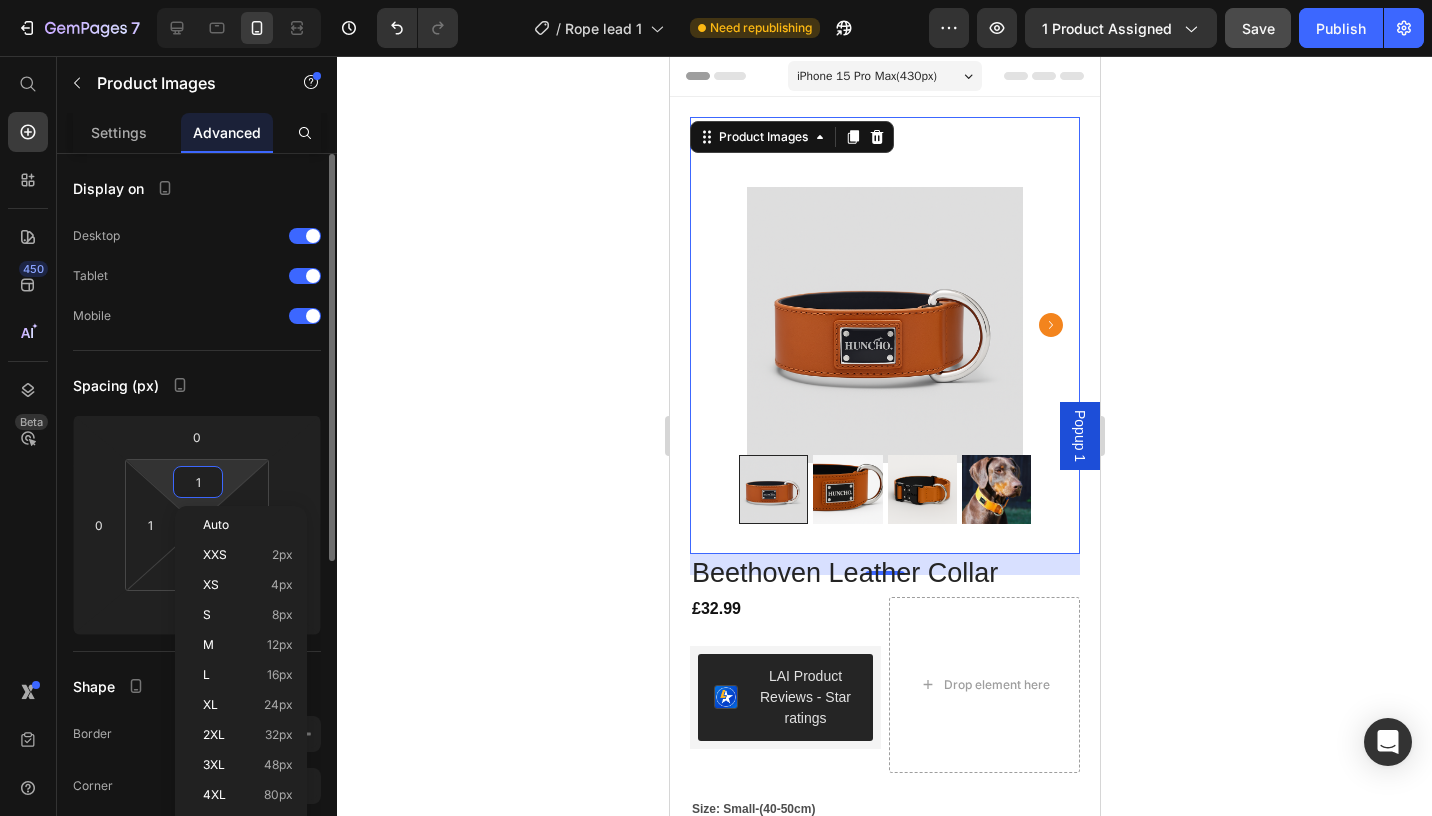 type on "10" 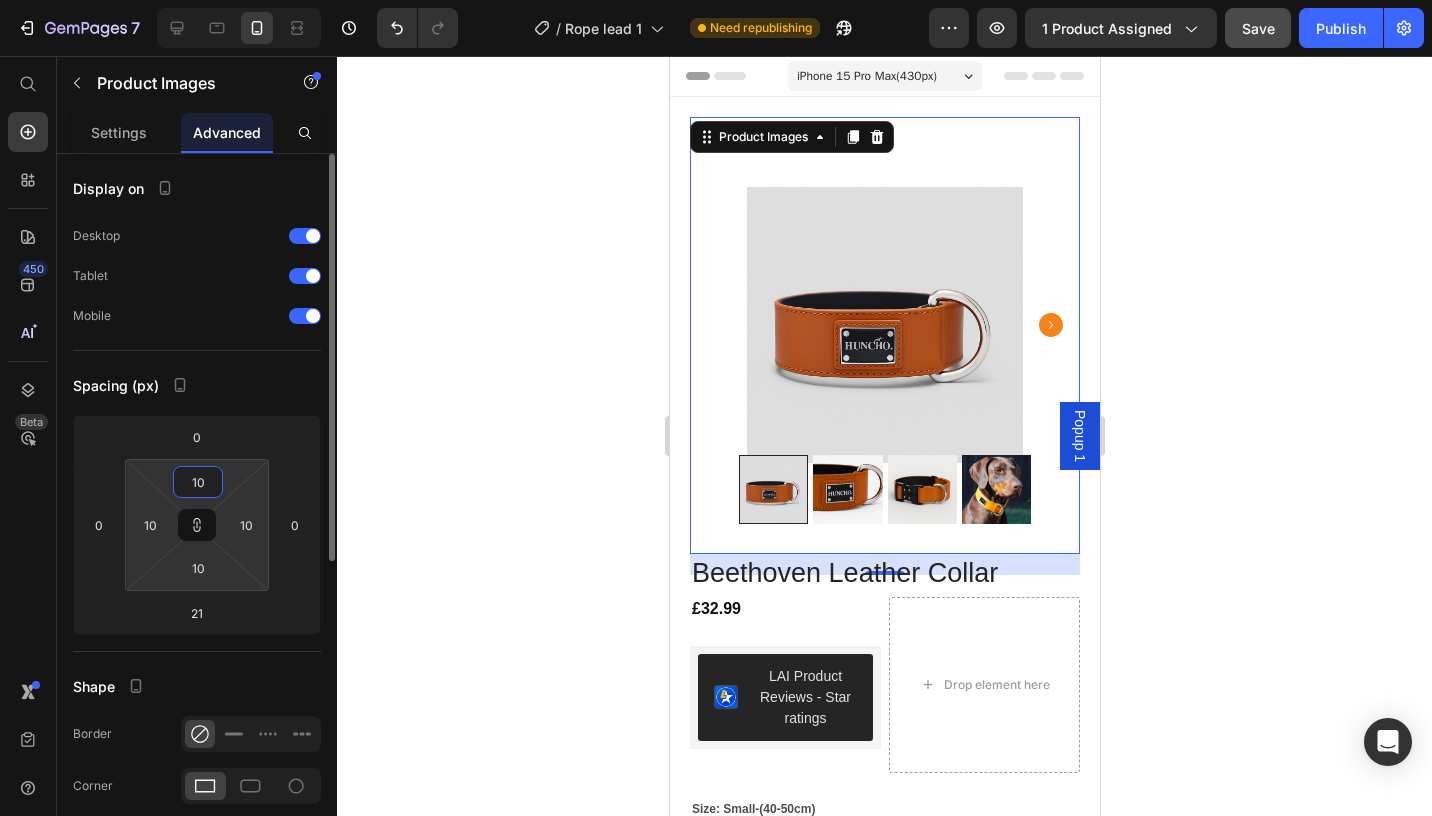 type on "100" 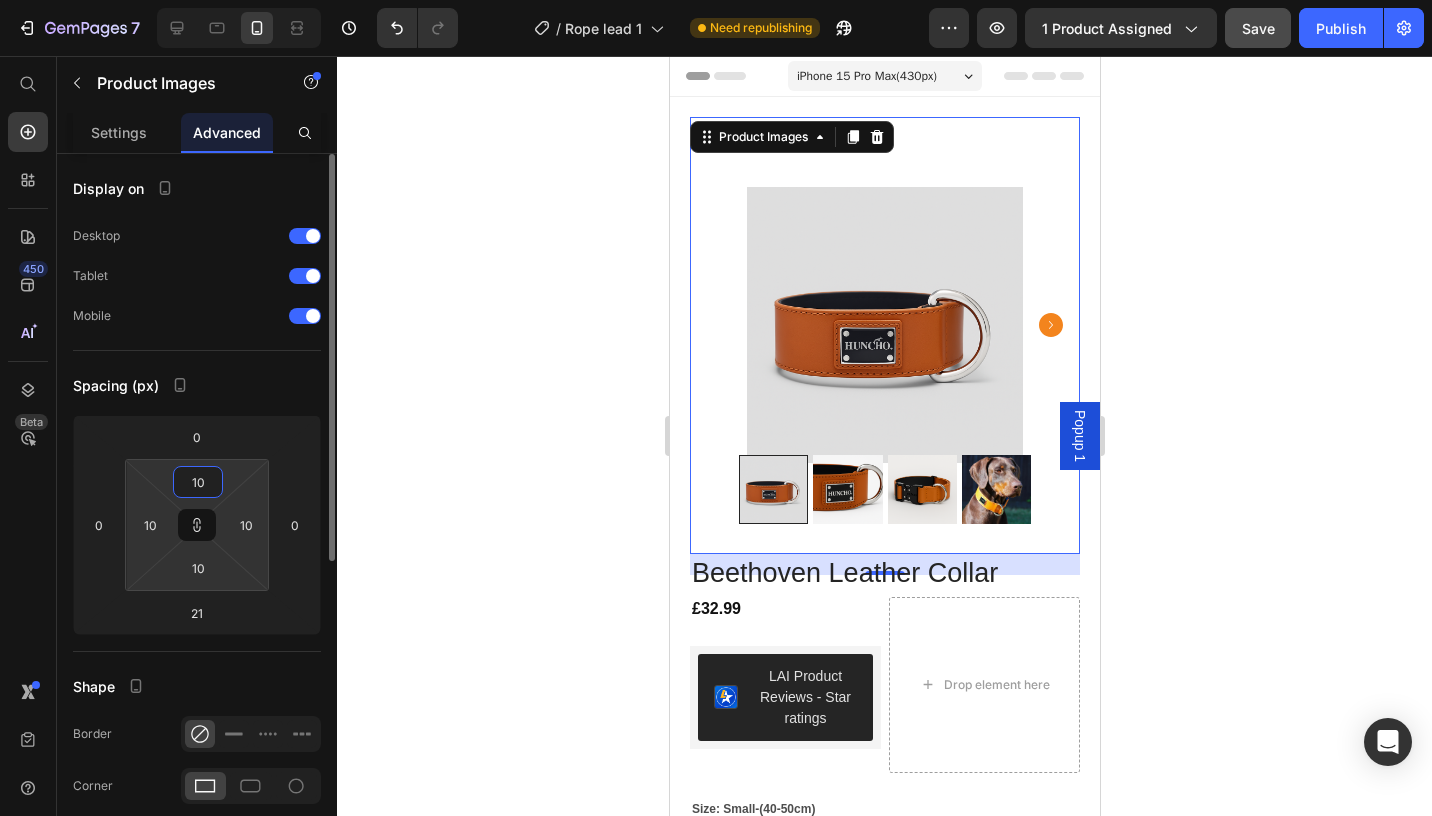 type on "100" 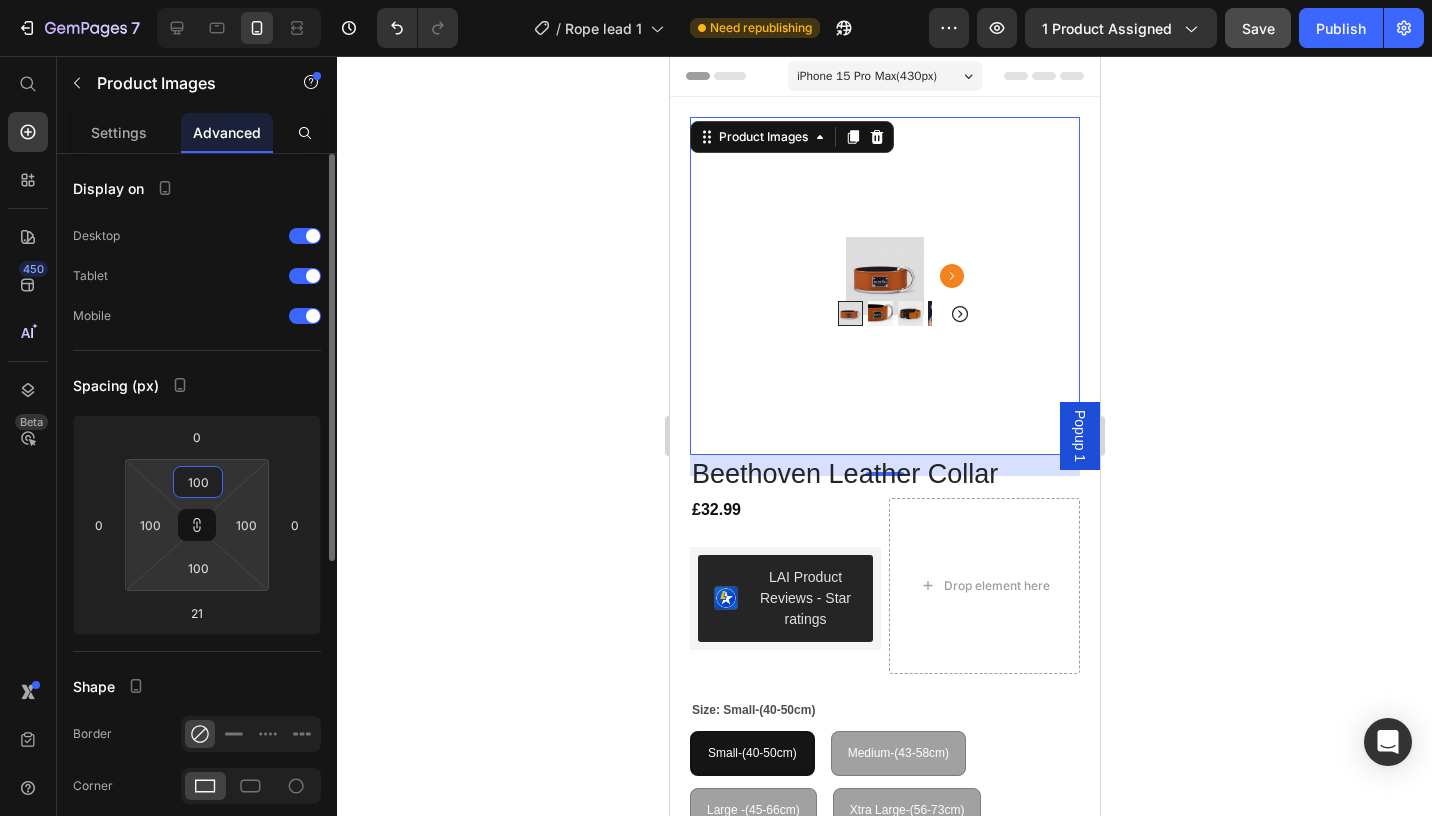 type on "10" 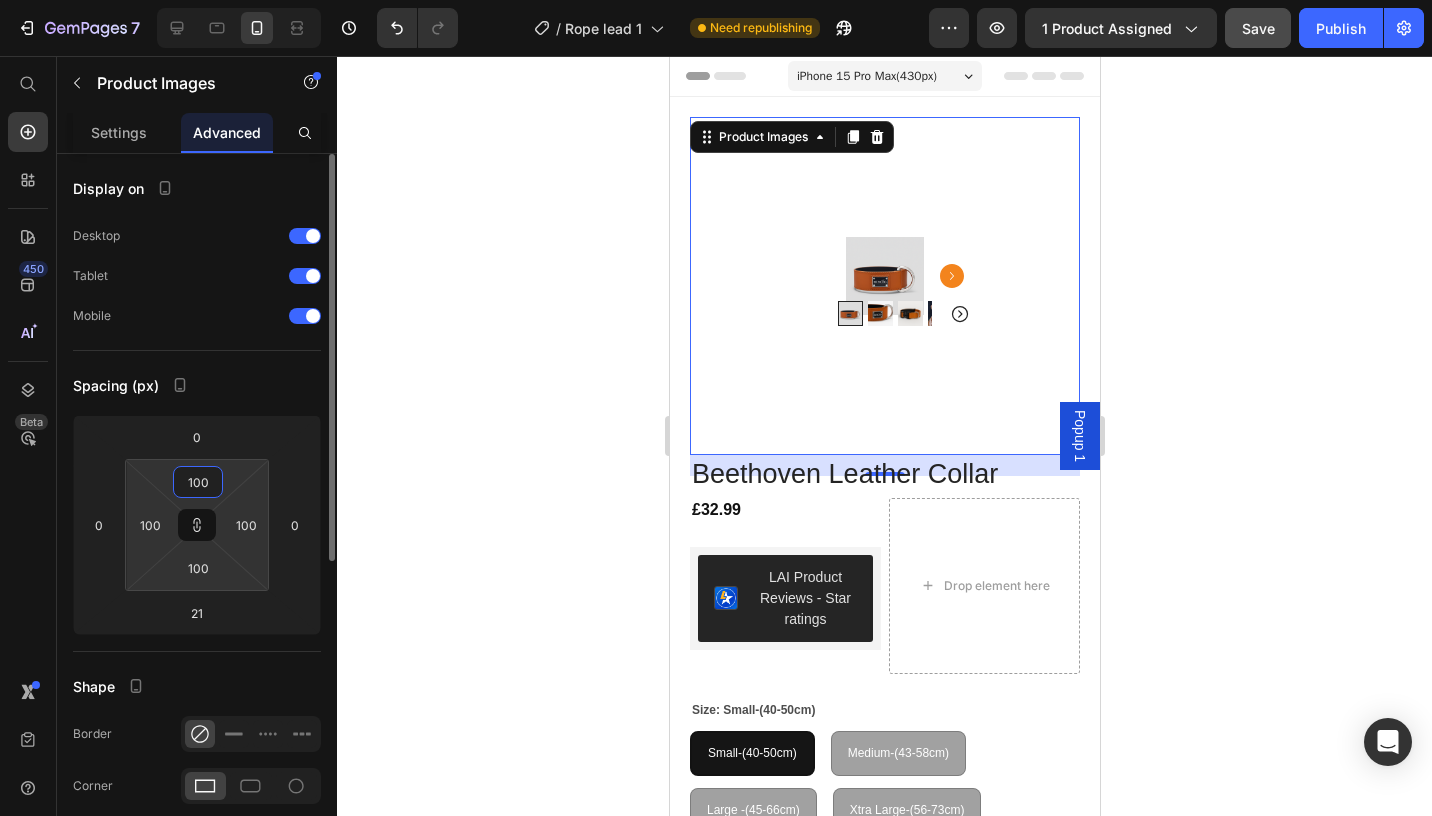 type on "10" 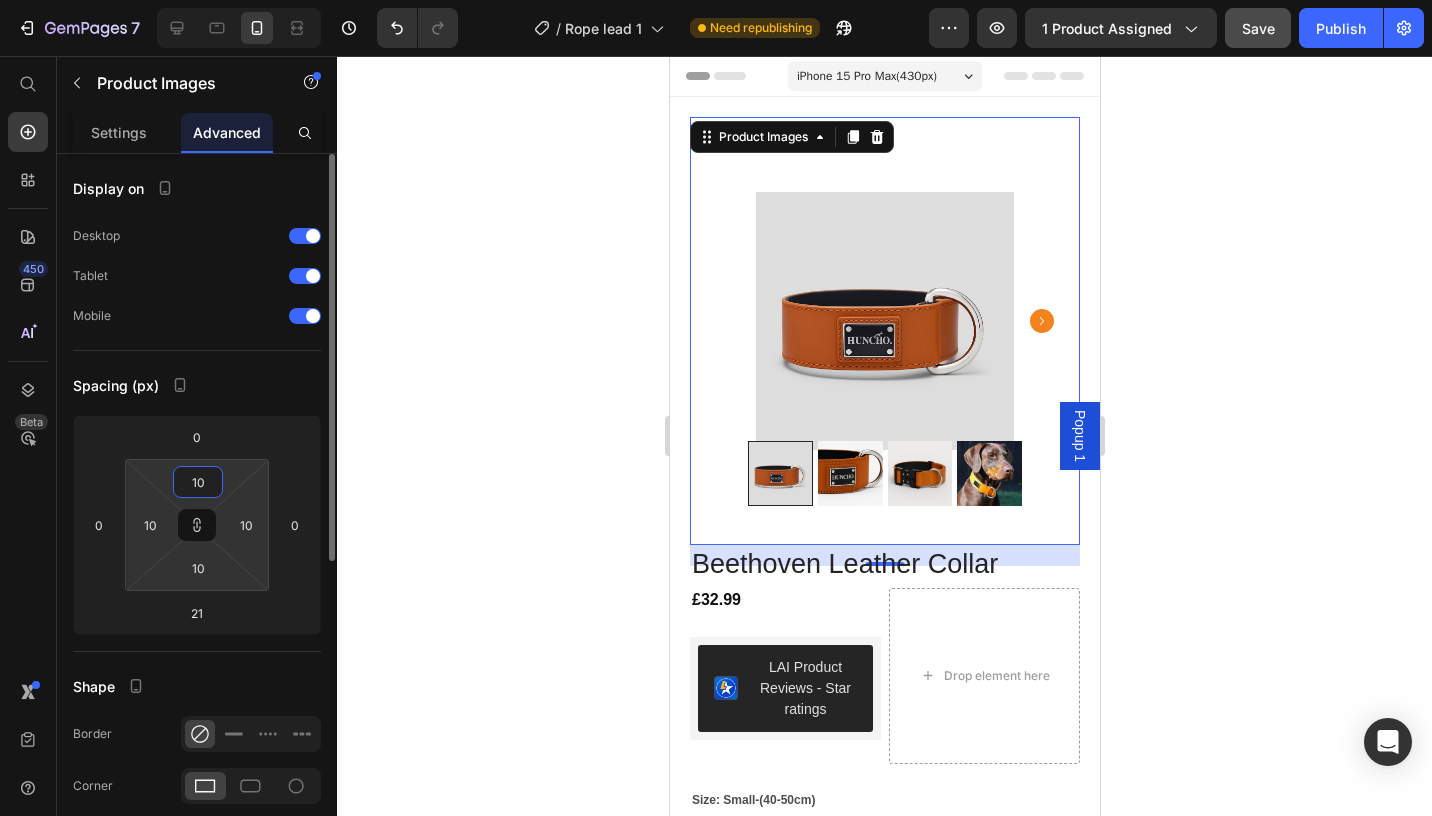 type on "1" 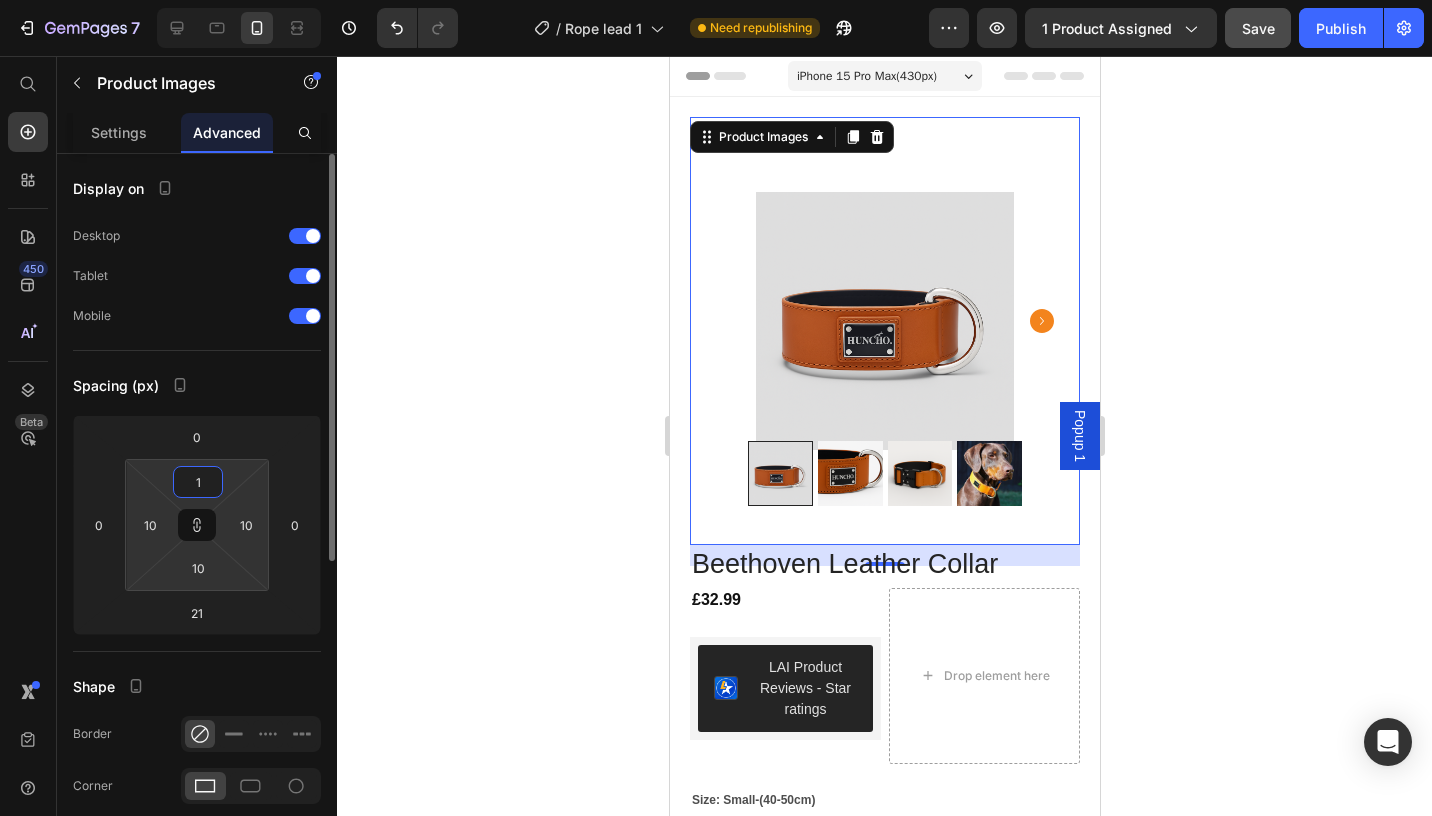 type on "1" 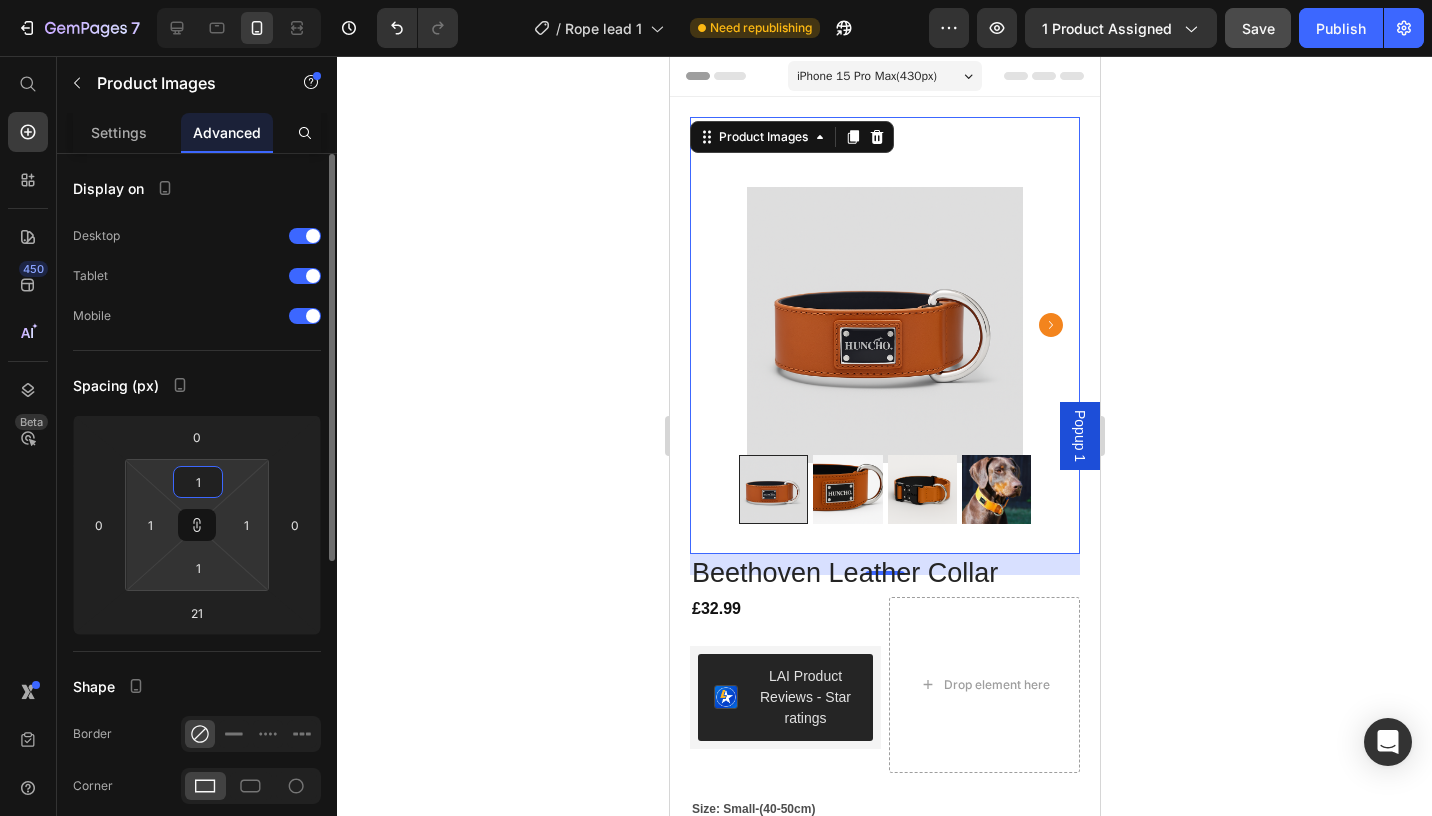 type on "0" 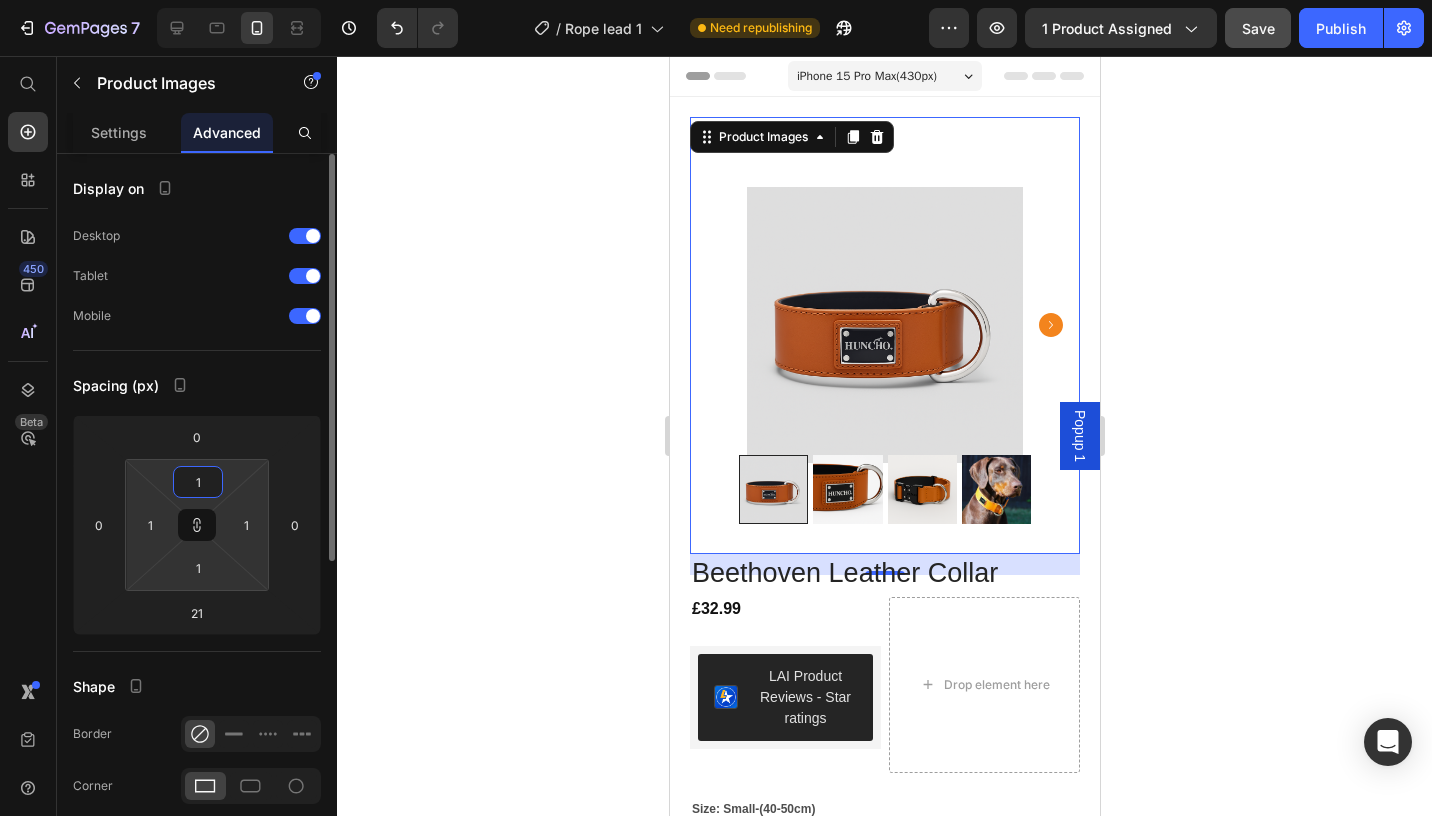 type on "0" 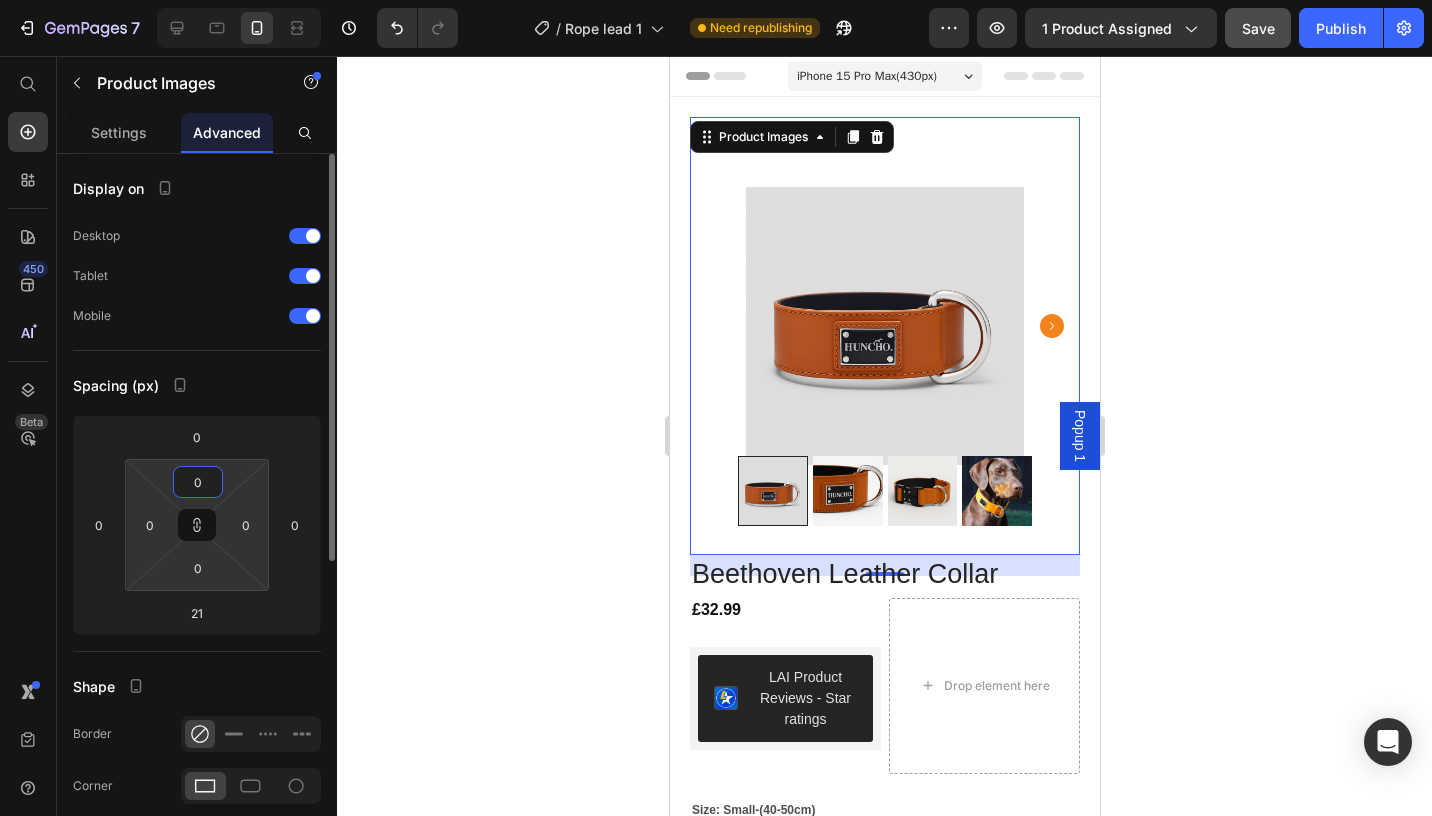 type on "0" 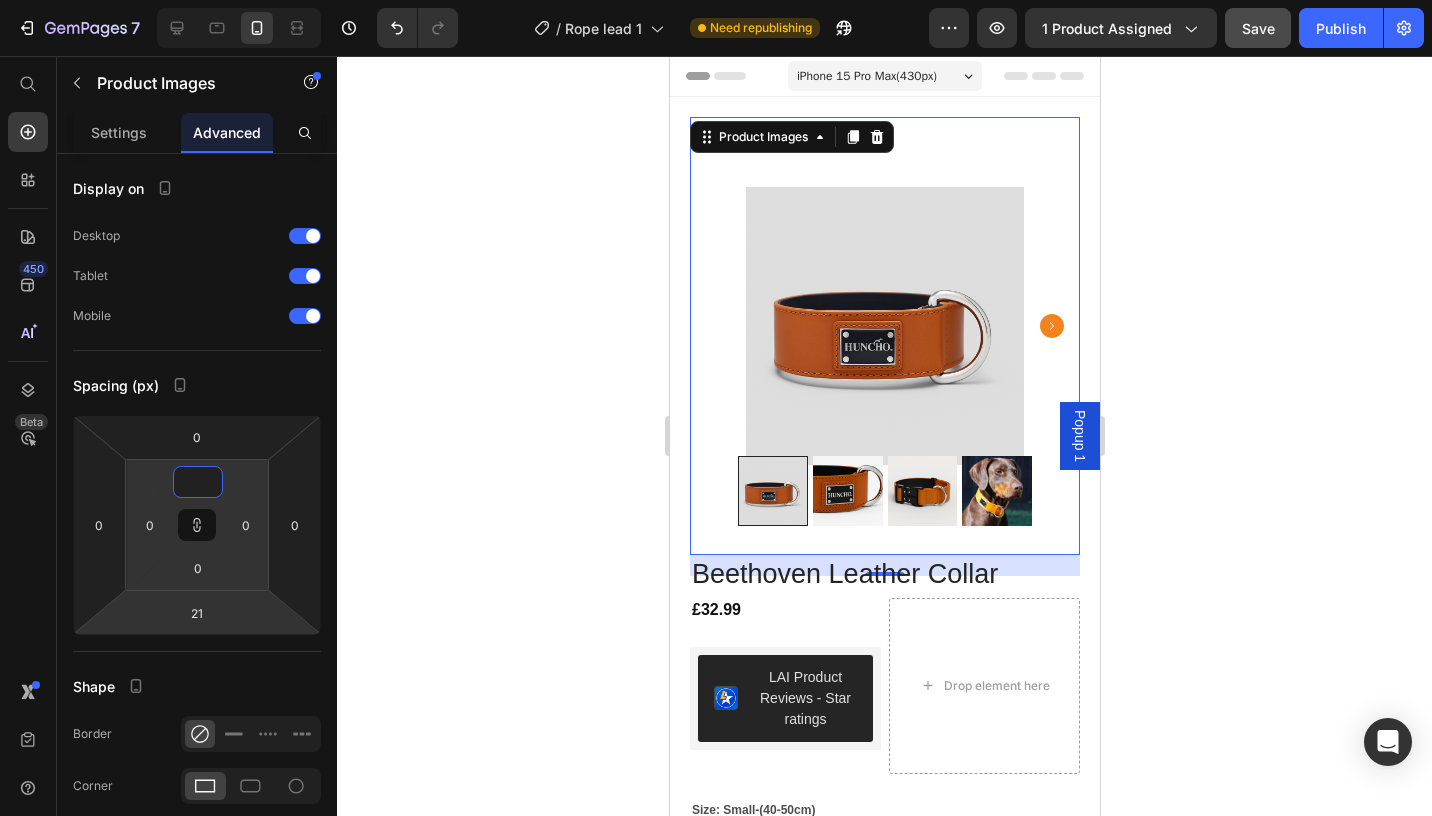 type 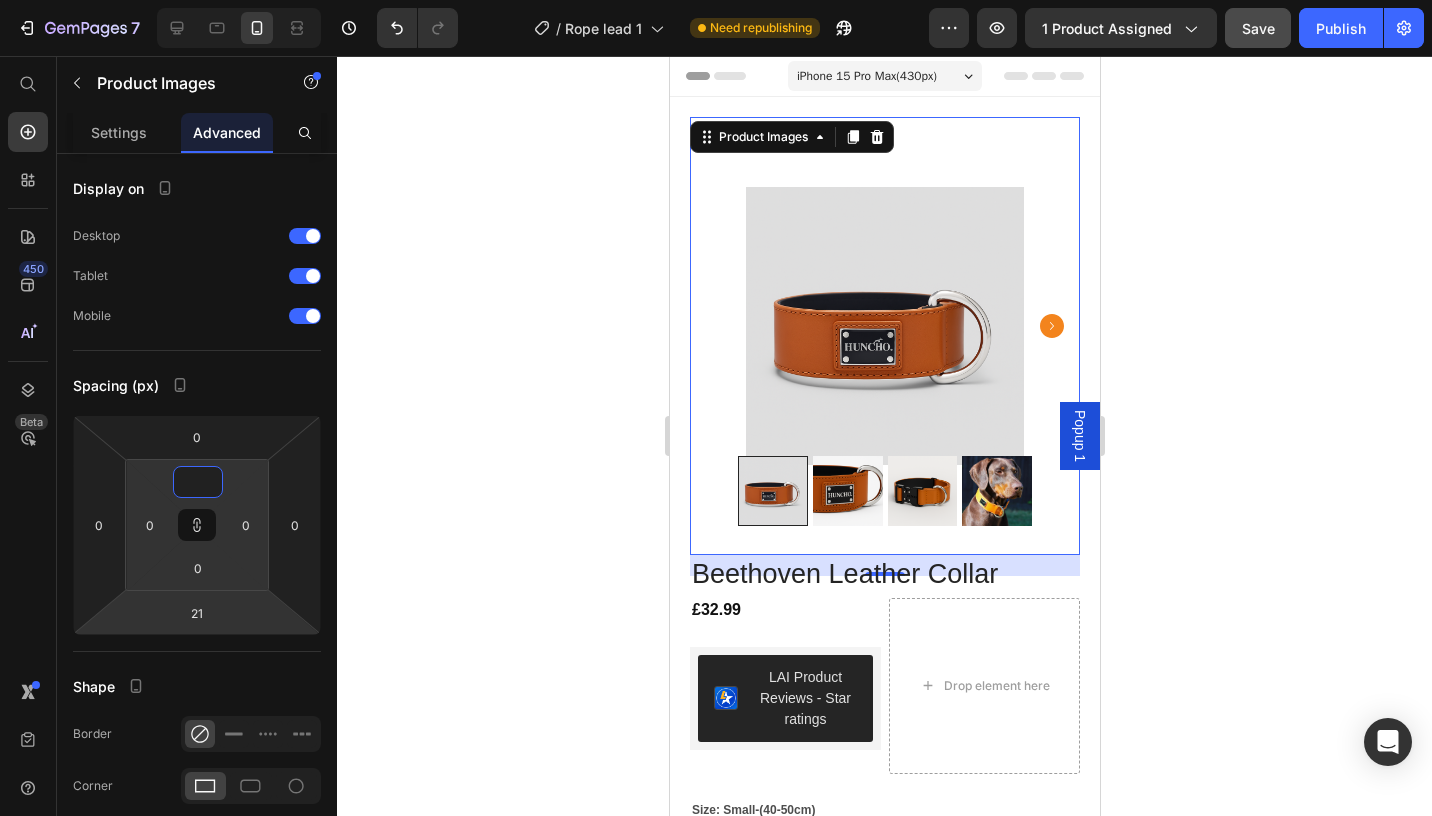 click on "7  Version history  /  Rope lead 1 Need republishing Preview 1 product assigned  Save   Publish  450 Beta Start with Sections Elements Hero Section Product Detail Brands Trusted Badges Guarantee Product Breakdown How to use Testimonials Compare Bundle FAQs Social Proof Brand Story Product List Collection Blog List Contact Sticky Add to Cart Custom Footer Browse Library 450 Layout
Row
Row
Row
Row Text
Heading
Text Block Button
Button
Button
Sticky Back to top Media" at bounding box center [716, 0] 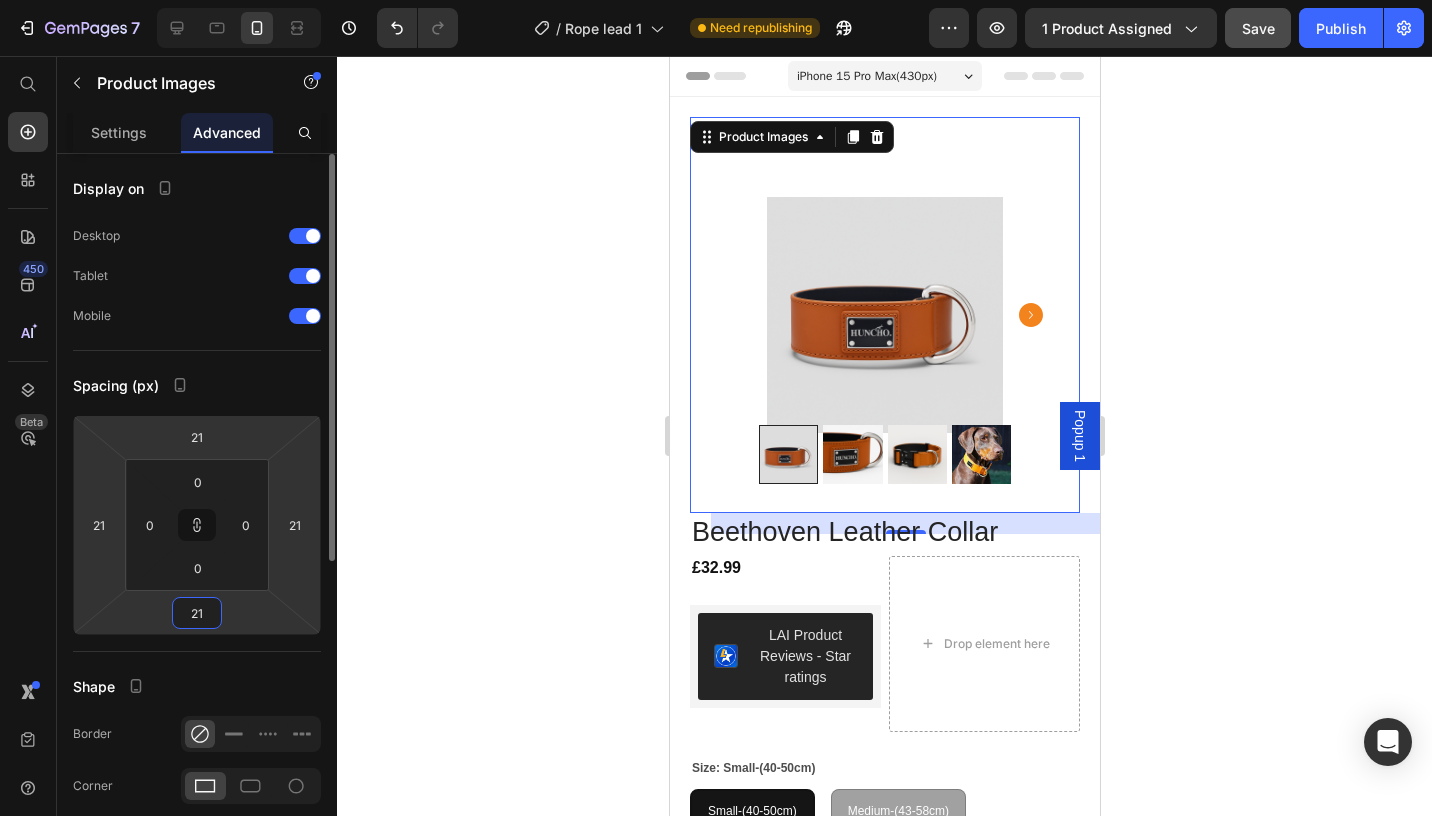 type on "1" 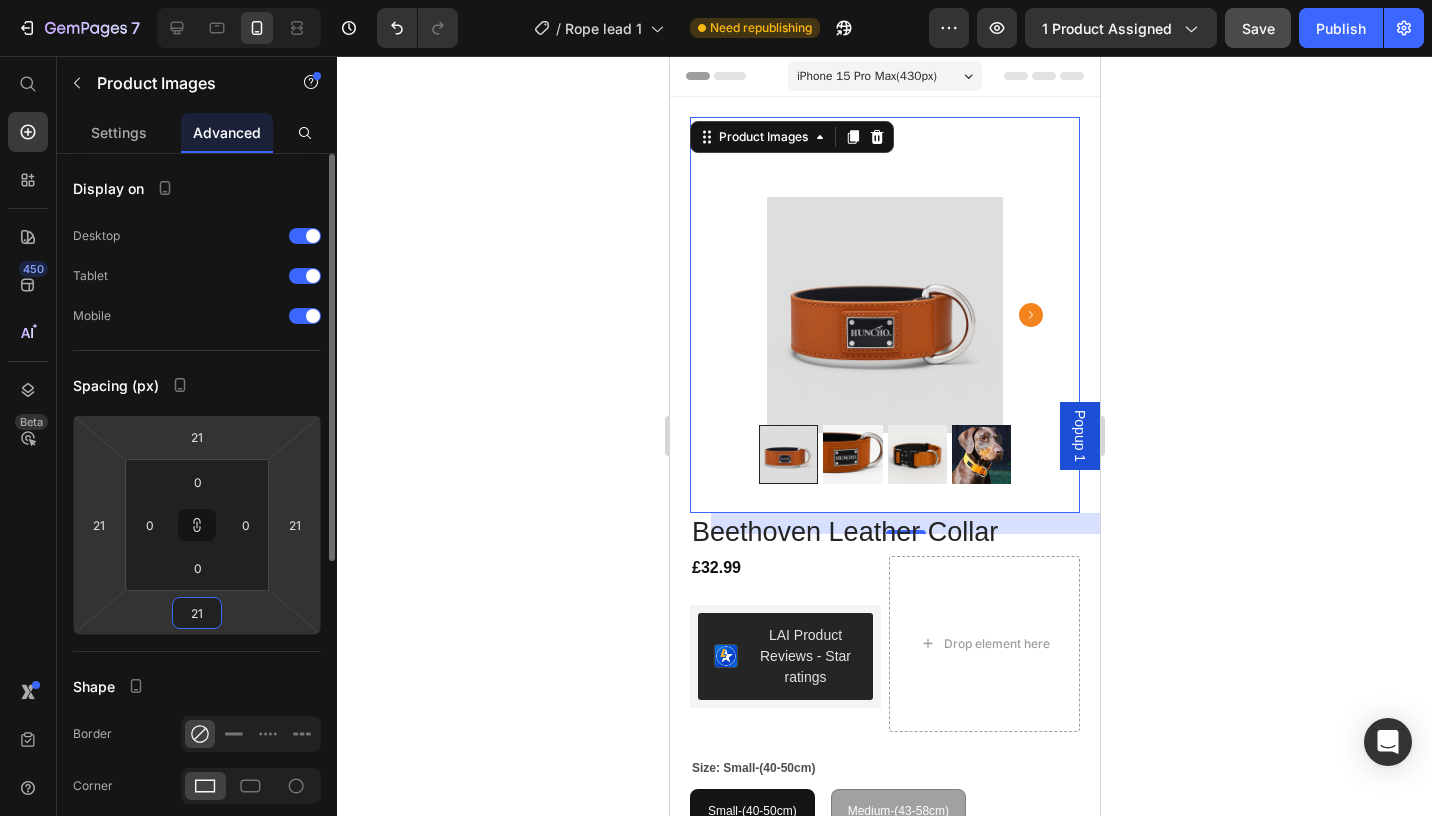 type on "1" 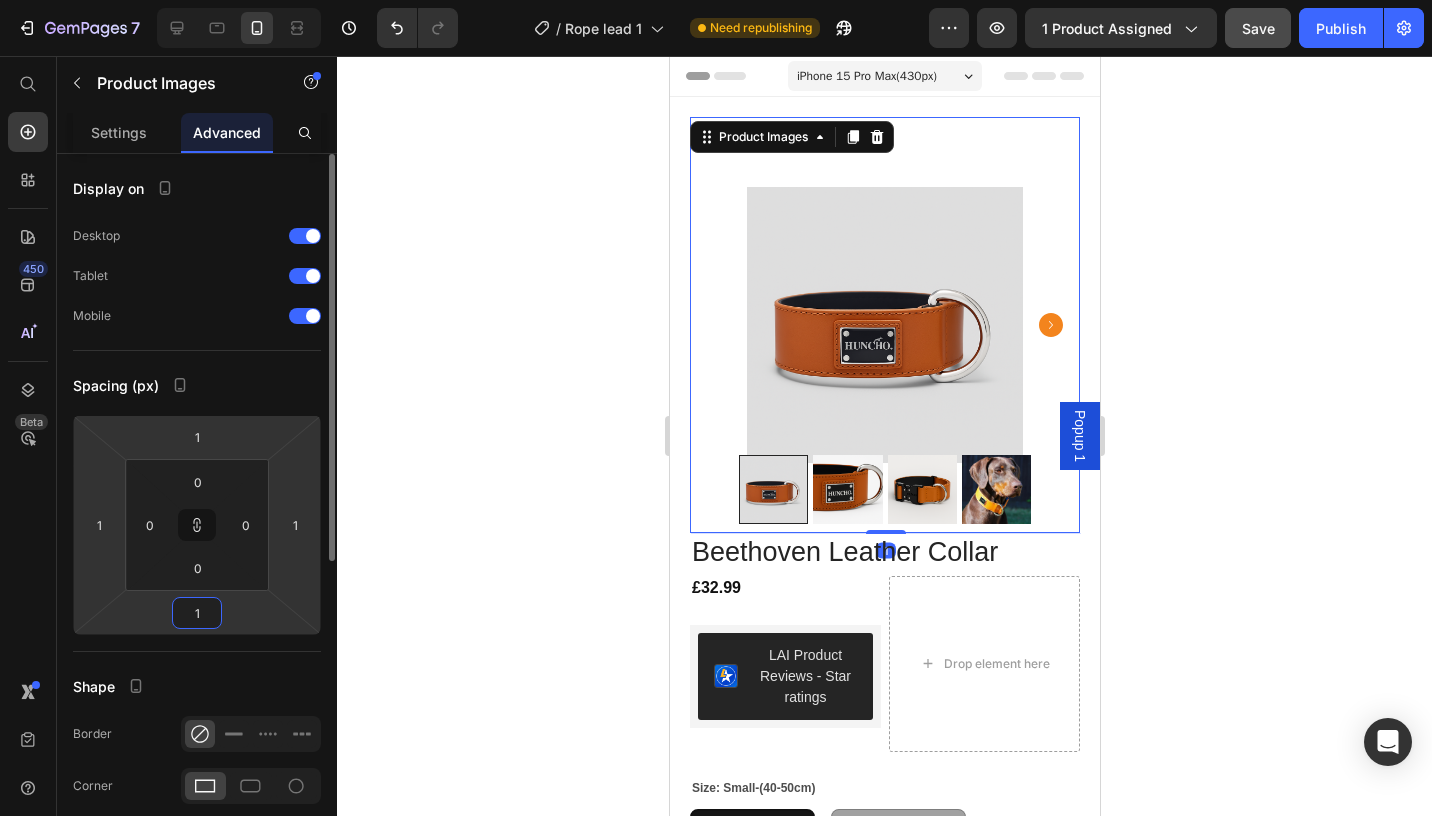 type on "11" 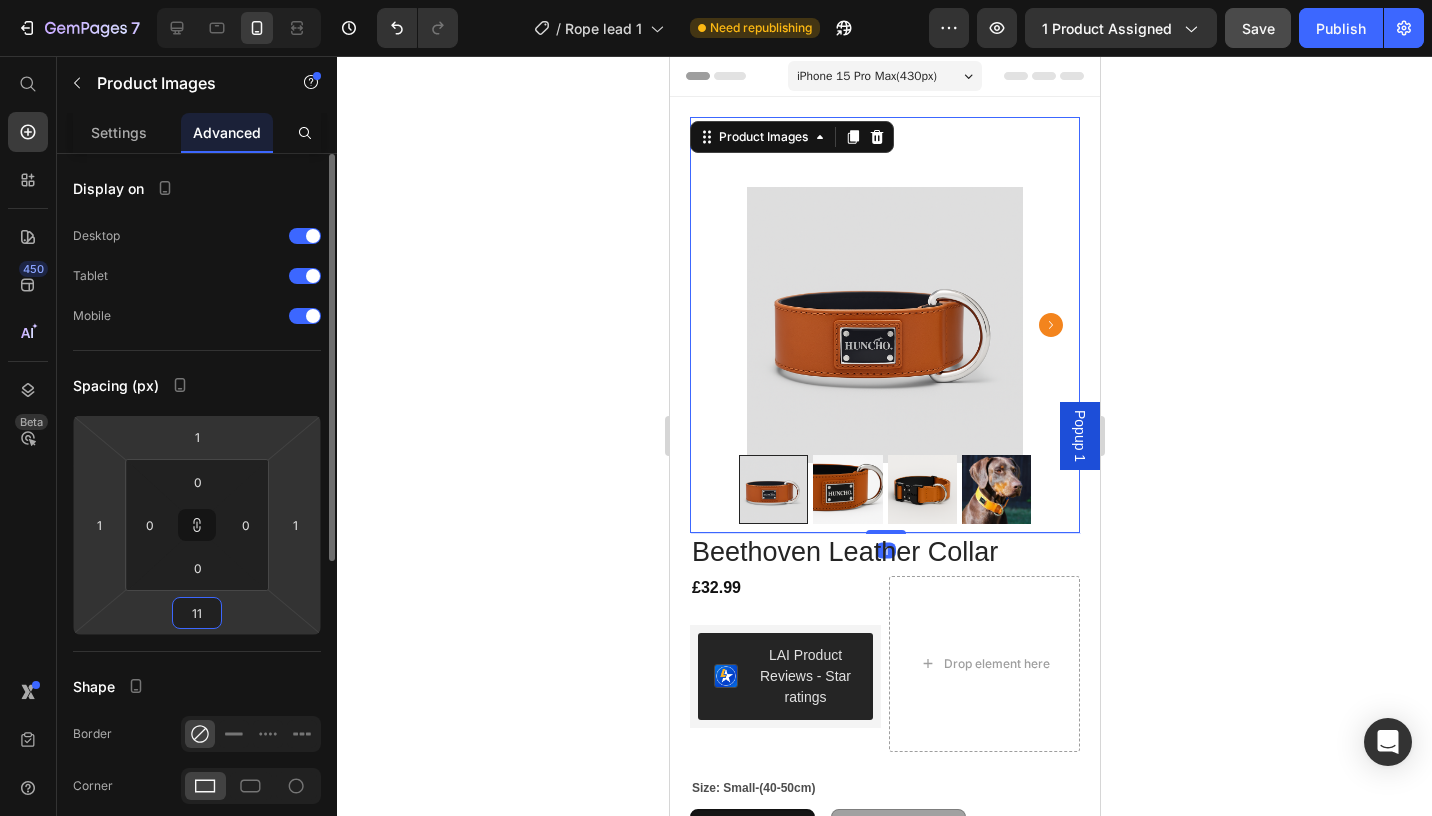 type on "11" 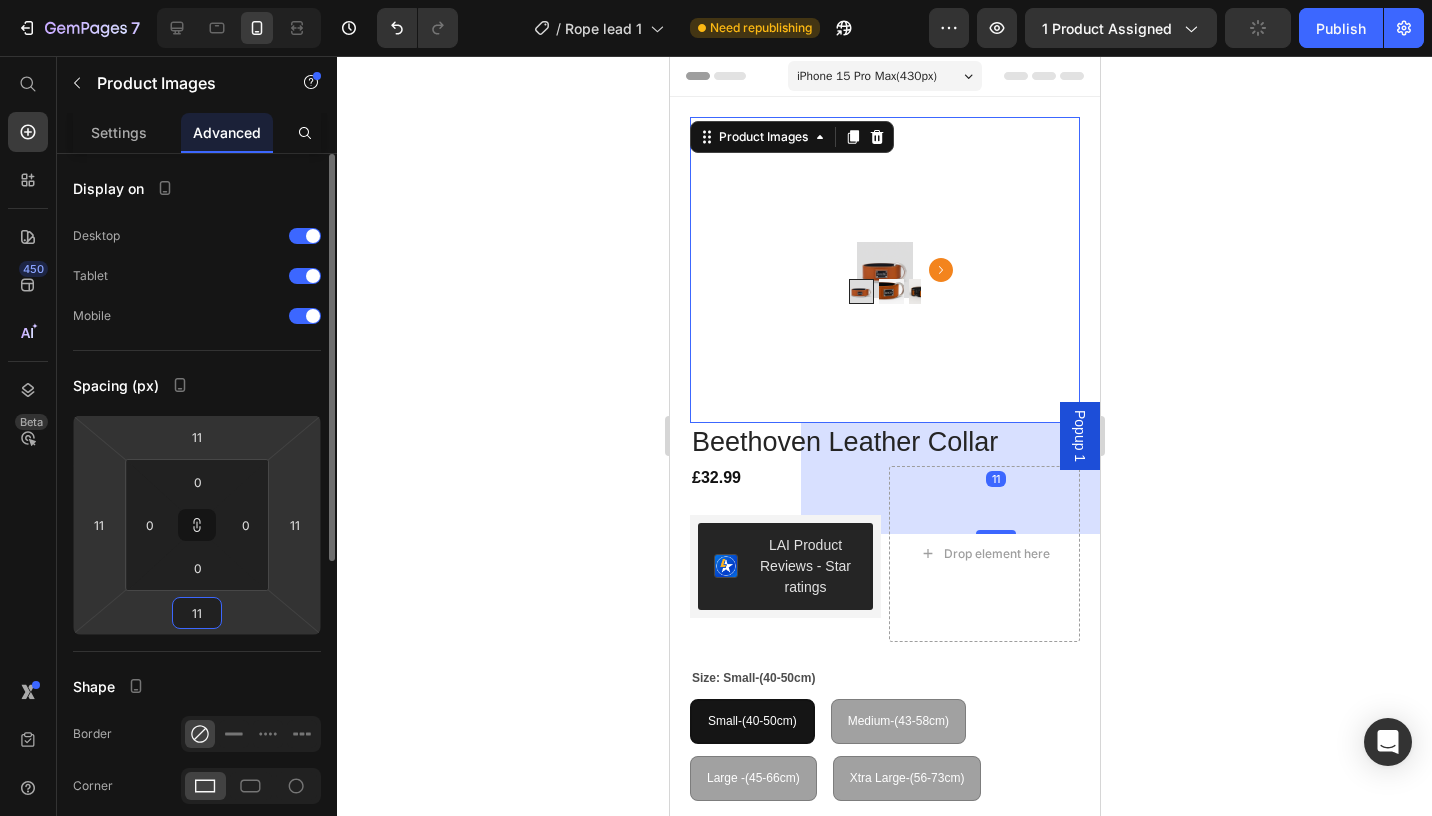 type on "111" 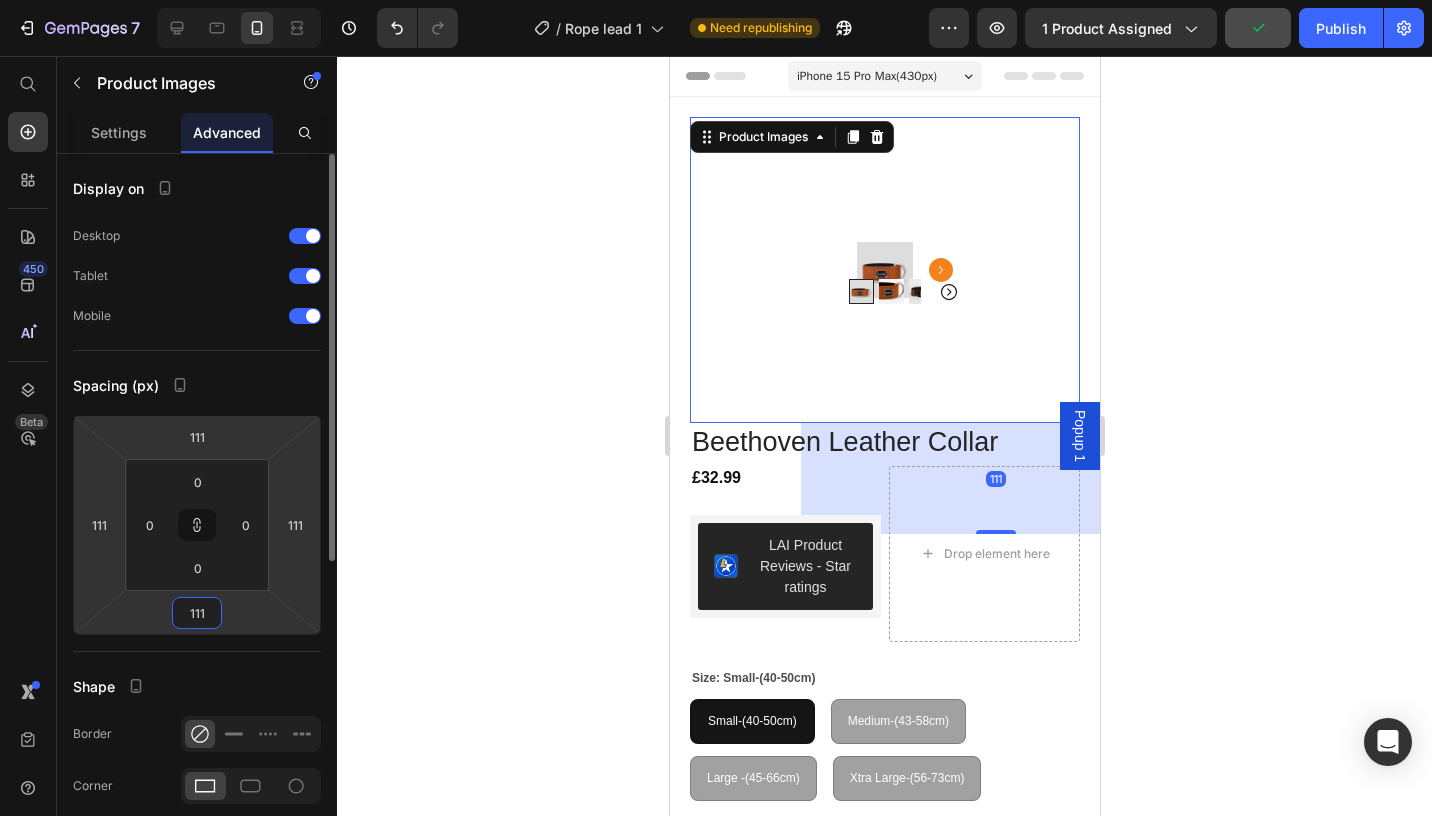 type on "11" 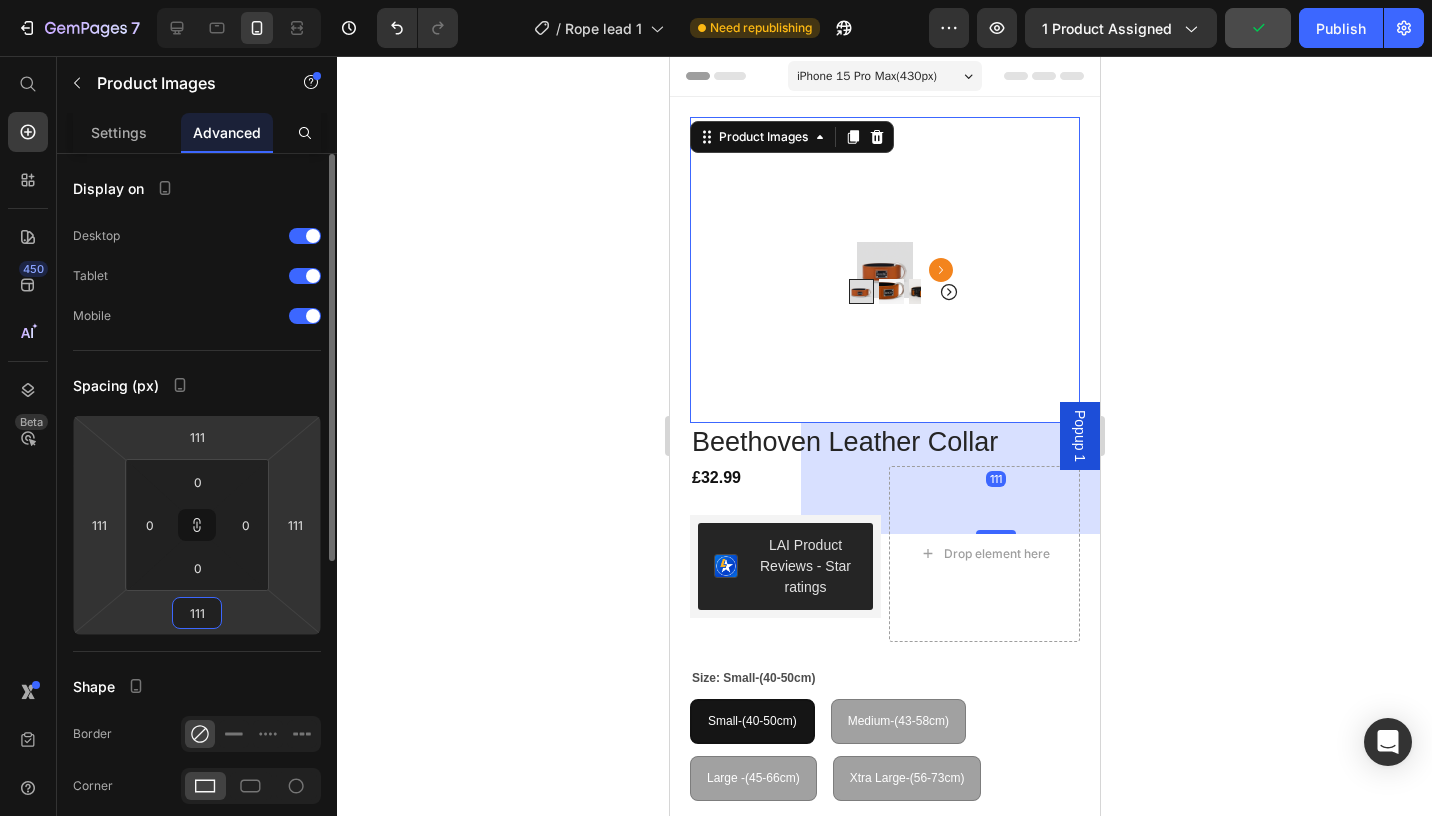 type on "11" 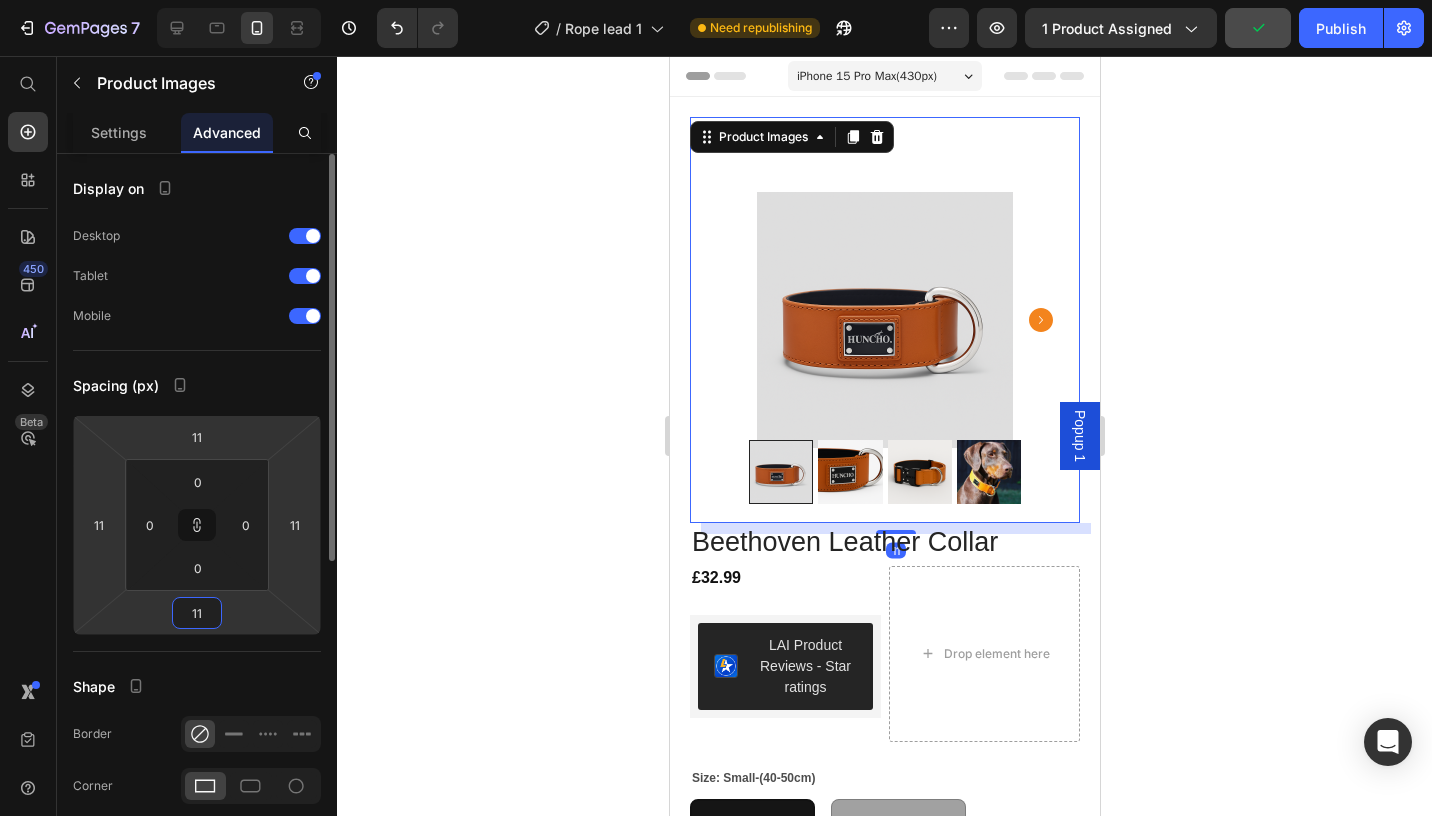 type on "1" 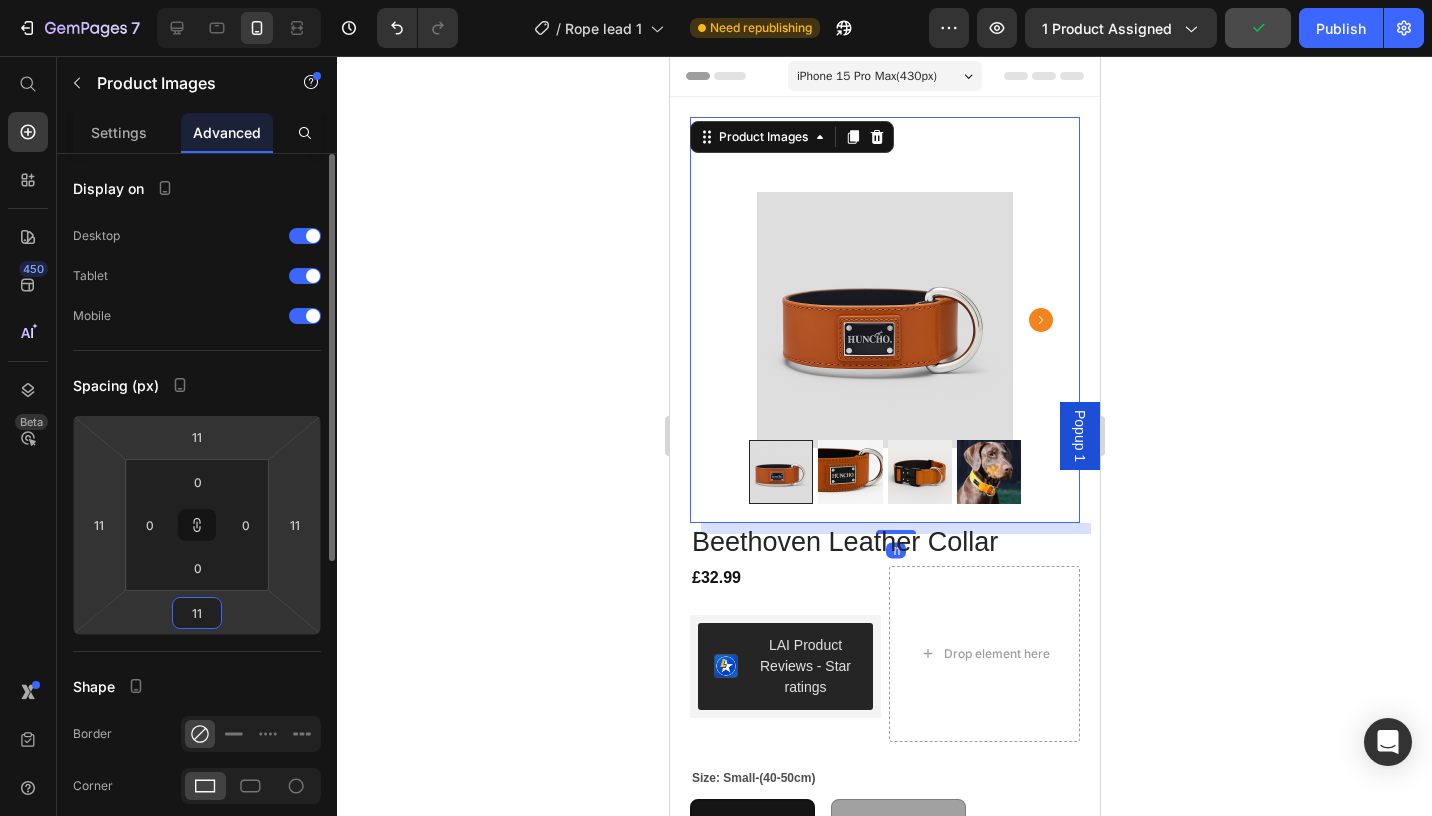 type on "1" 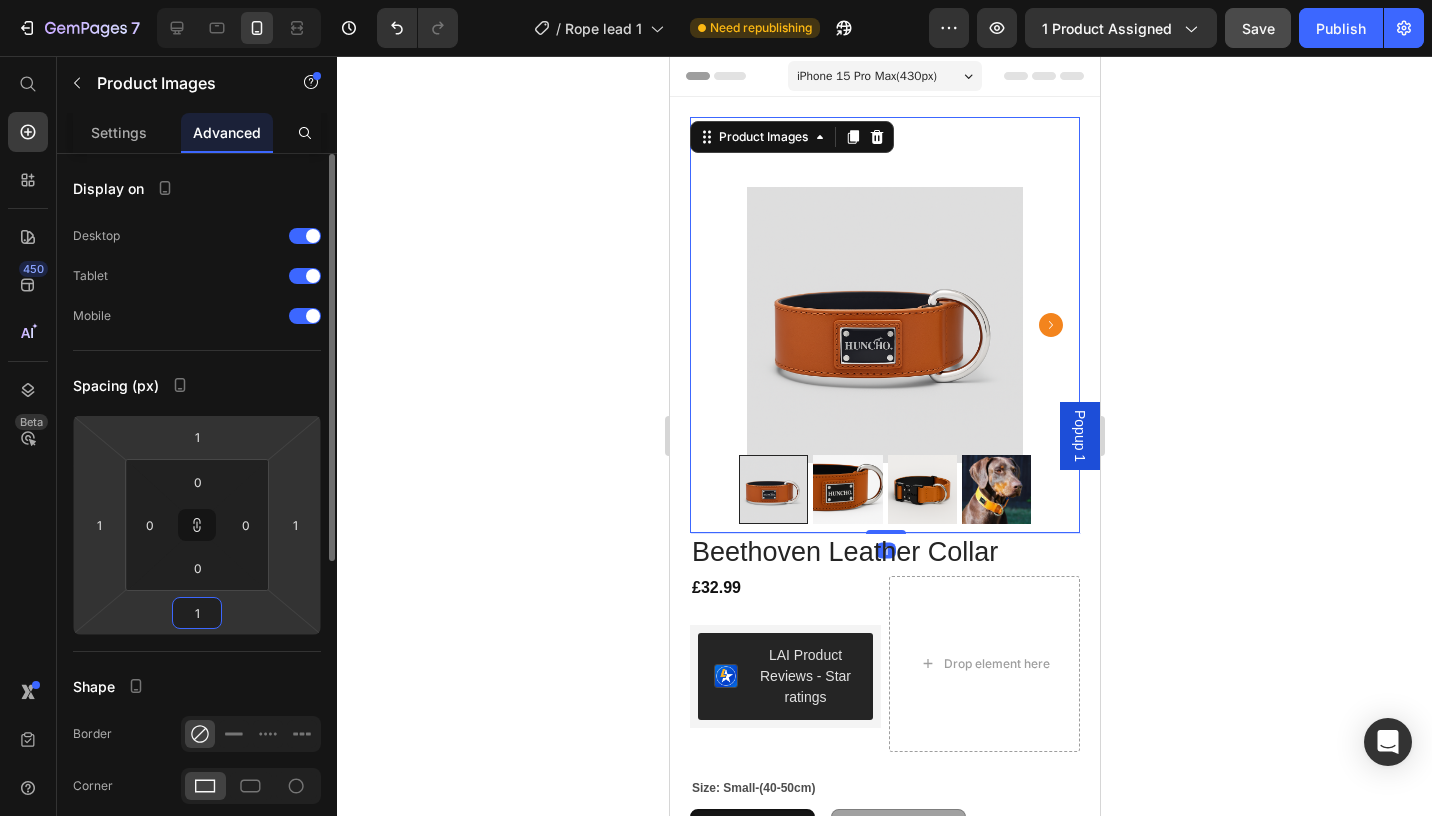 type on "0" 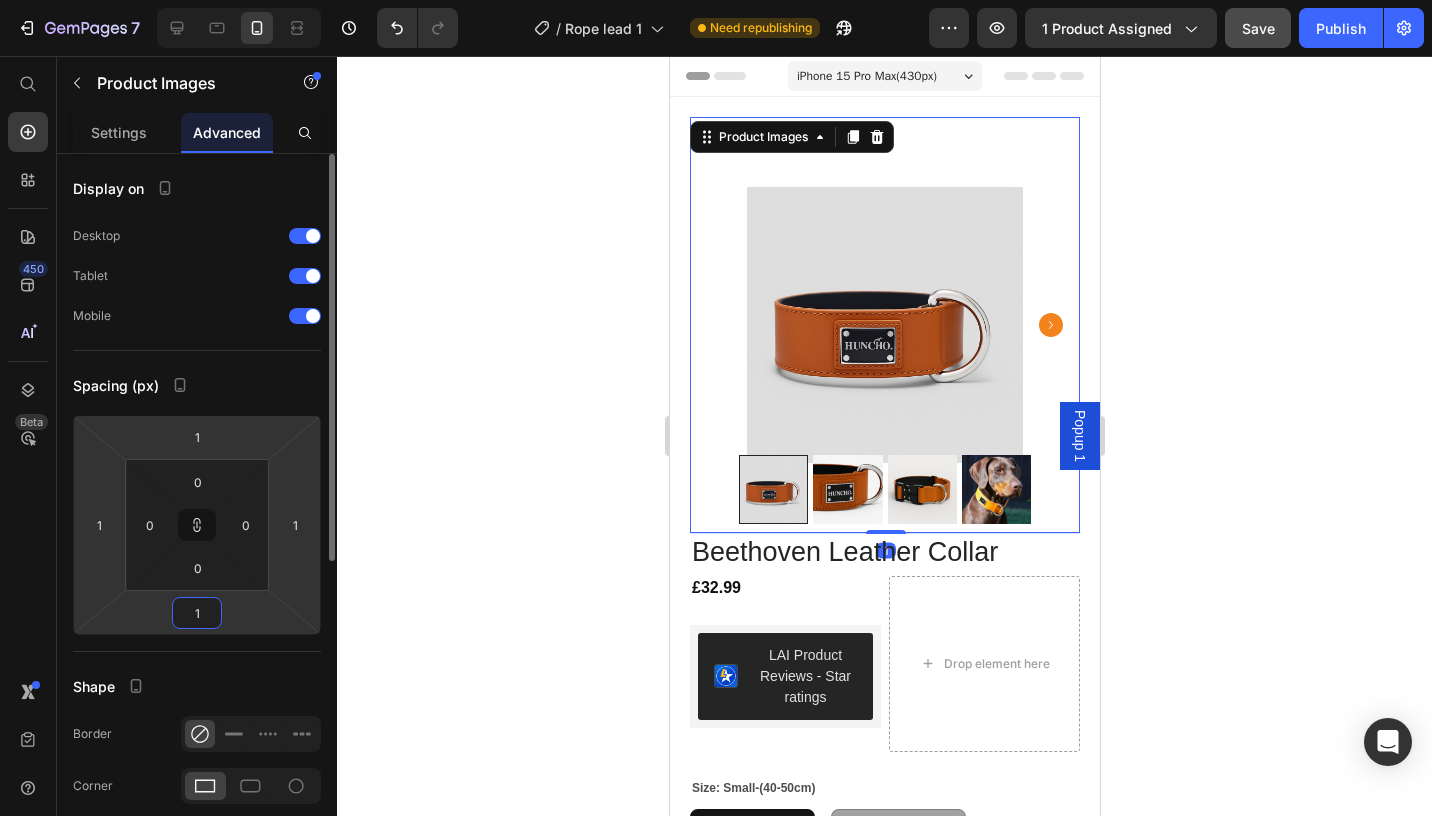 type on "0" 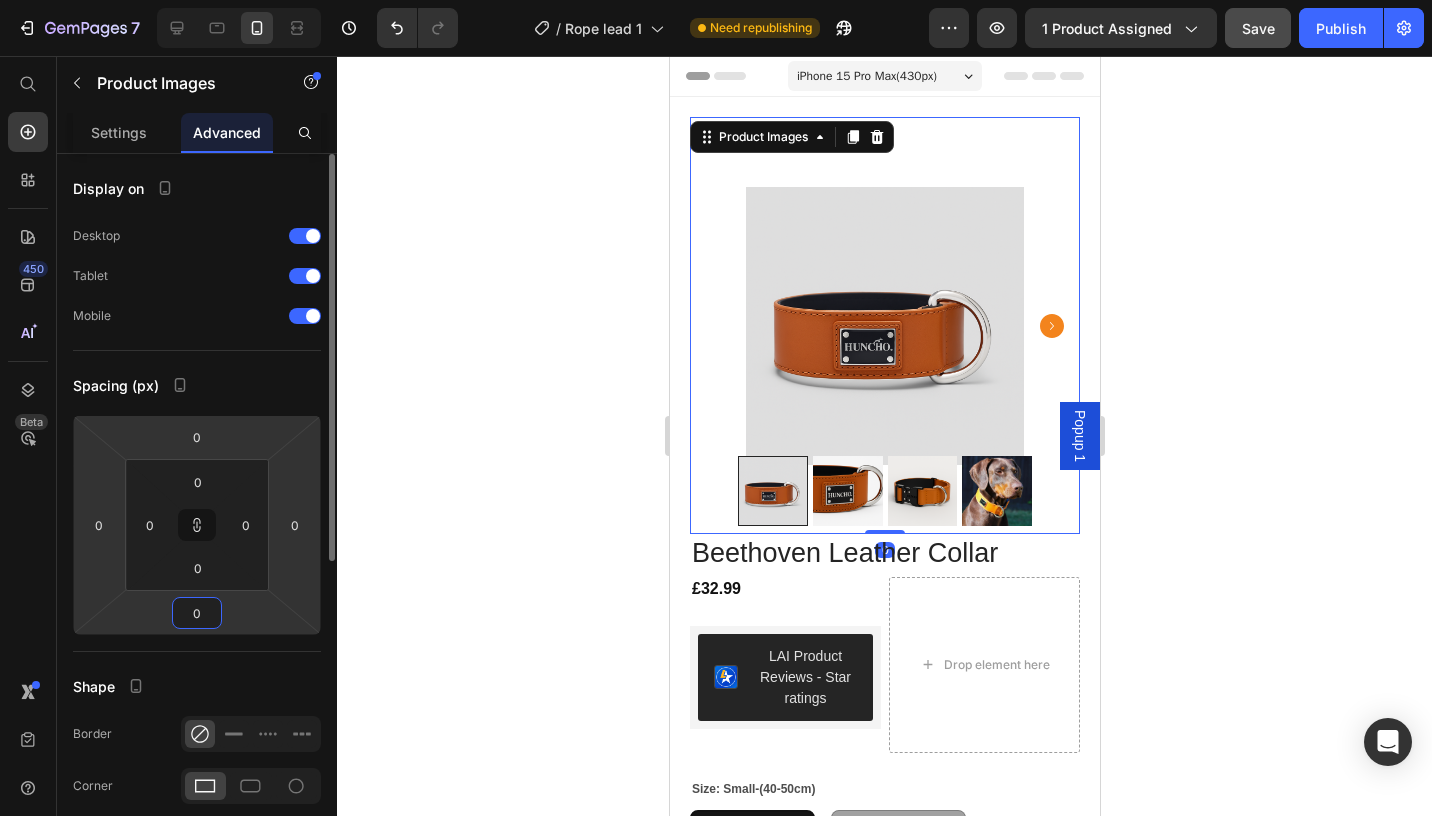 type on "0" 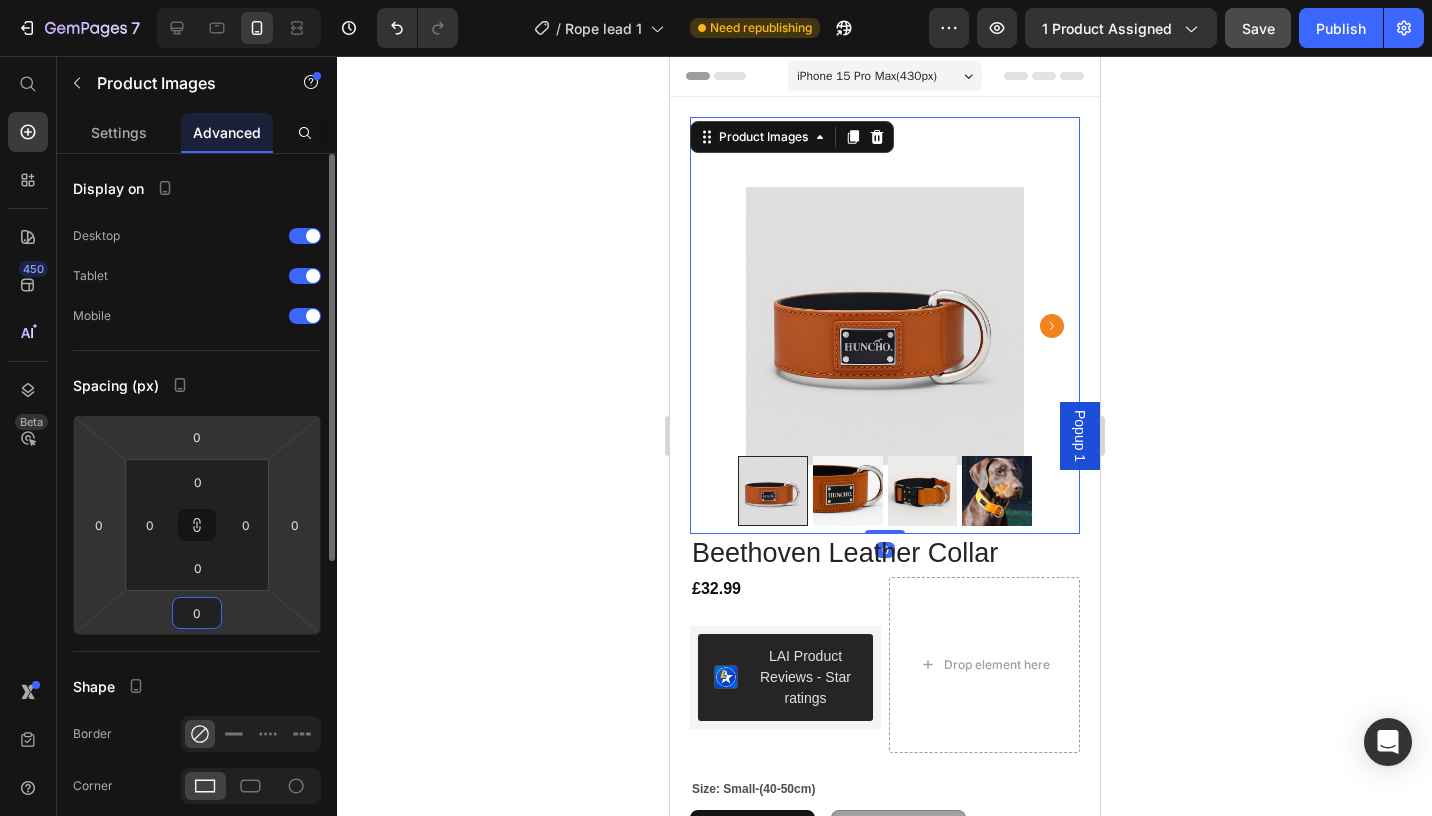 type 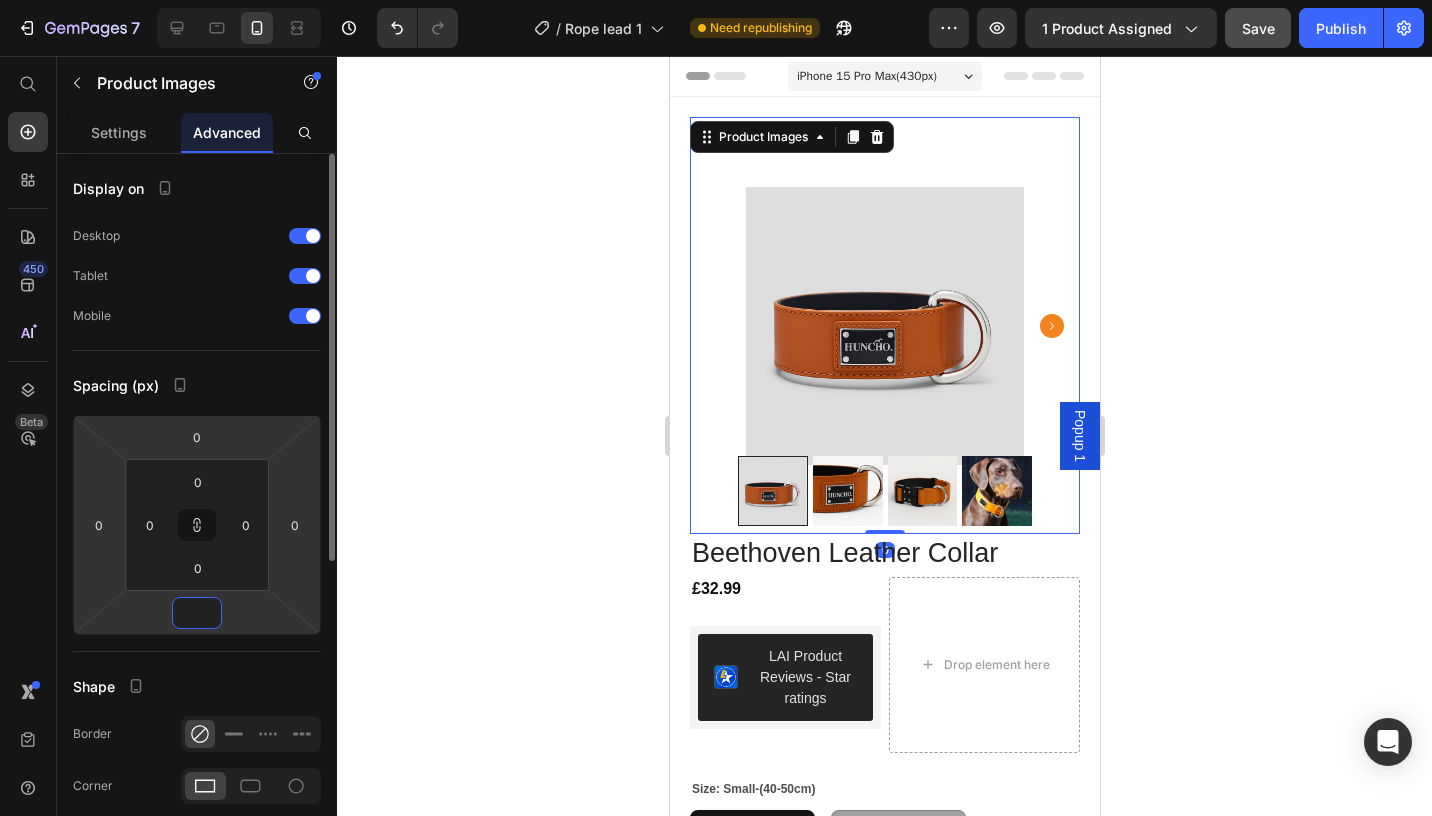 type on "-2" 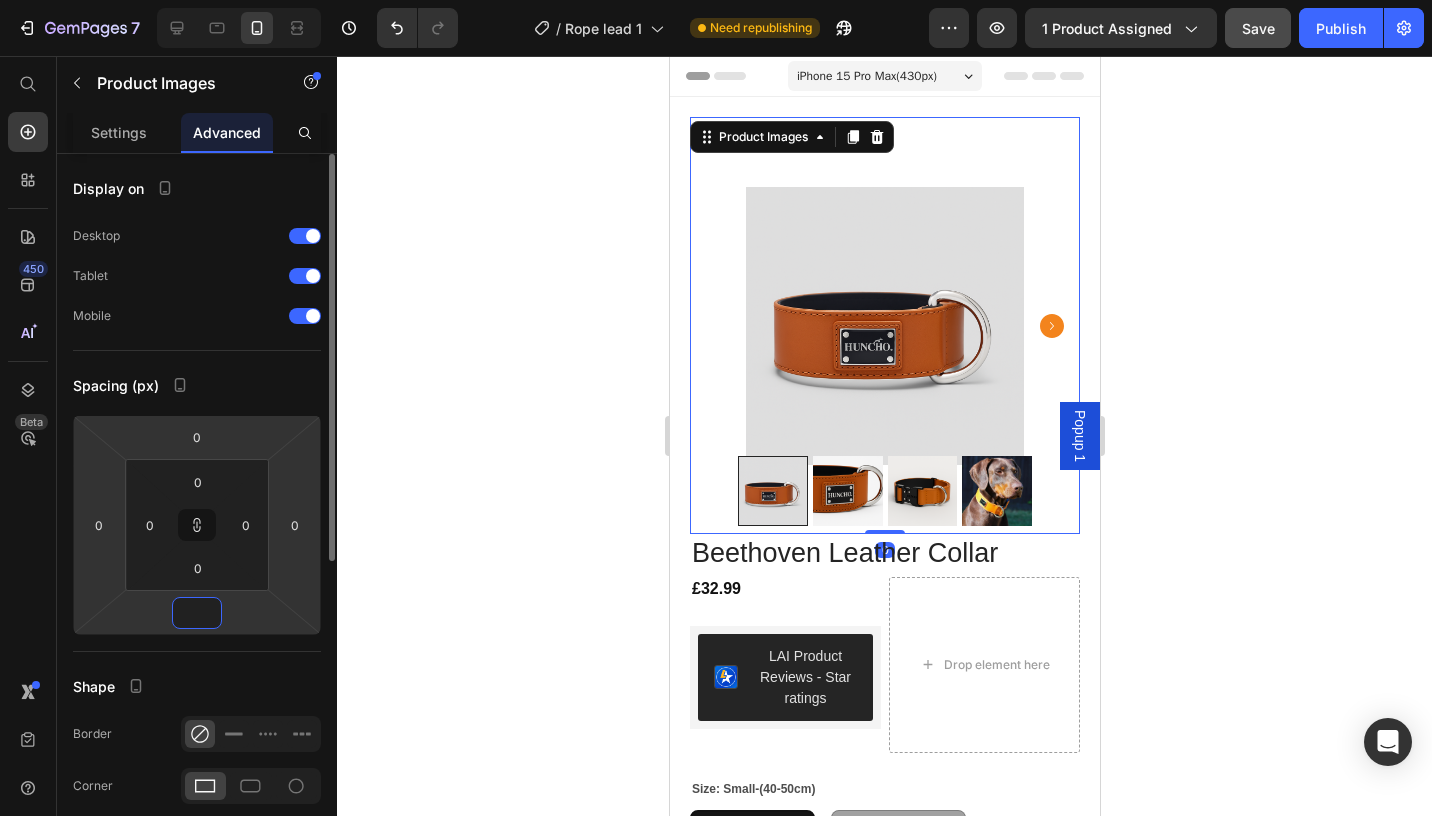 type on "-2" 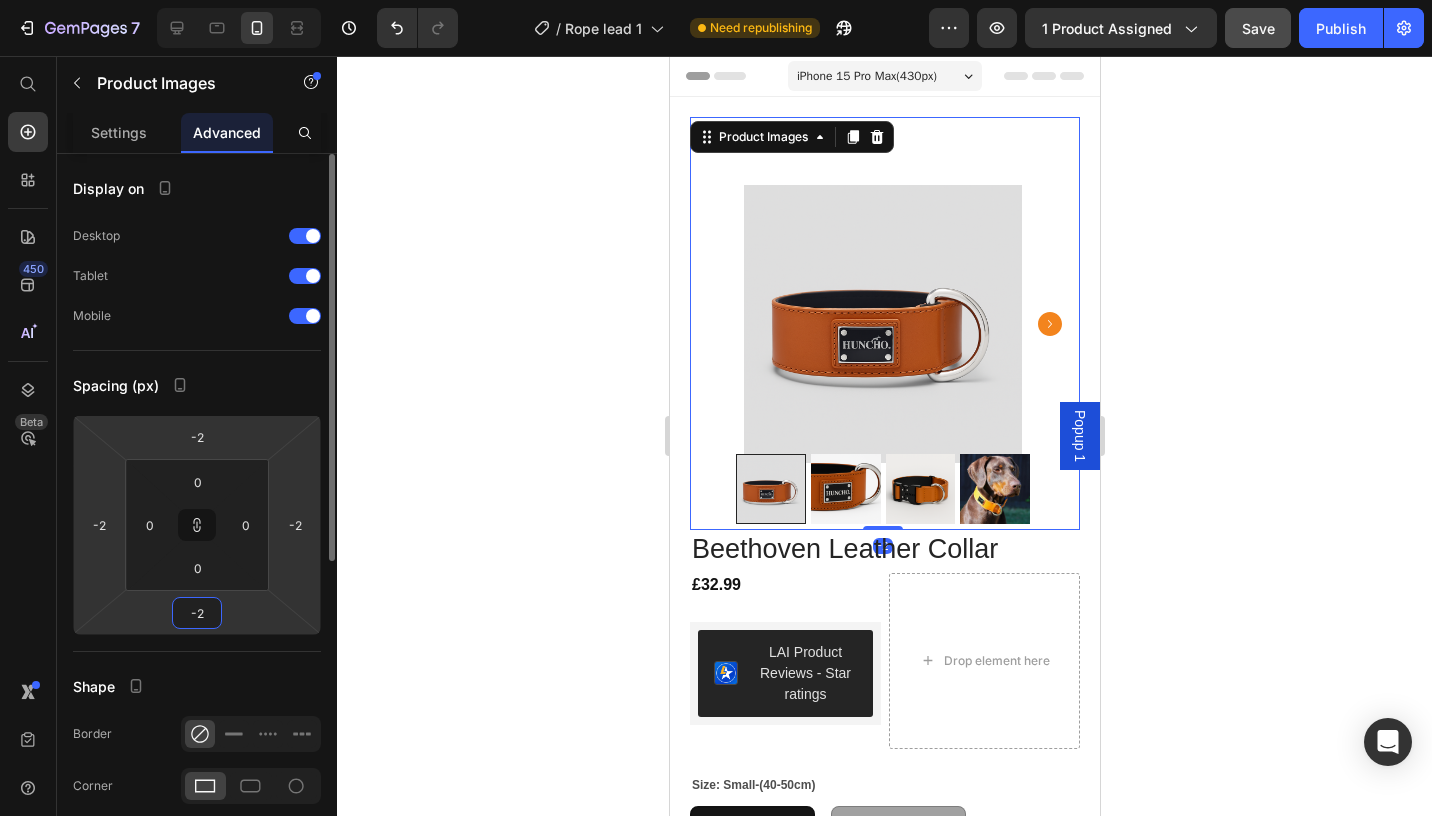 type on "-20" 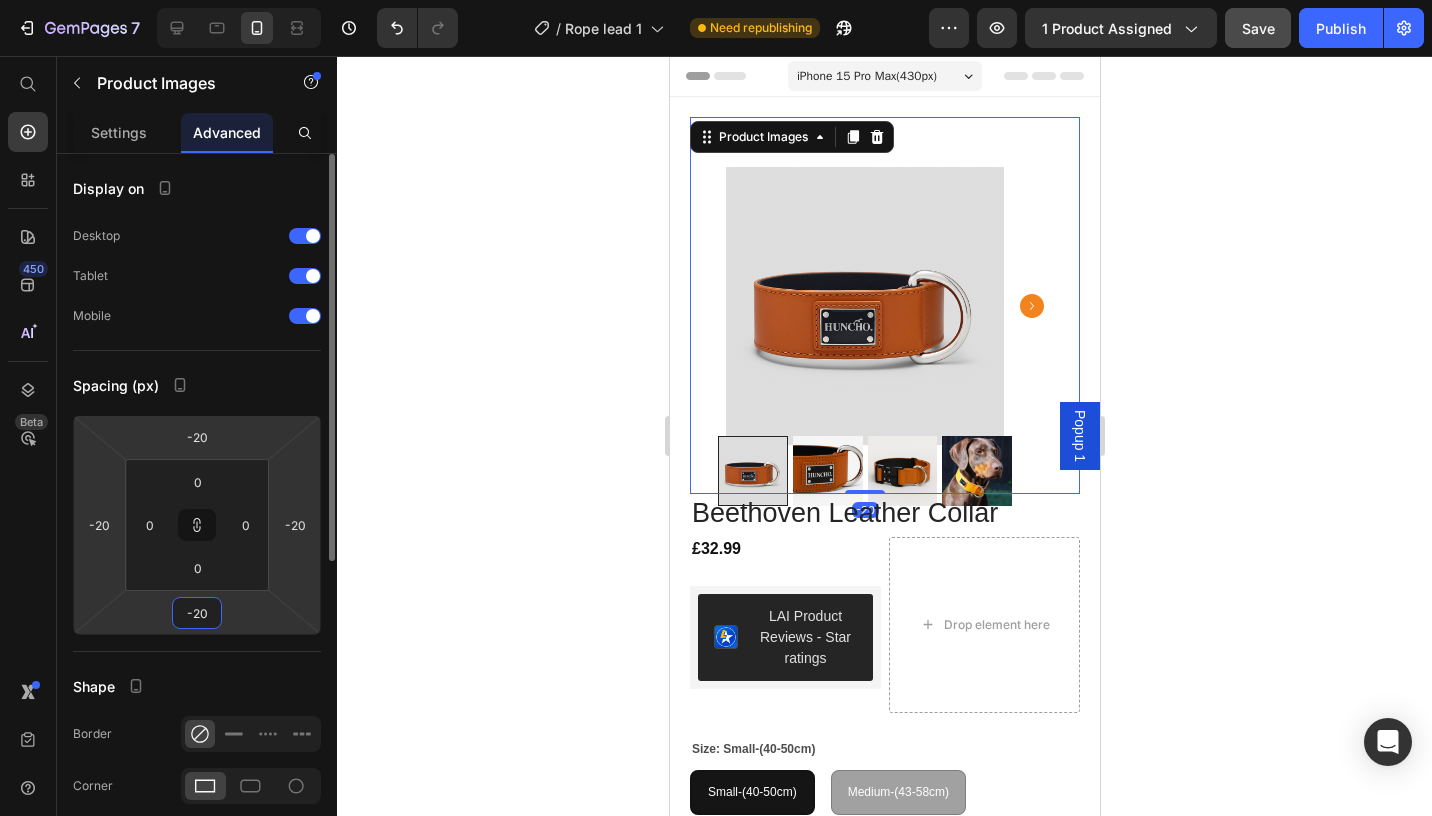 type on "-2" 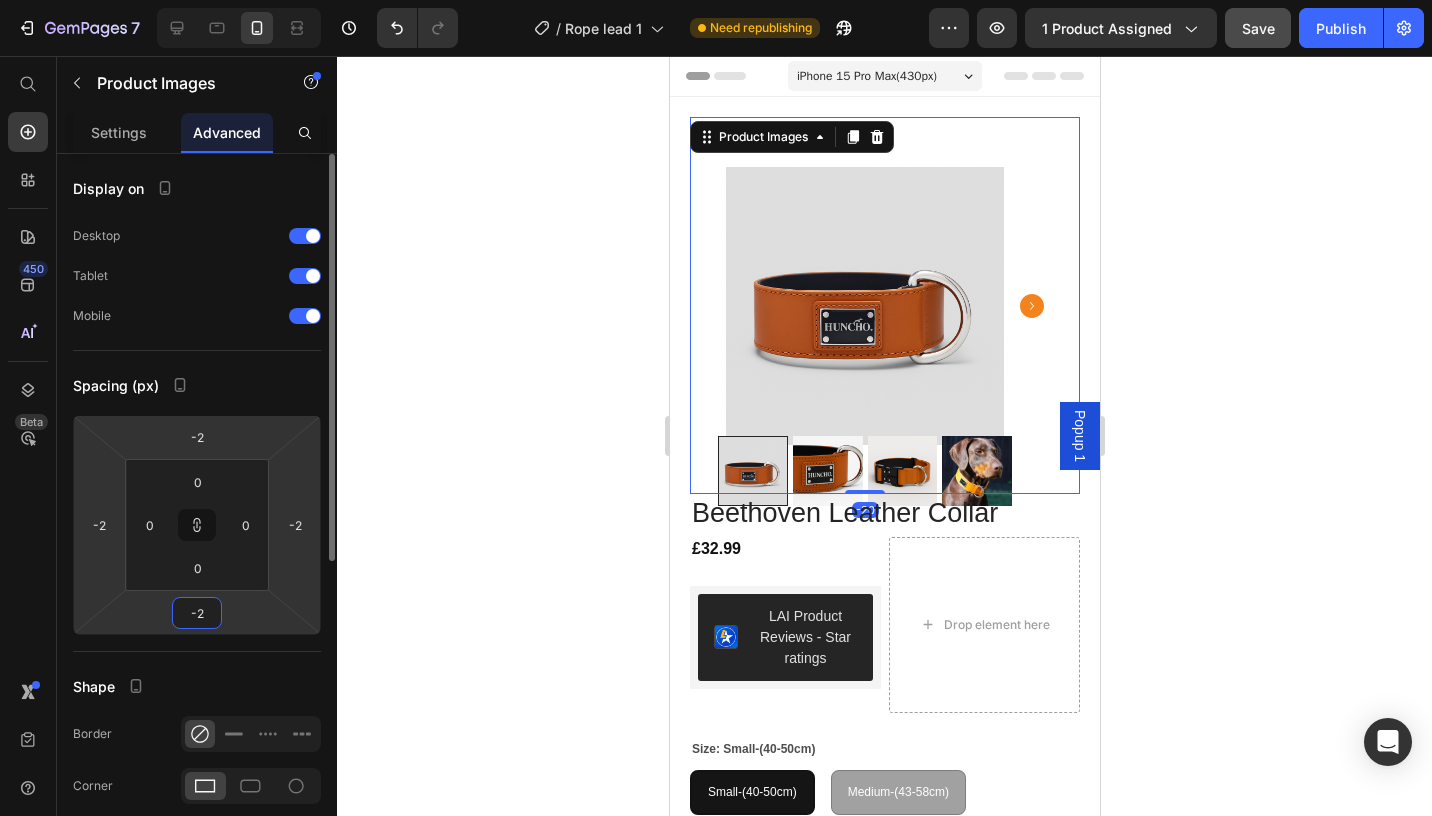 type on "0" 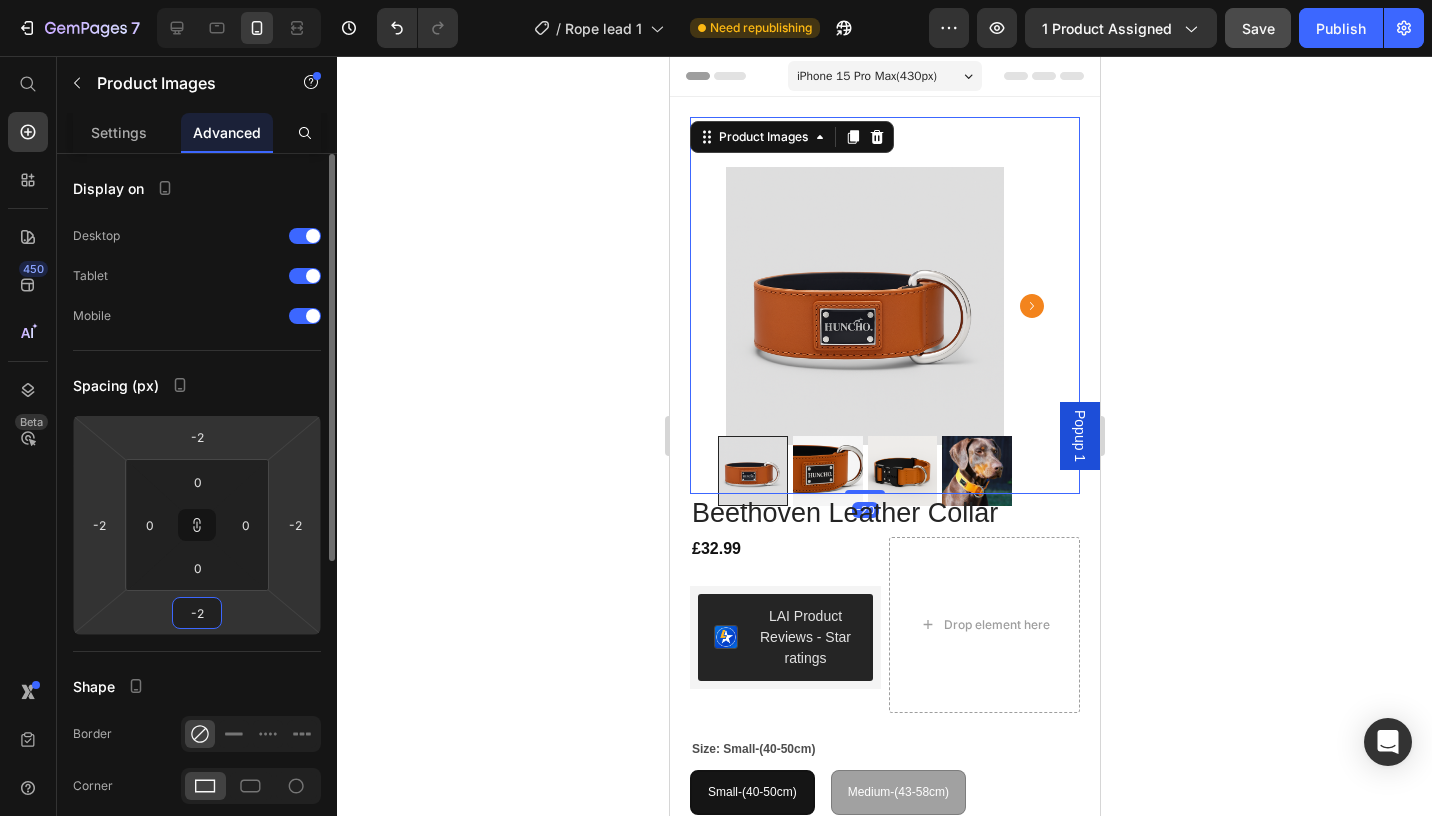 type on "0" 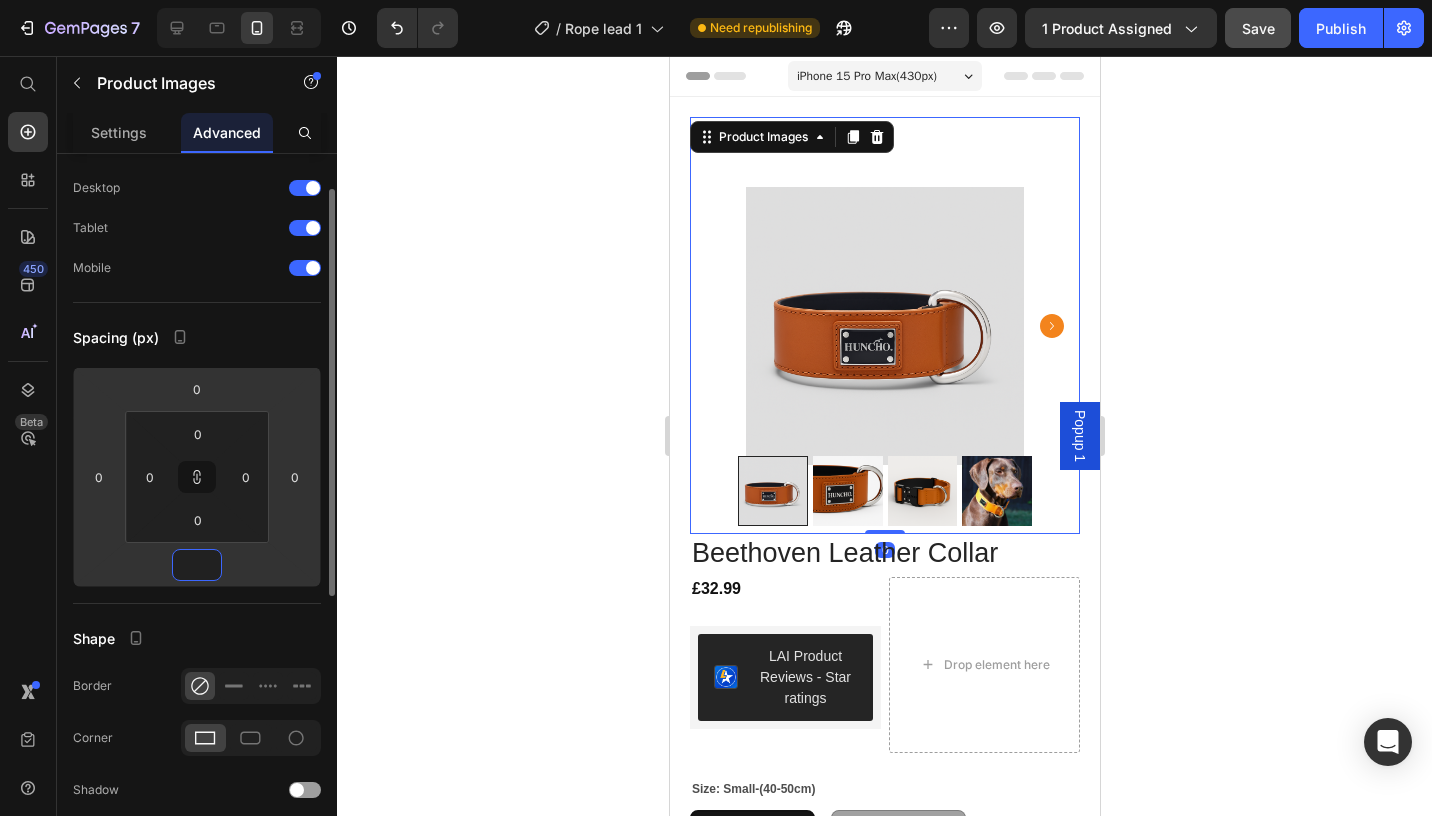 scroll, scrollTop: 57, scrollLeft: 0, axis: vertical 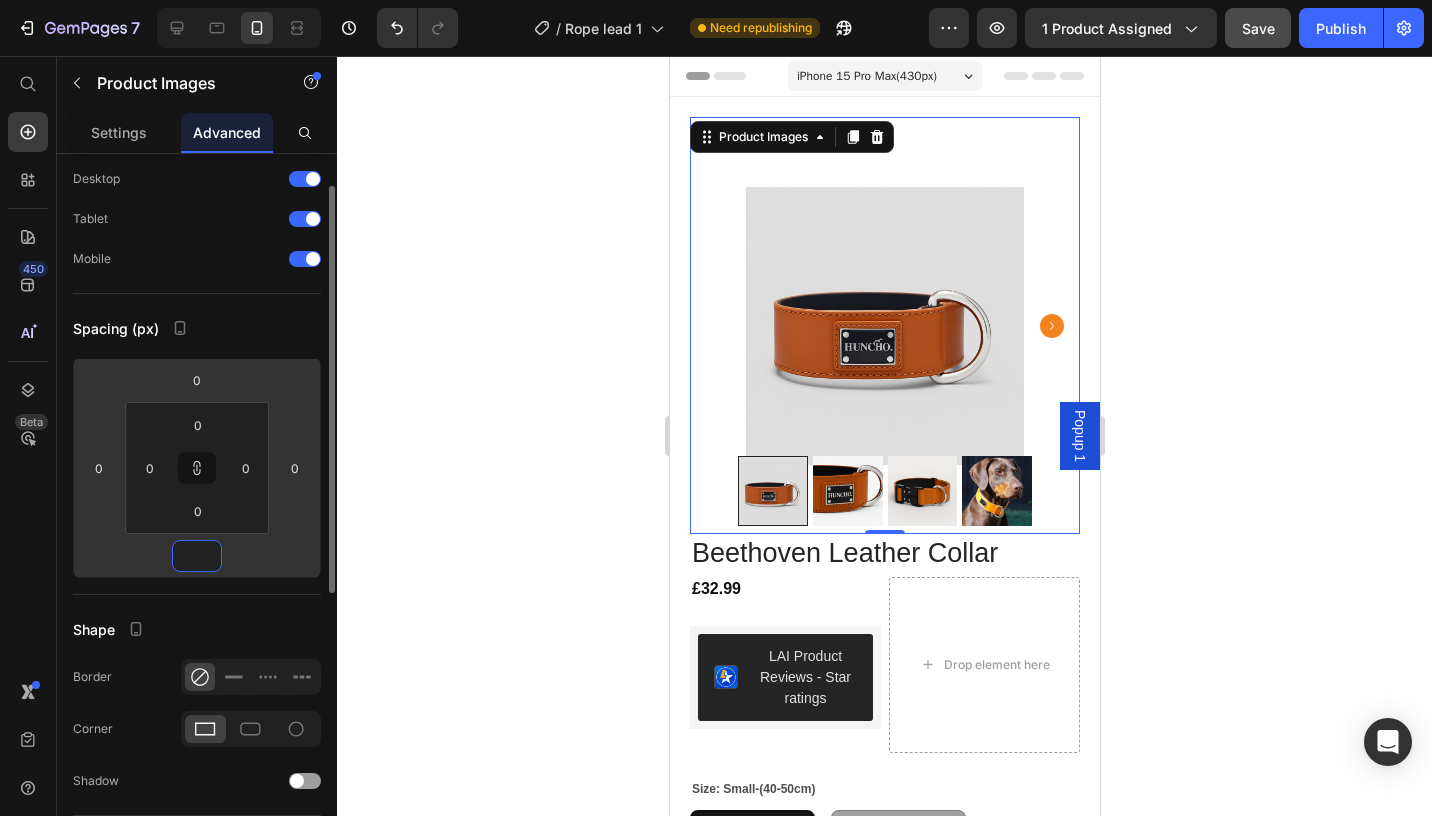type on "0" 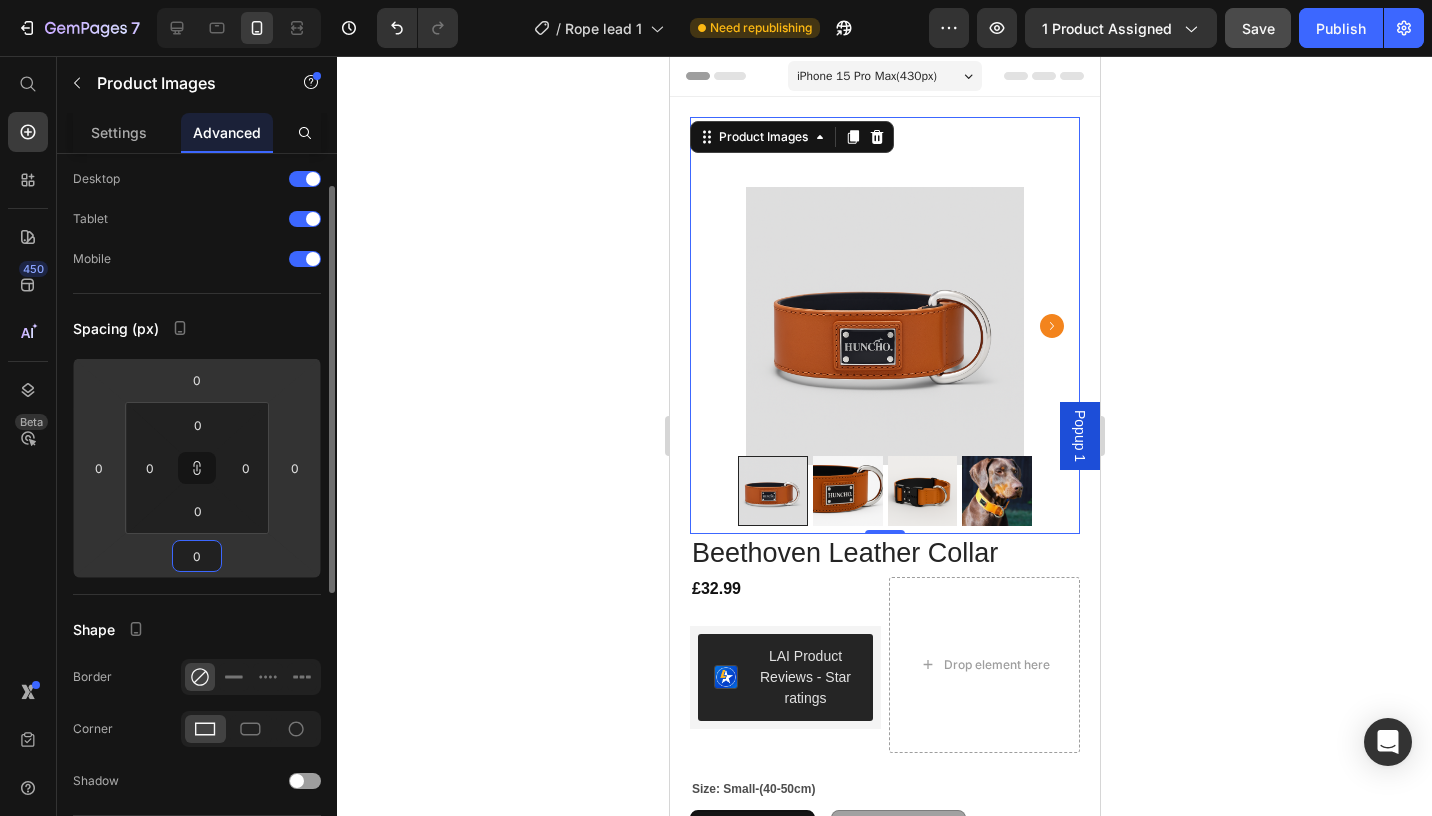 click on "Shape Border Corner Shadow" 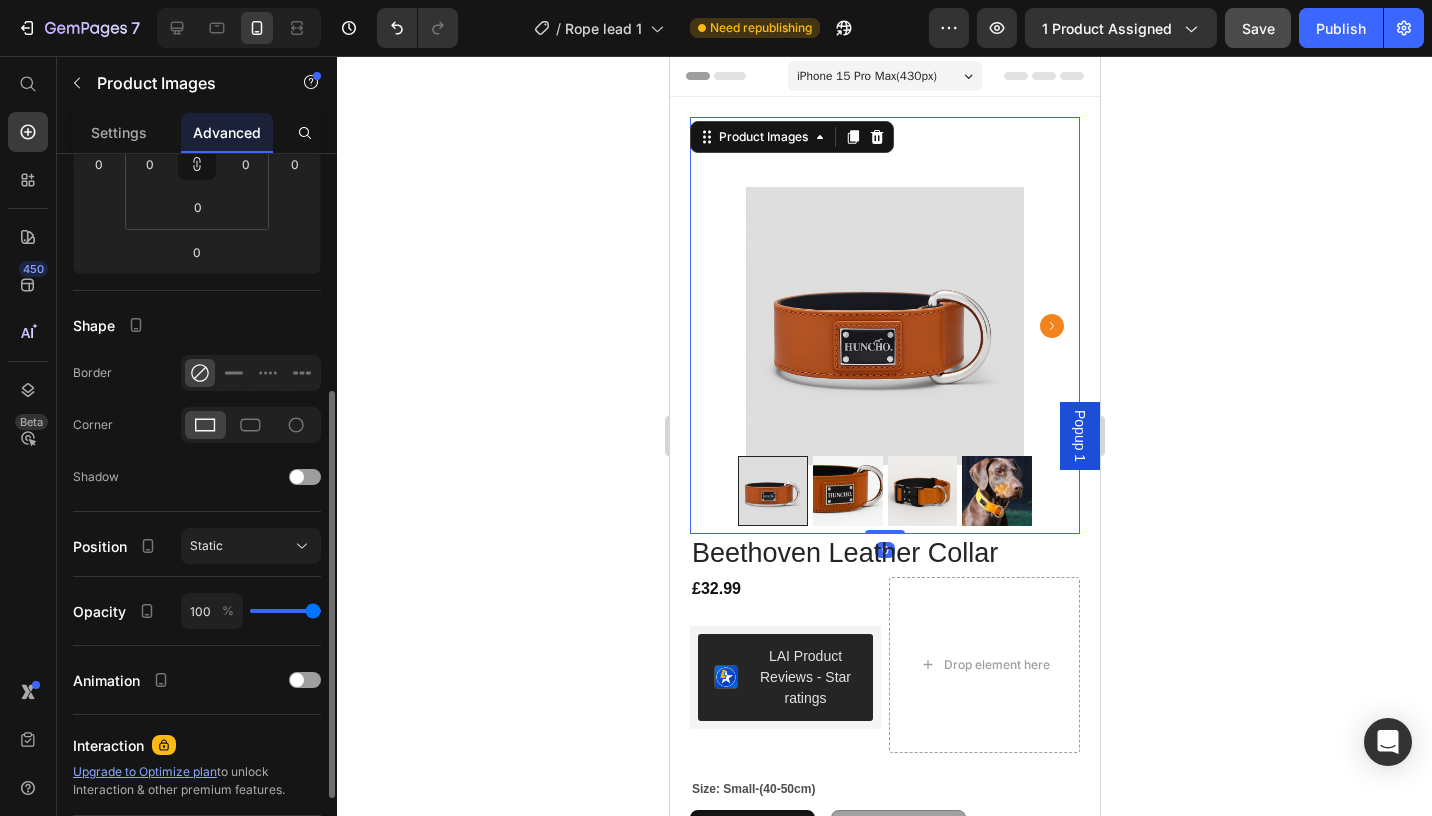 scroll, scrollTop: 382, scrollLeft: 0, axis: vertical 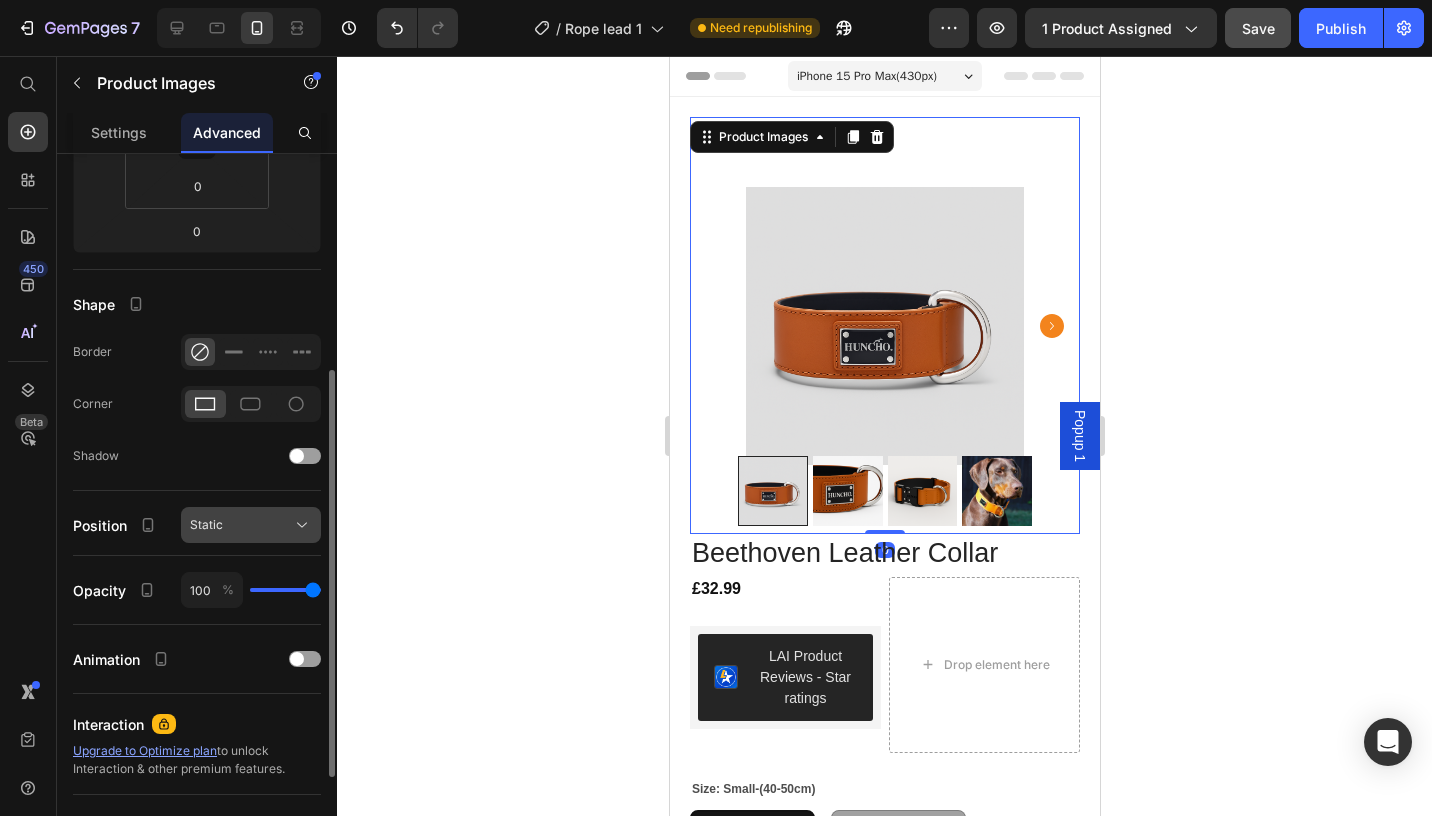 click on "Static" at bounding box center [251, 525] 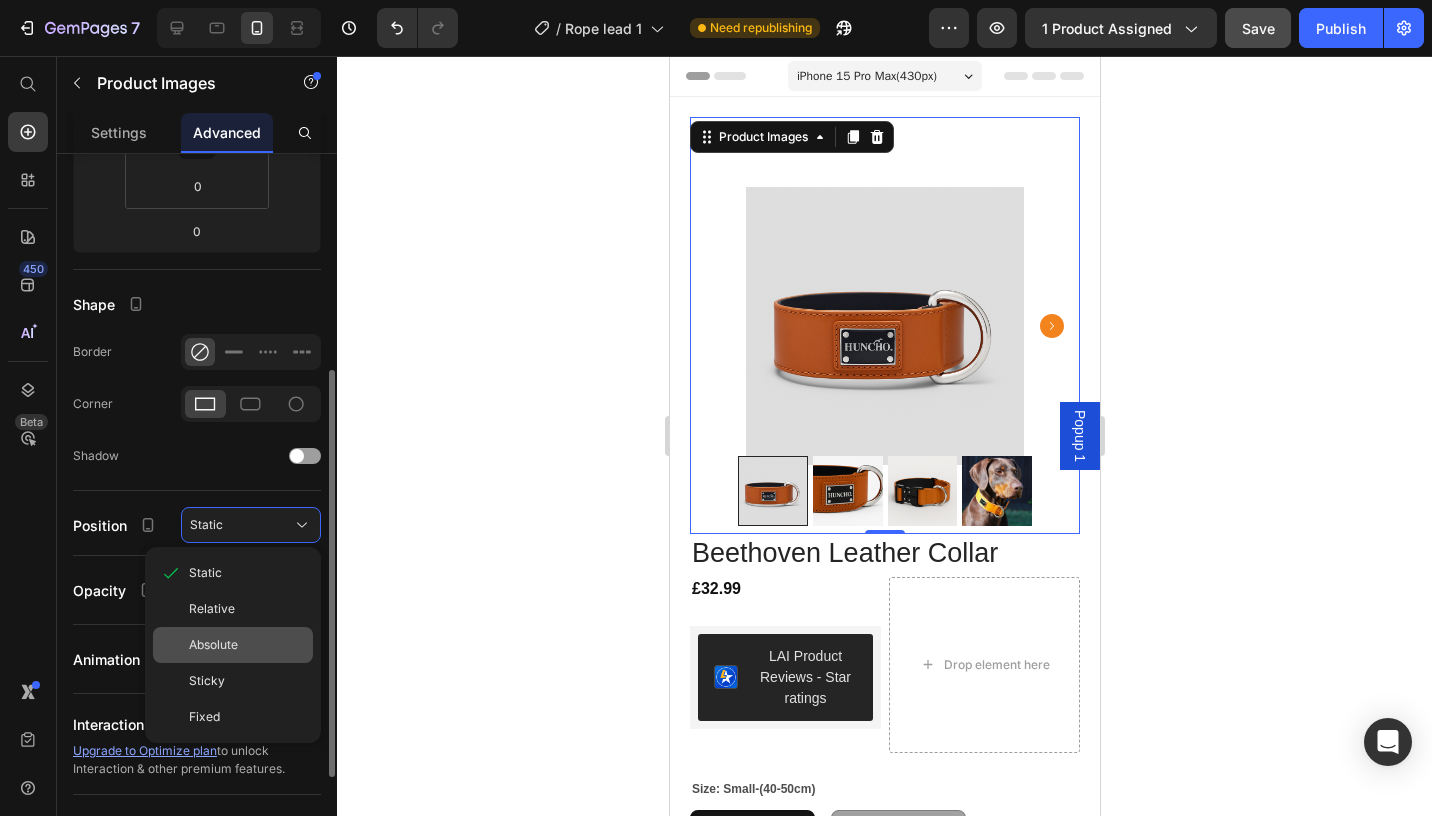 click on "Absolute" 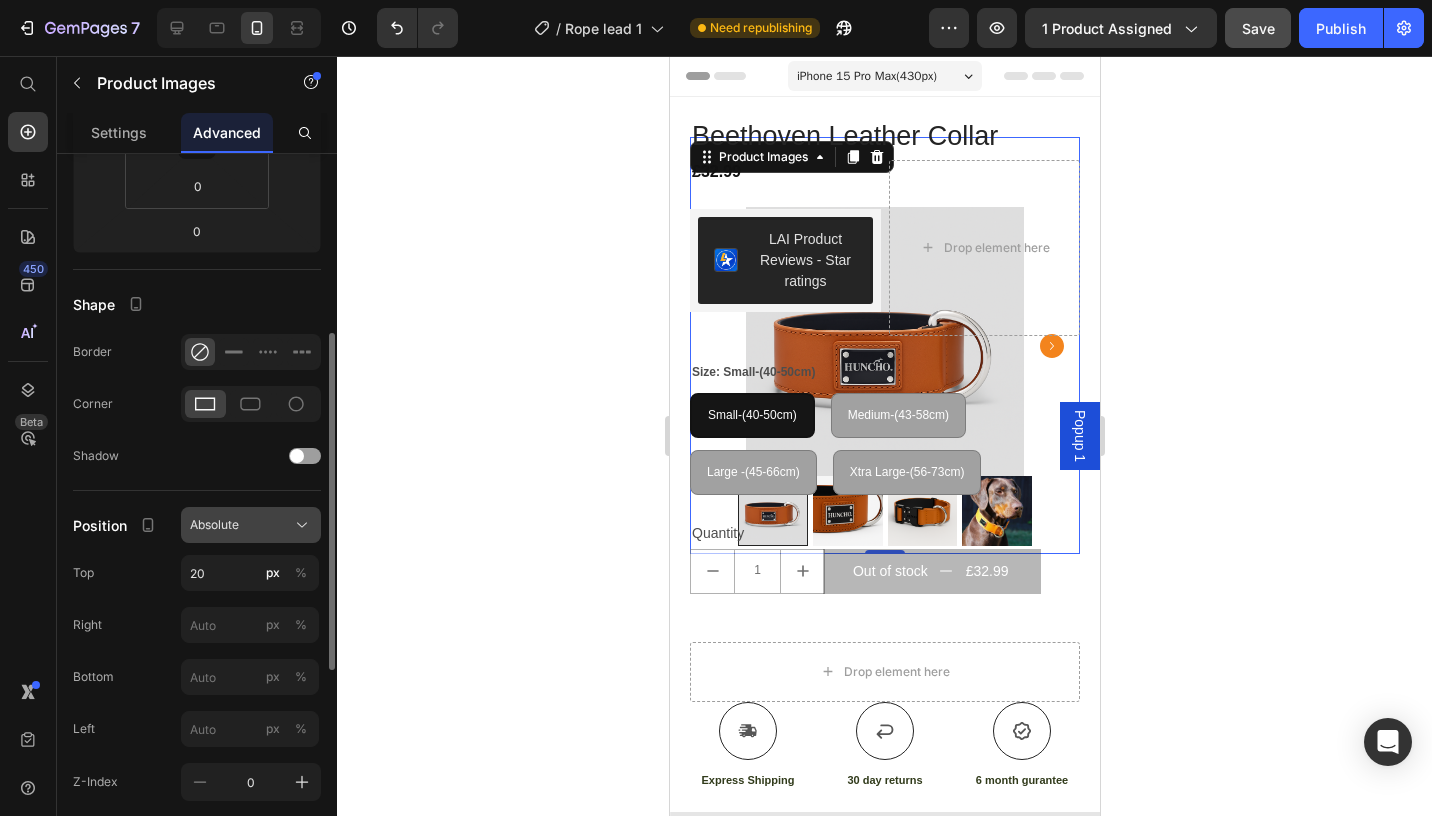 click on "Absolute" 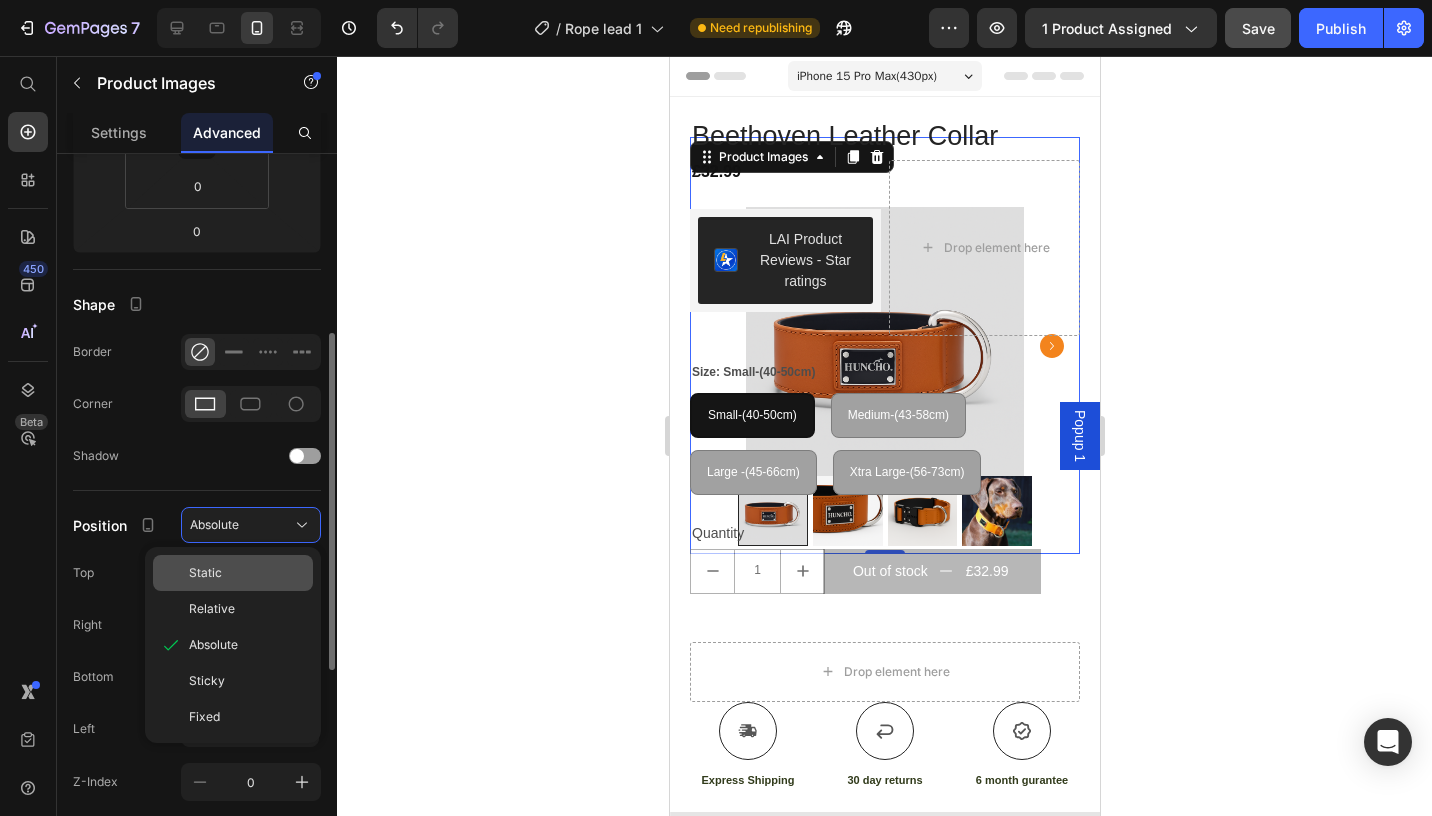 click on "Static" at bounding box center (247, 573) 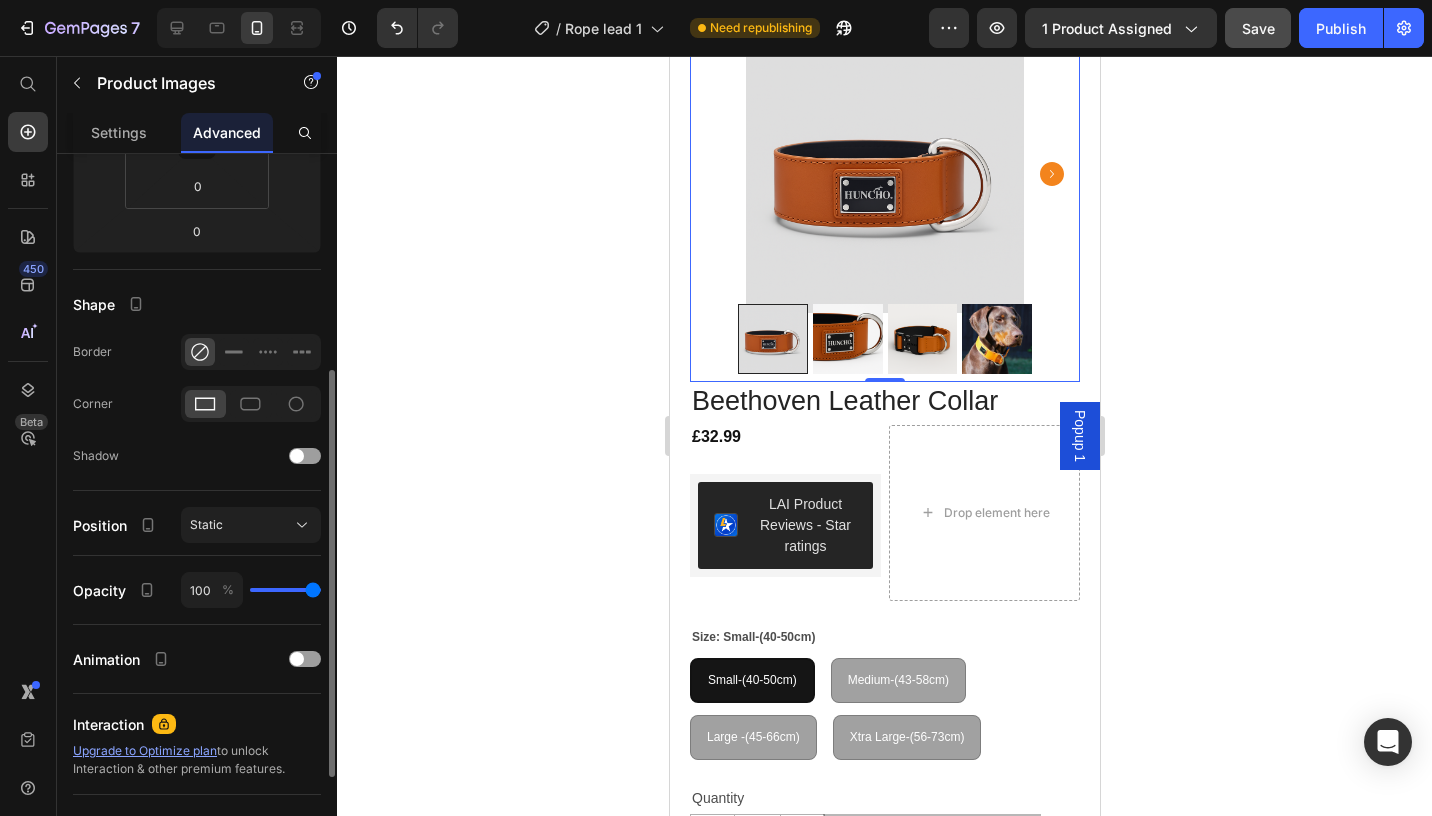 scroll, scrollTop: 155, scrollLeft: 0, axis: vertical 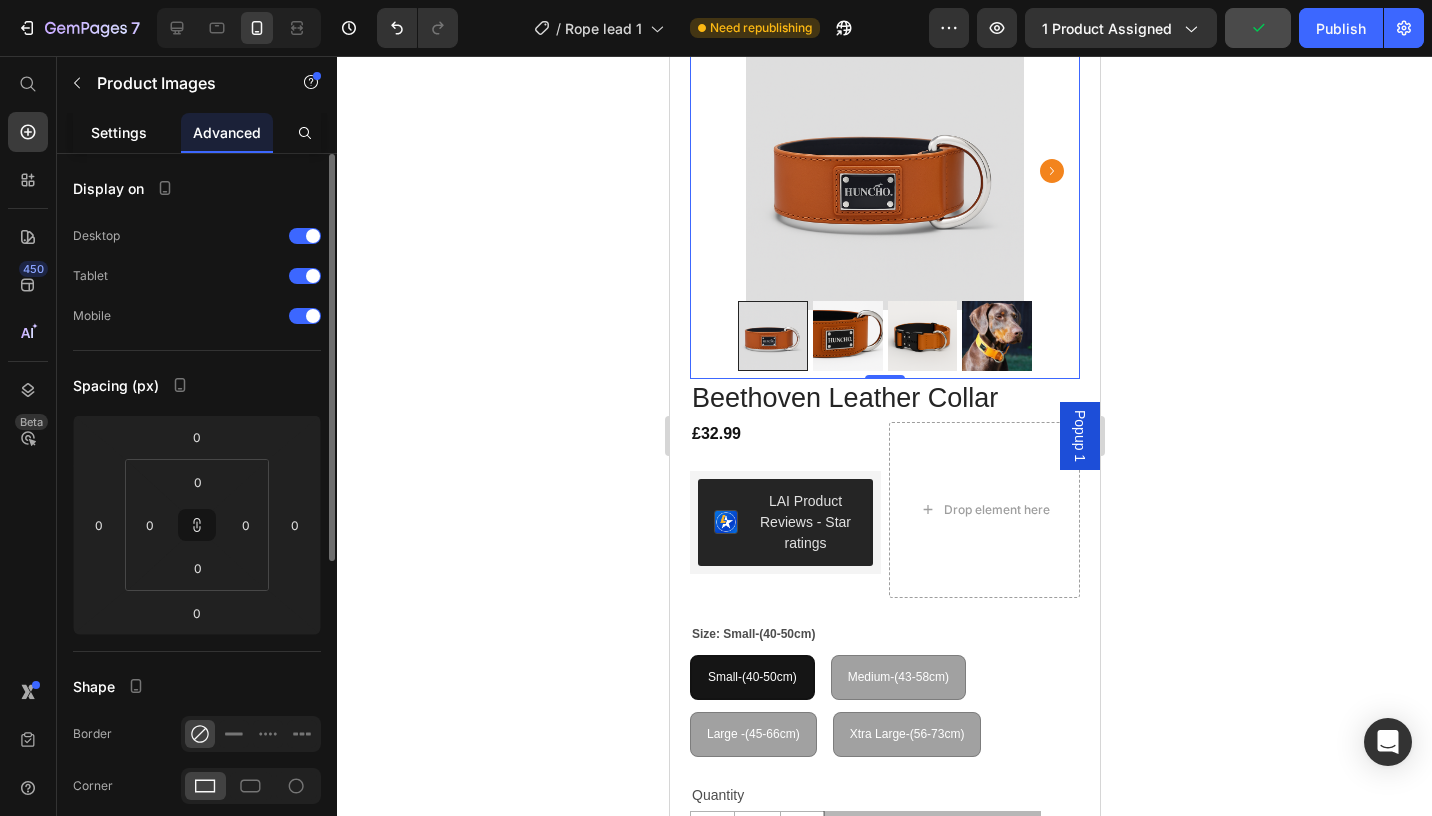click on "Settings" 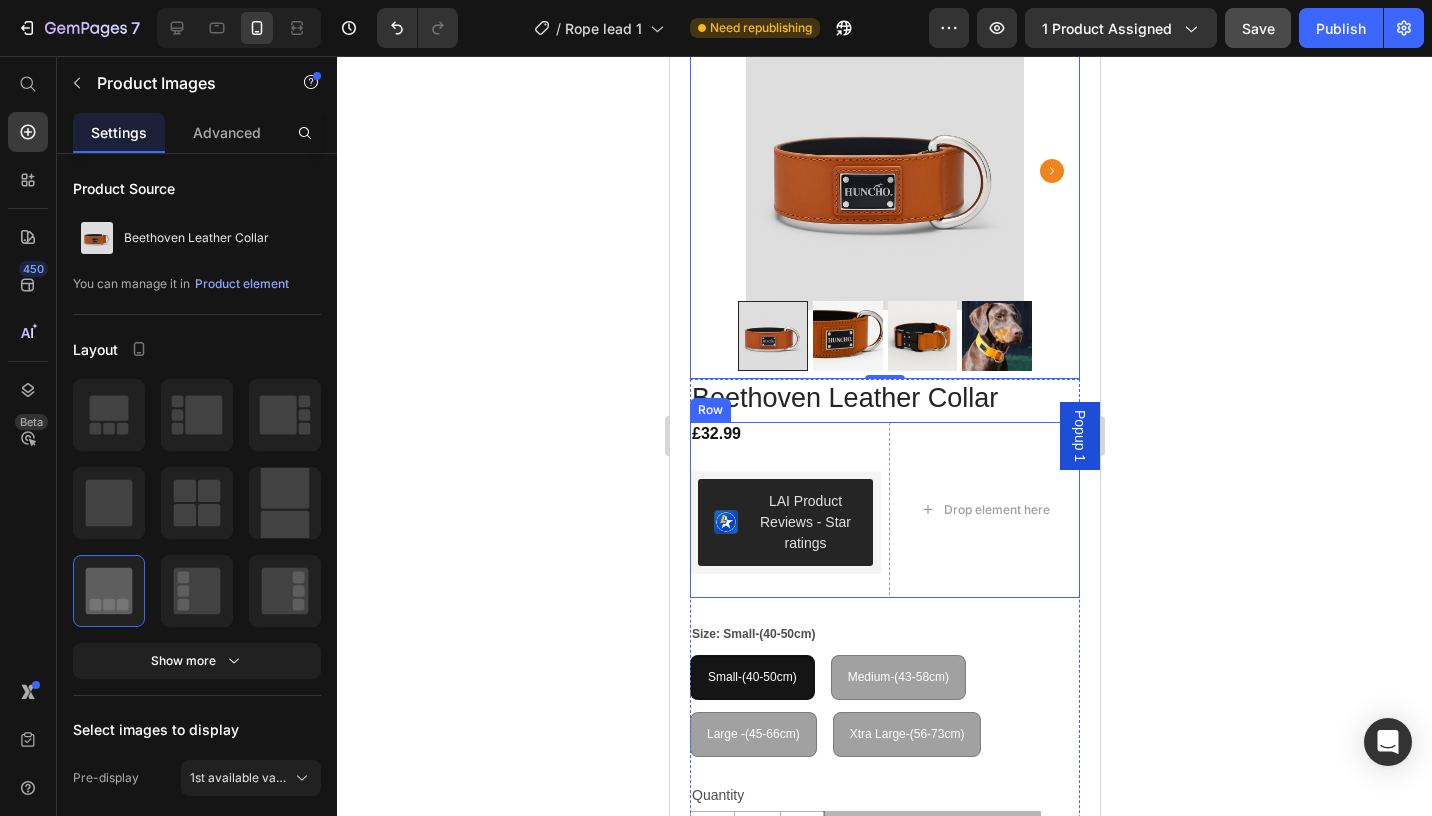 scroll, scrollTop: 65, scrollLeft: 0, axis: vertical 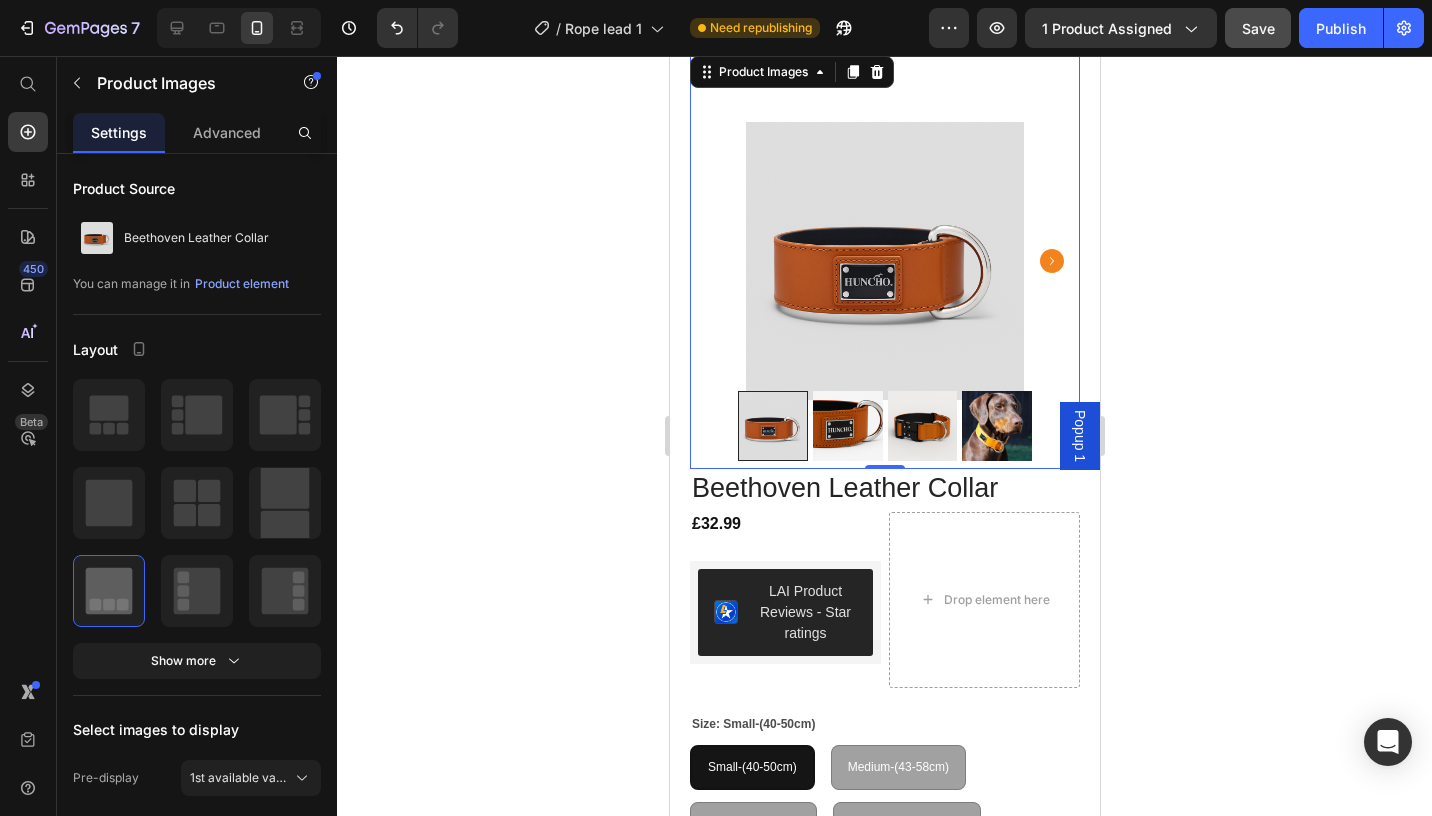 click at bounding box center (847, 426) 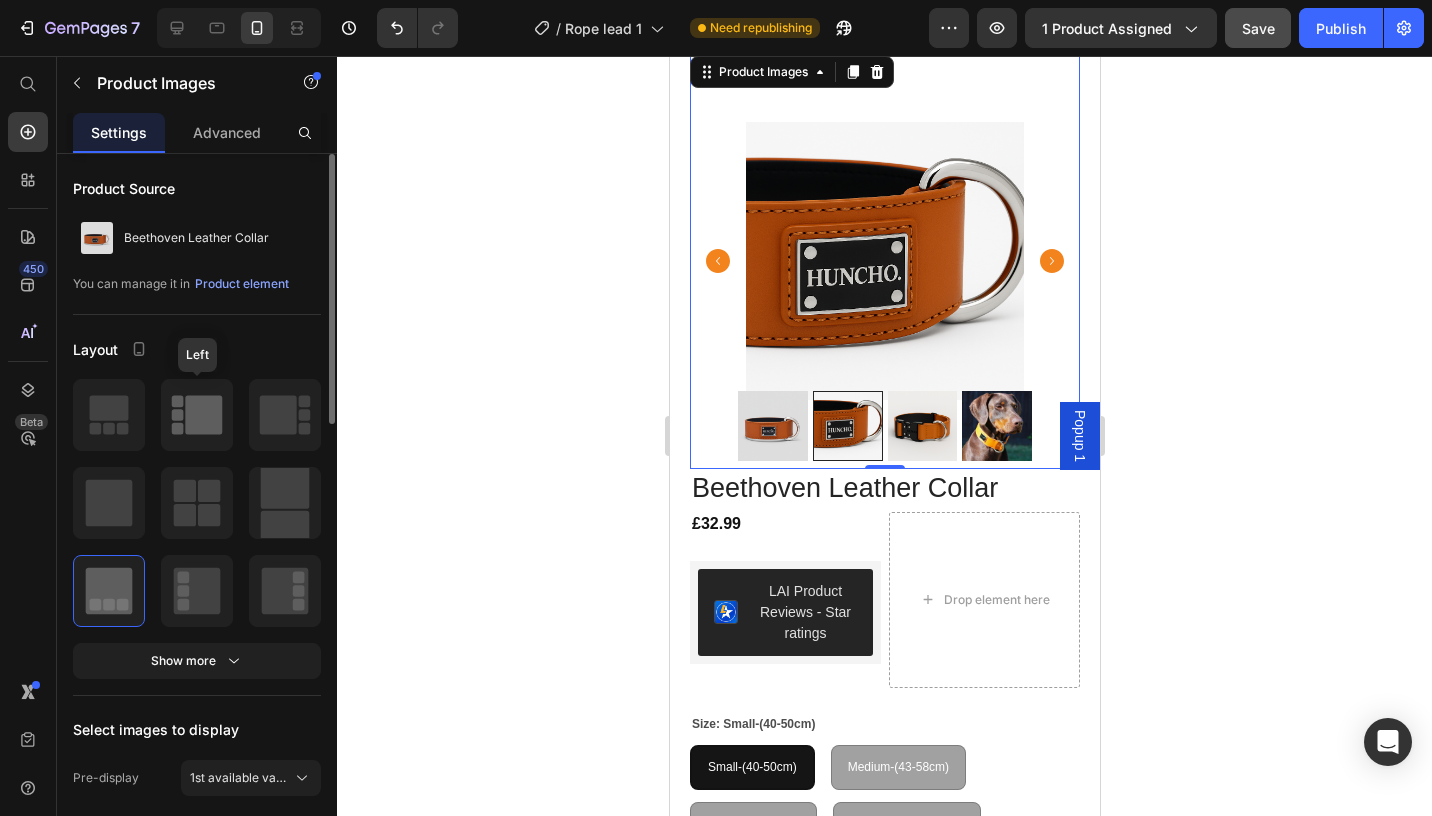 click 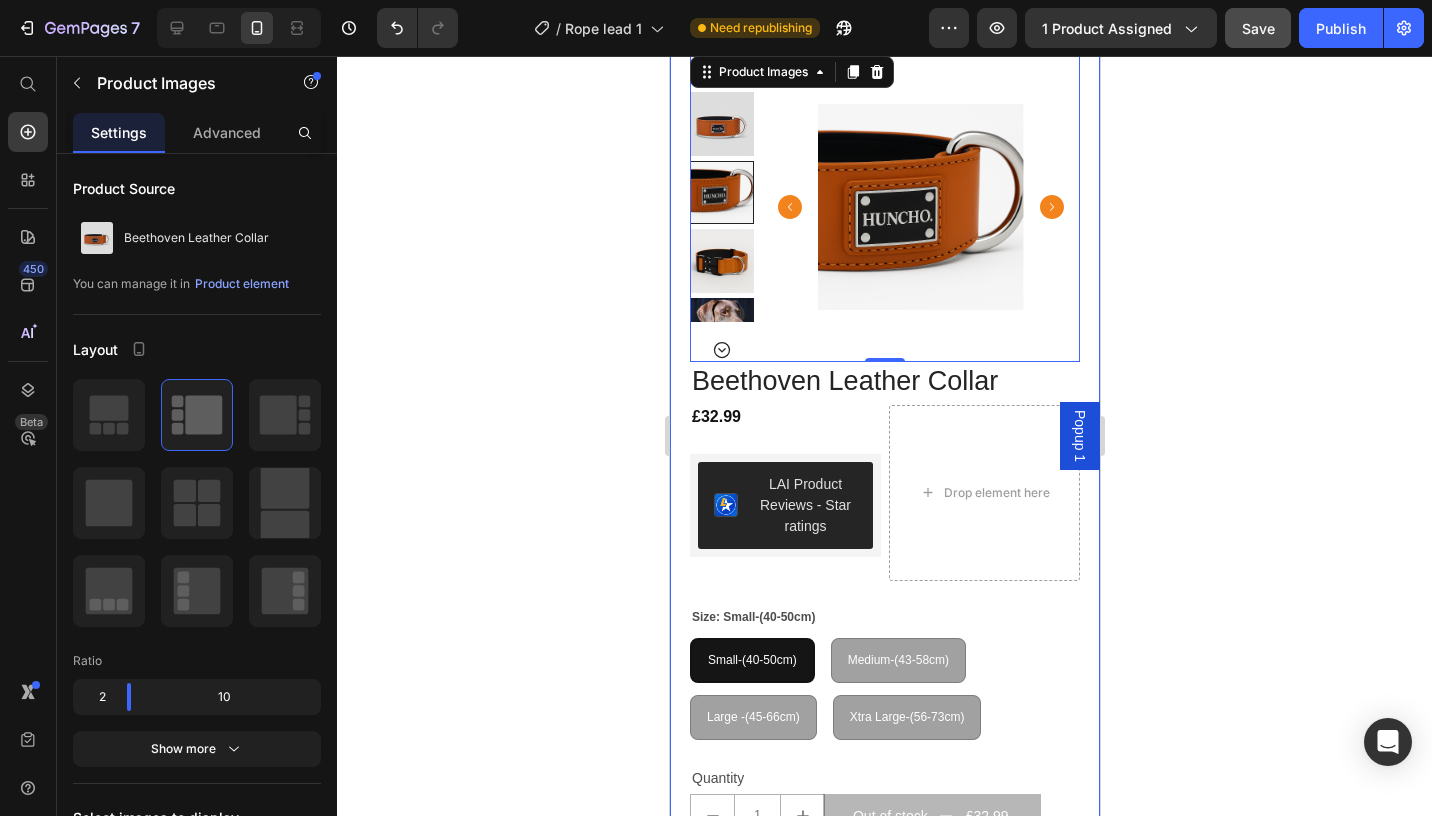 scroll, scrollTop: 0, scrollLeft: 0, axis: both 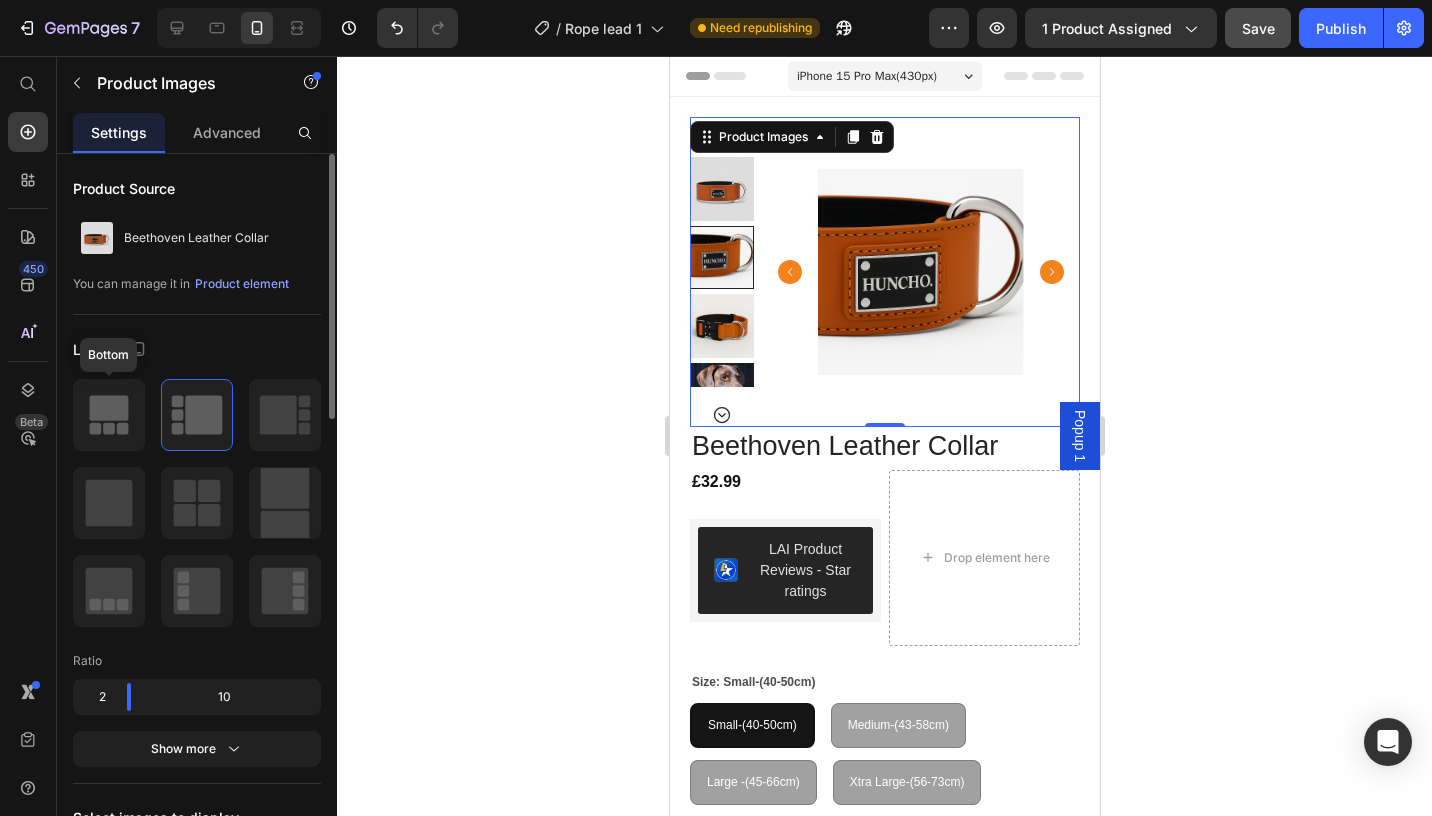 click 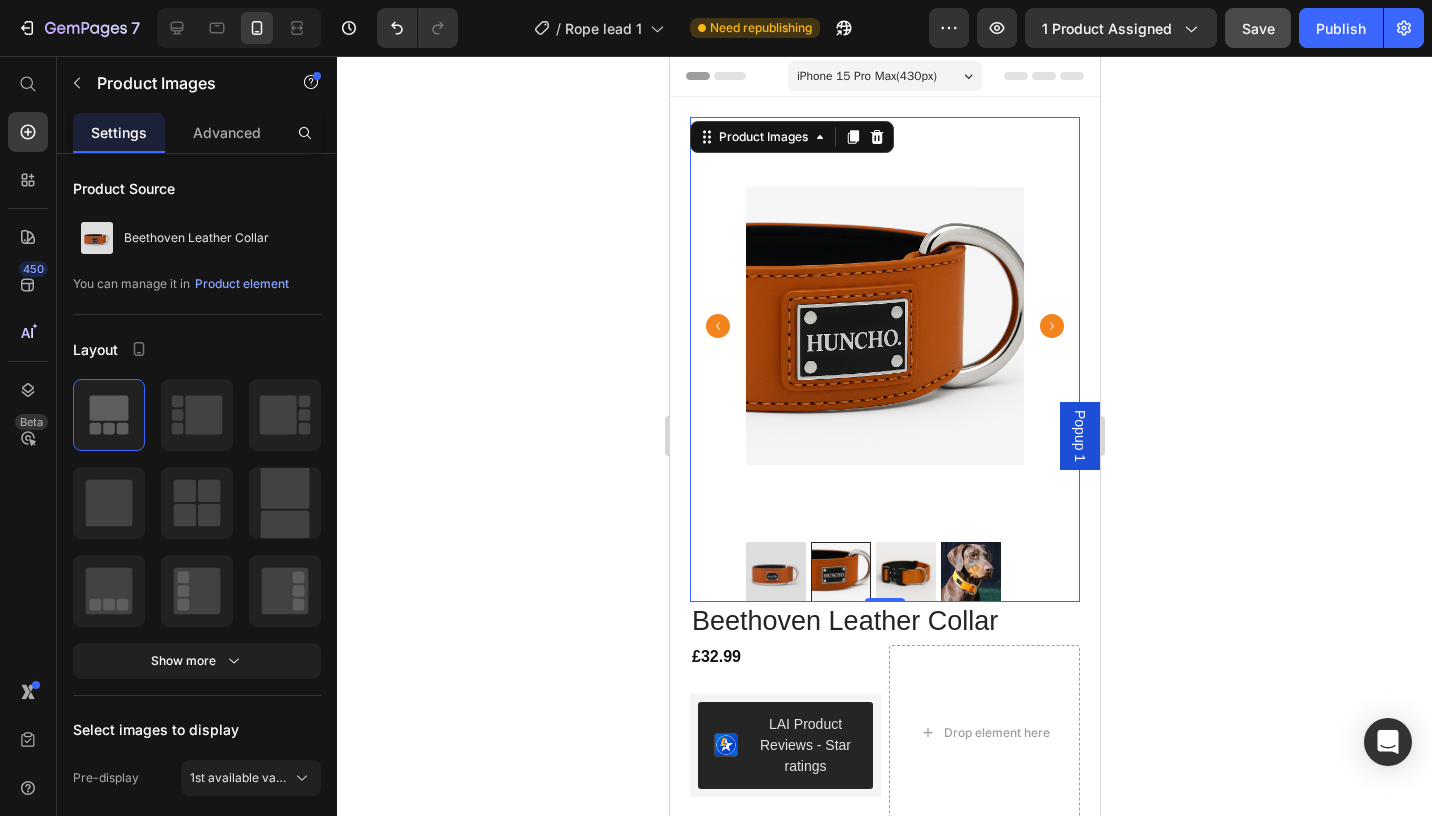 click 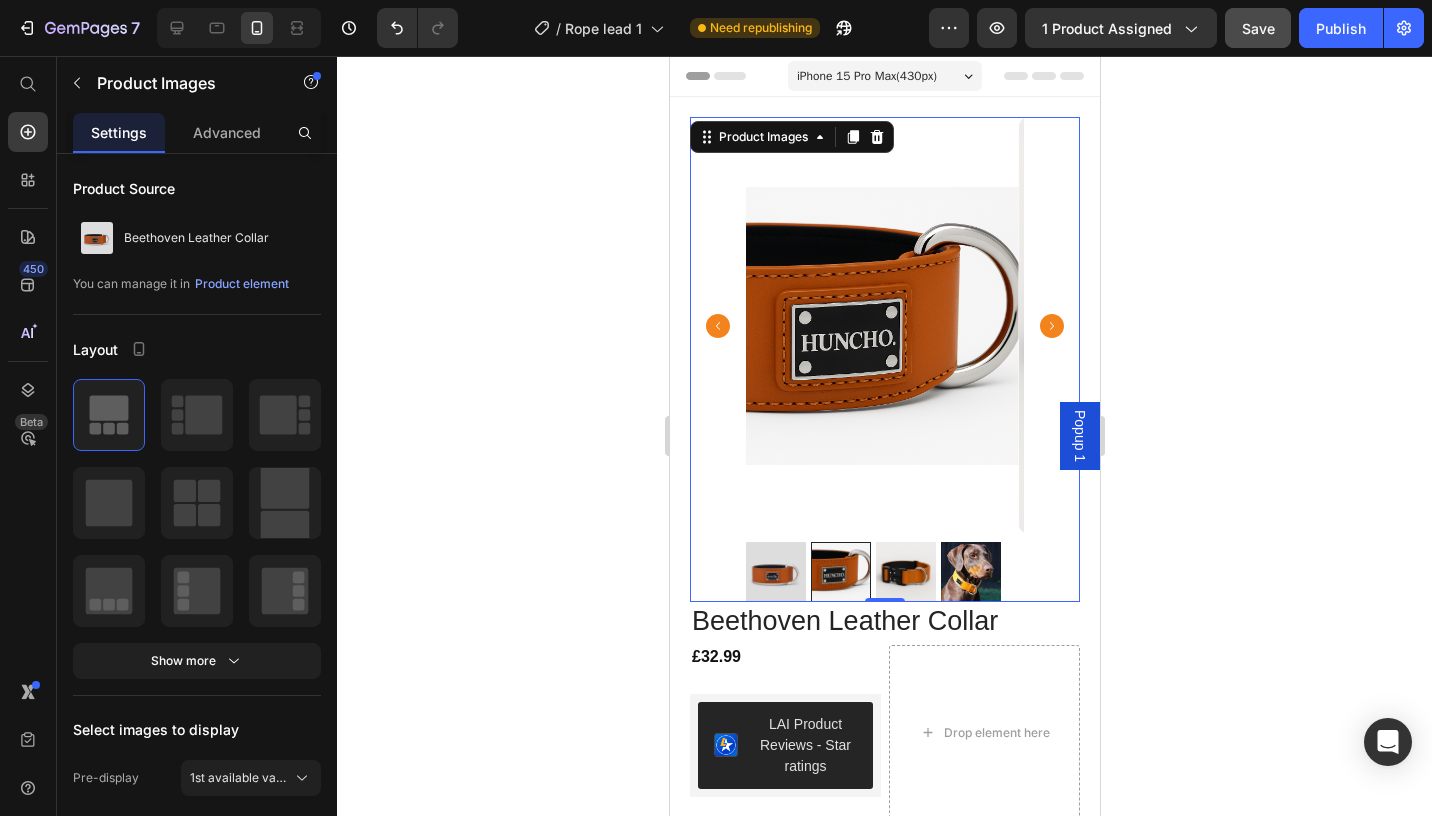 click 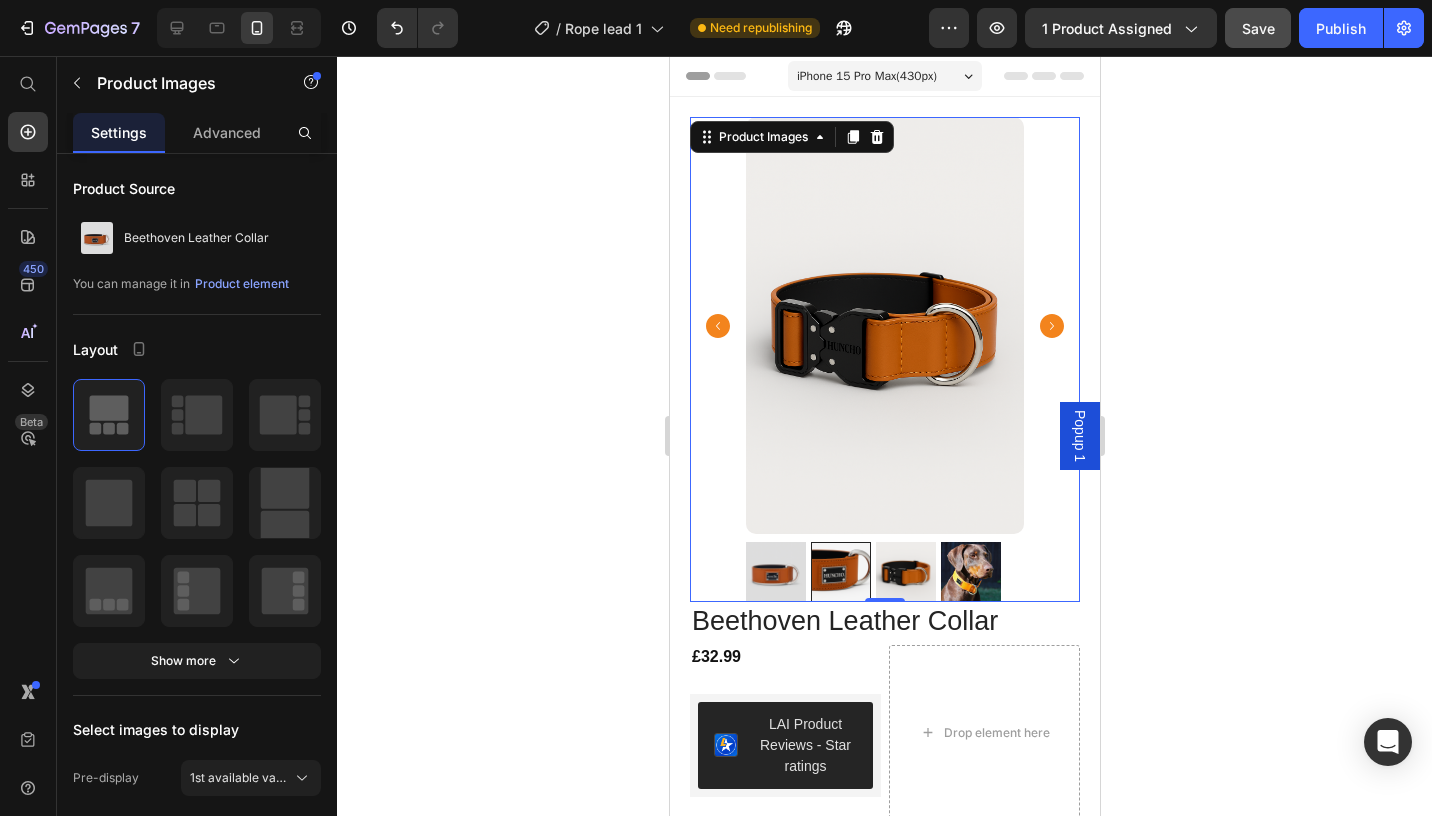 click 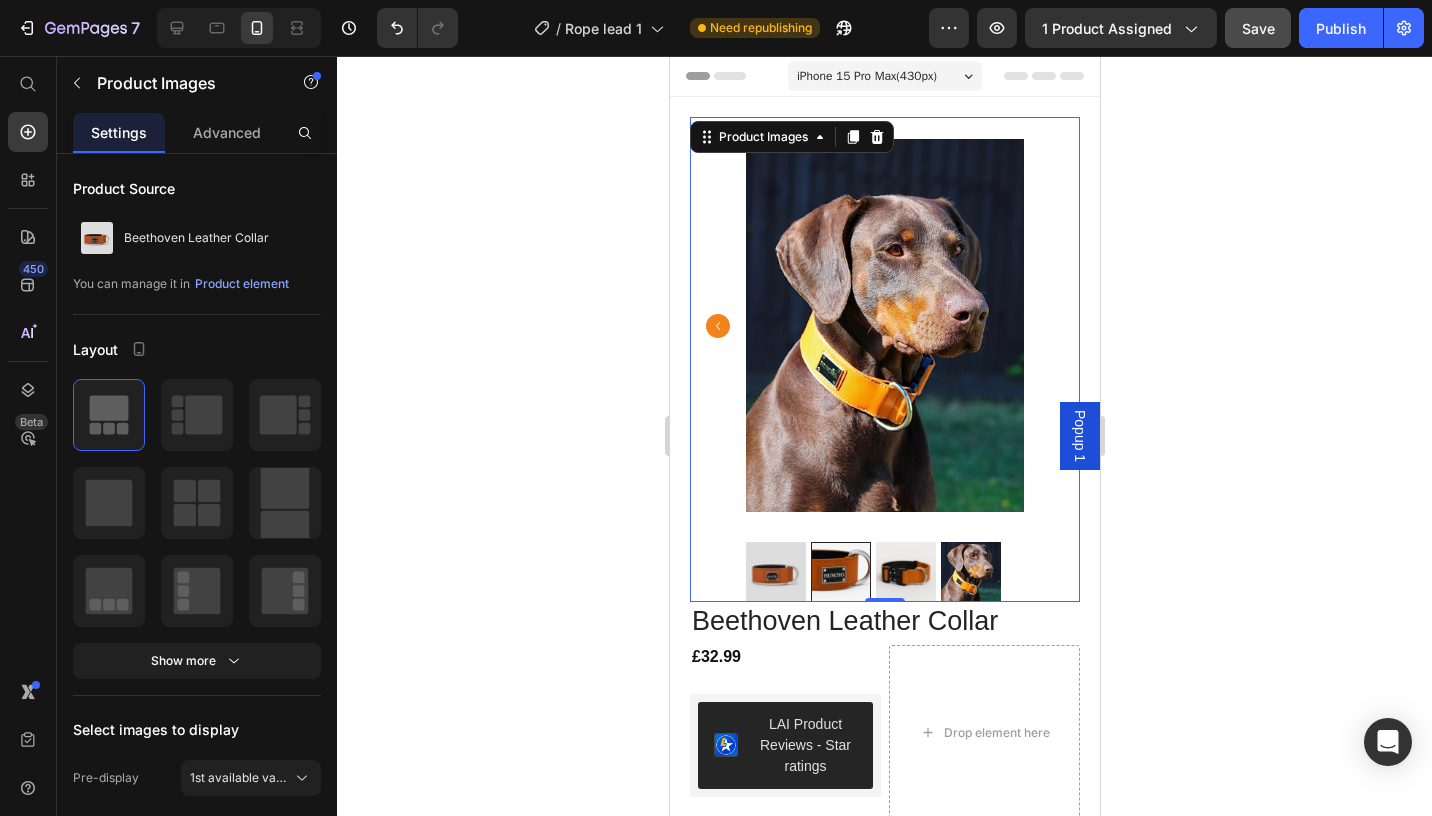 click at bounding box center (884, 325) 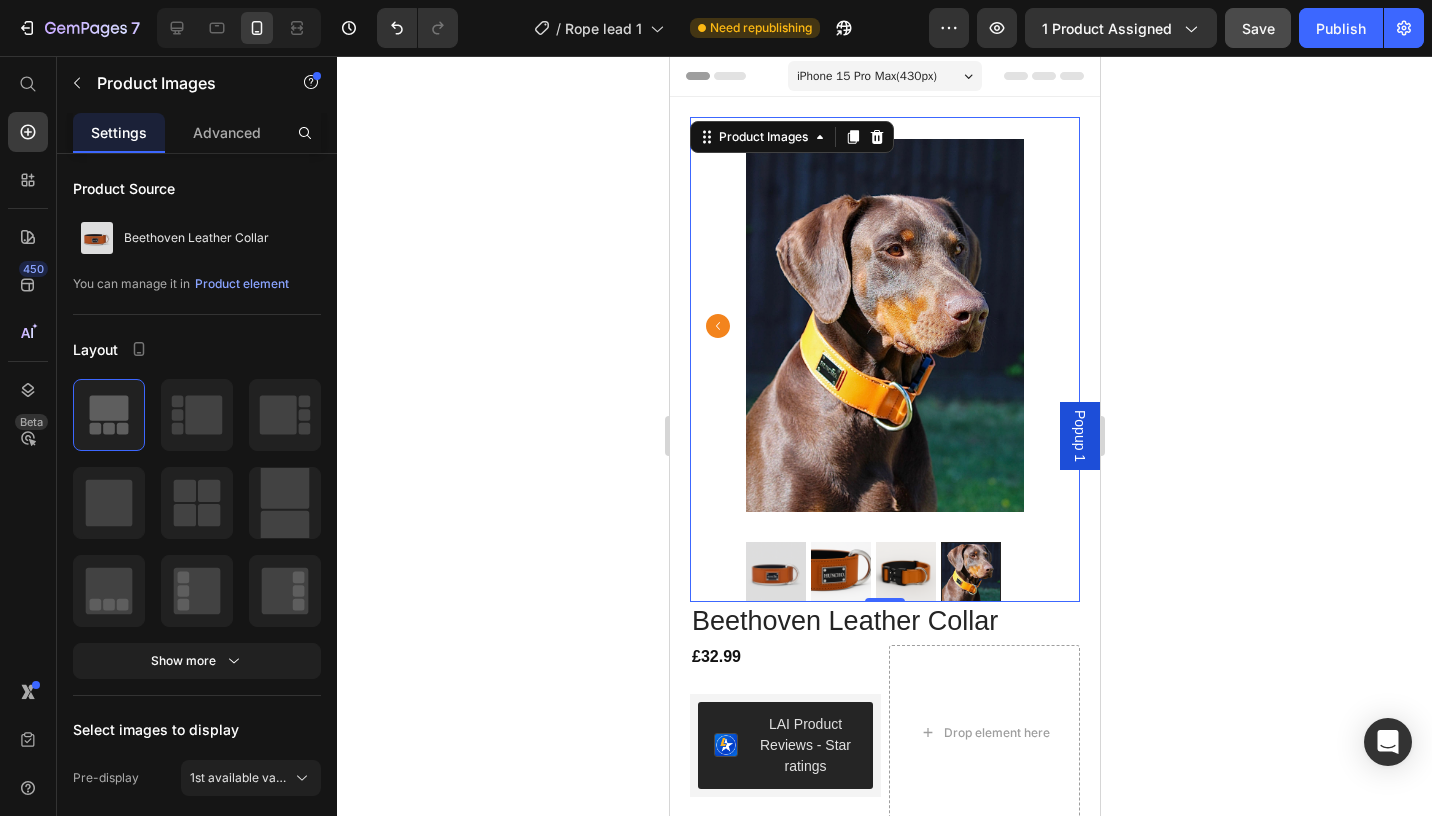 click at bounding box center (884, 325) 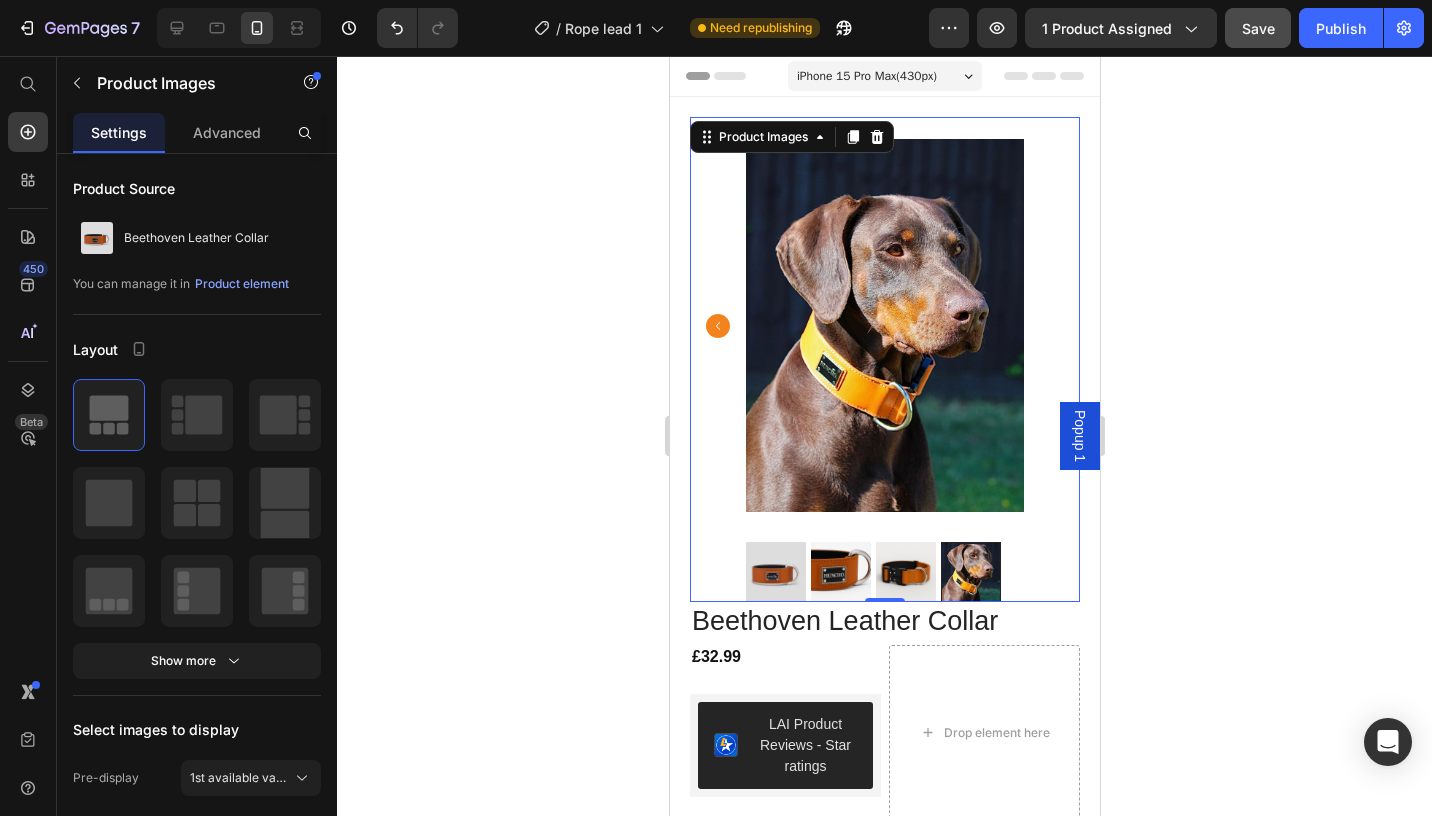 click 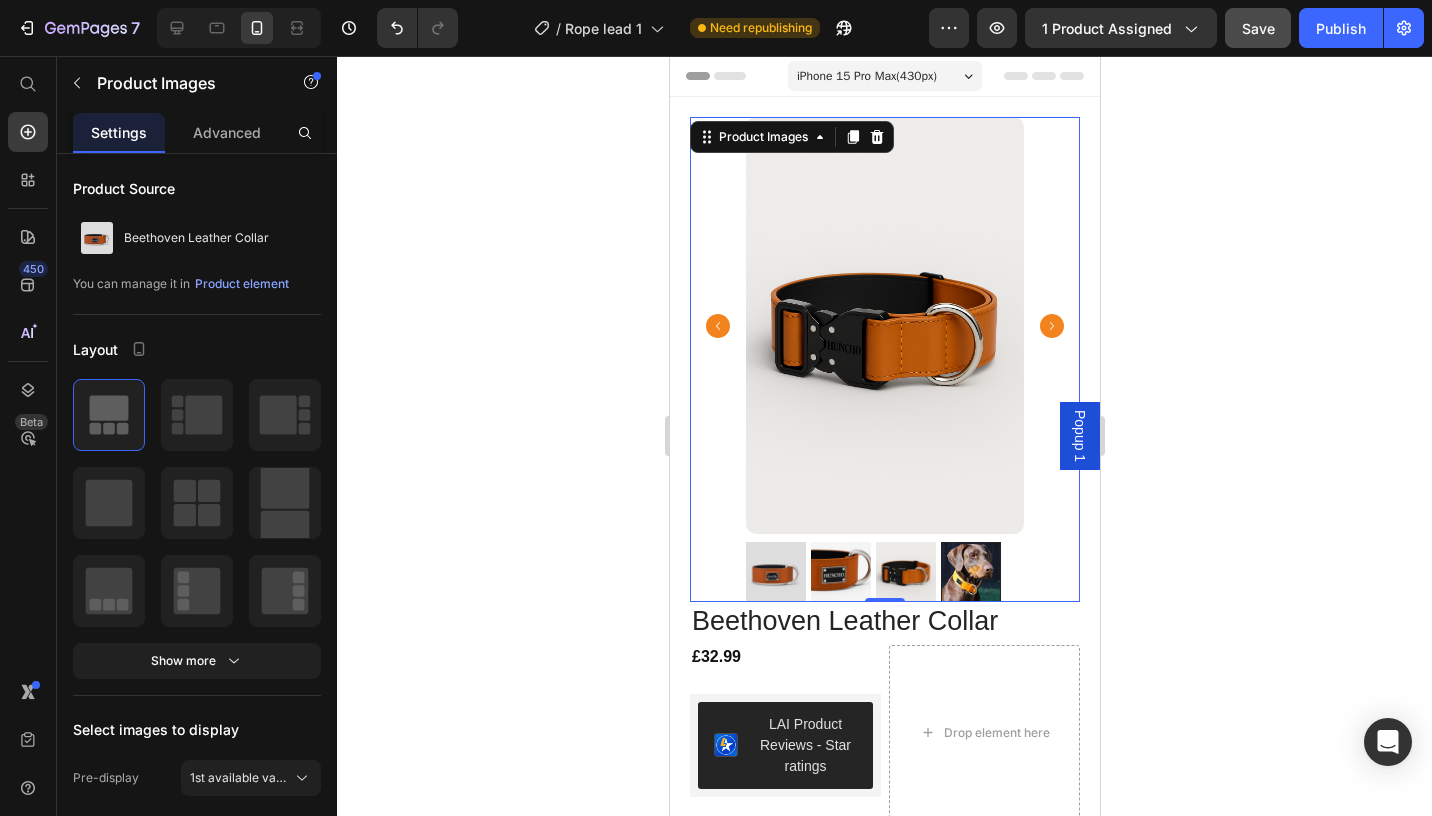 click 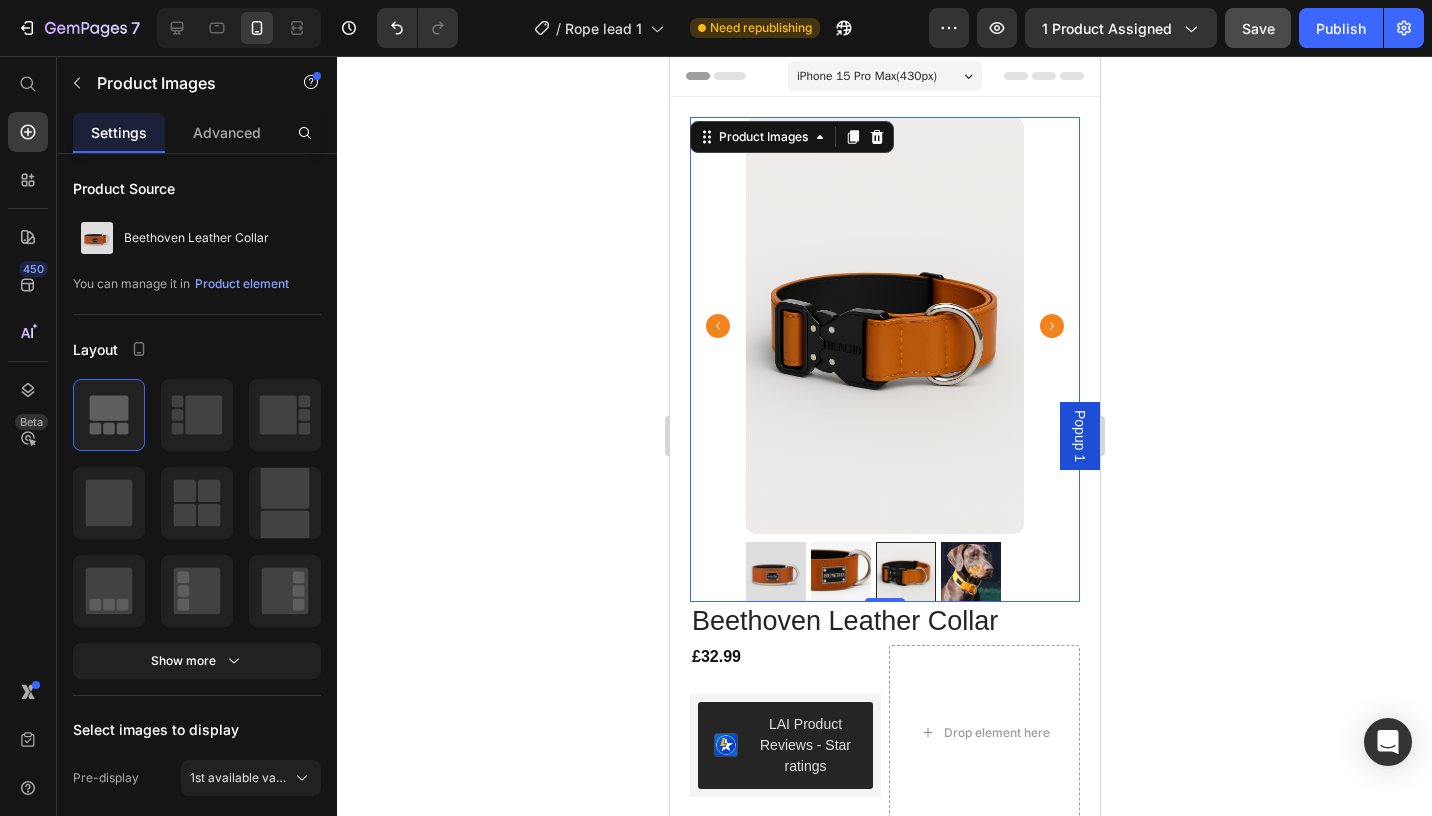 click 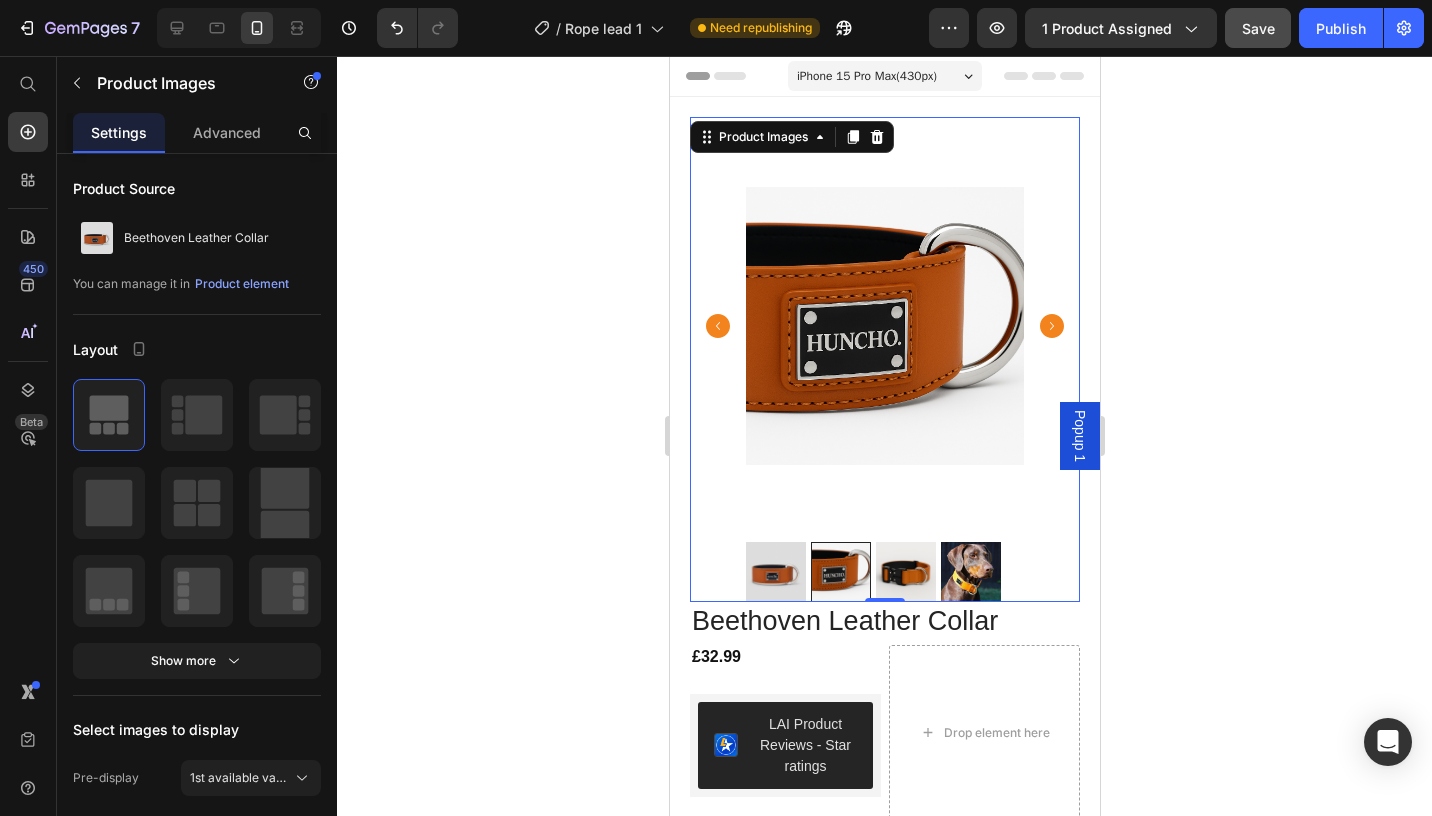 click 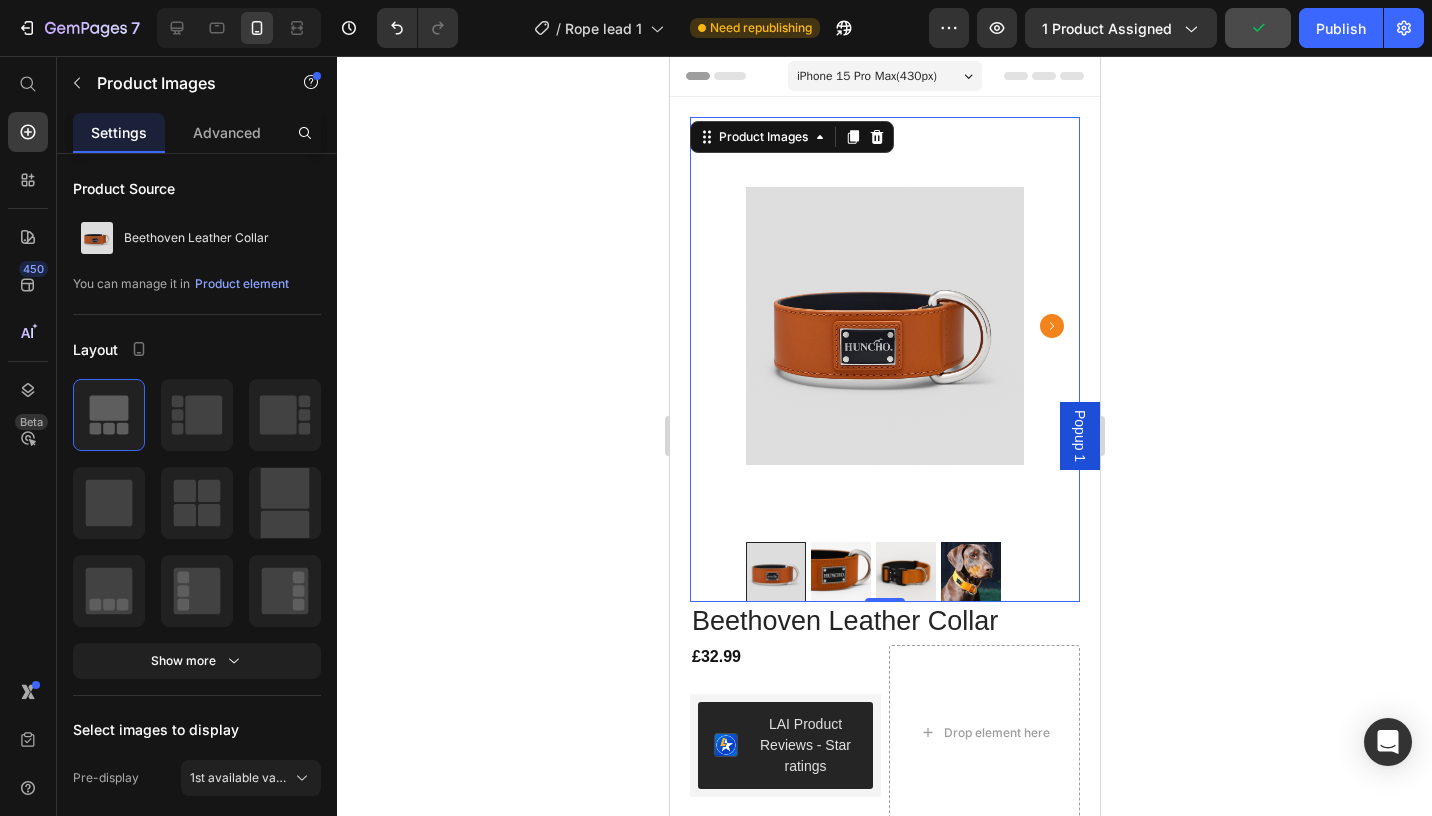 click 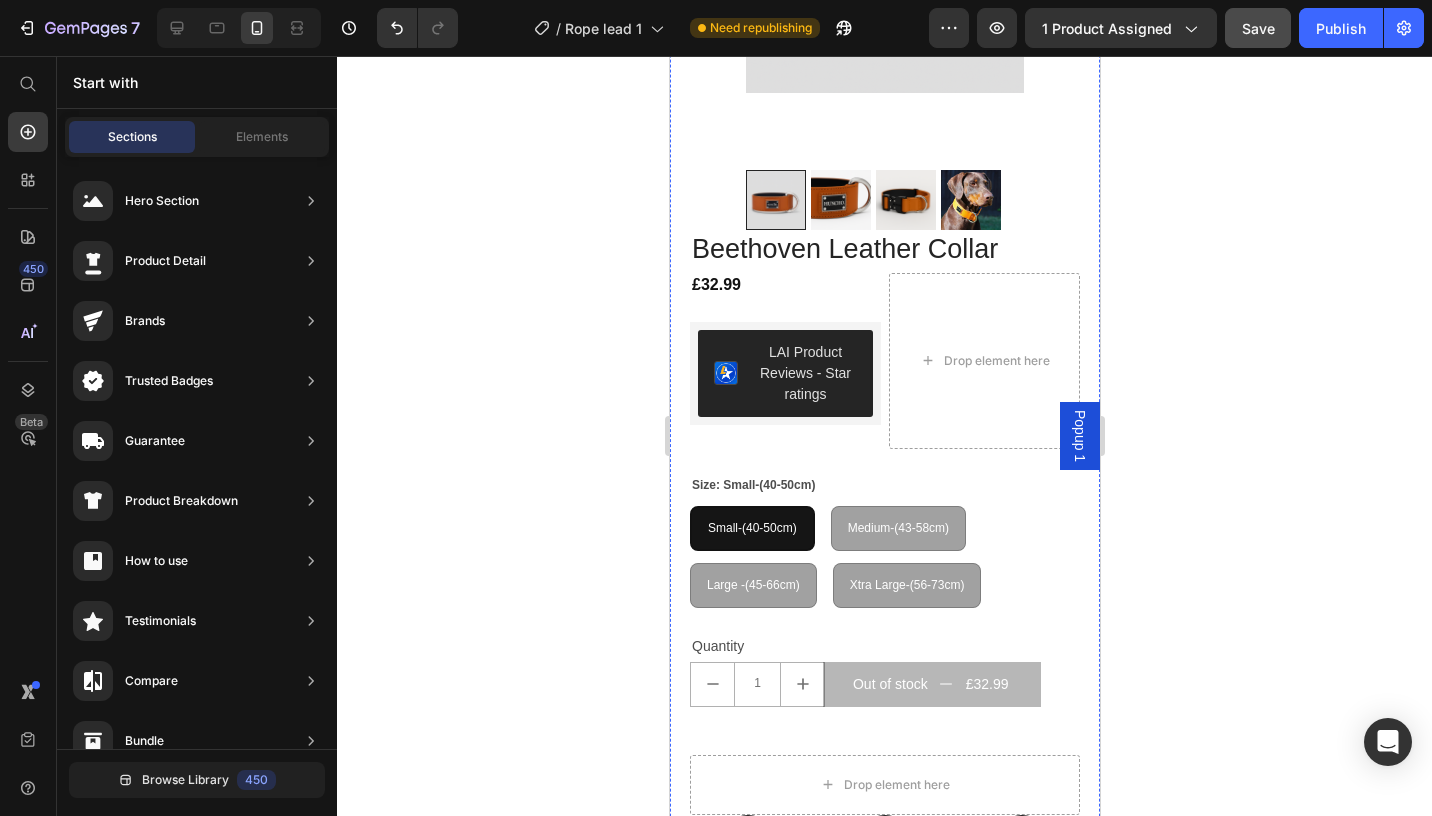 scroll, scrollTop: 0, scrollLeft: 0, axis: both 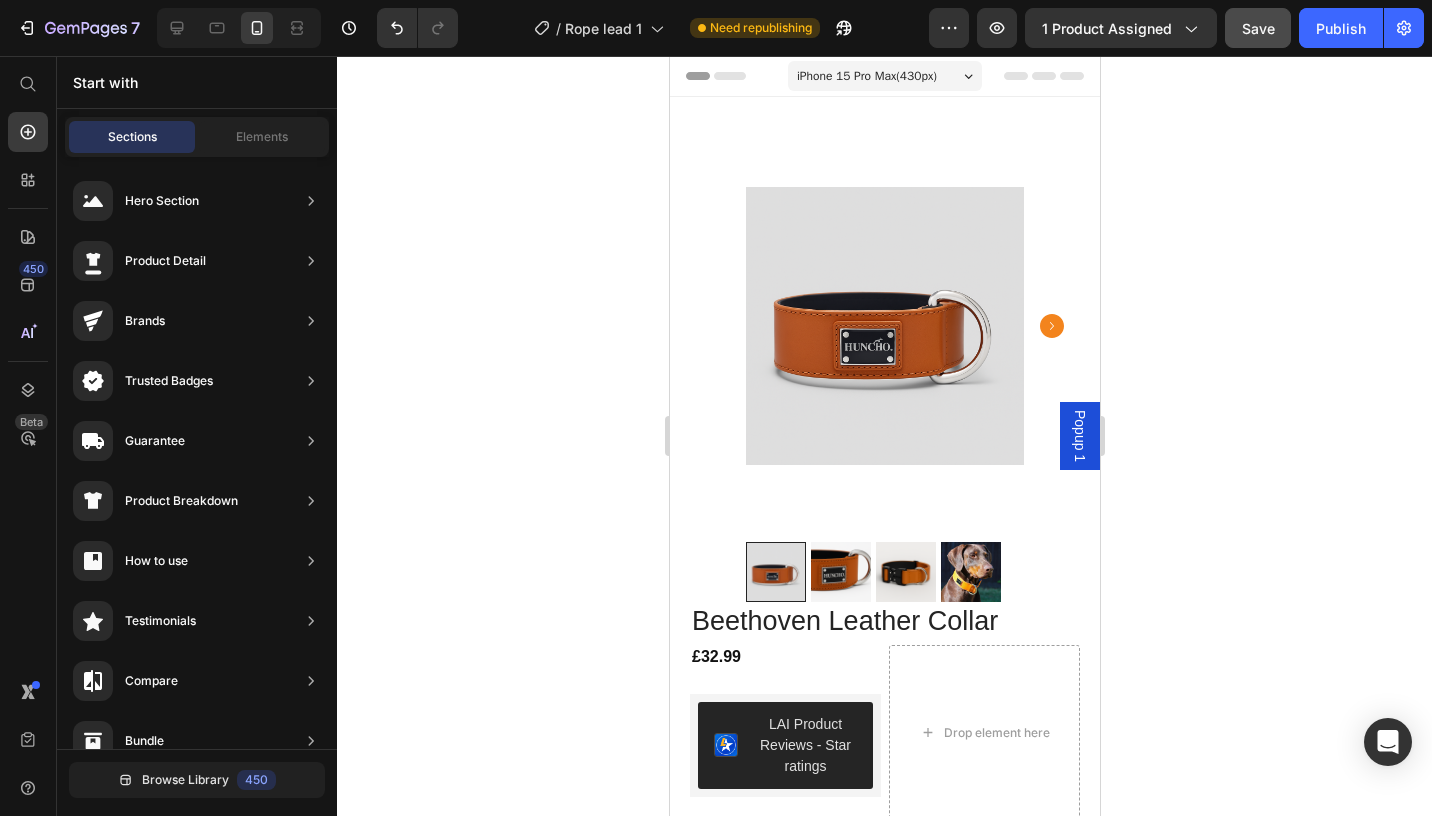 click on "Popup 1" at bounding box center (1079, 436) 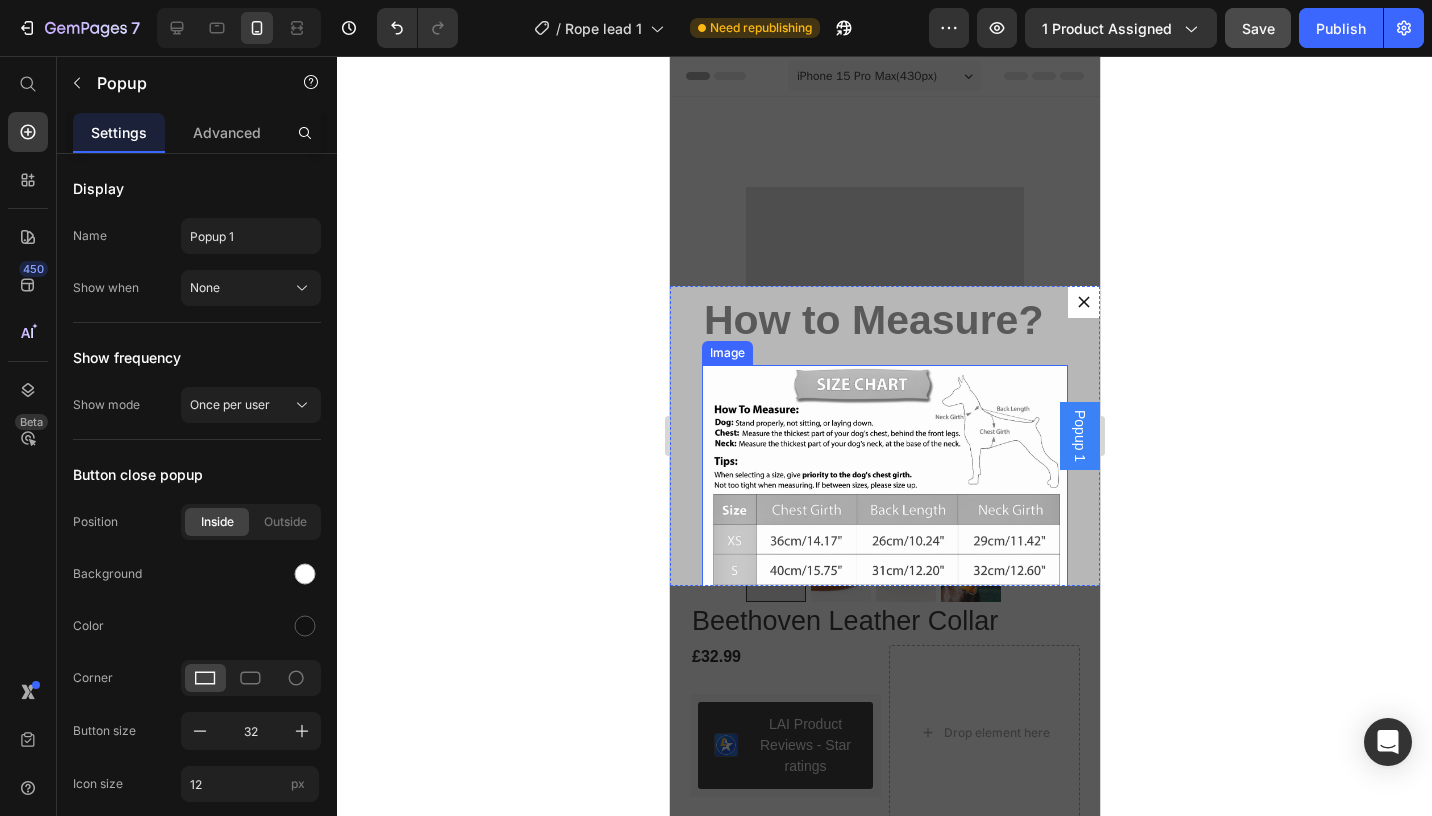 scroll, scrollTop: 25, scrollLeft: 0, axis: vertical 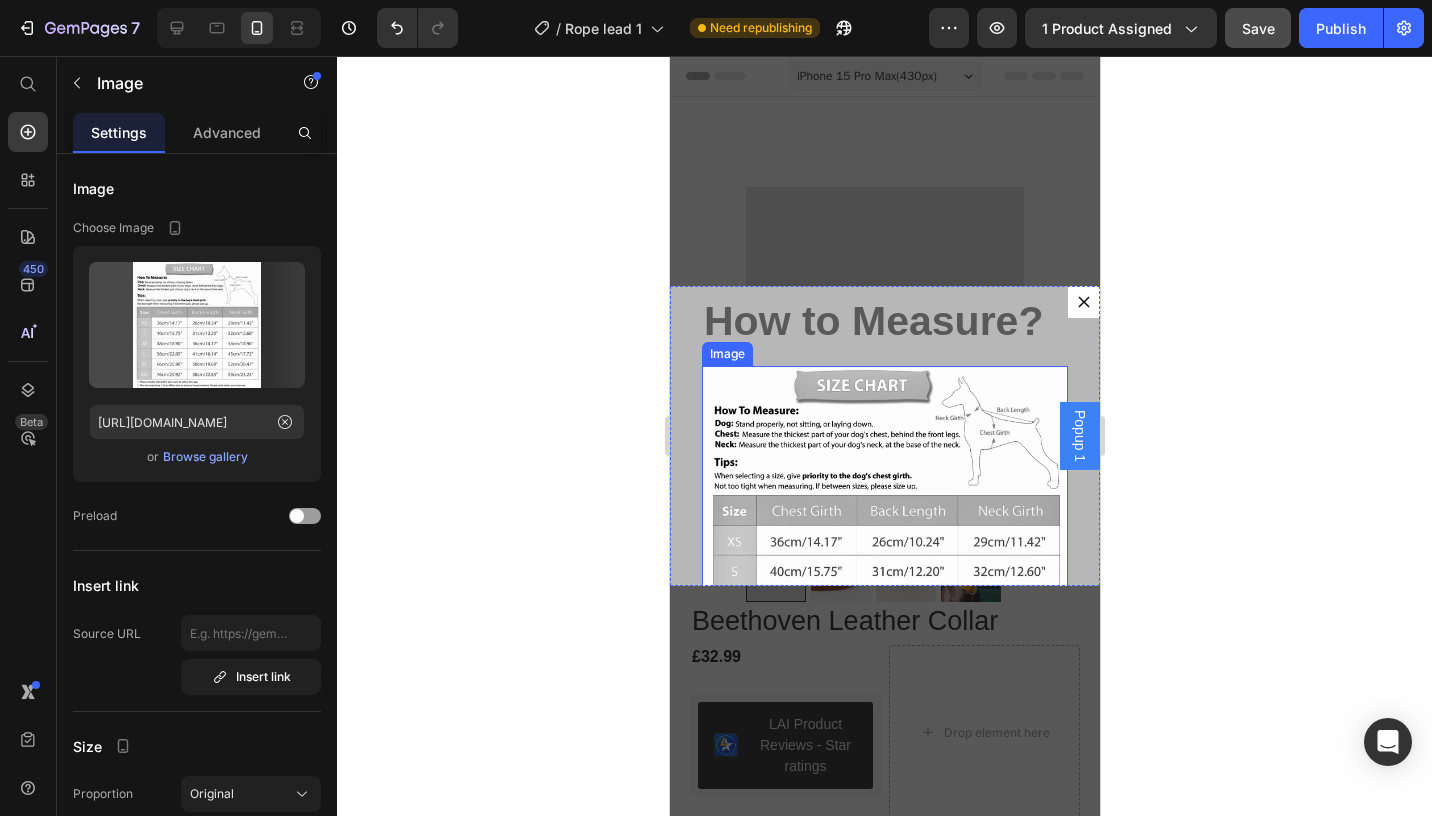 click at bounding box center [884, 547] 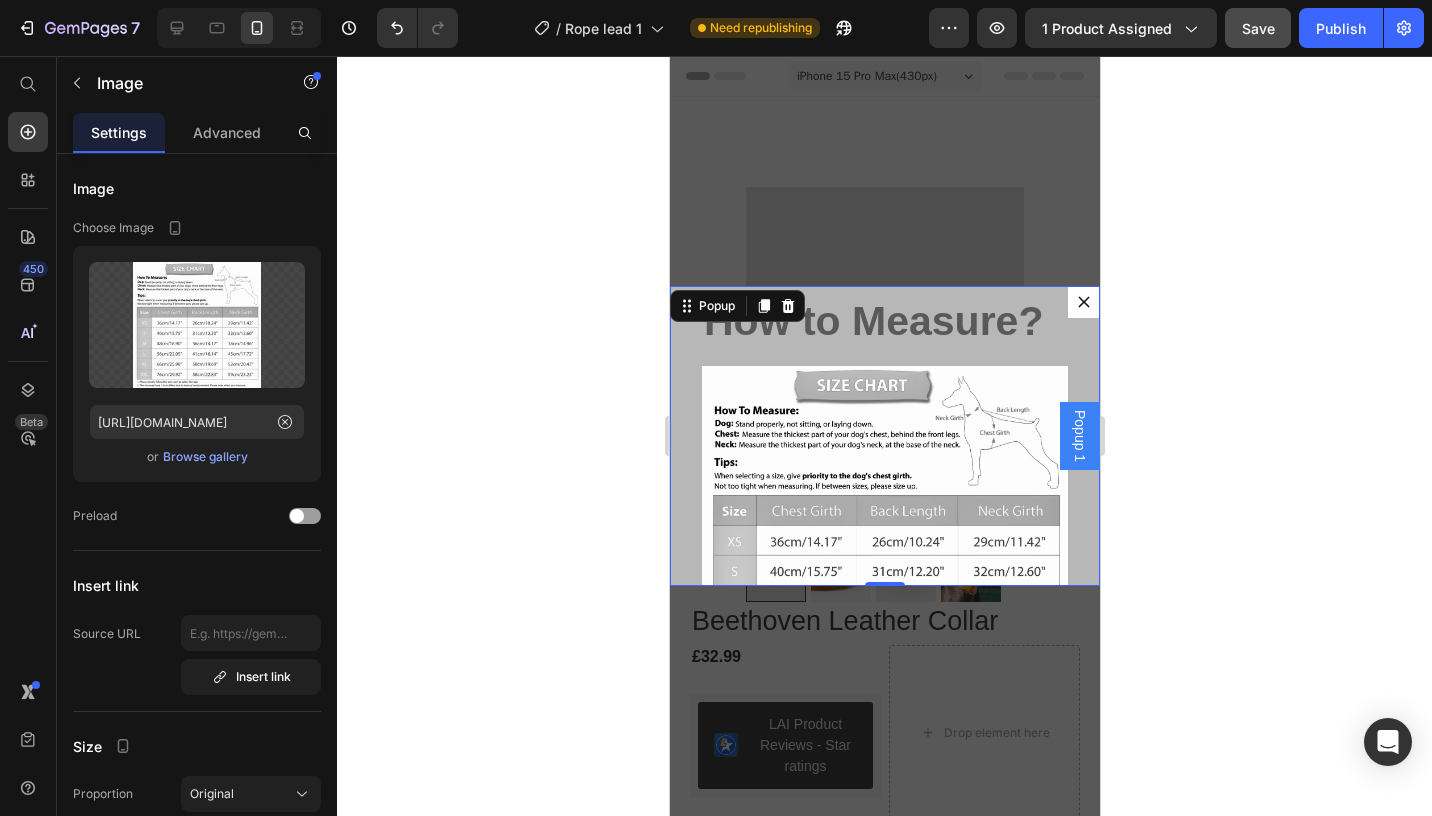 click 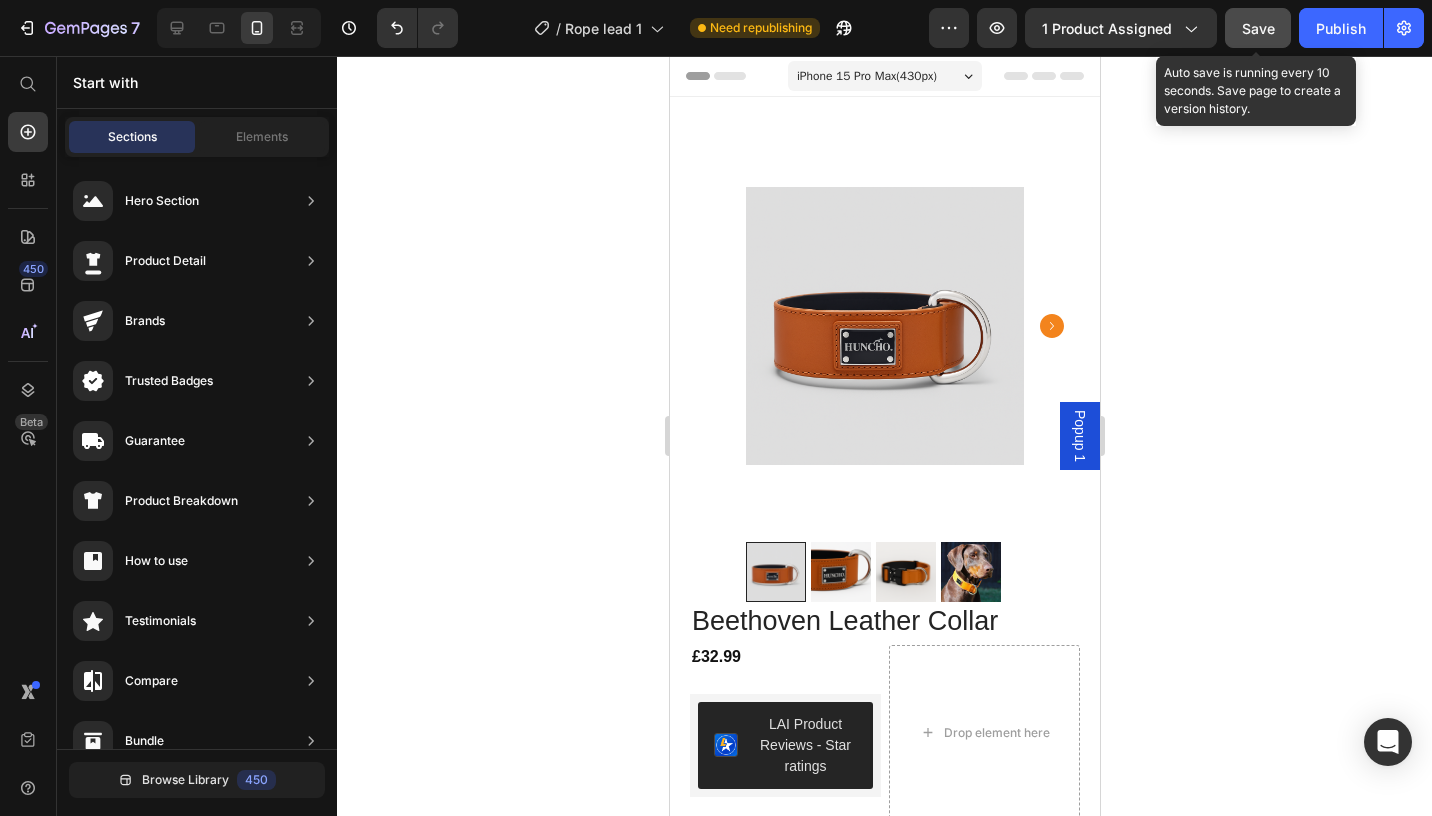 click on "Save" 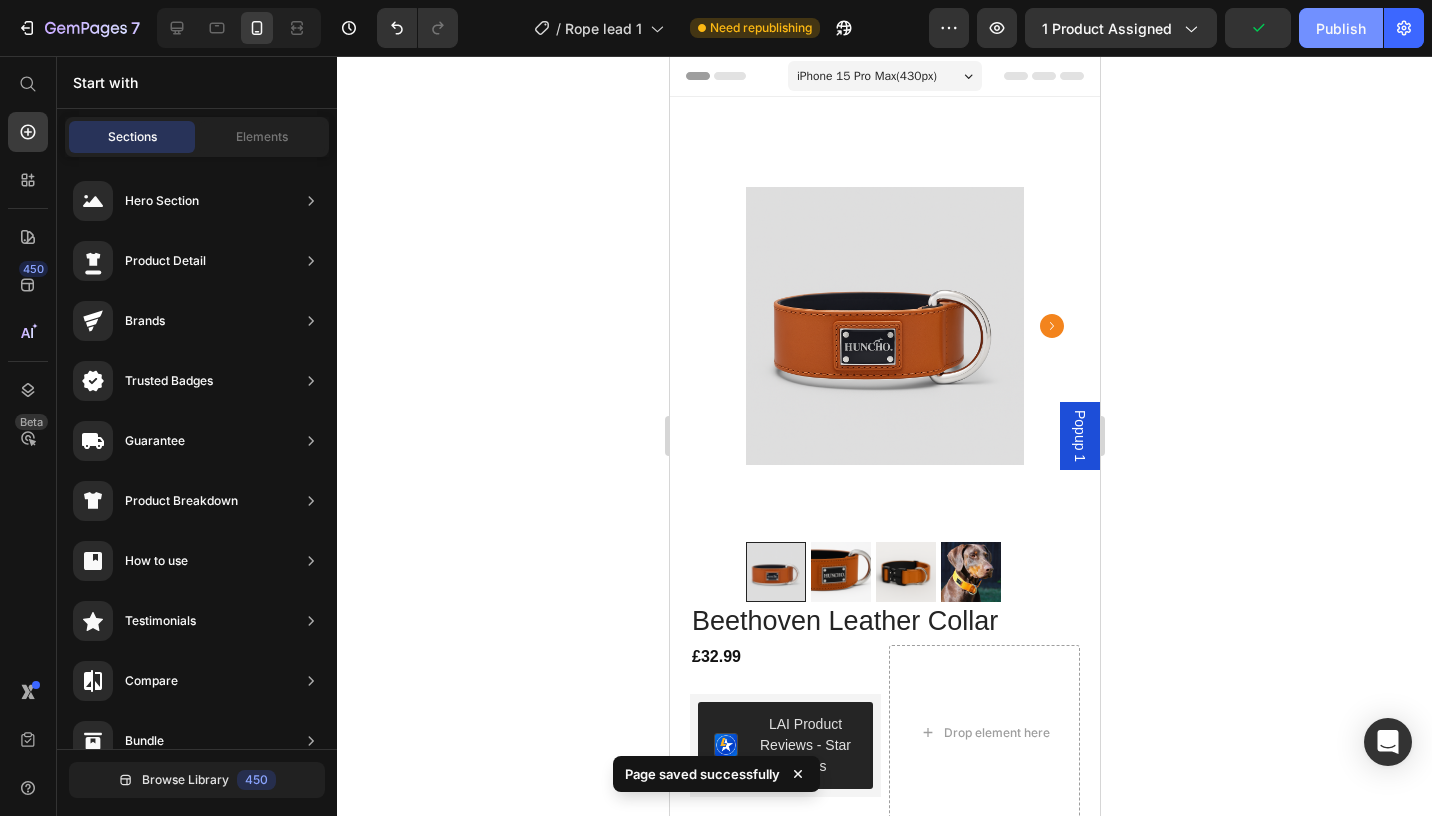 click on "Publish" at bounding box center [1341, 28] 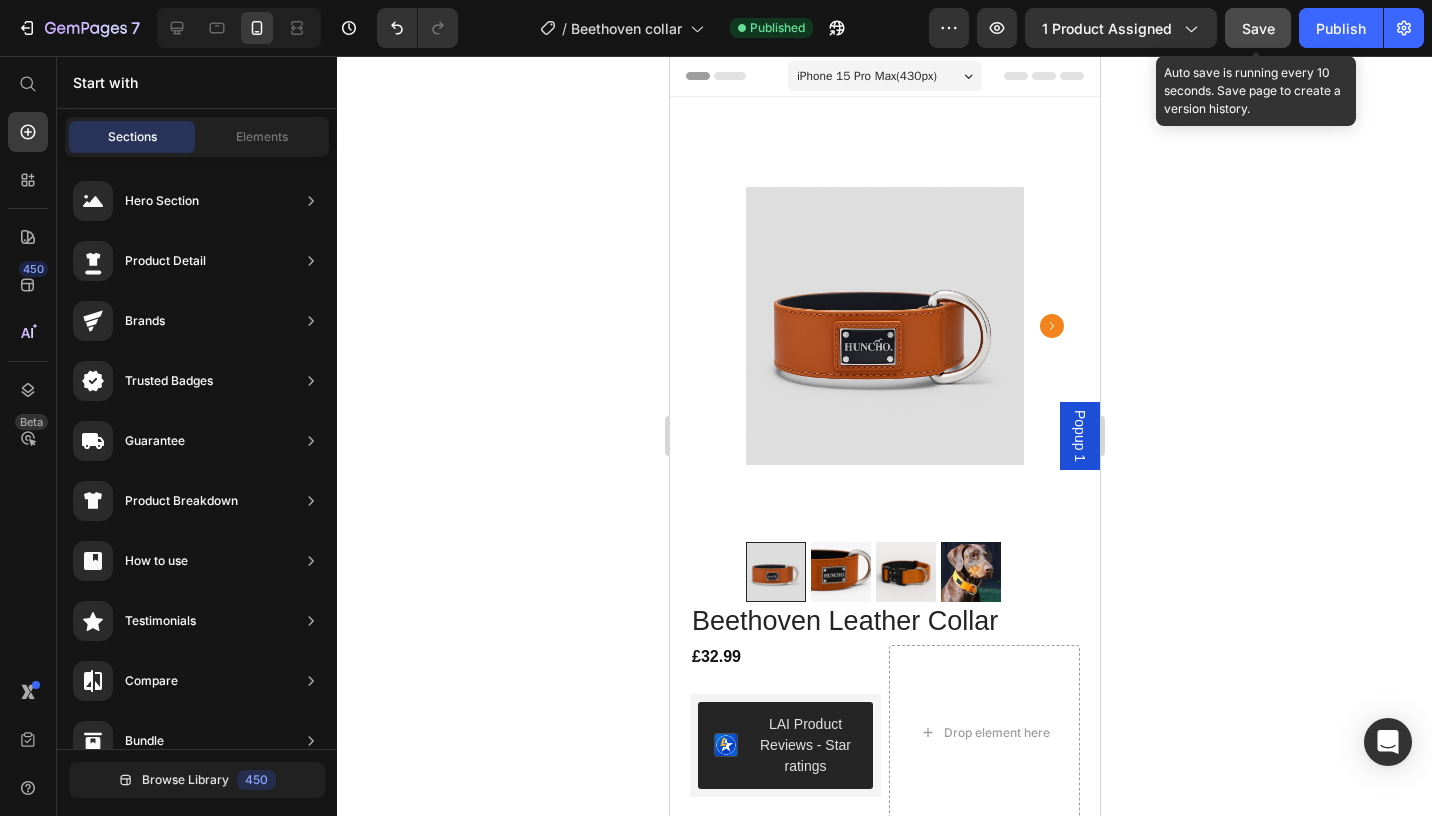 click on "Save" 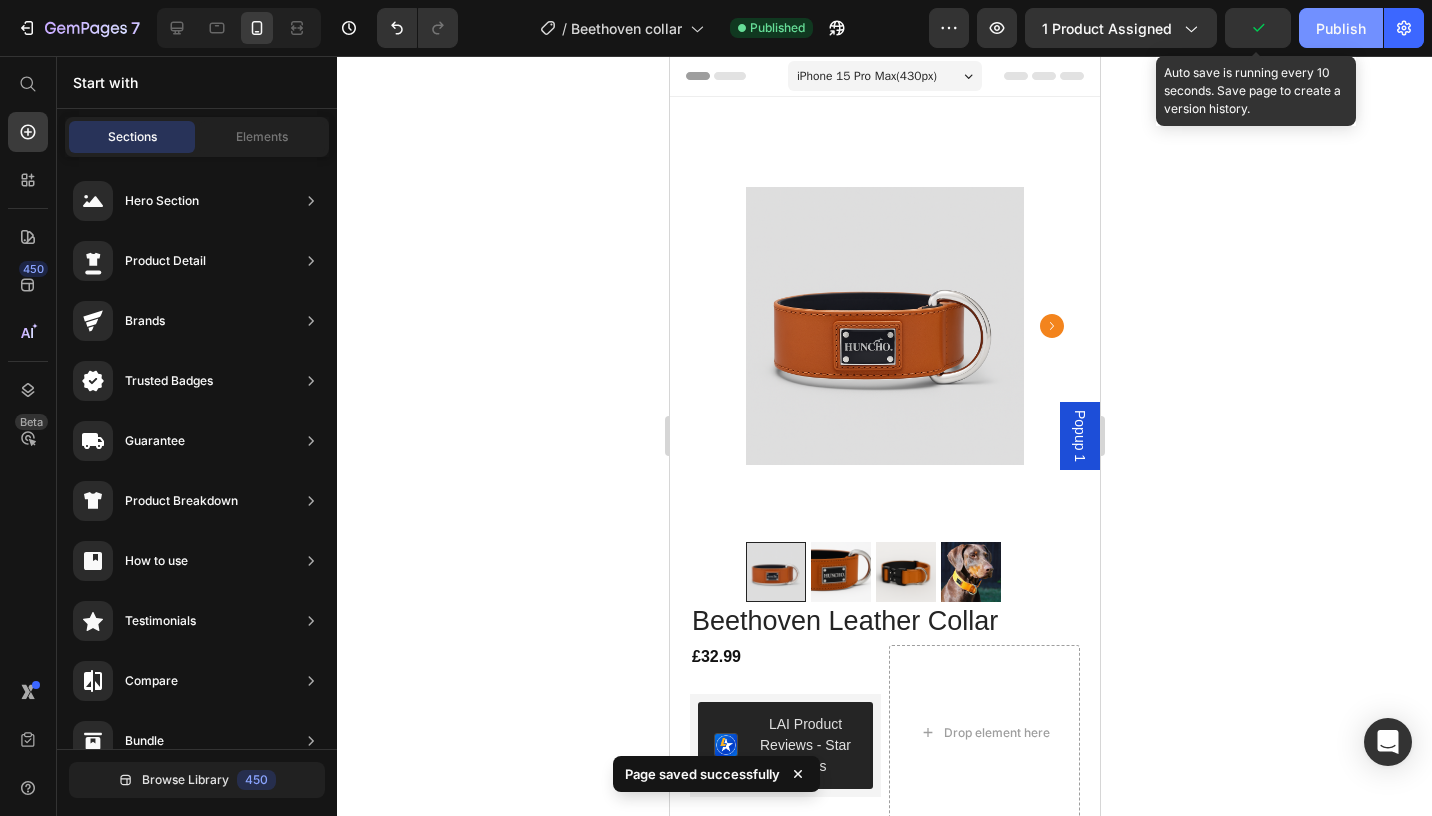 click on "Publish" at bounding box center (1341, 28) 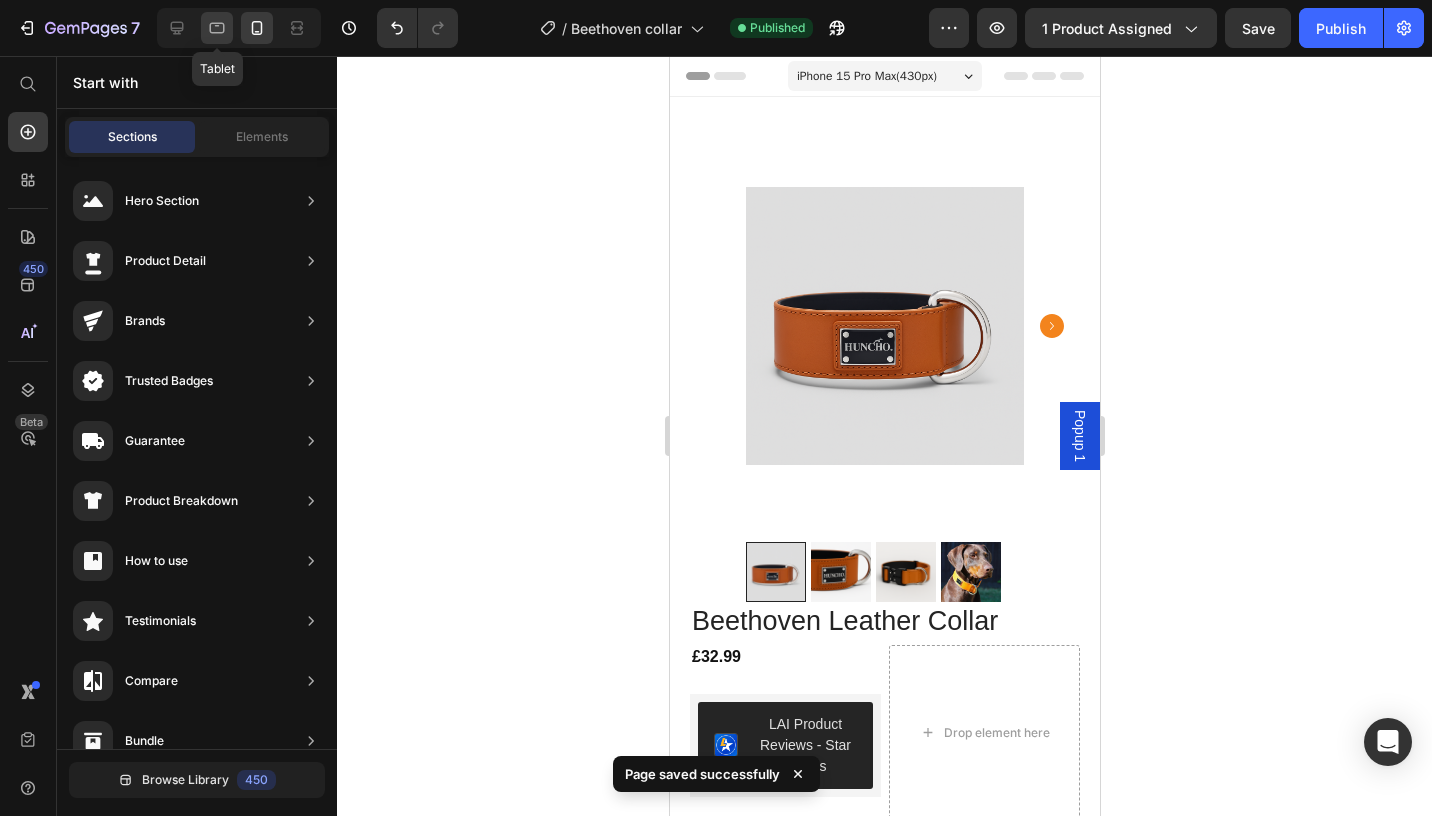 click 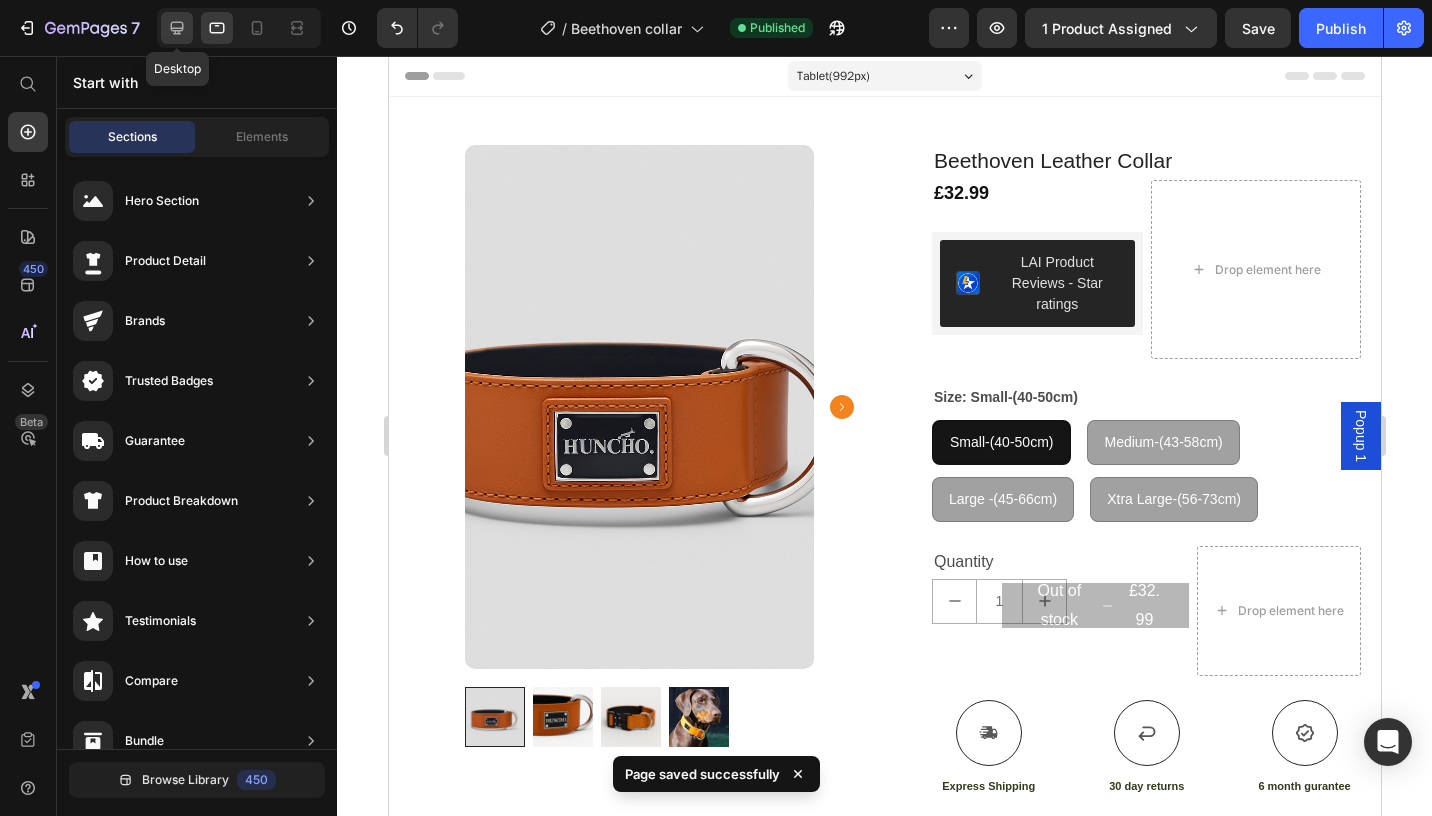 click 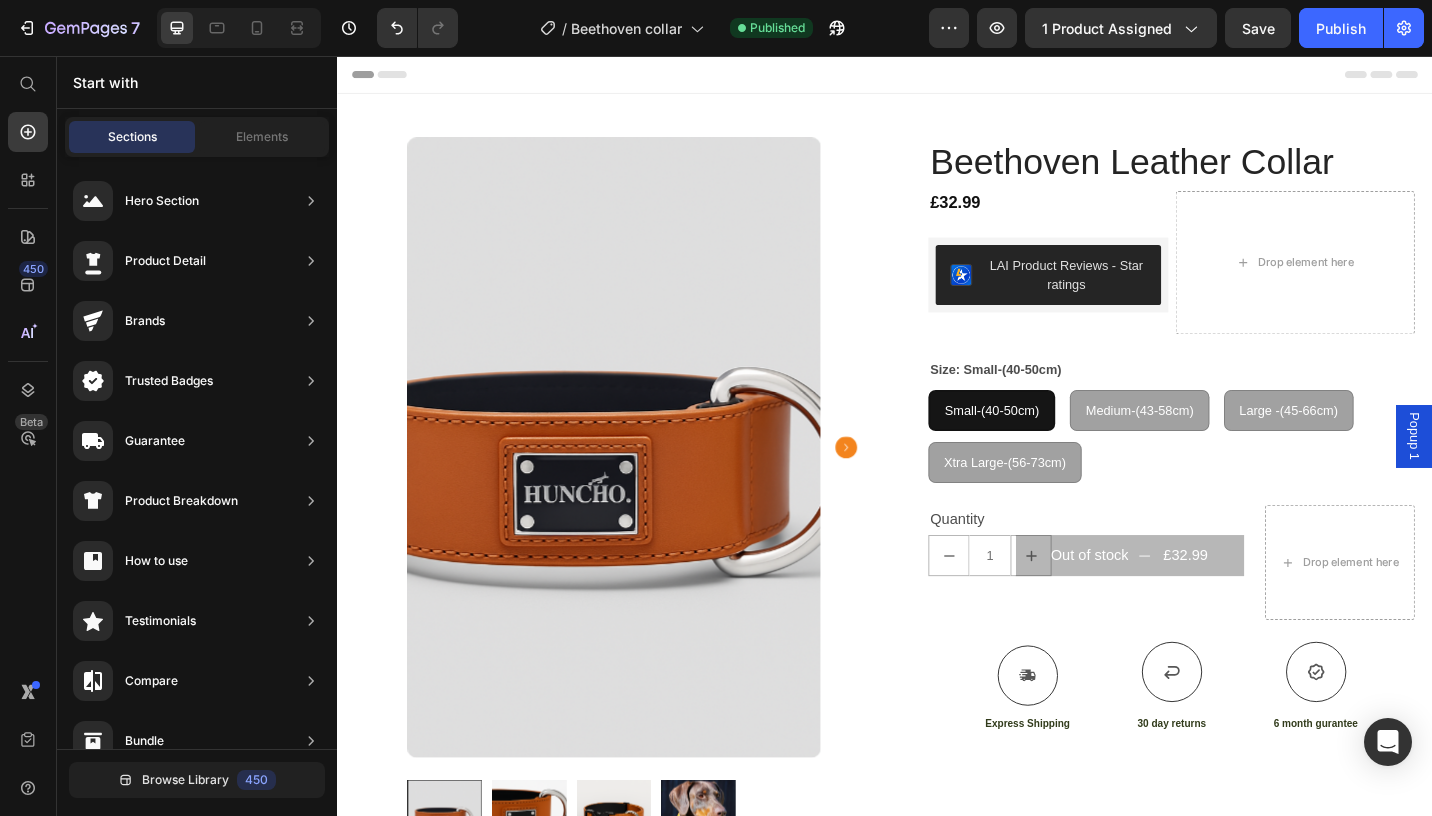 click on "Header" at bounding box center (937, 76) 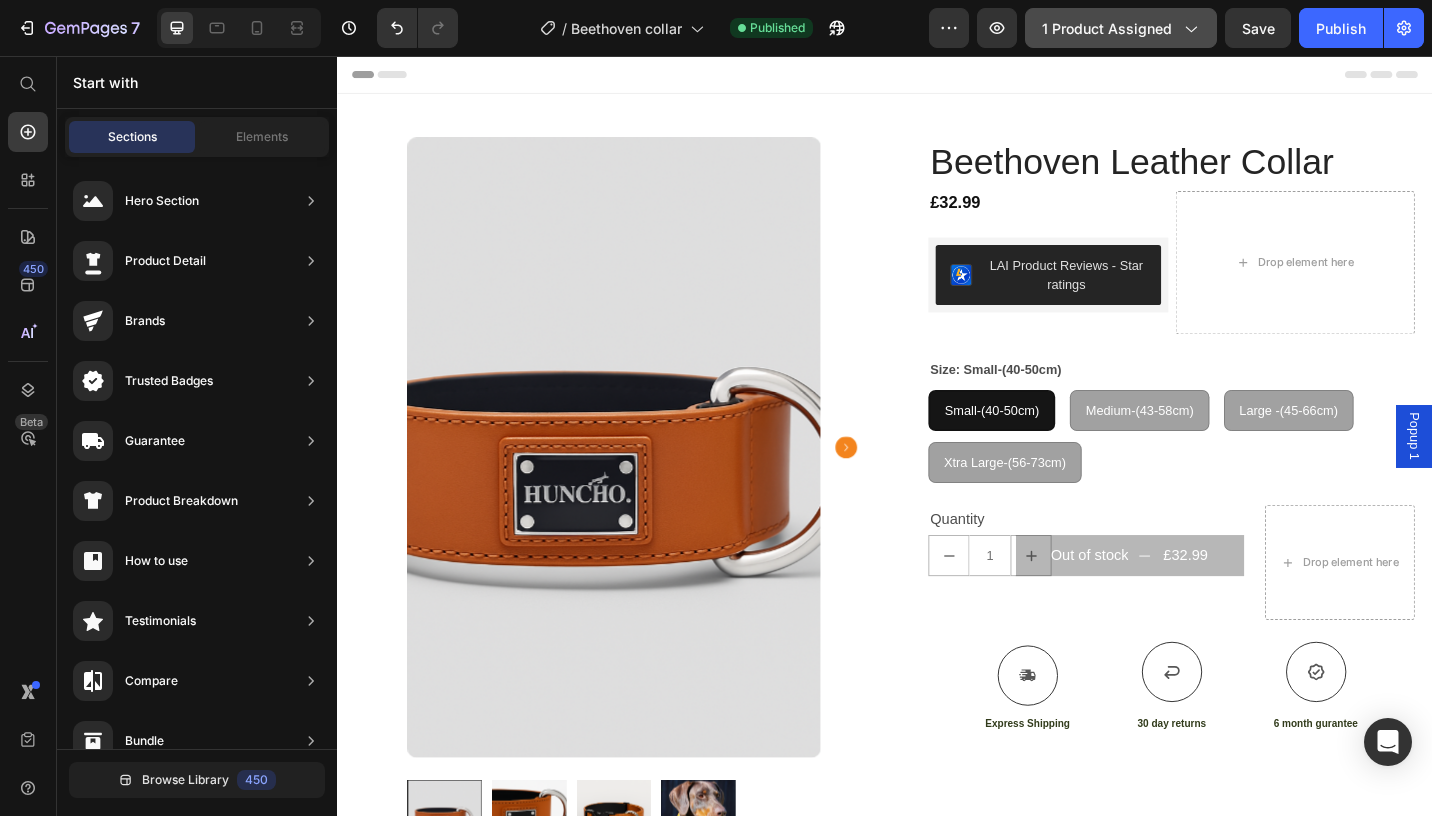 click on "1 product assigned" 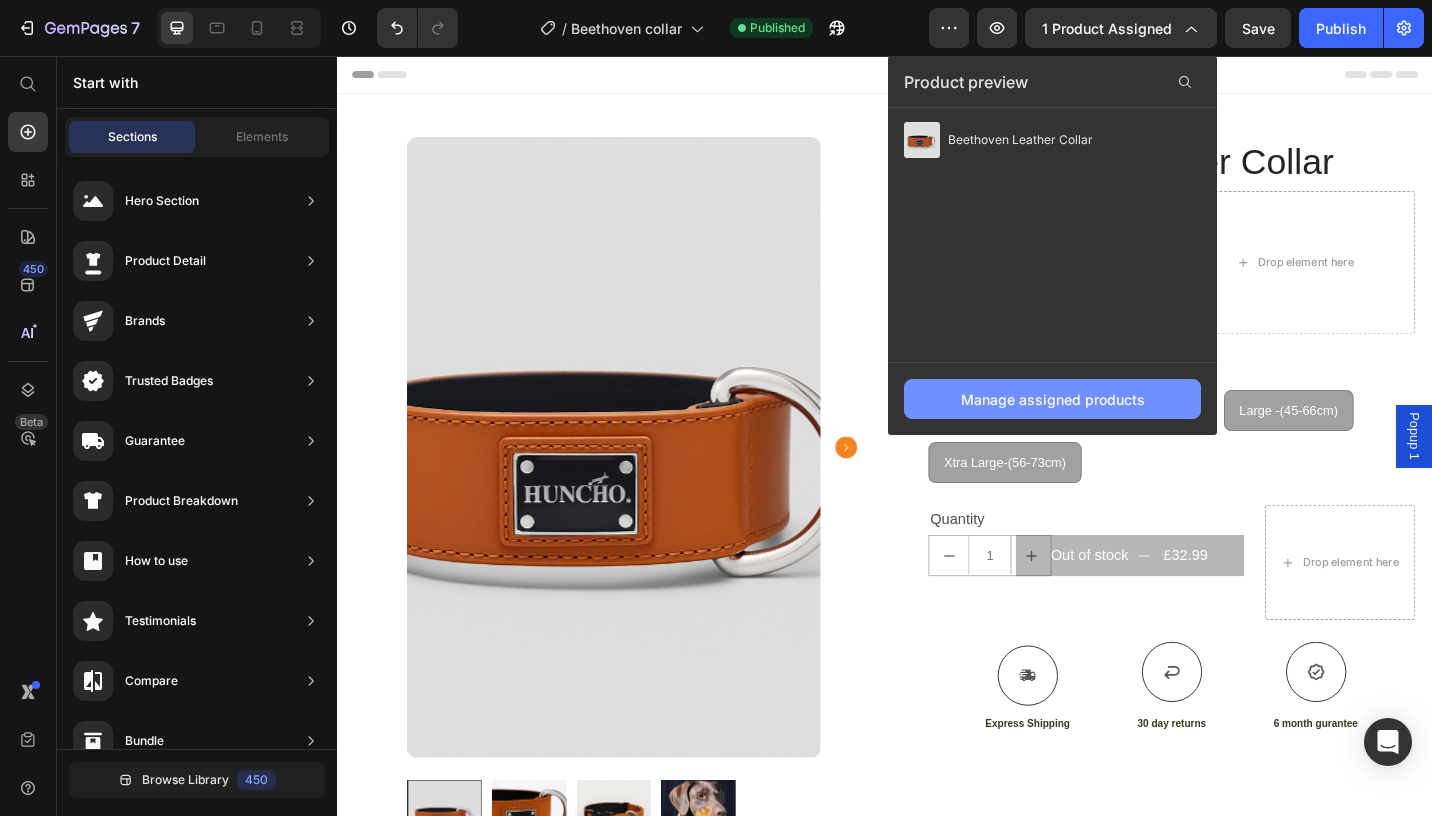 click on "Manage assigned products" at bounding box center [1053, 399] 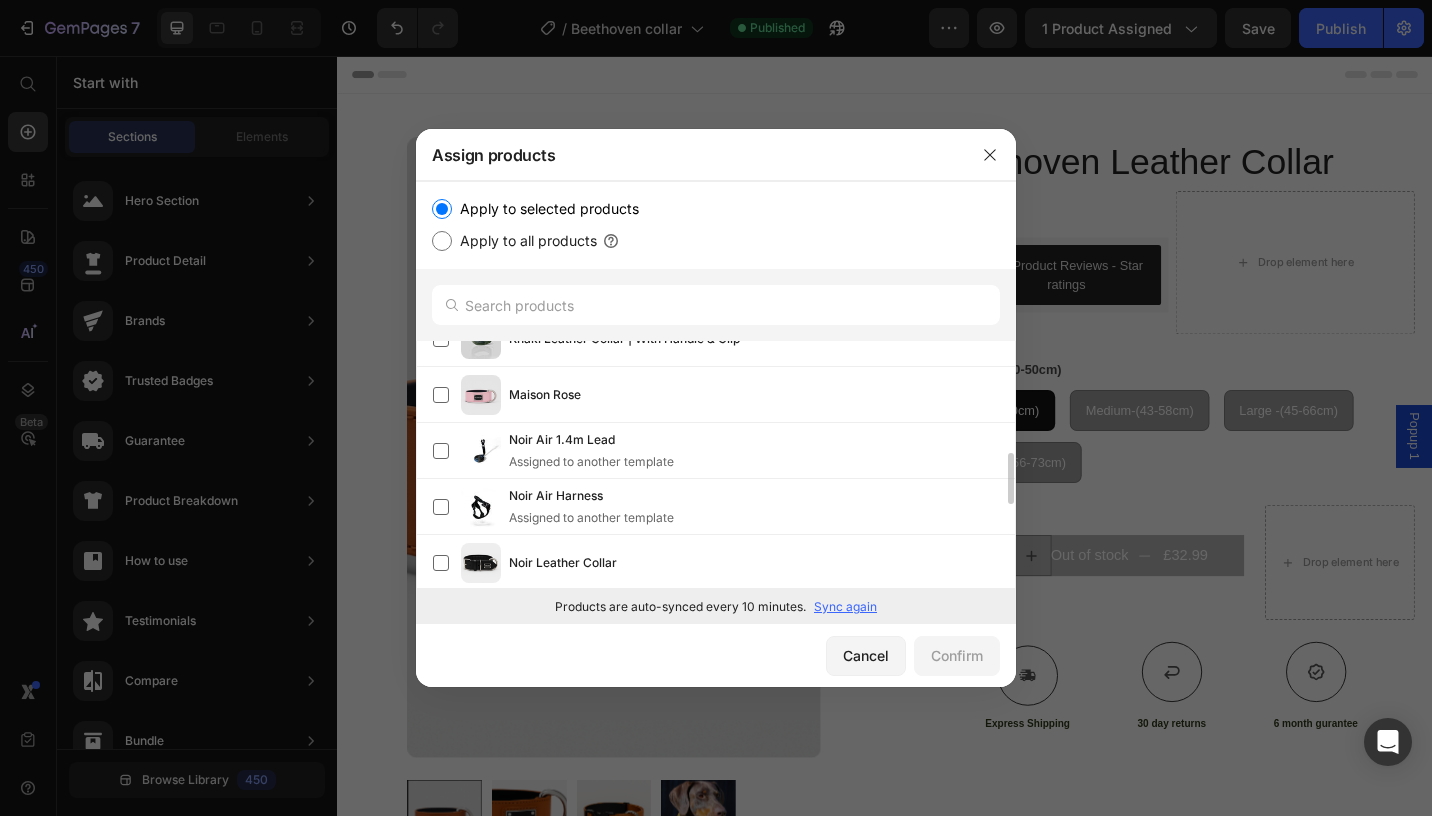 click on "Maison Rose" at bounding box center (545, 395) 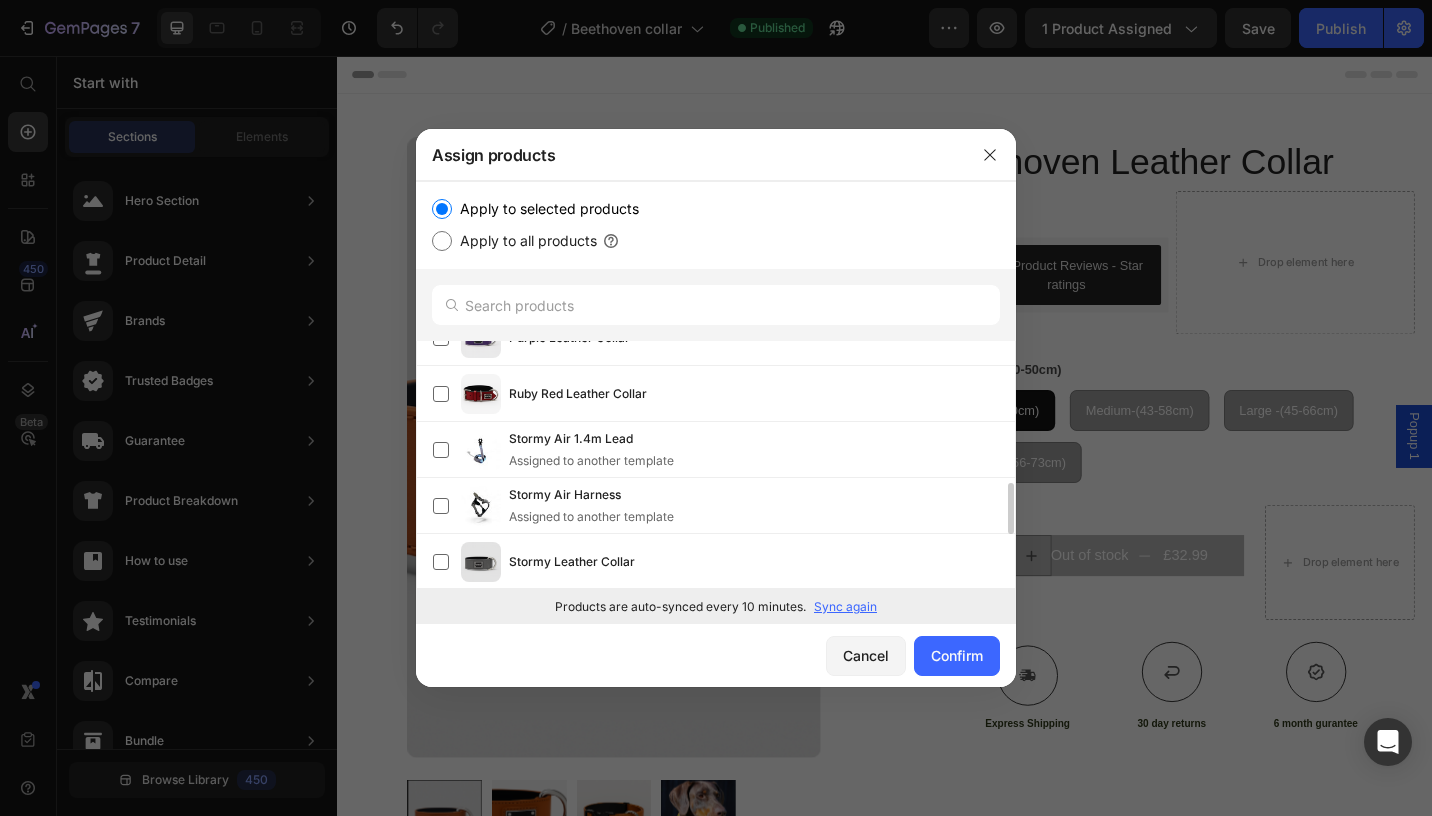 scroll, scrollTop: 929, scrollLeft: 0, axis: vertical 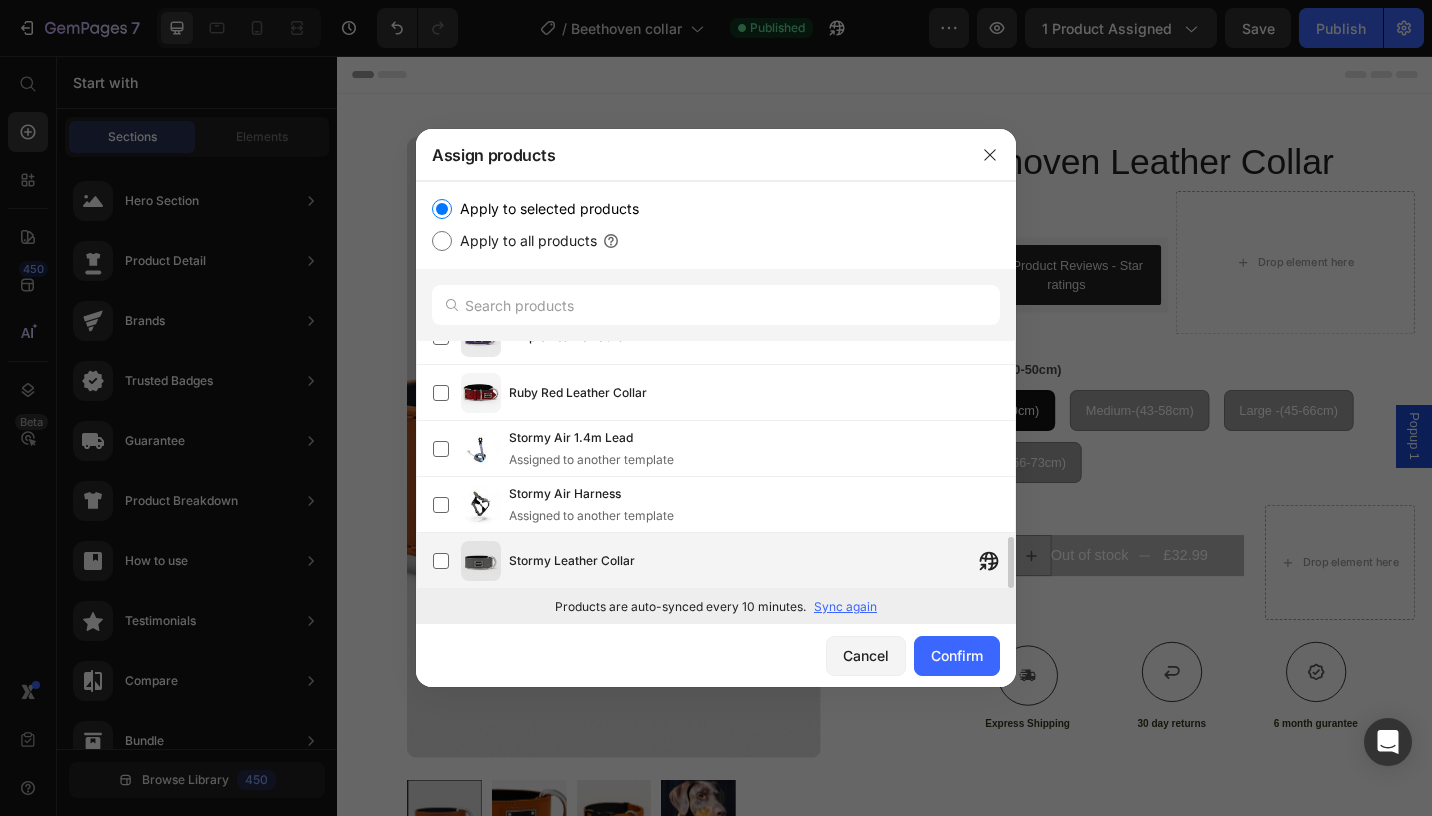 click at bounding box center (481, 561) 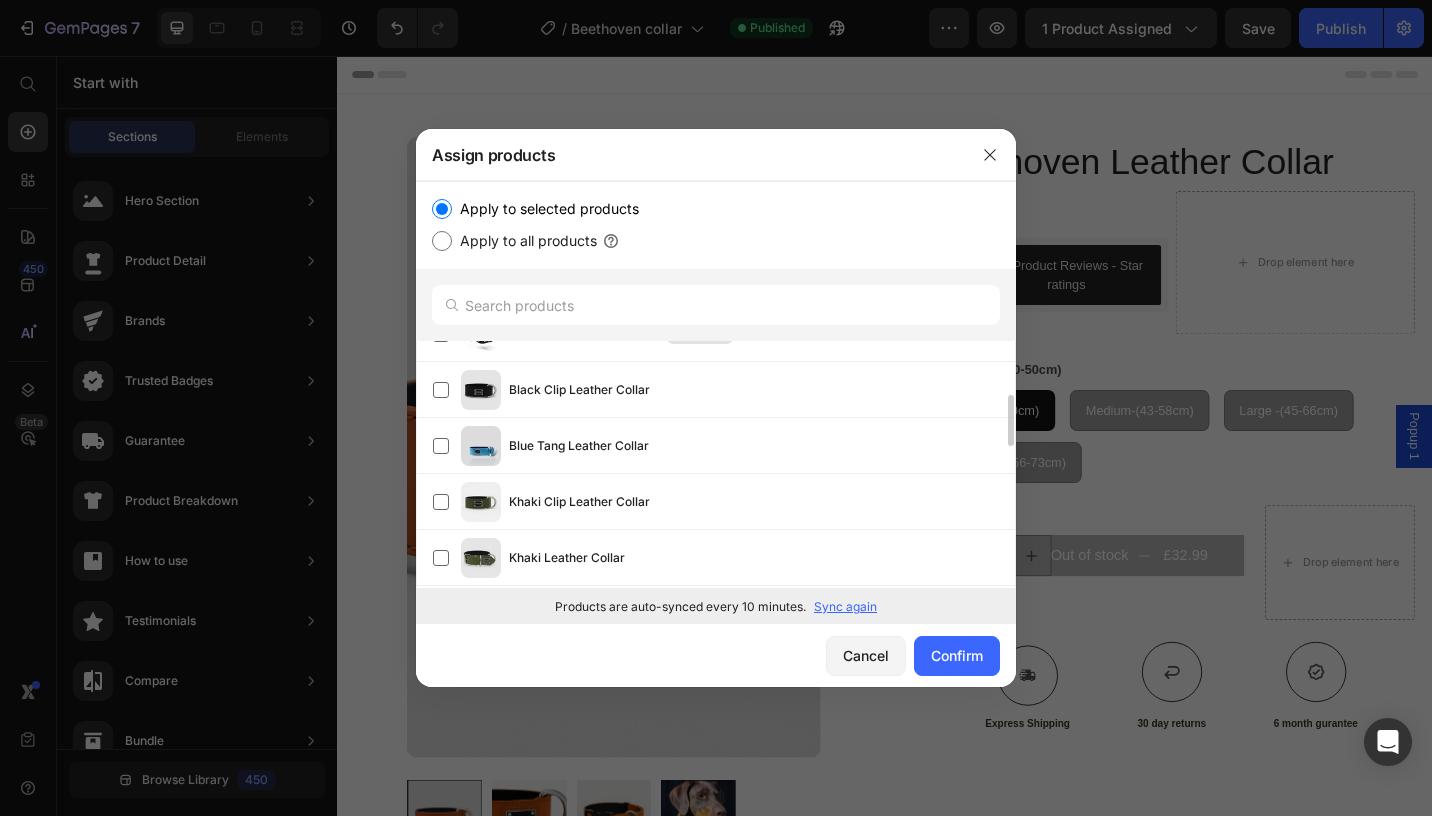 scroll, scrollTop: 261, scrollLeft: 0, axis: vertical 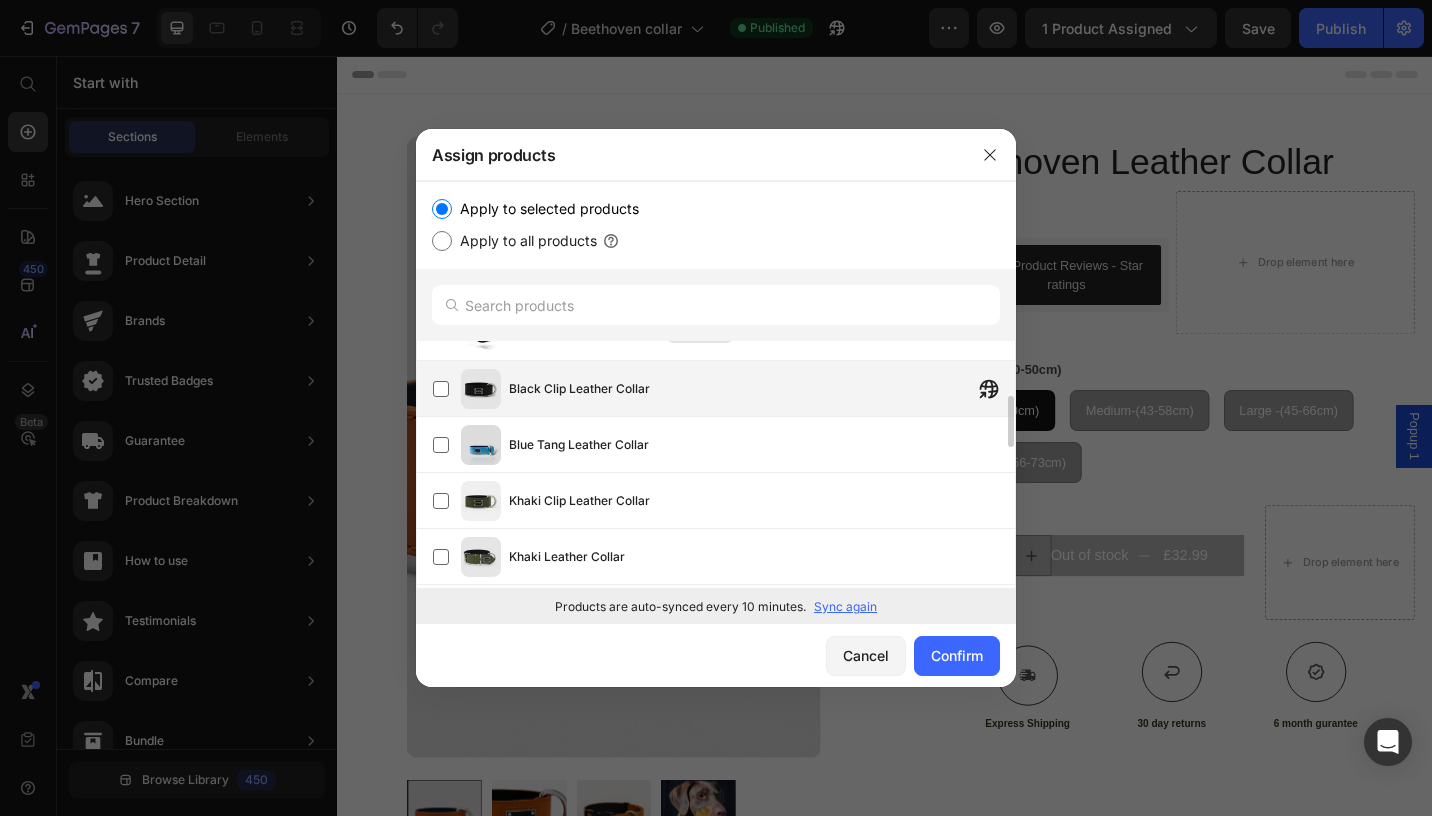 click on "Black Clip Leather Collar" at bounding box center (762, 389) 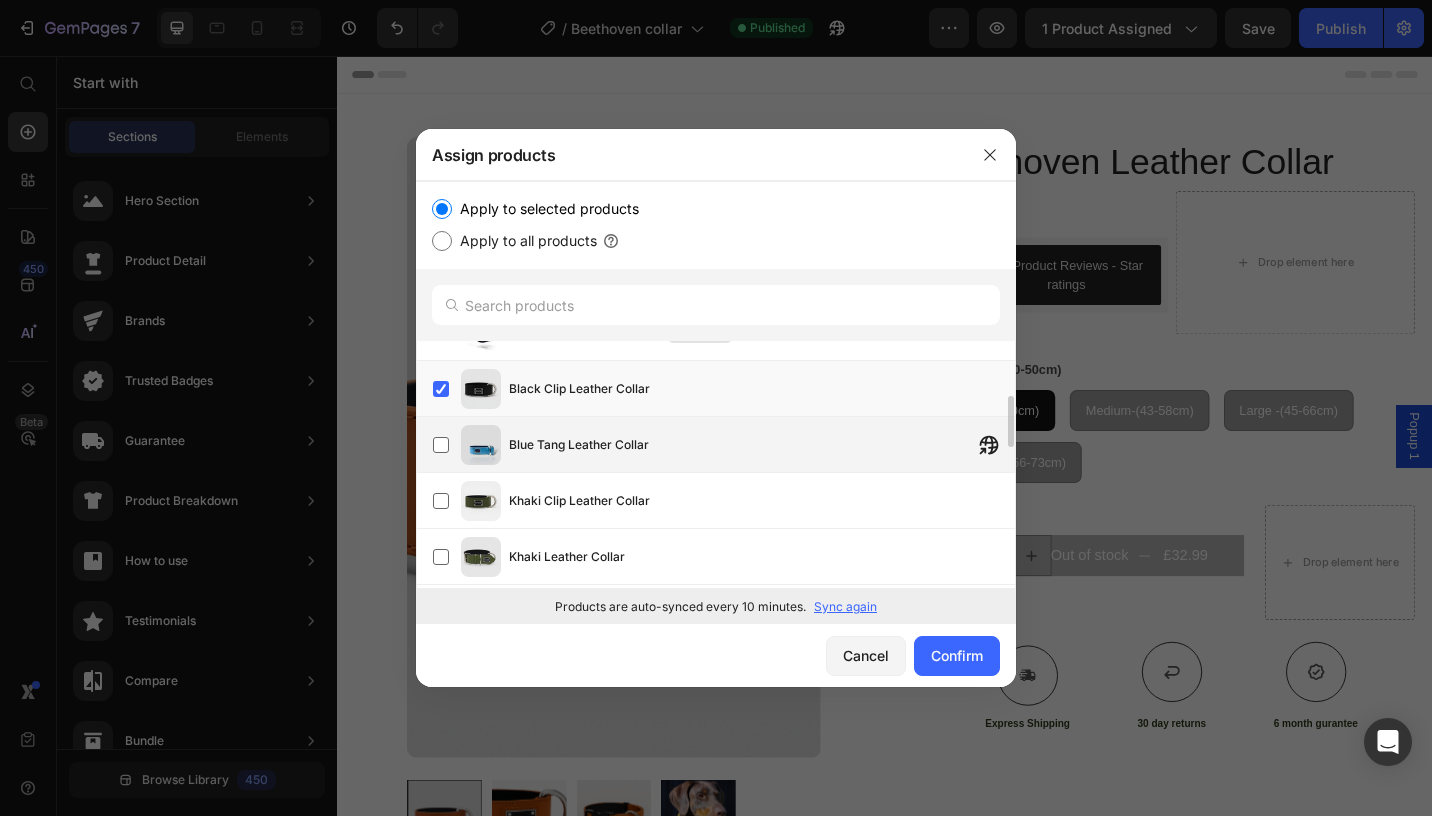 click on "Blue Tang Leather Collar" at bounding box center (579, 445) 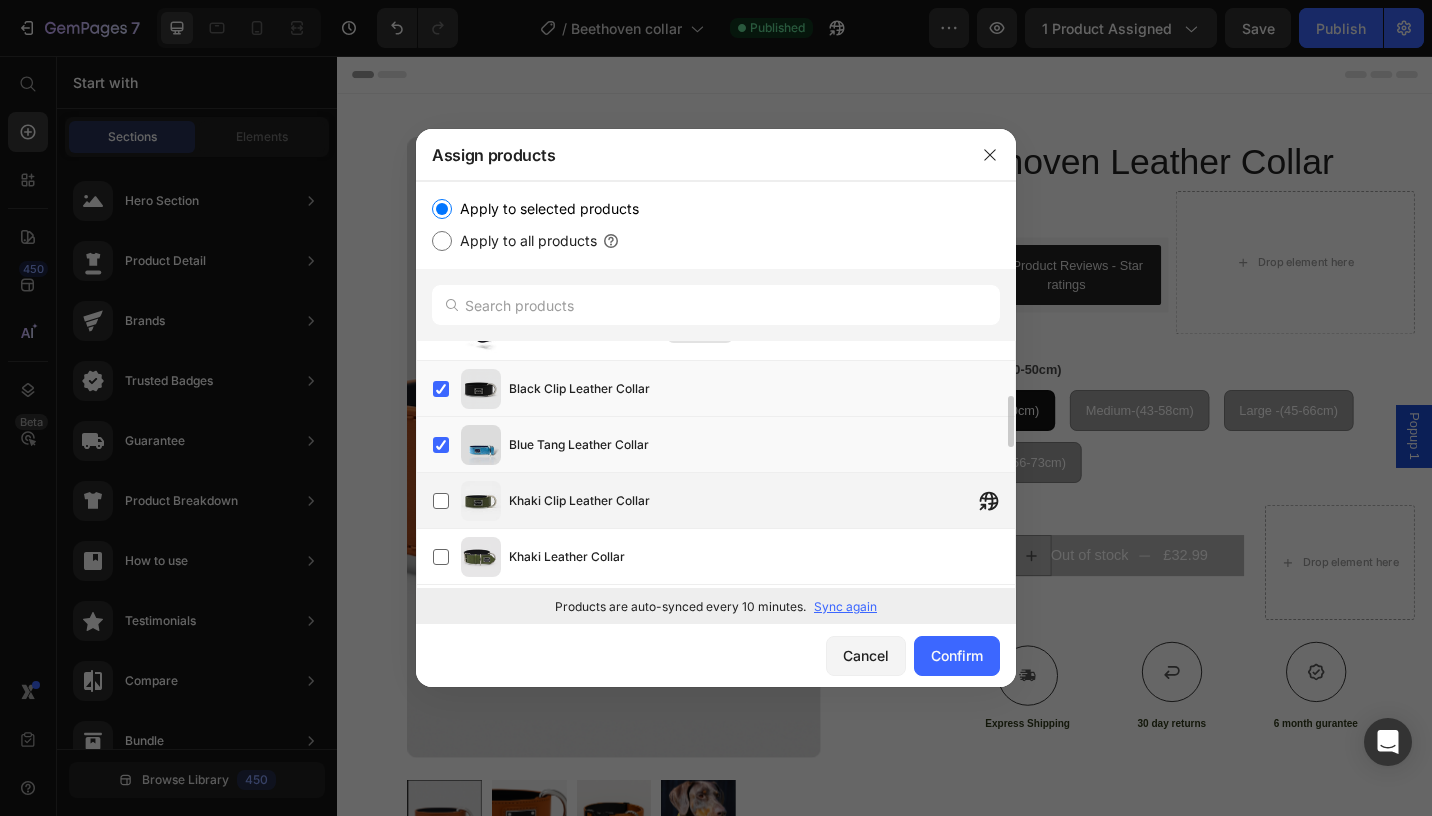 click on "Khaki Clip Leather Collar" at bounding box center (762, 501) 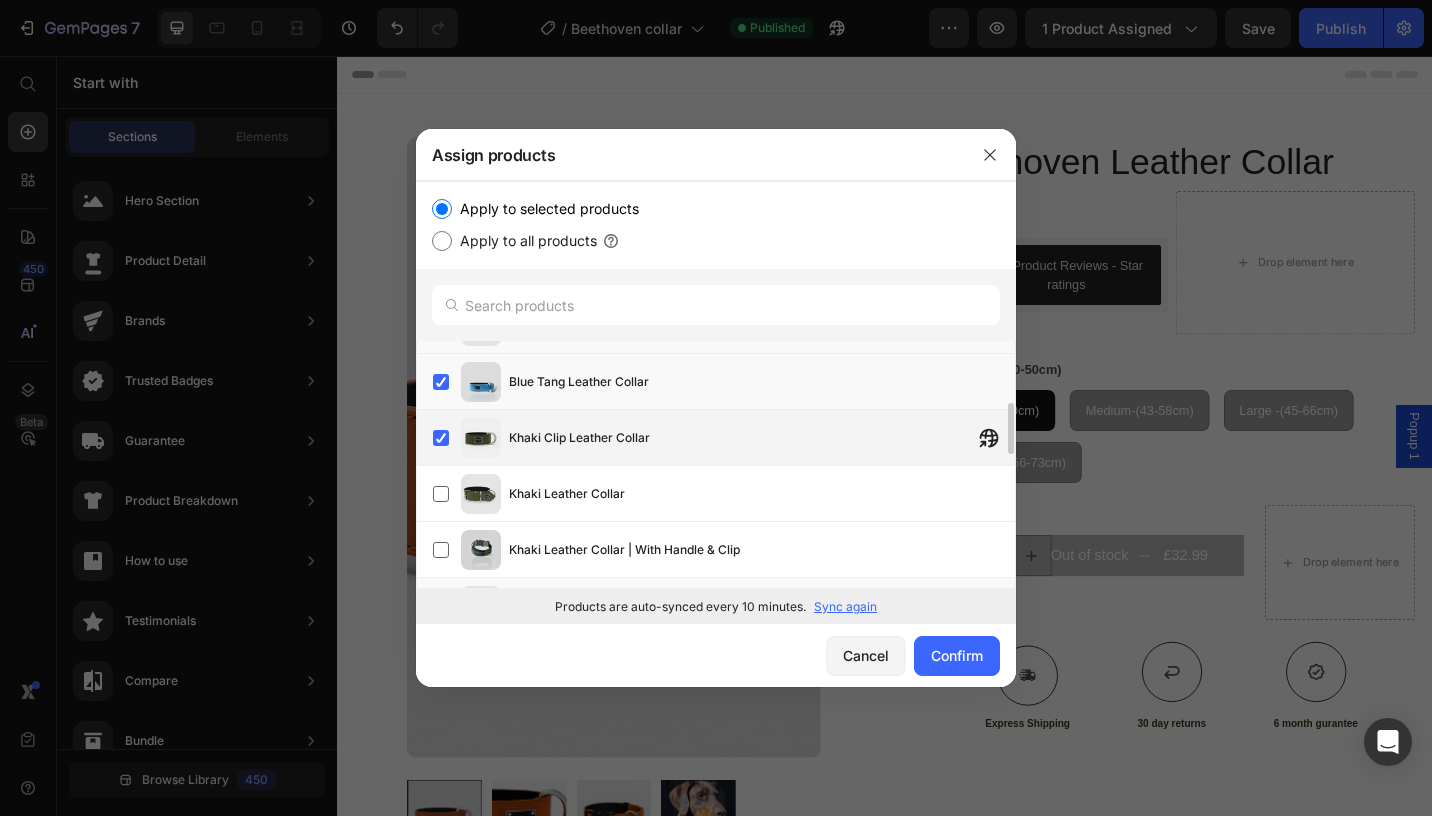 scroll, scrollTop: 325, scrollLeft: 0, axis: vertical 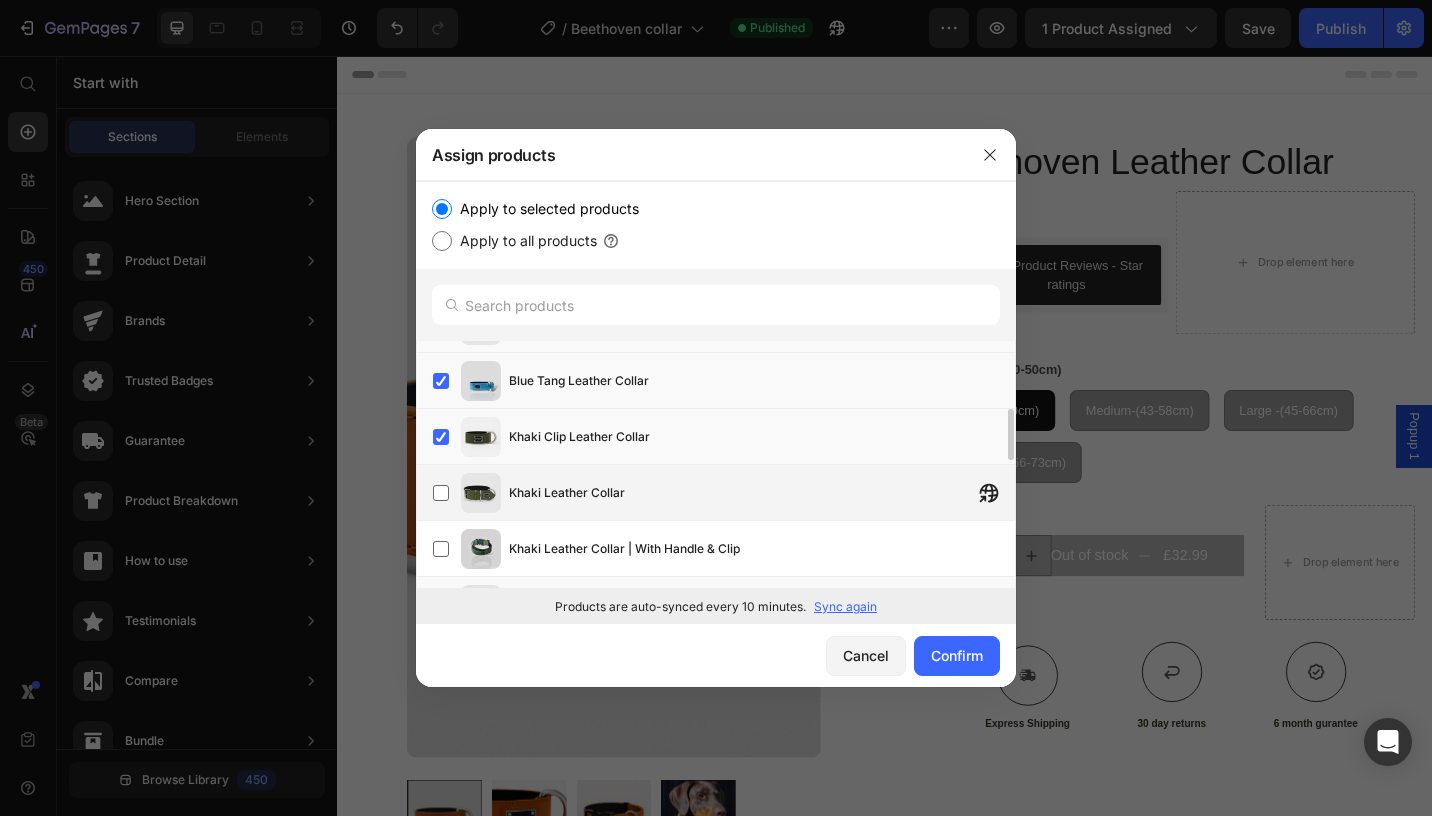 click on "Khaki Leather Collar" at bounding box center [567, 493] 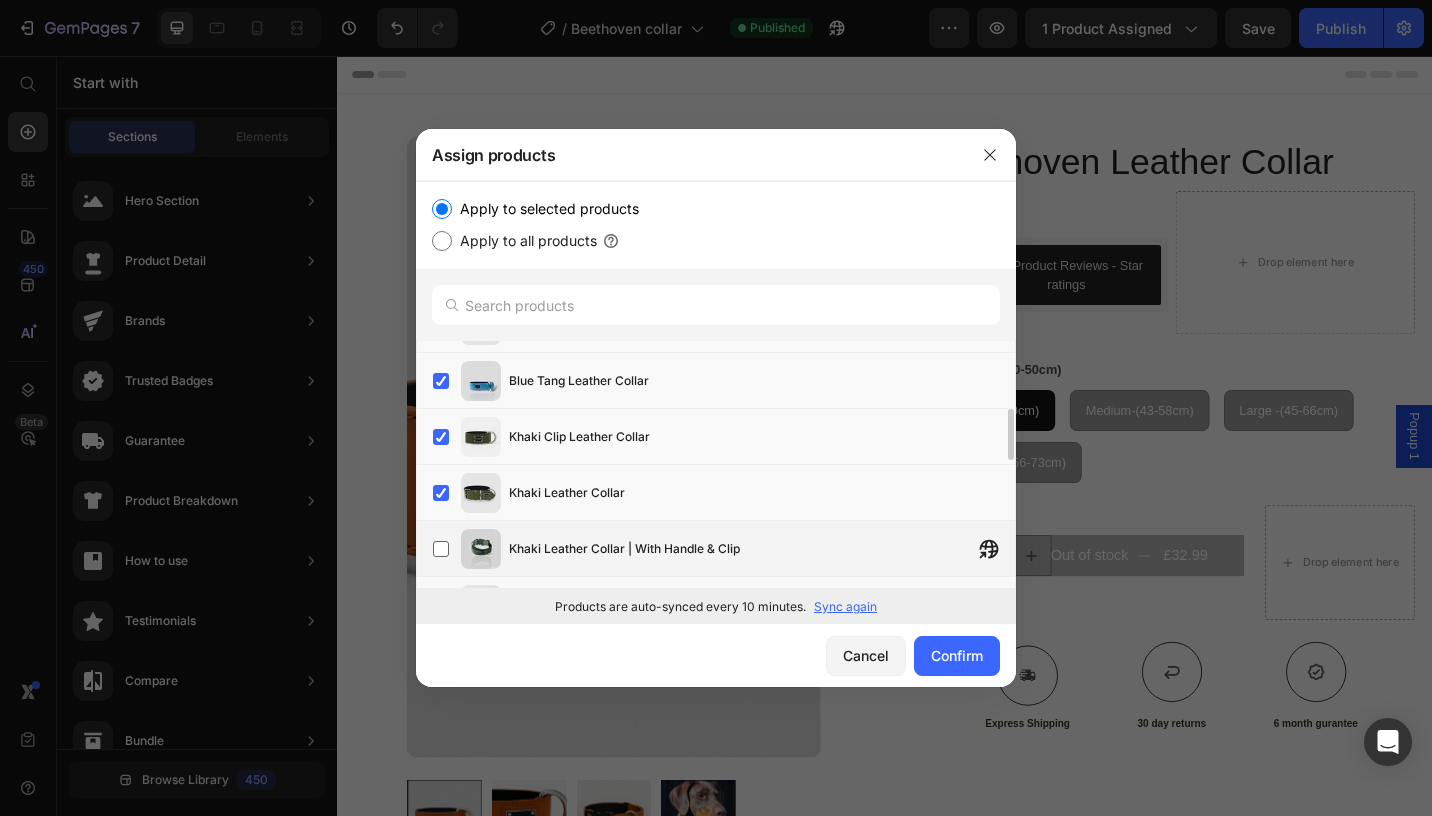 click on "Khaki Leather Collar | With Handle & Clip" at bounding box center [762, 549] 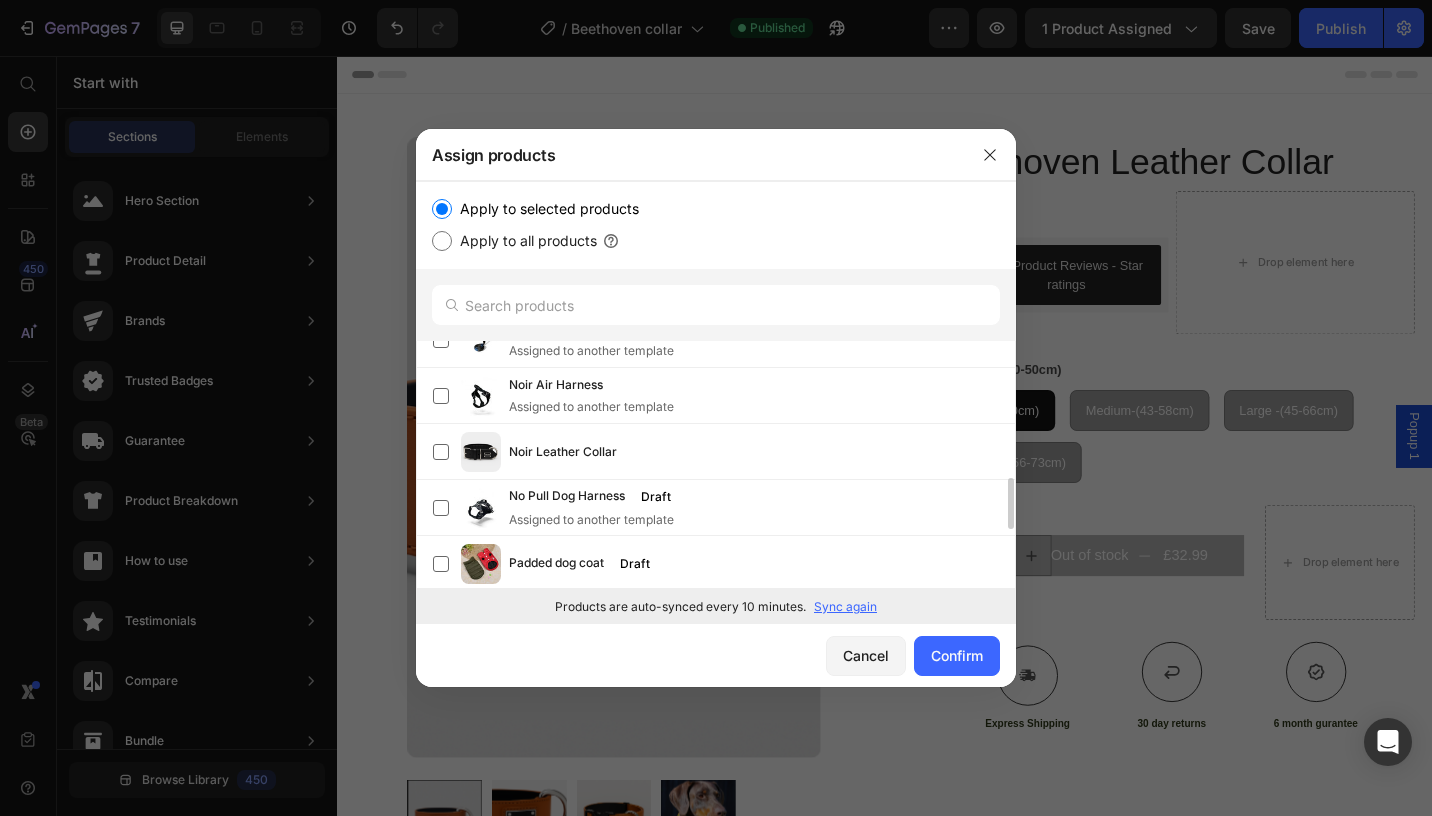 scroll, scrollTop: 657, scrollLeft: 0, axis: vertical 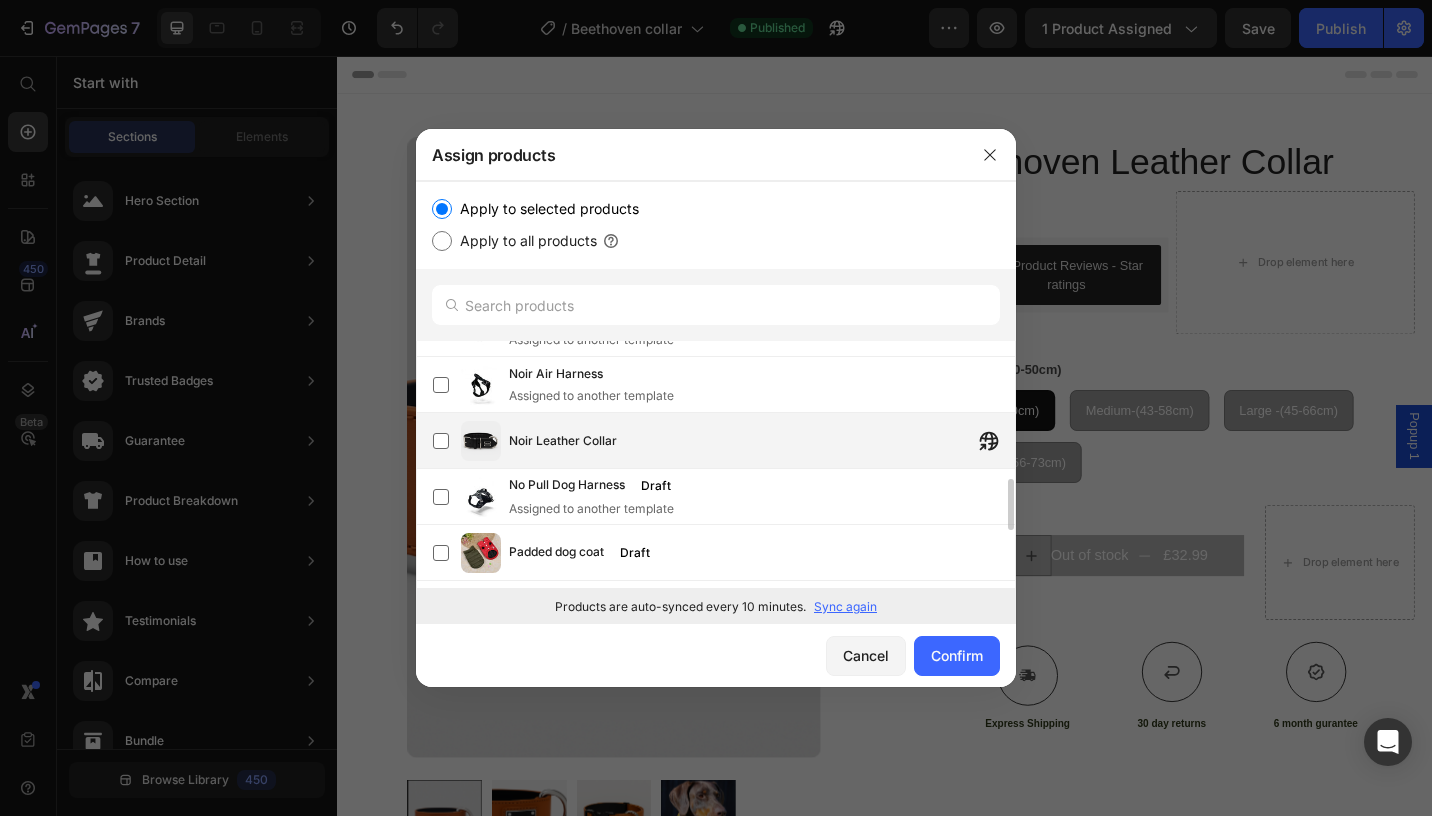 click on "Noir Leather Collar" at bounding box center (563, 441) 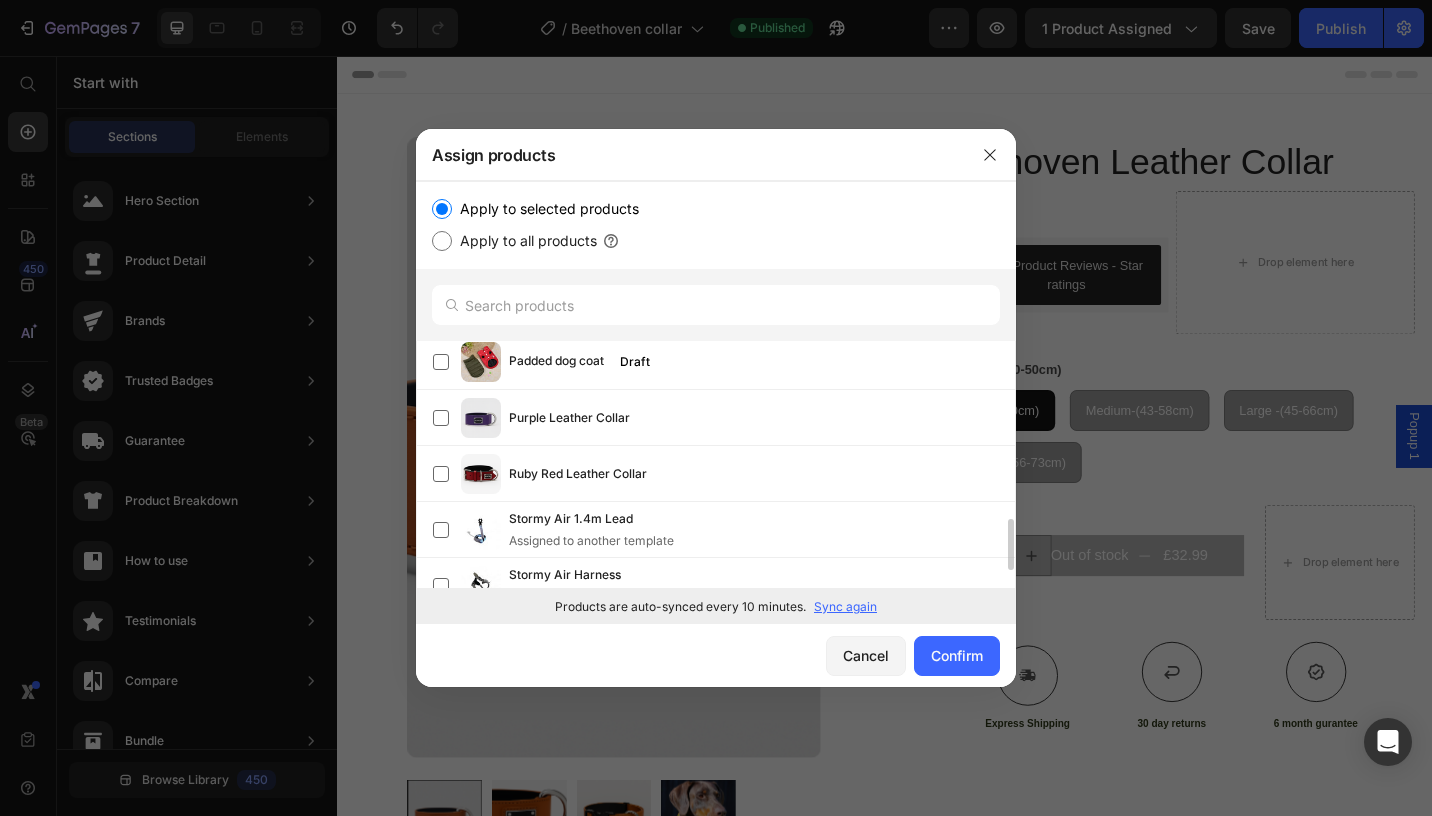 scroll, scrollTop: 850, scrollLeft: 0, axis: vertical 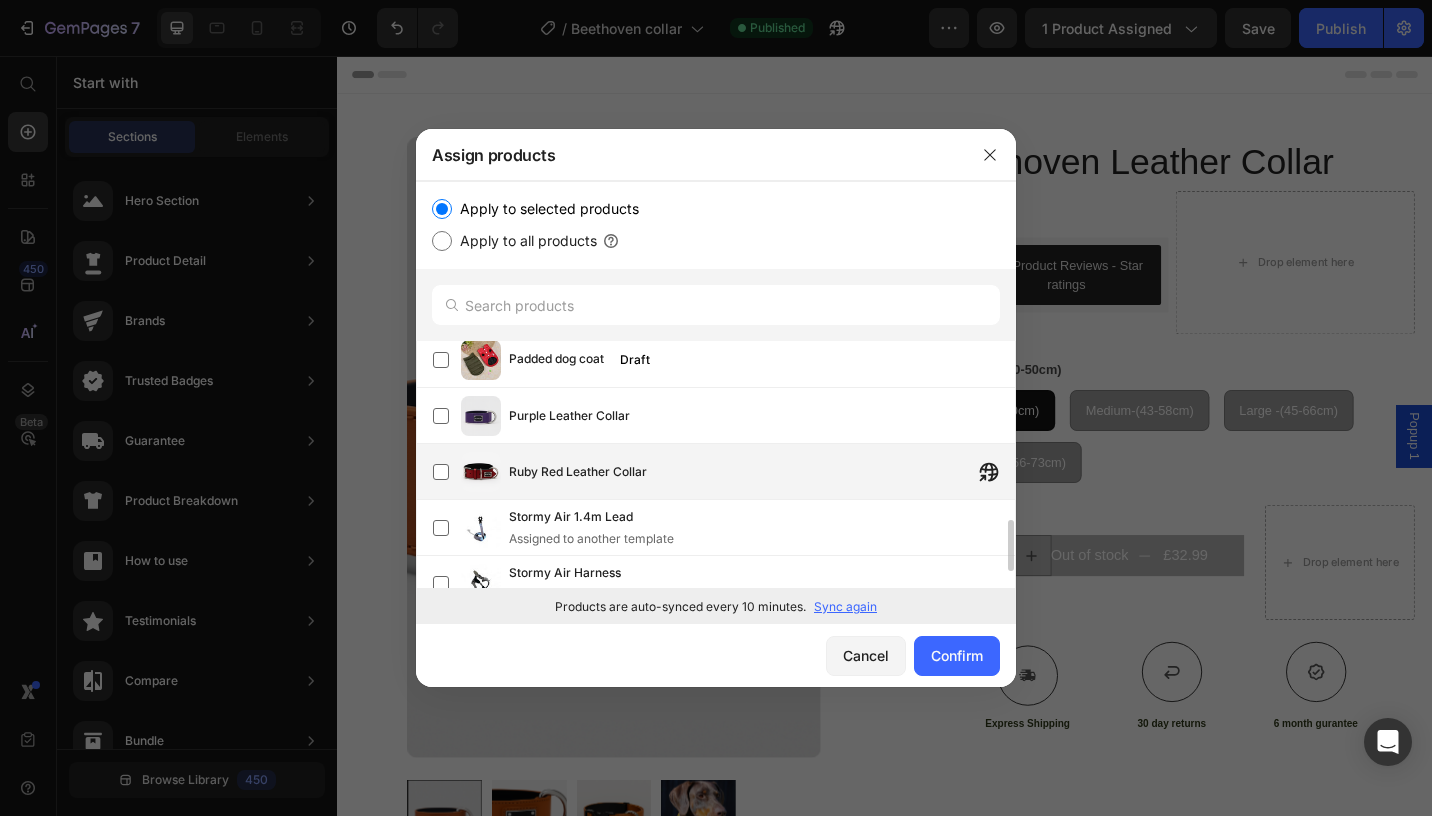 click on "Ruby Red Leather Collar" at bounding box center (762, 472) 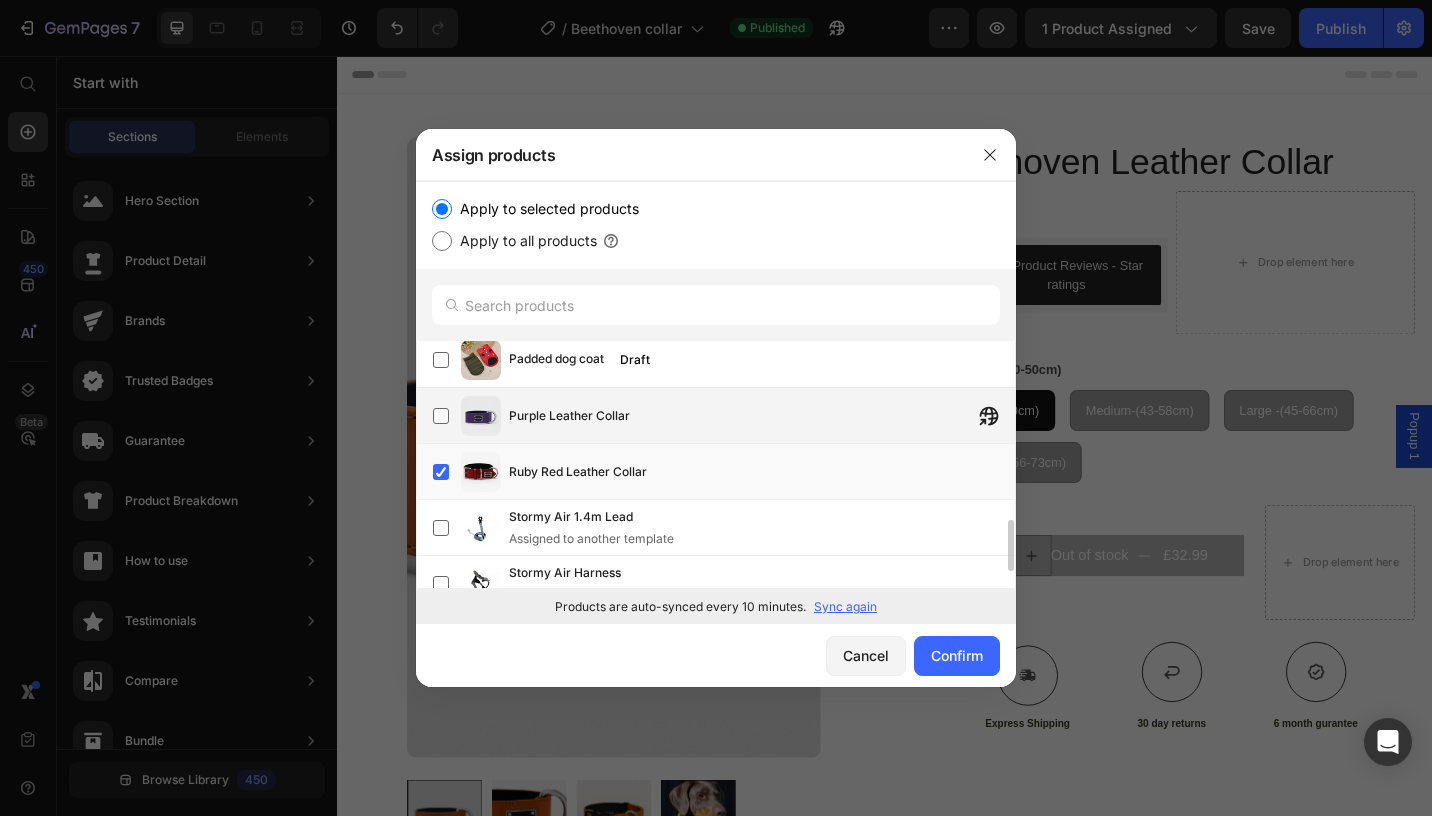 click on "Purple Leather Collar" at bounding box center (762, 416) 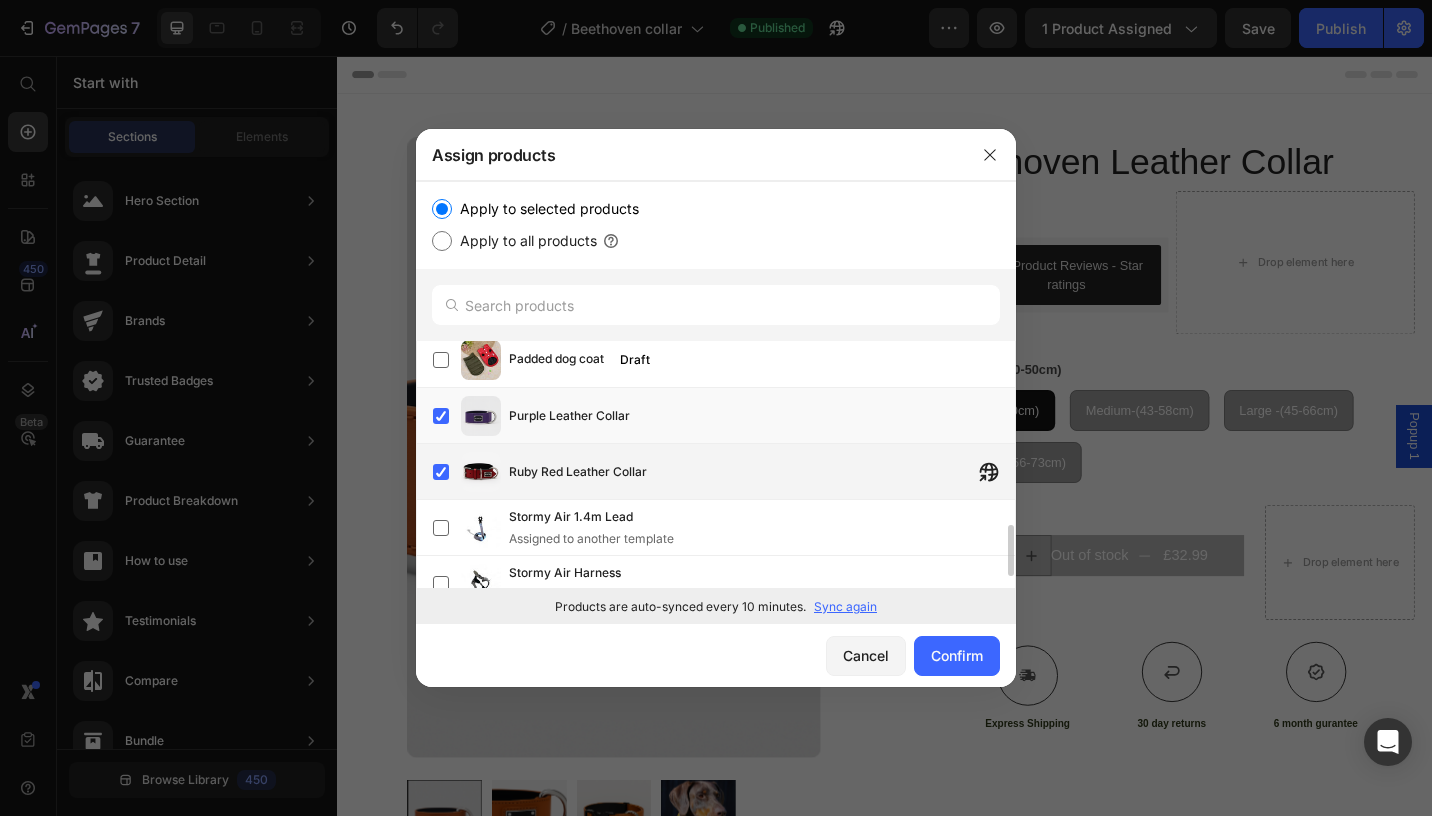 scroll, scrollTop: 929, scrollLeft: 0, axis: vertical 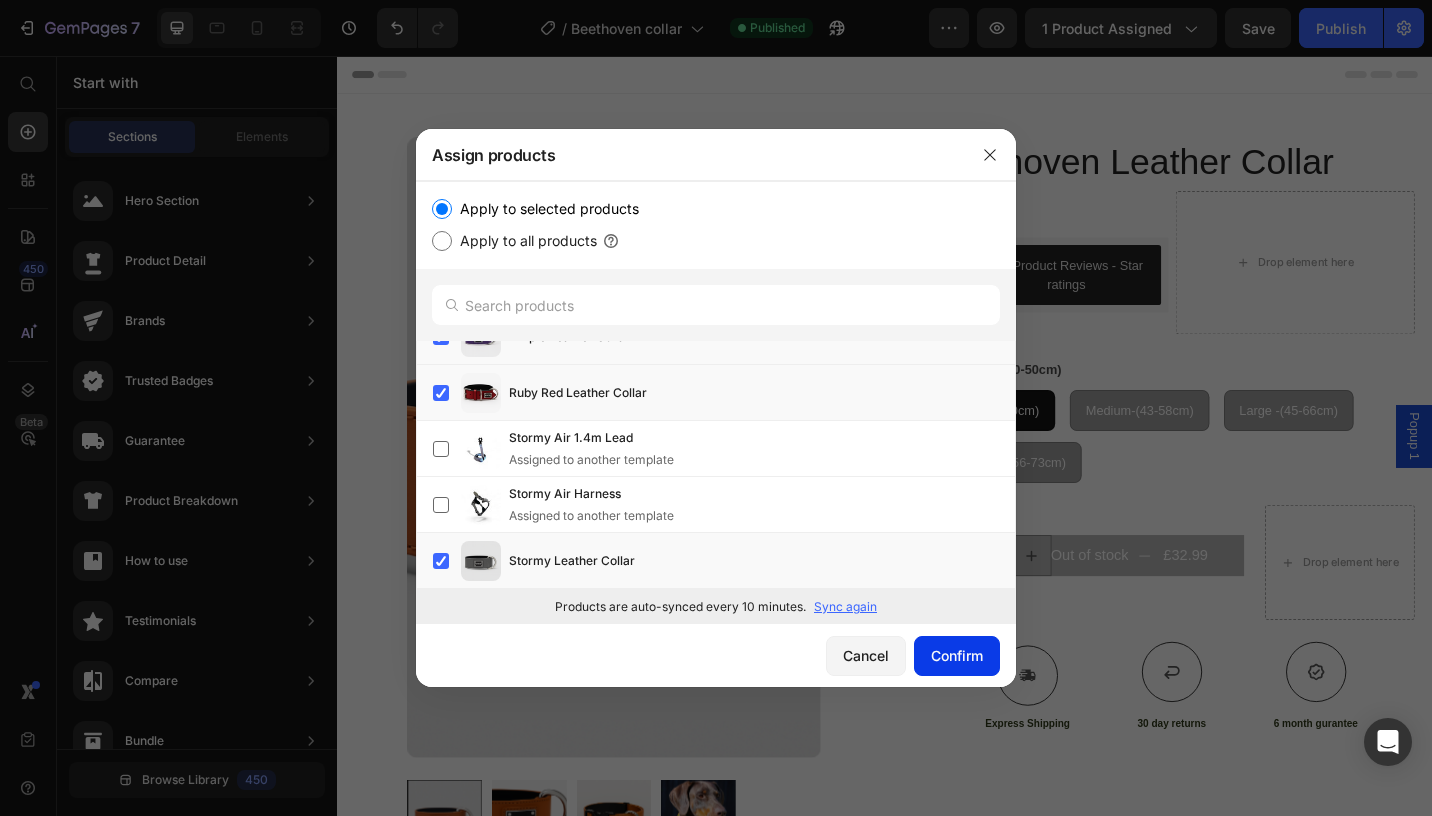 click on "Confirm" at bounding box center (957, 655) 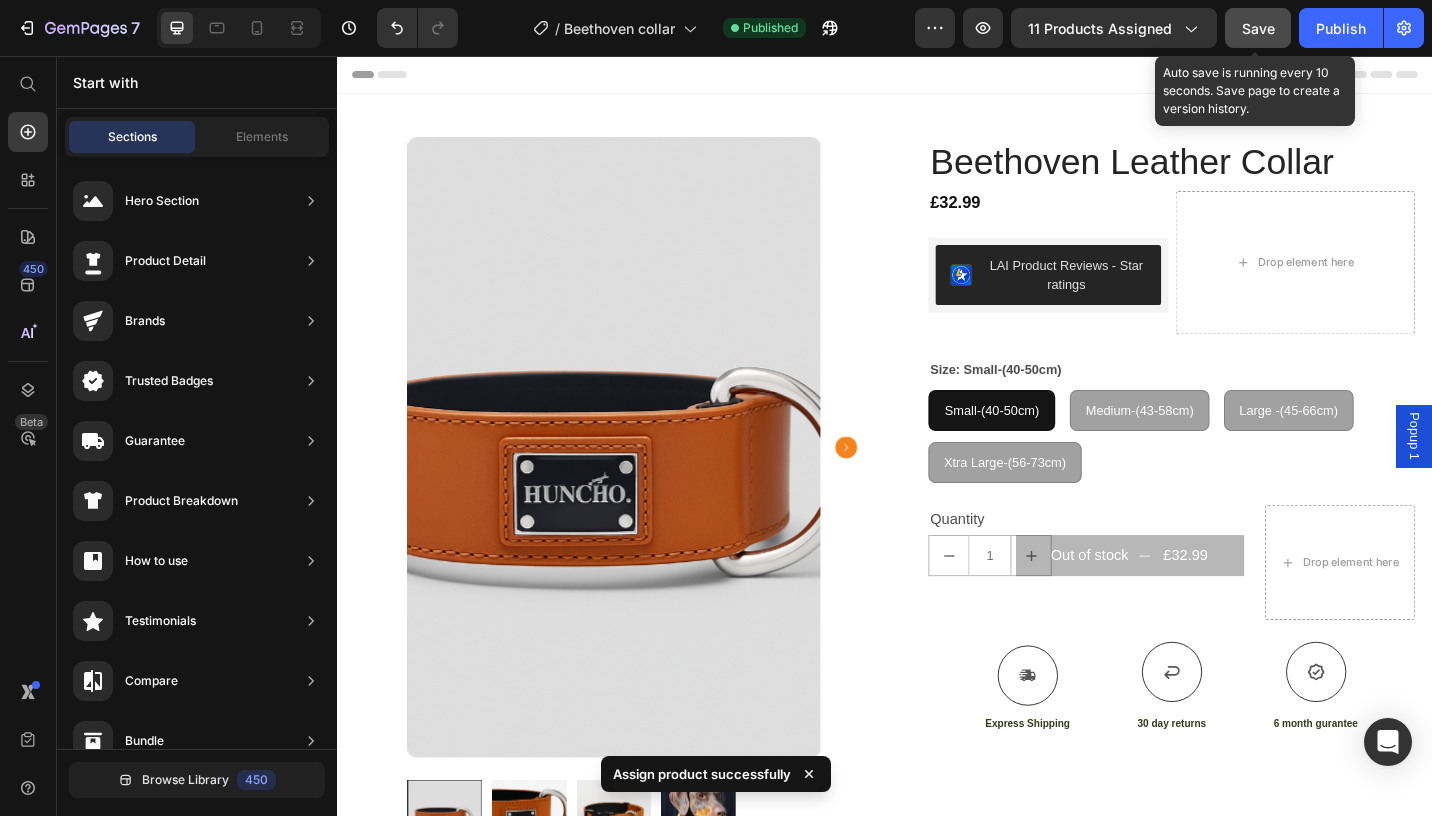 click on "Save" 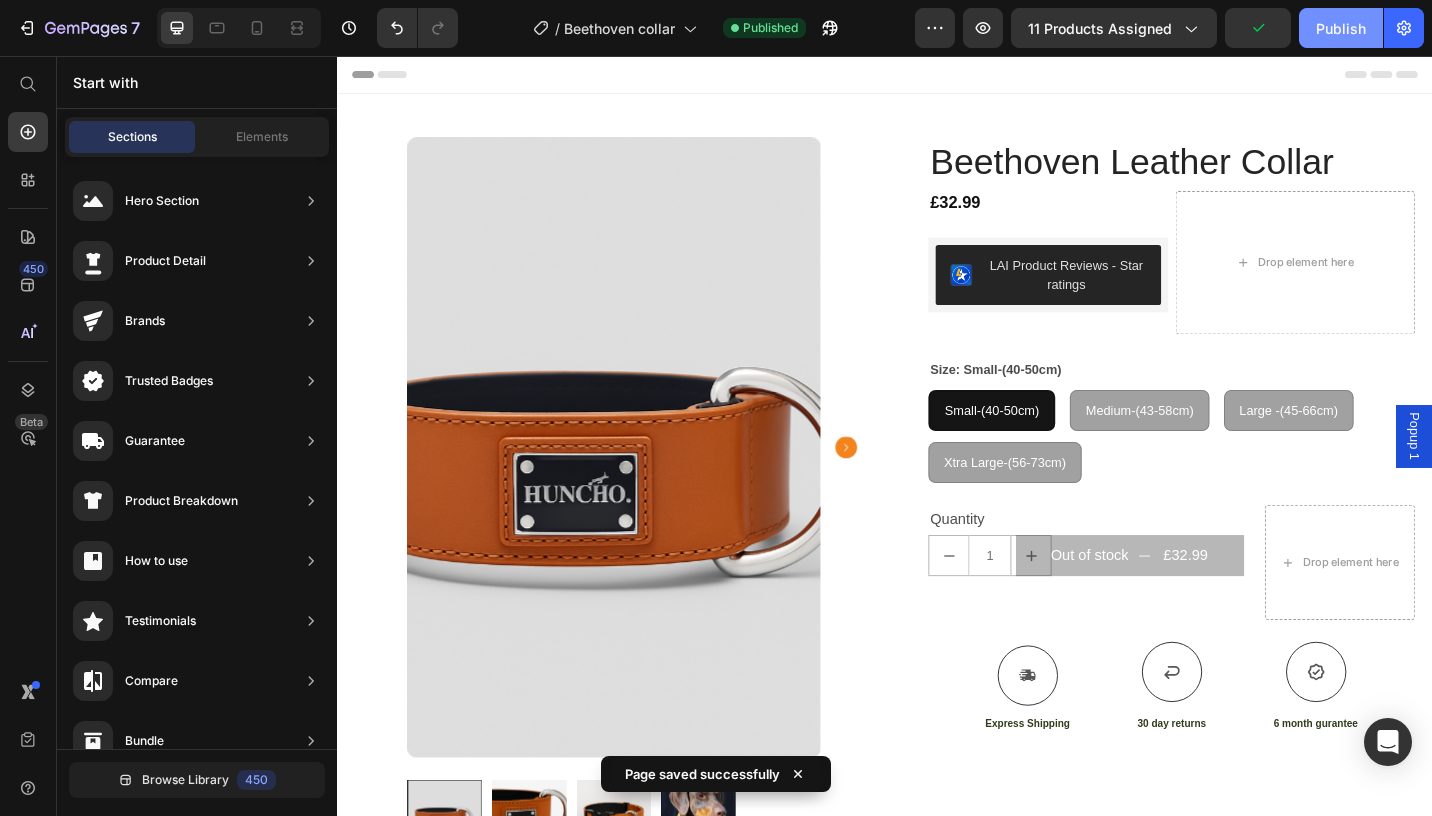 click on "Publish" at bounding box center [1341, 28] 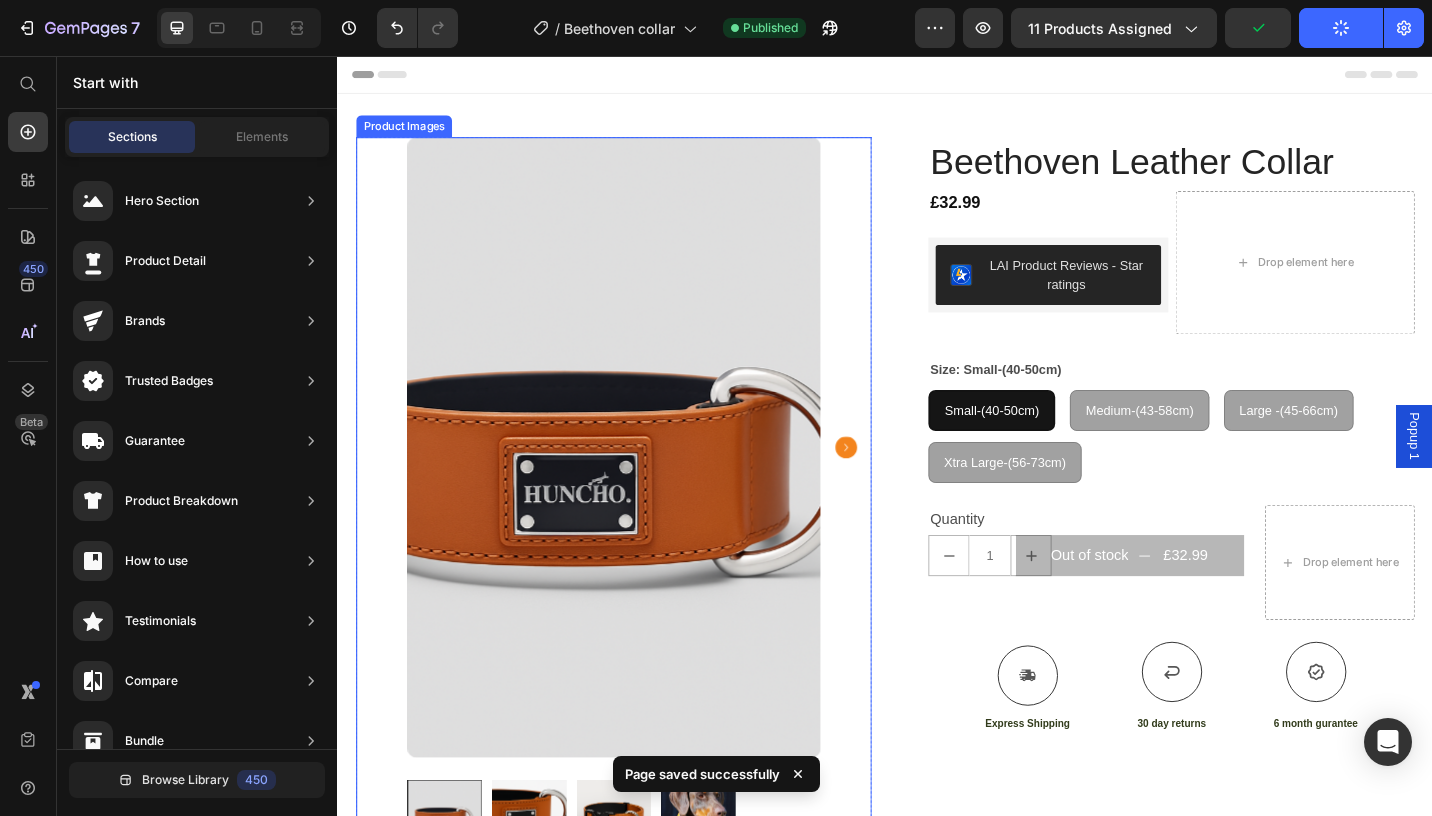 click at bounding box center [639, 485] 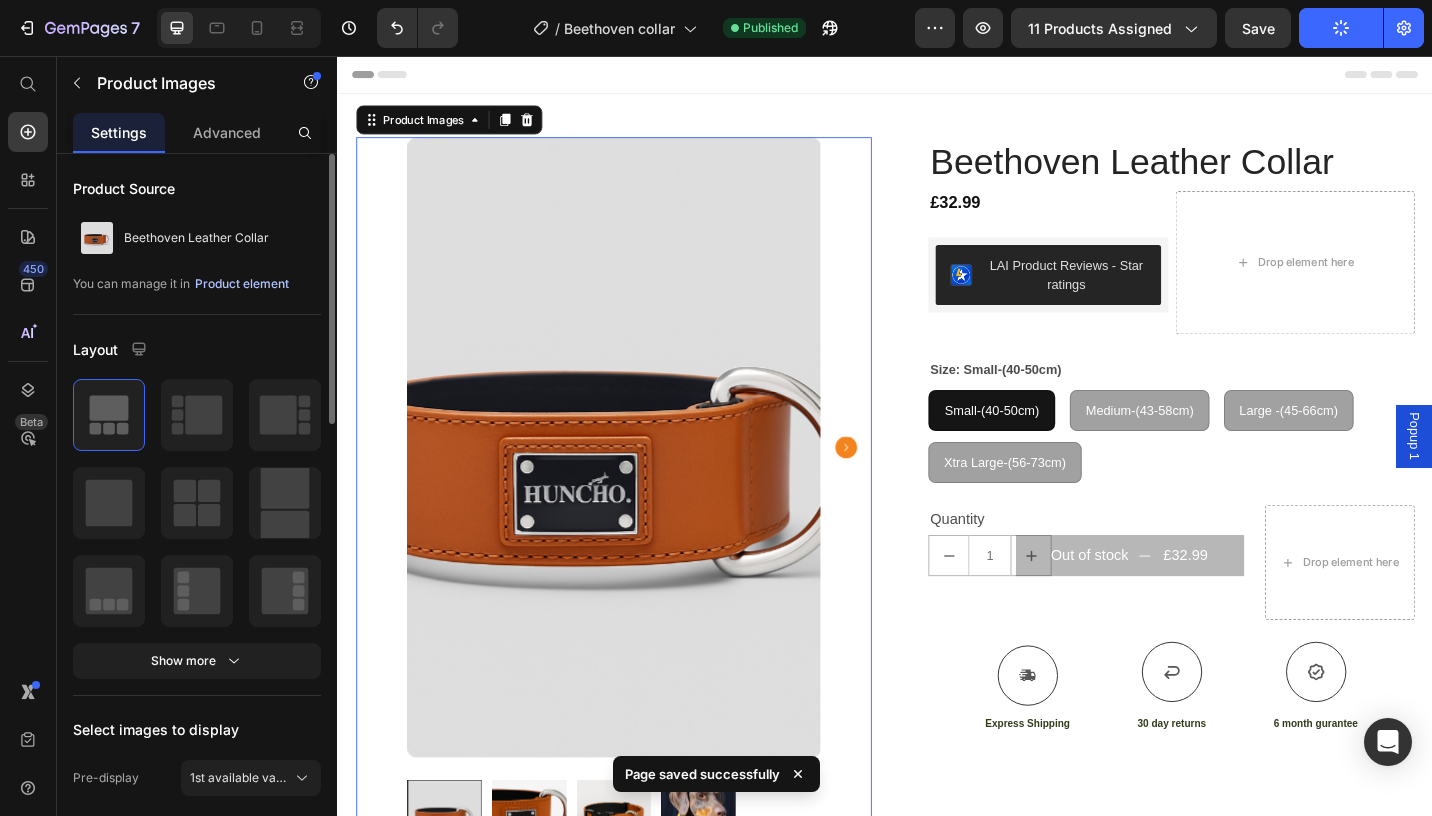 click on "Product element" at bounding box center (242, 284) 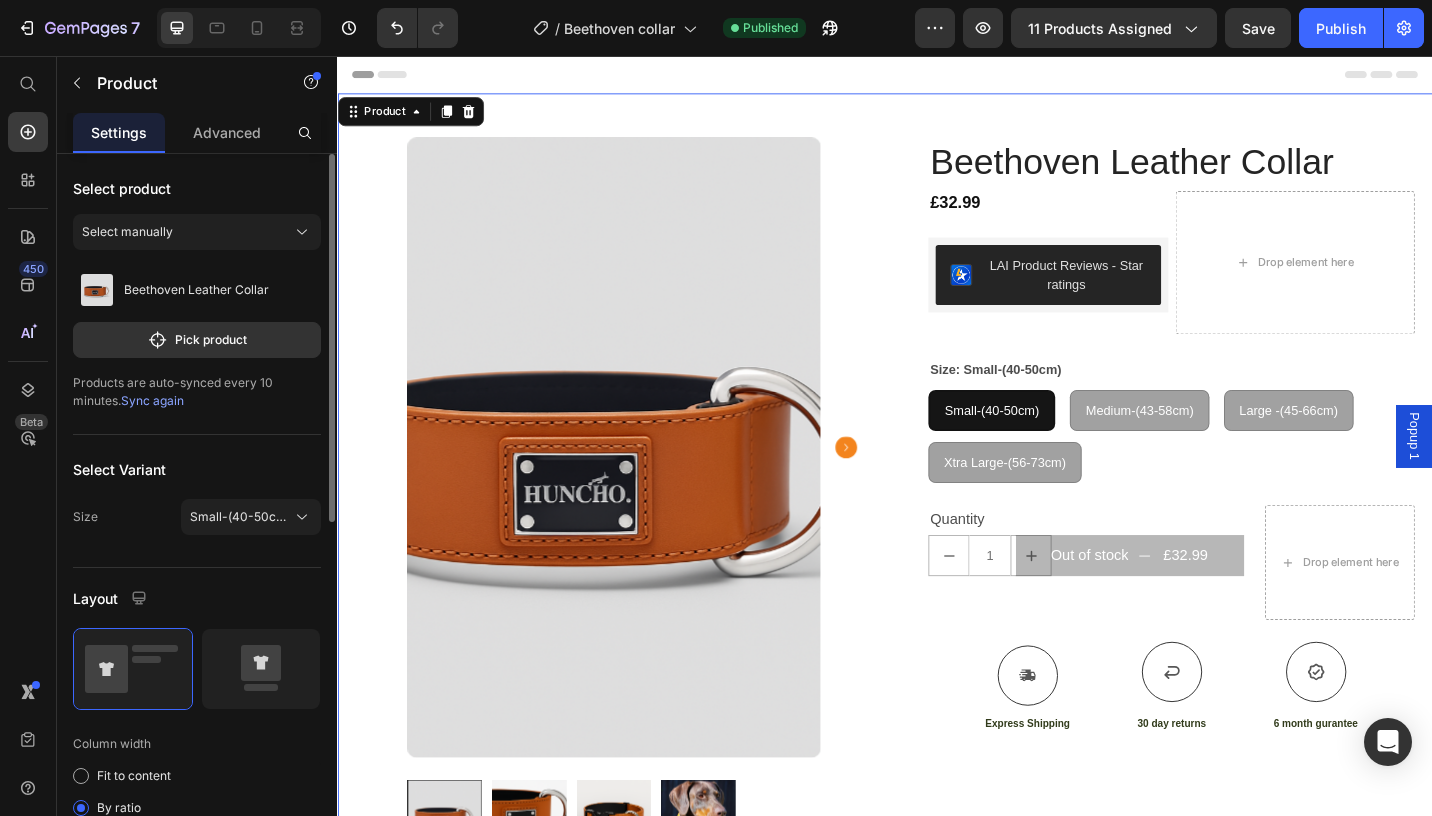 click on "/  Beethoven collar Published" 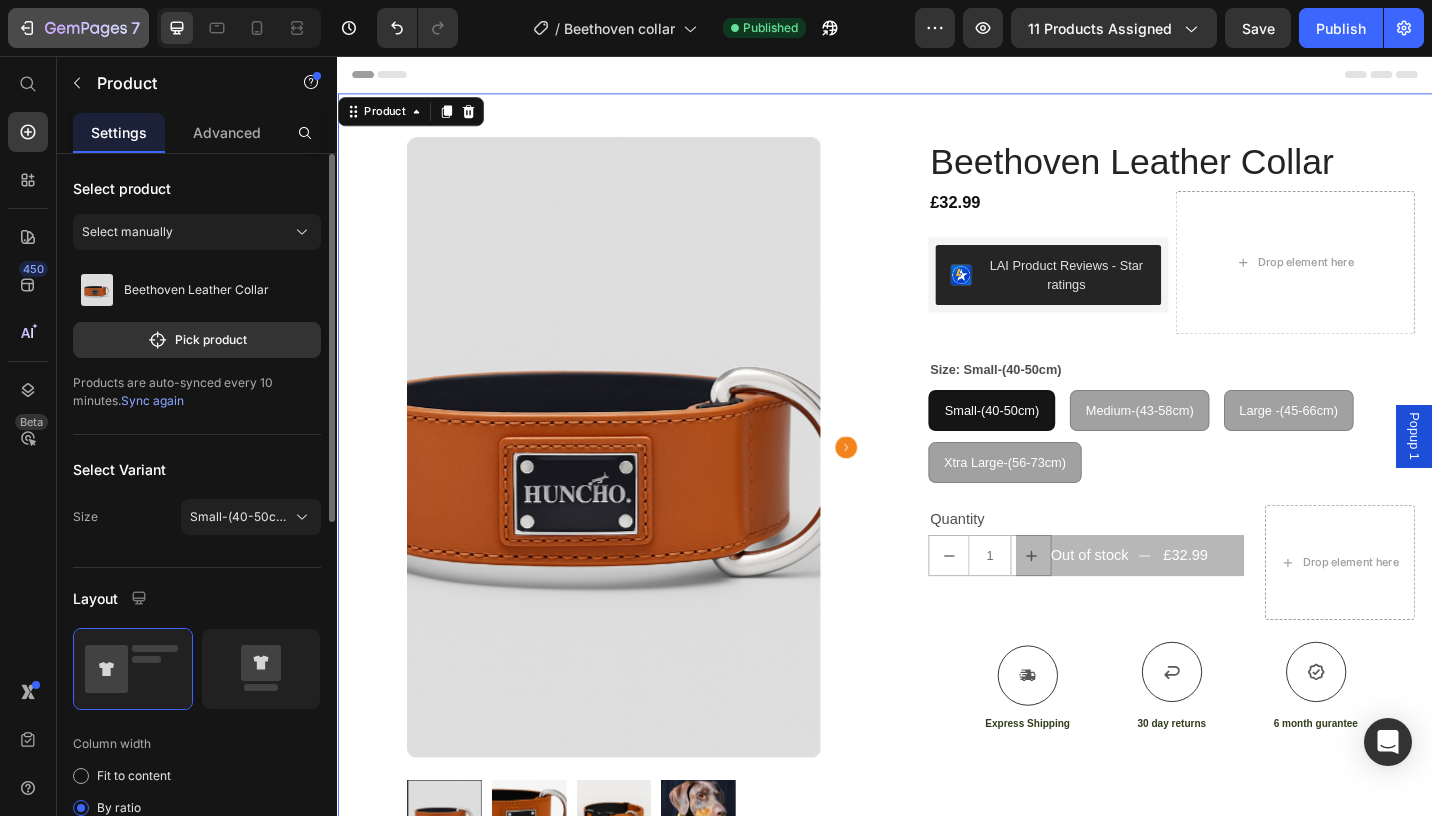 click 